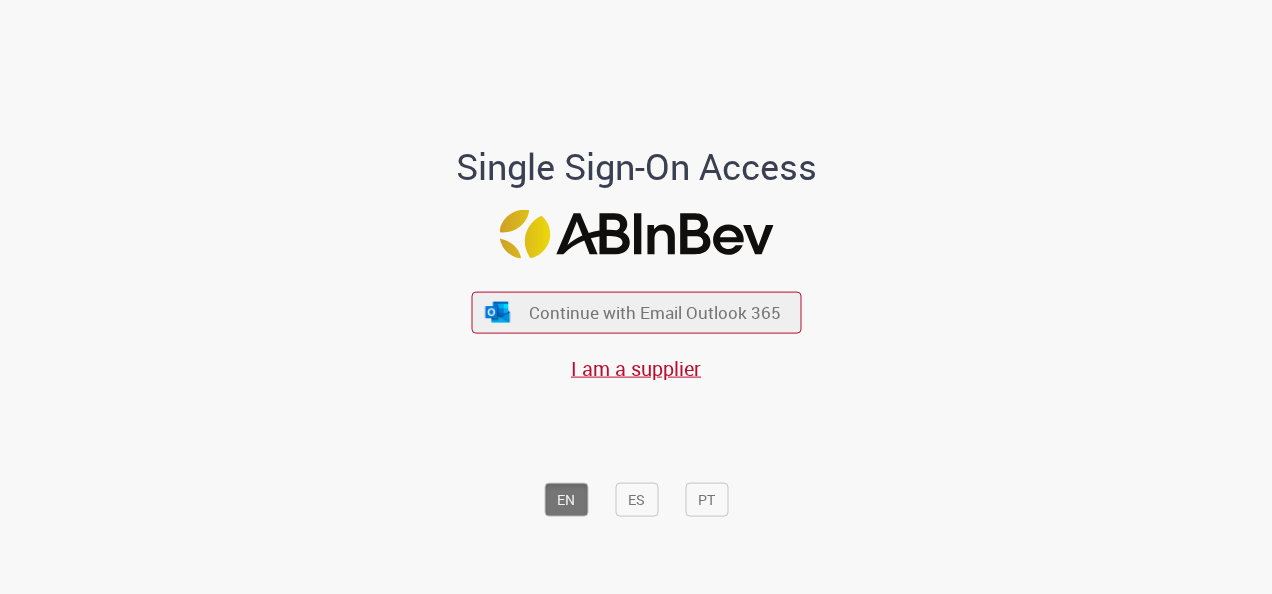 scroll, scrollTop: 0, scrollLeft: 0, axis: both 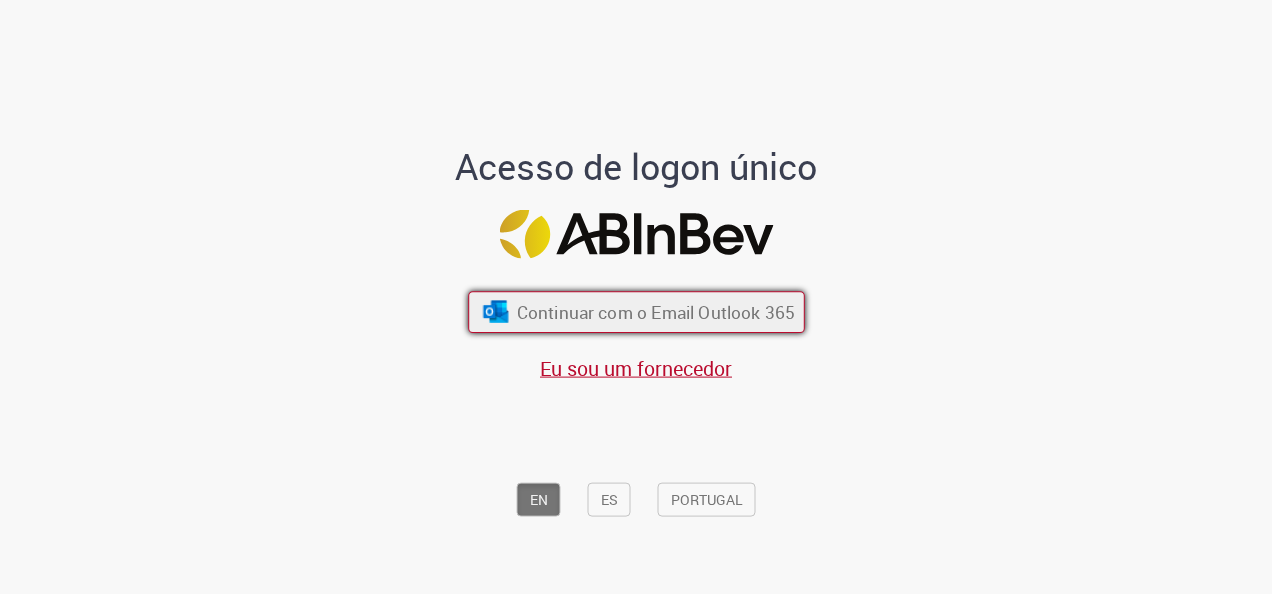 click on "Continuar com o Email Outlook 365" at bounding box center [655, 312] 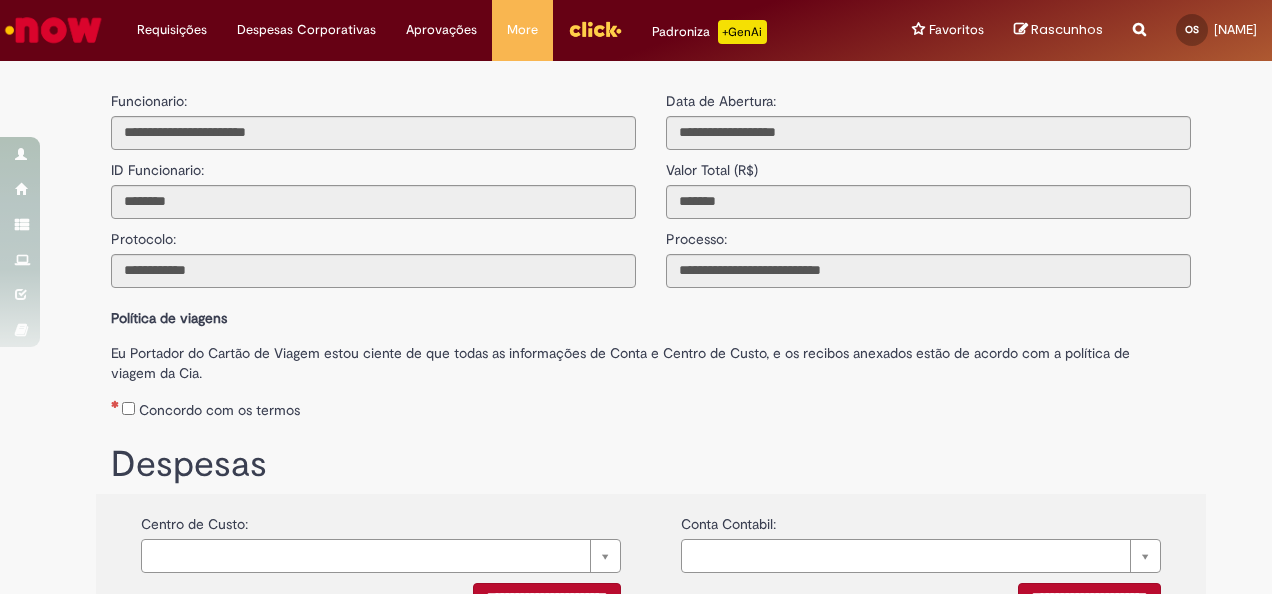 scroll, scrollTop: 0, scrollLeft: 0, axis: both 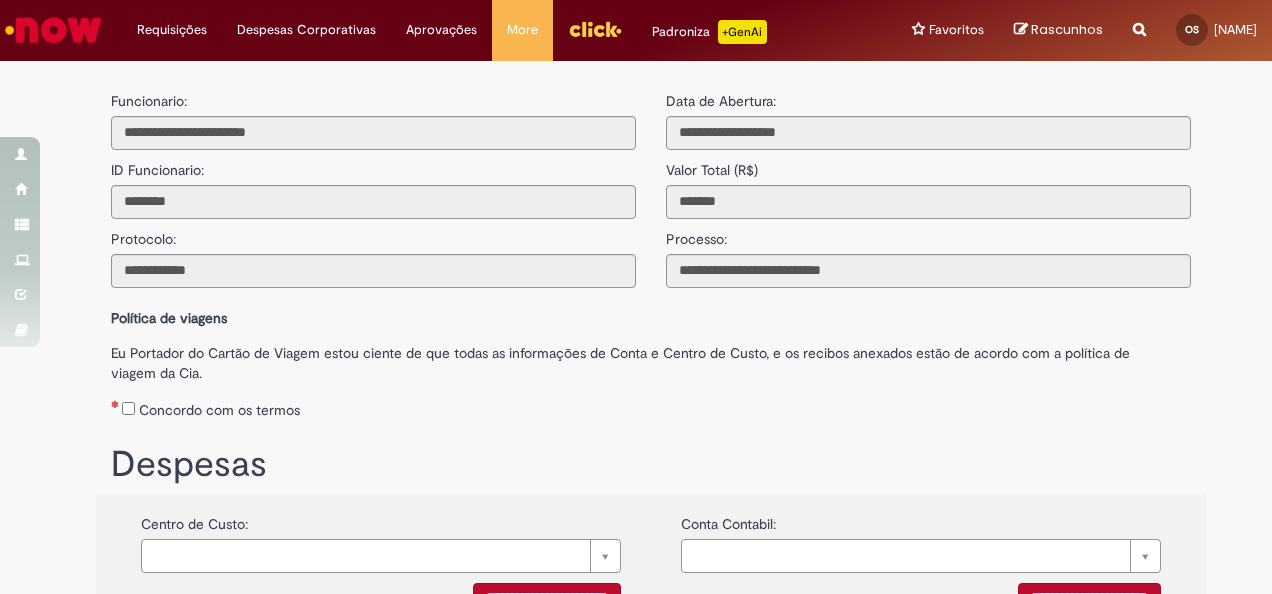 click on "**********" at bounding box center [928, 184] 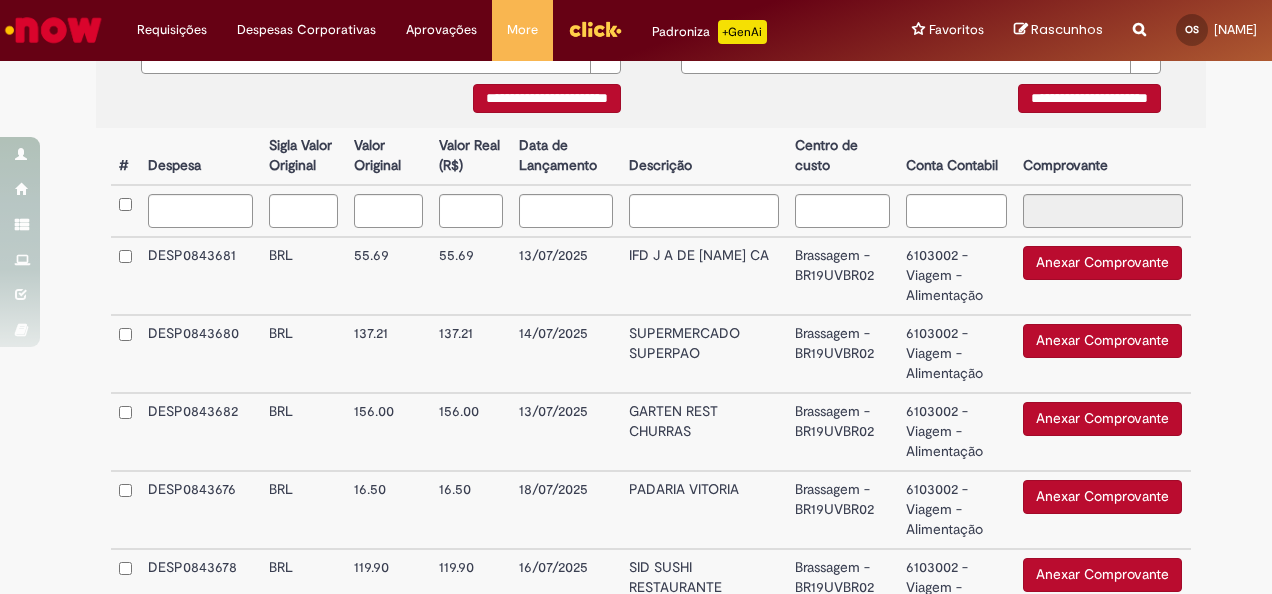 scroll, scrollTop: 500, scrollLeft: 0, axis: vertical 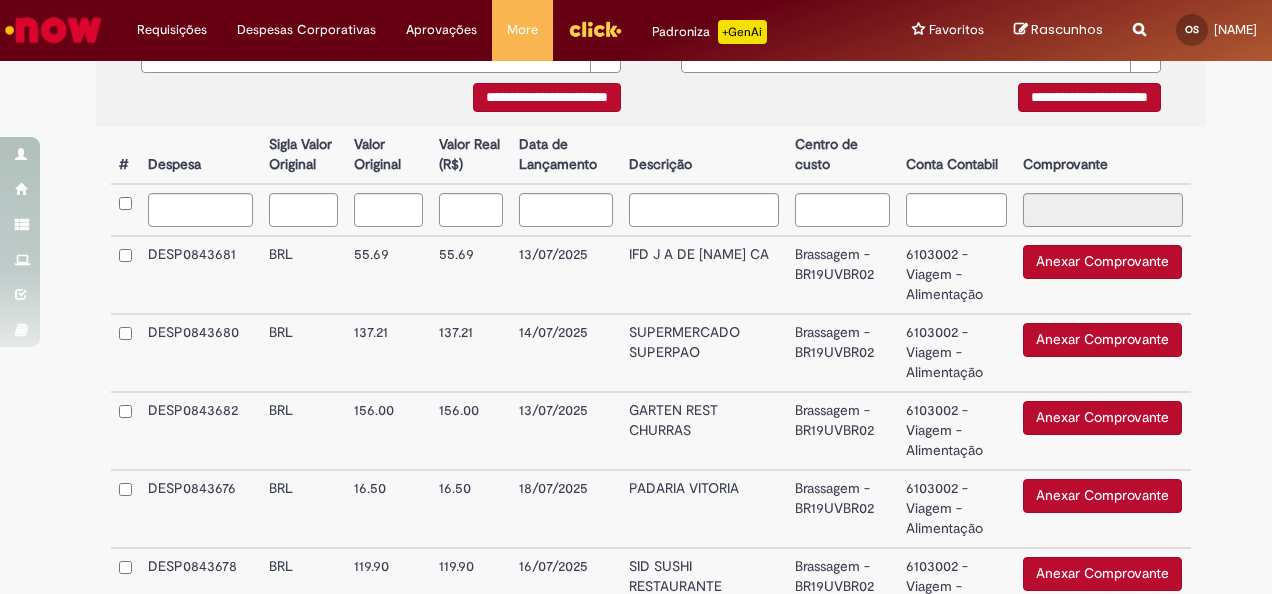 click on "Anexar Comprovante" at bounding box center [1102, 262] 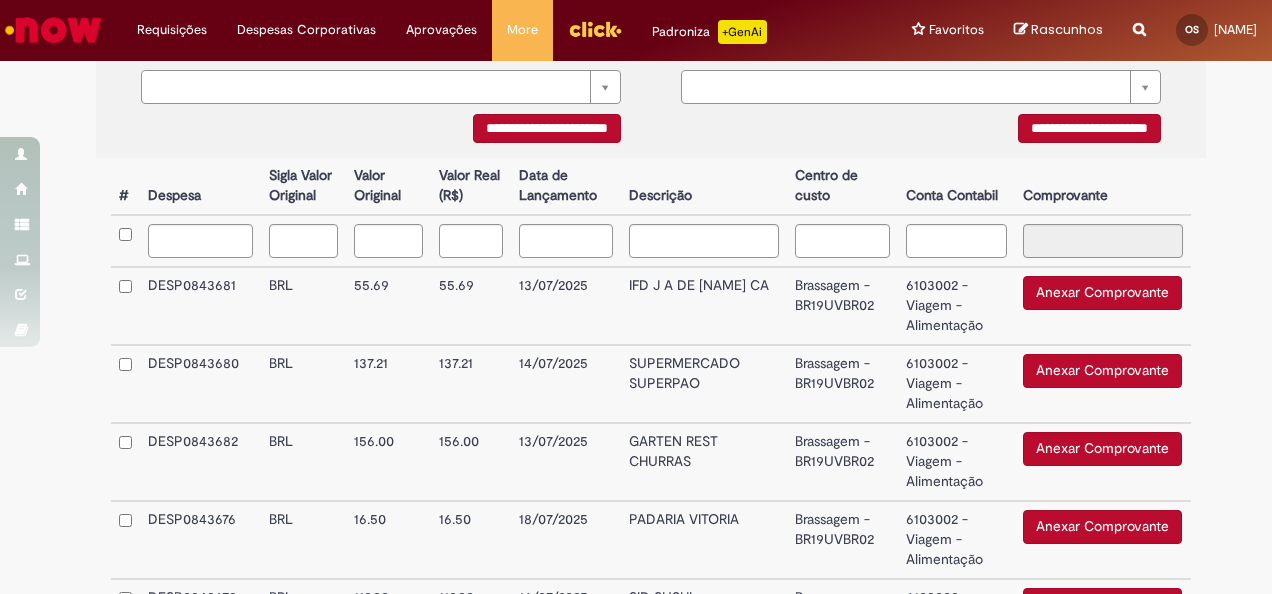 scroll, scrollTop: 500, scrollLeft: 0, axis: vertical 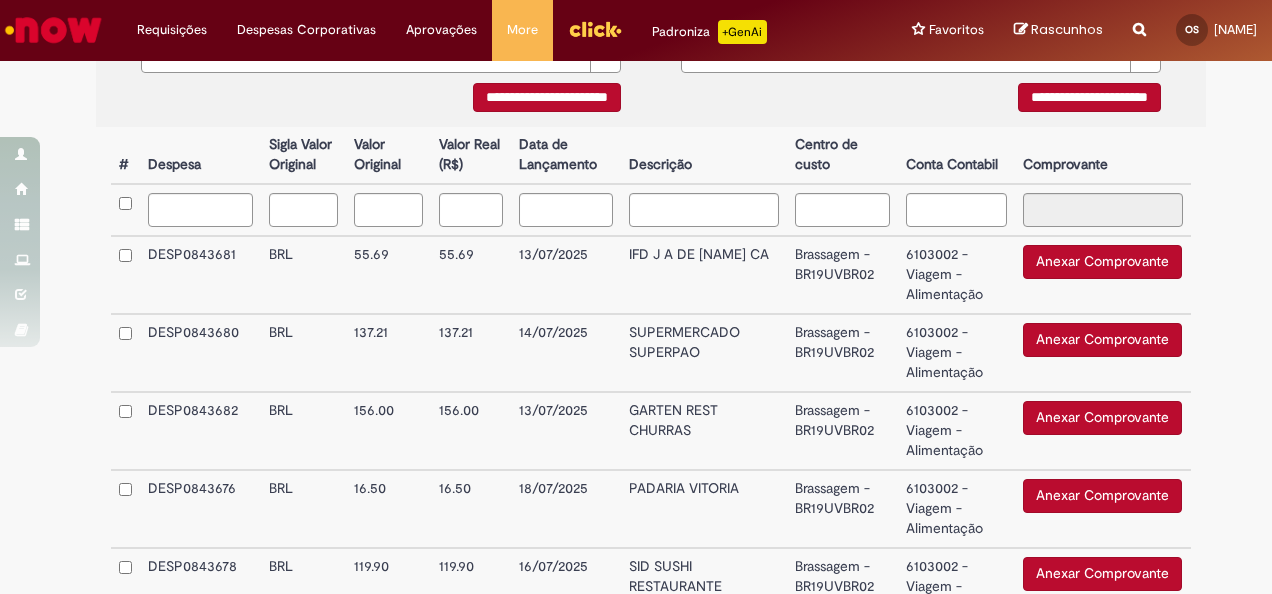 click on "Anexar Comprovante" at bounding box center [1102, 262] 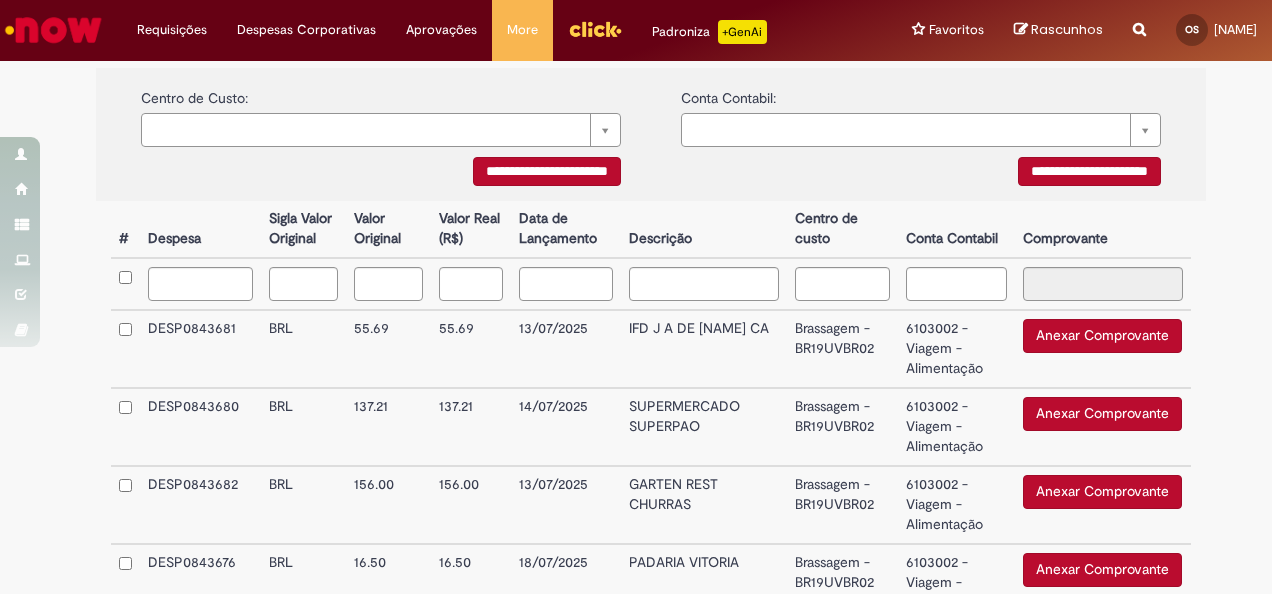 scroll, scrollTop: 400, scrollLeft: 0, axis: vertical 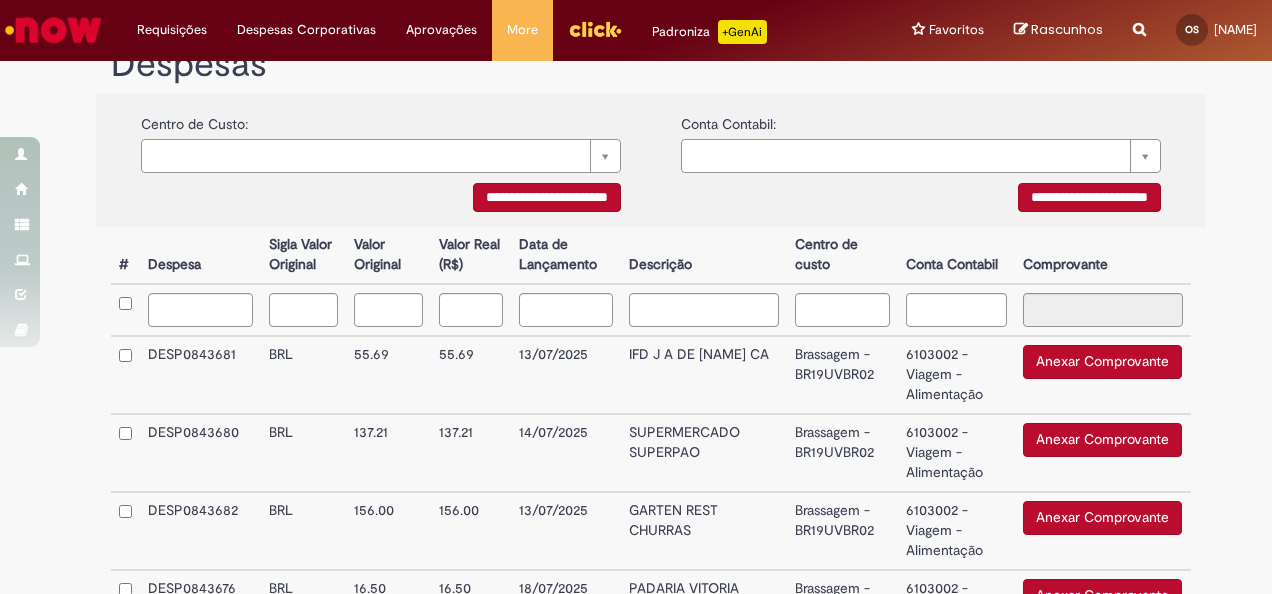 click on "Anexar Comprovante" at bounding box center [1102, 362] 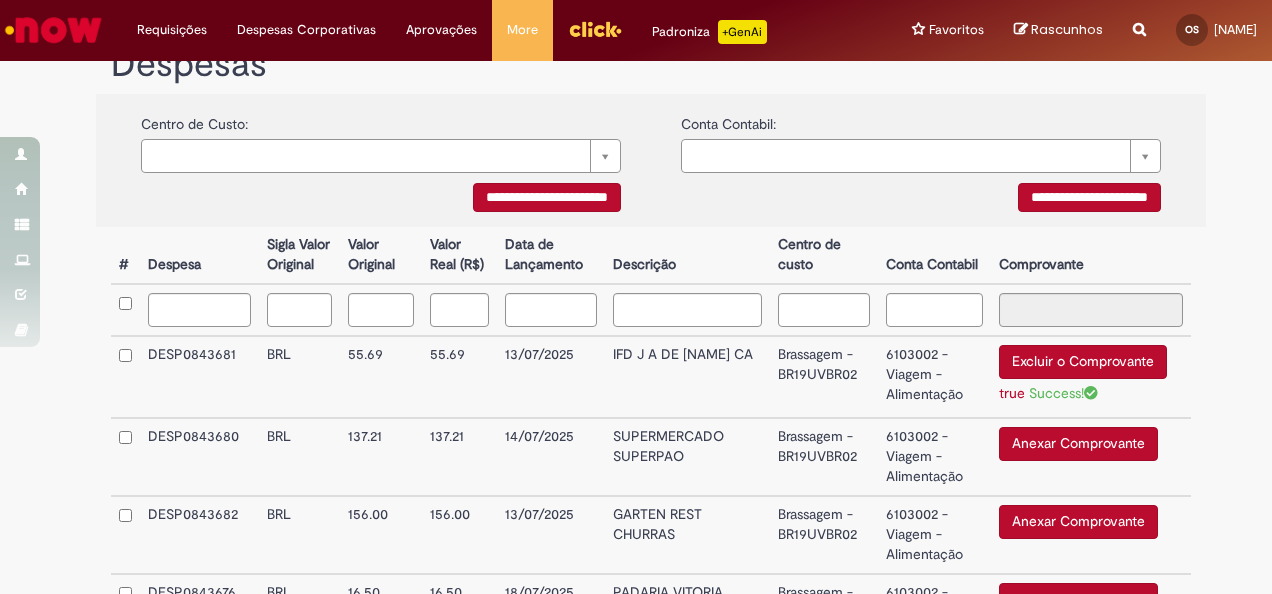 click on "Anexar Comprovante" at bounding box center (1078, 444) 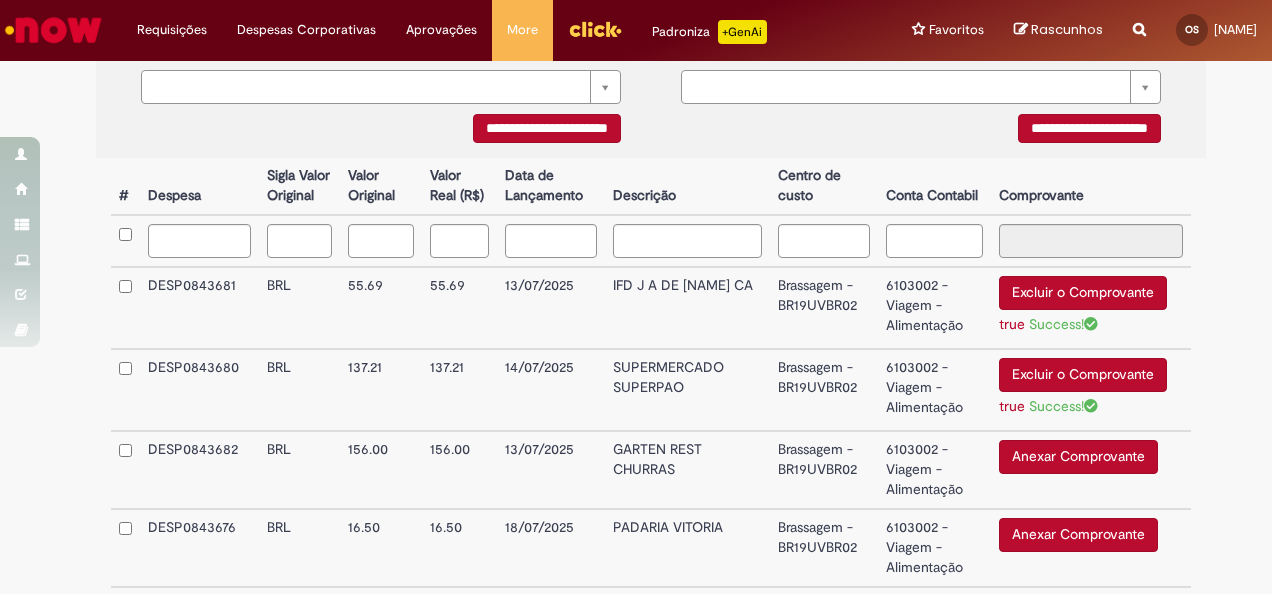 scroll, scrollTop: 500, scrollLeft: 0, axis: vertical 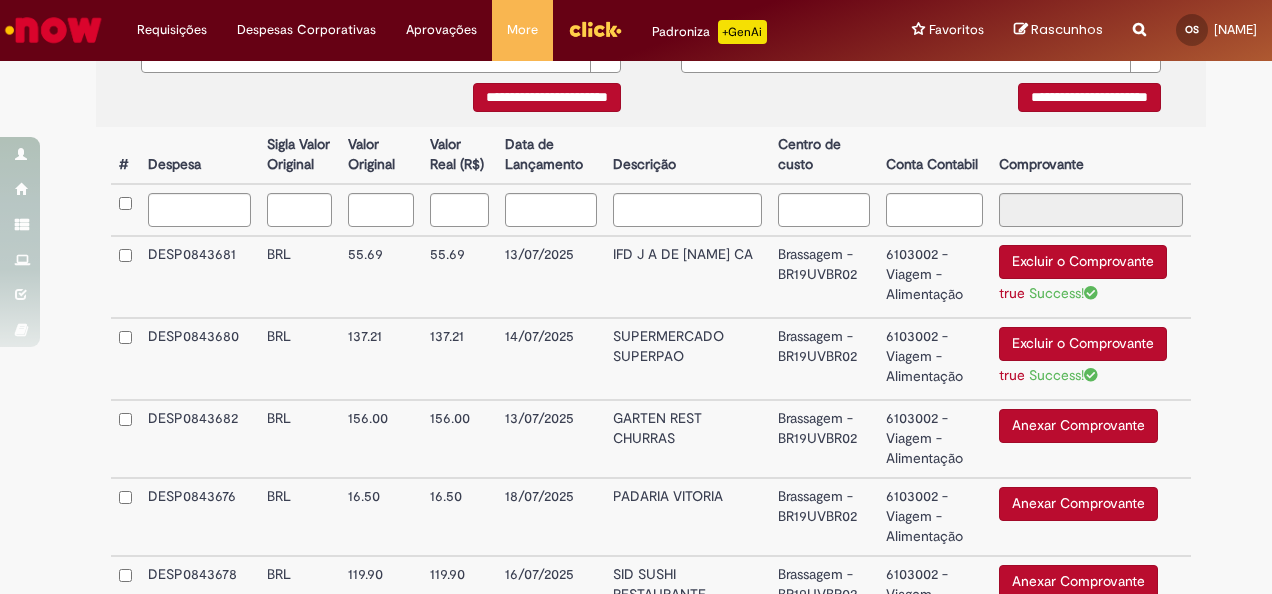 click on "Anexar Comprovante" at bounding box center [1078, 426] 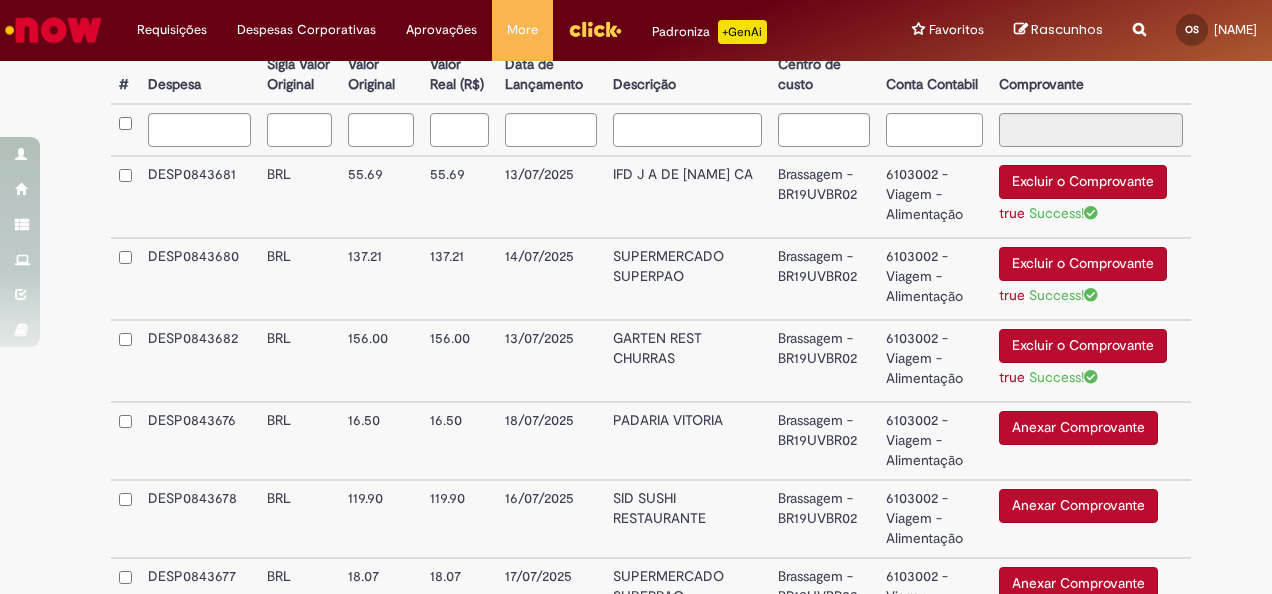 scroll, scrollTop: 700, scrollLeft: 0, axis: vertical 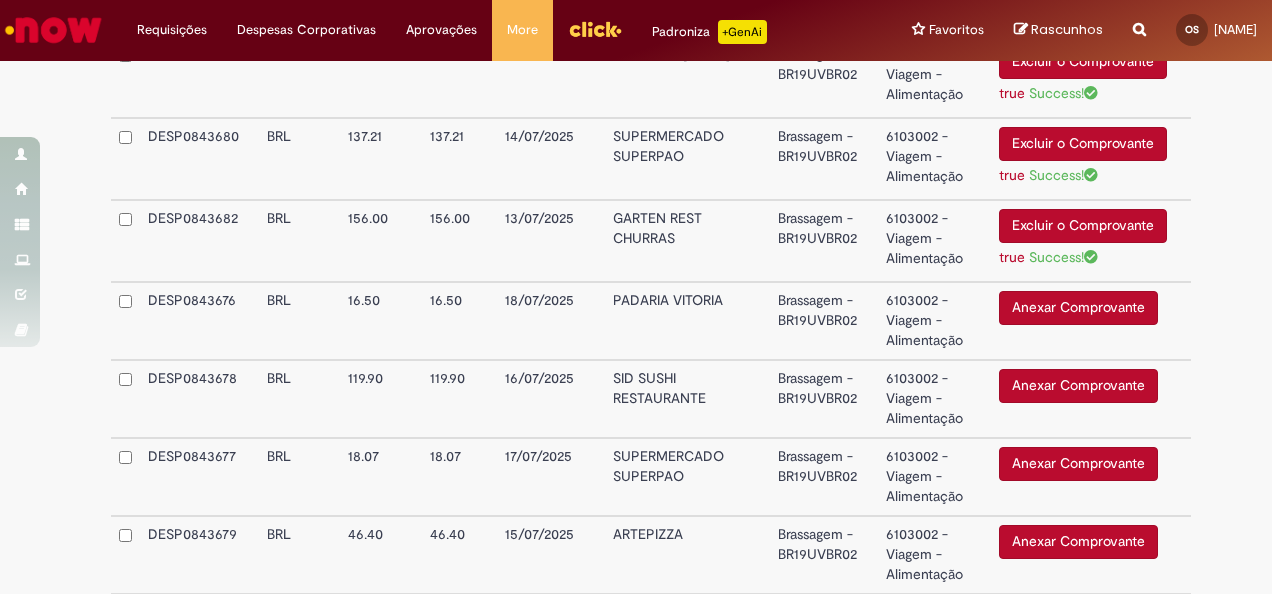 click on "Anexar Comprovante" at bounding box center [1078, 308] 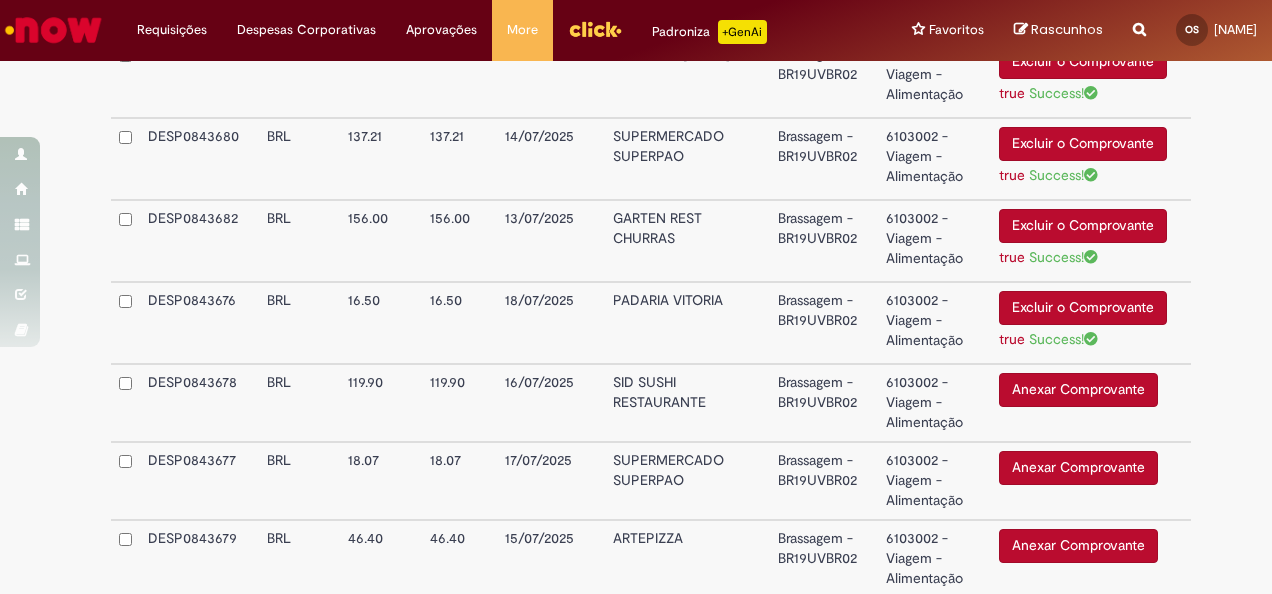 click on "Anexar Comprovante" at bounding box center [1078, 390] 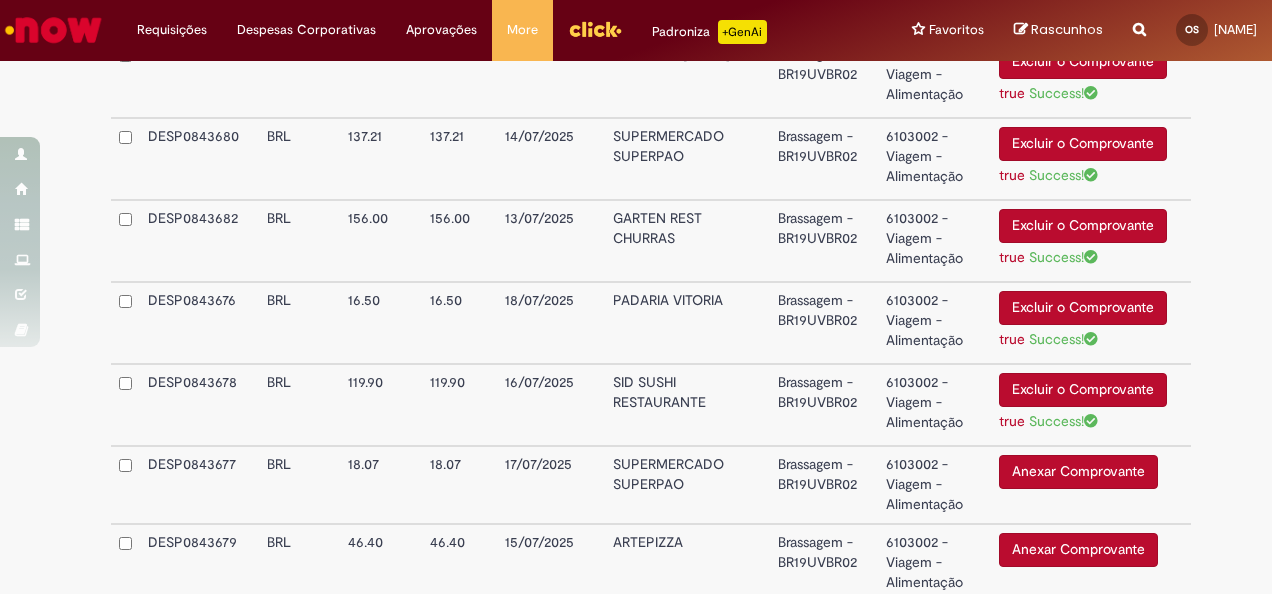 click on "Anexar Comprovante" at bounding box center [1078, 472] 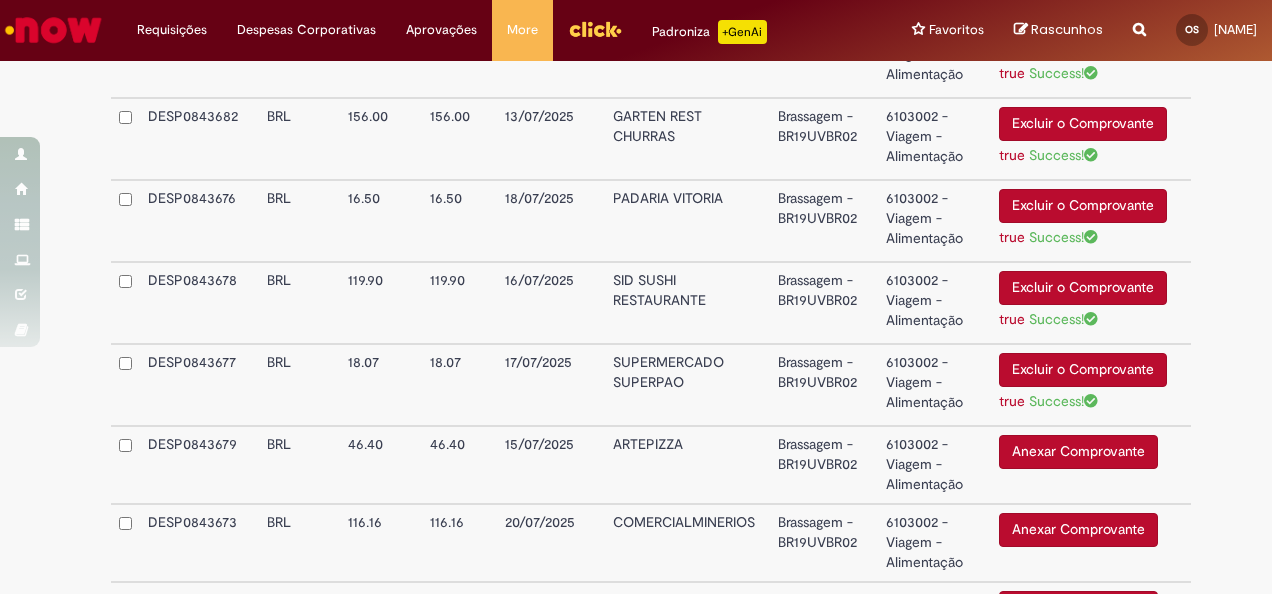 scroll, scrollTop: 1000, scrollLeft: 0, axis: vertical 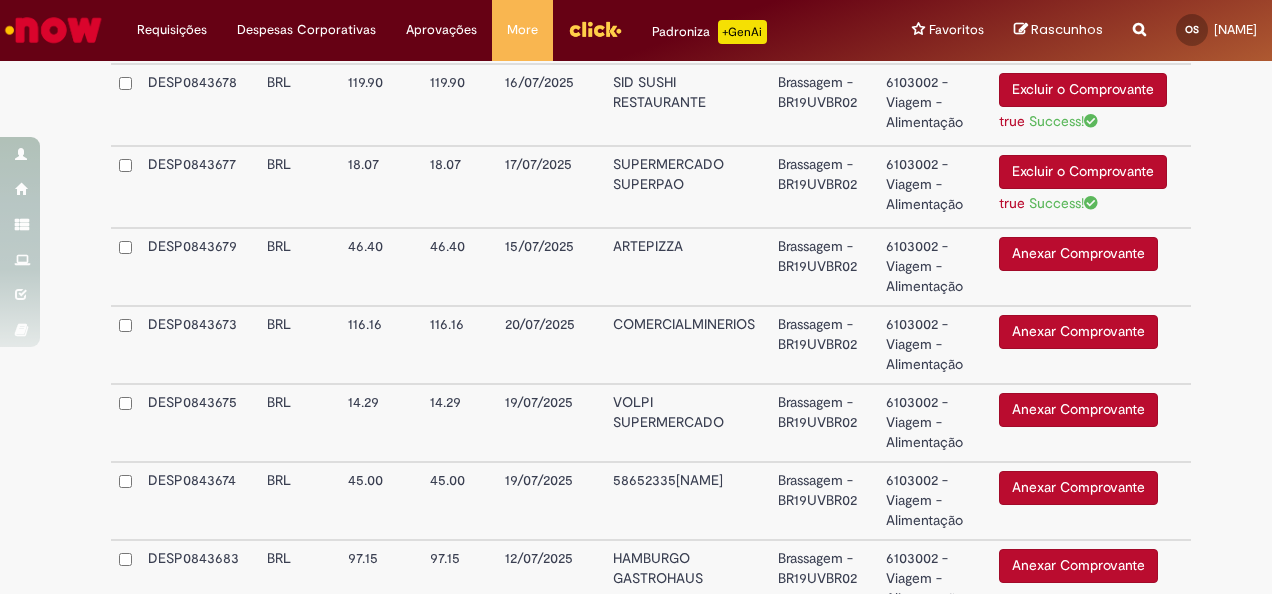 click on "Anexar Comprovante" at bounding box center (1078, 254) 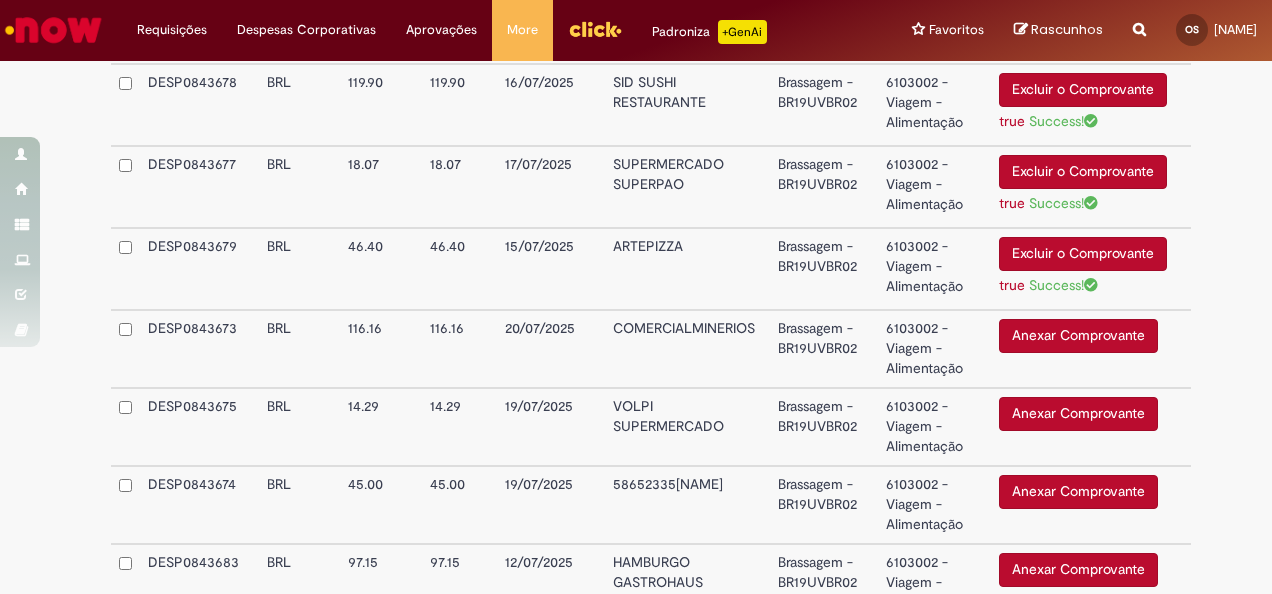 click on "Anexar Comprovante" at bounding box center (1078, 336) 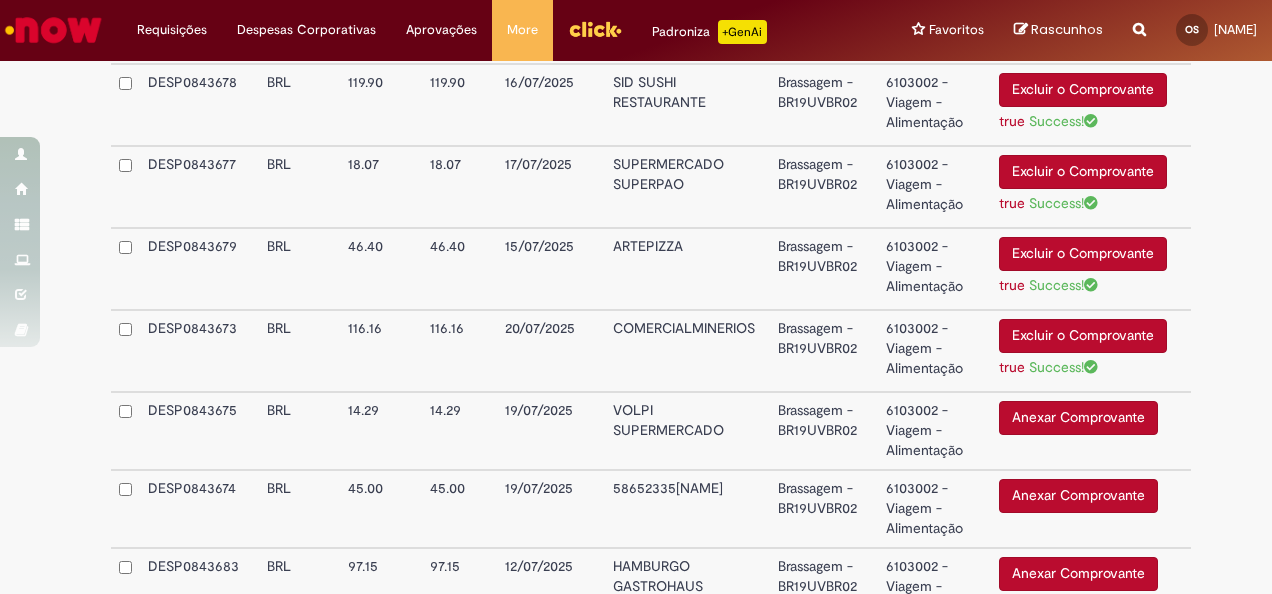 click on "Anexar Comprovante" at bounding box center [1078, 418] 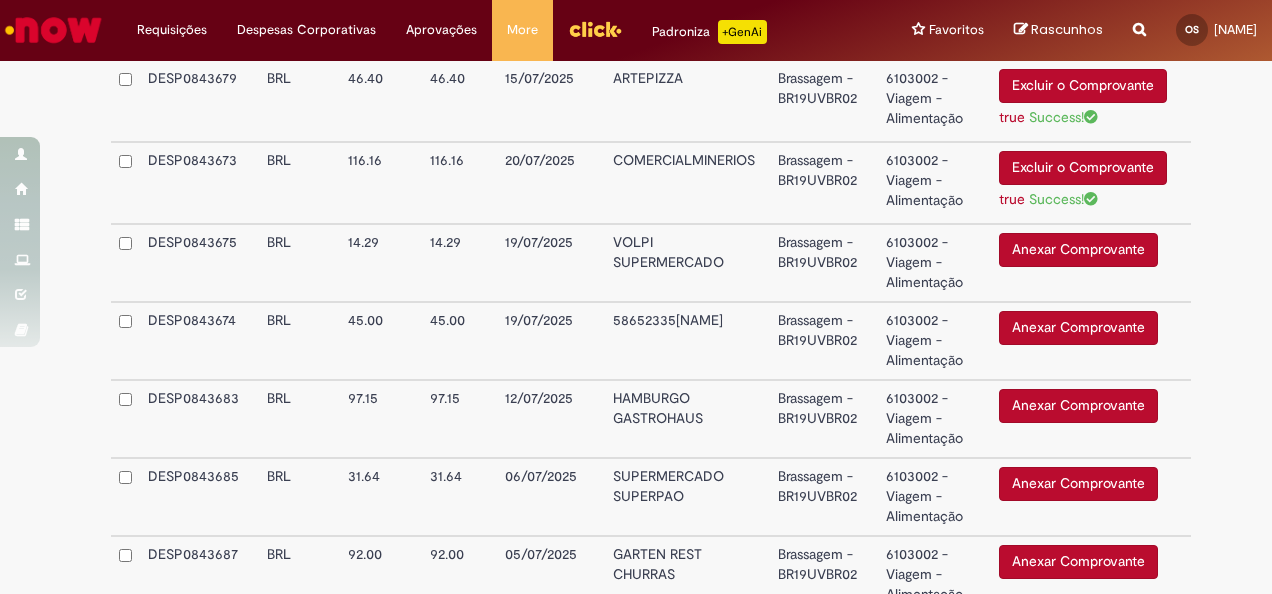 scroll, scrollTop: 1200, scrollLeft: 0, axis: vertical 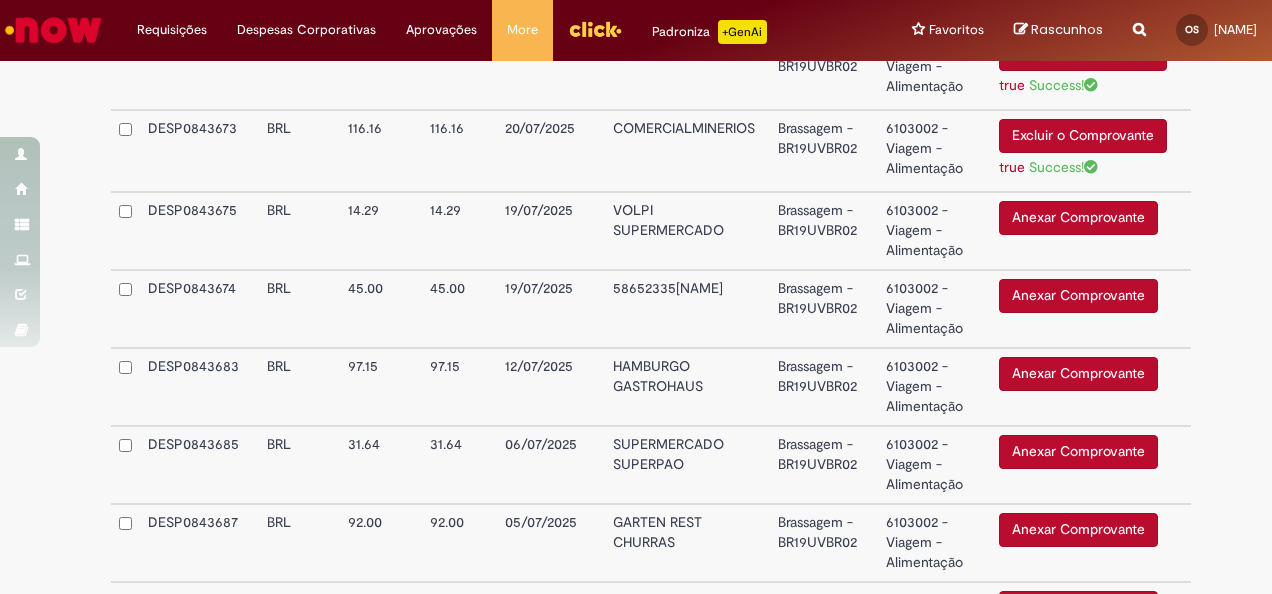 click on "Anexar Comprovante" at bounding box center [1078, 374] 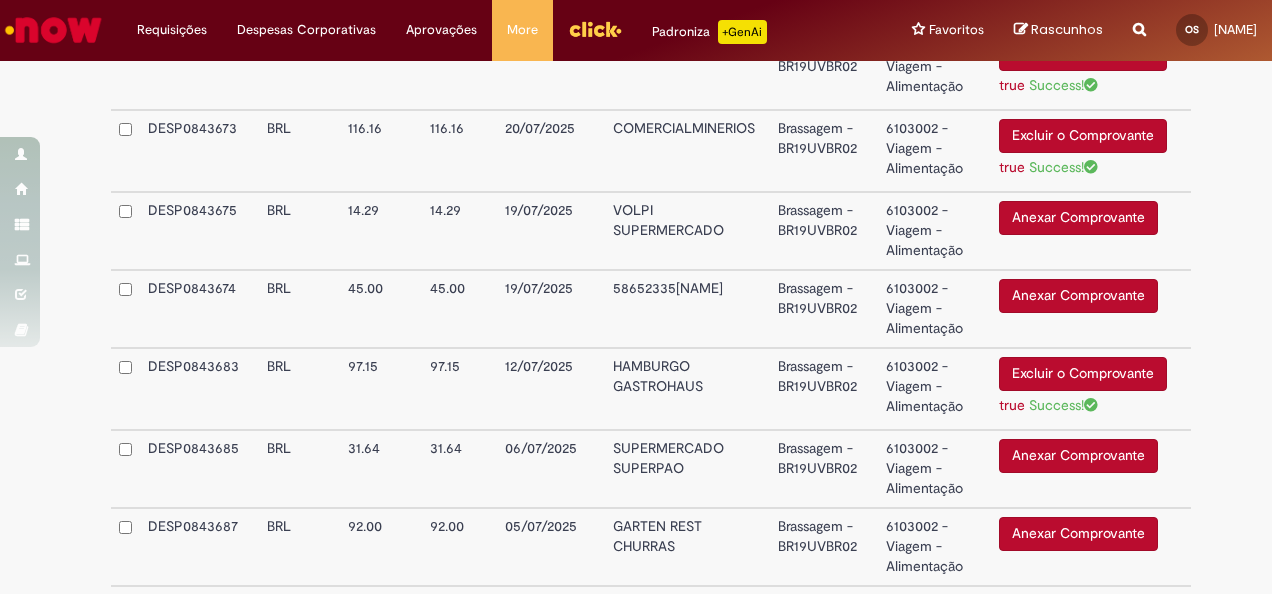click on "Anexar Comprovante" at bounding box center [1078, 456] 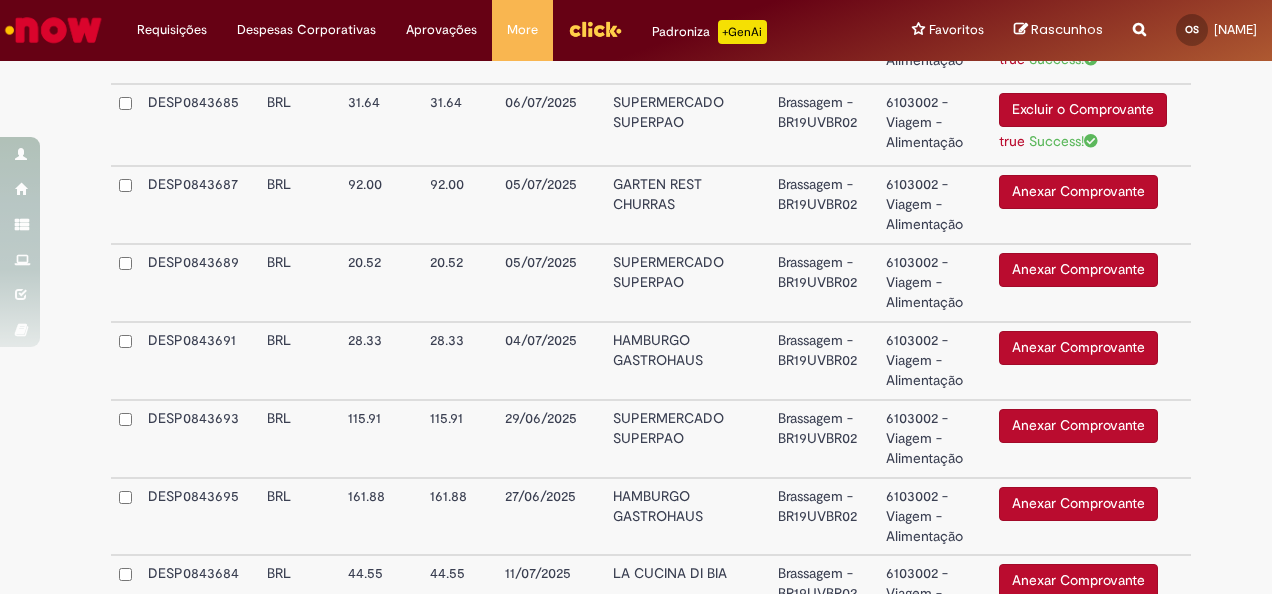 scroll, scrollTop: 1446, scrollLeft: 0, axis: vertical 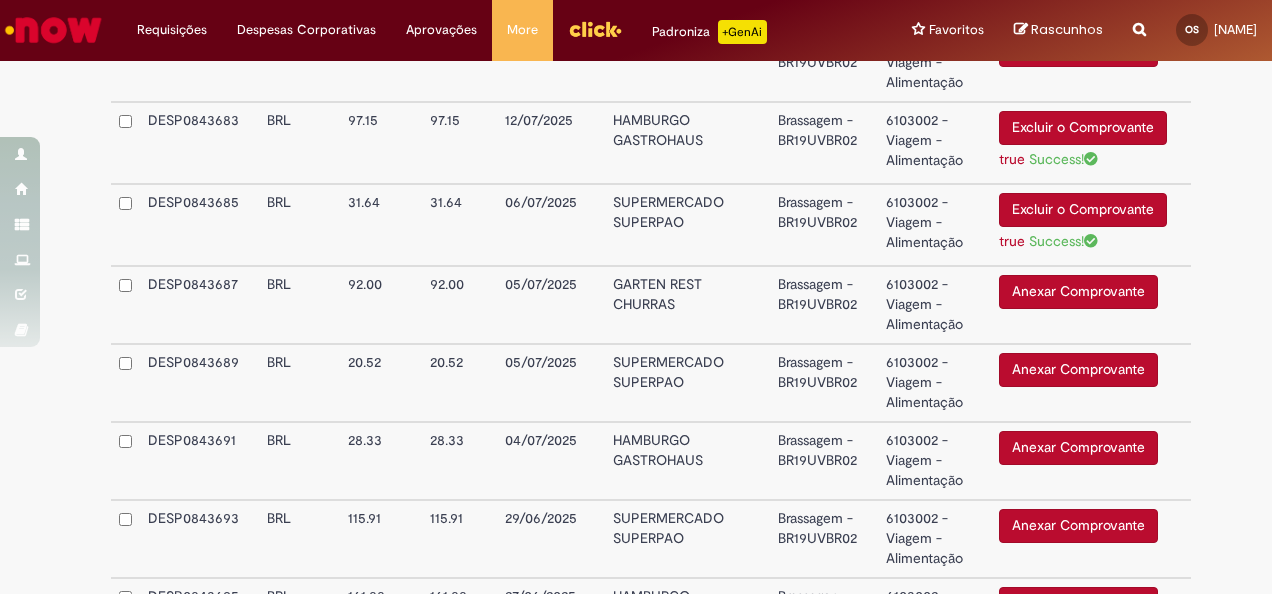 click on "Anexar Comprovante" at bounding box center (1078, 292) 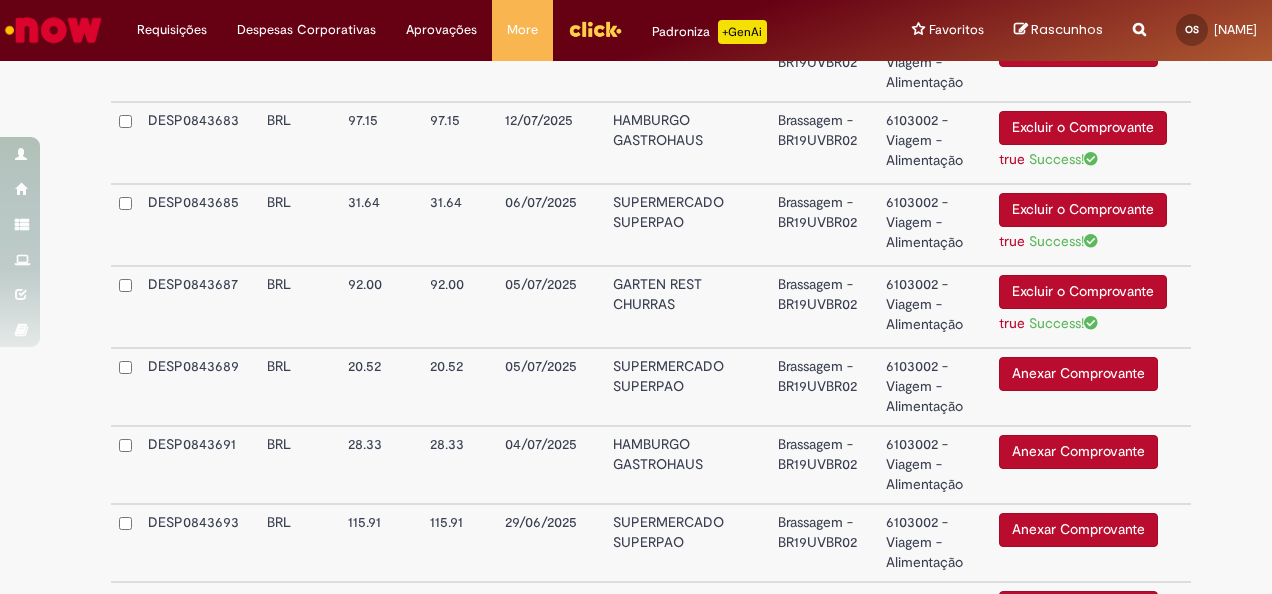 click on "Anexar Comprovante" at bounding box center (1078, 374) 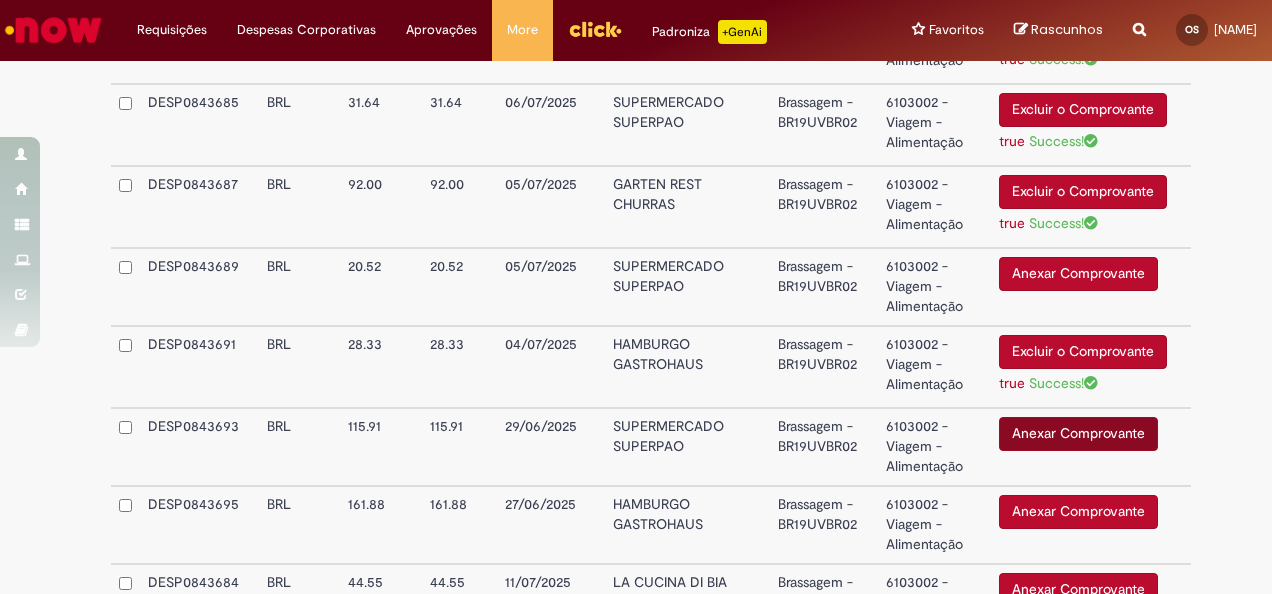 scroll, scrollTop: 1746, scrollLeft: 0, axis: vertical 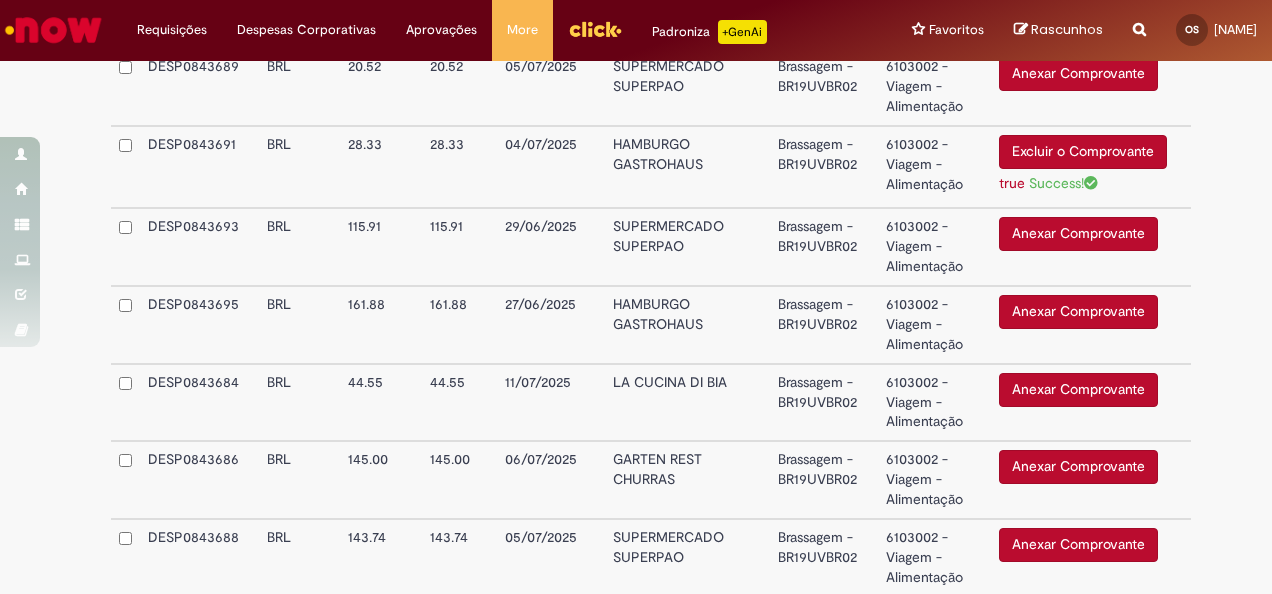 click on "Anexar Comprovante" at bounding box center (1078, 234) 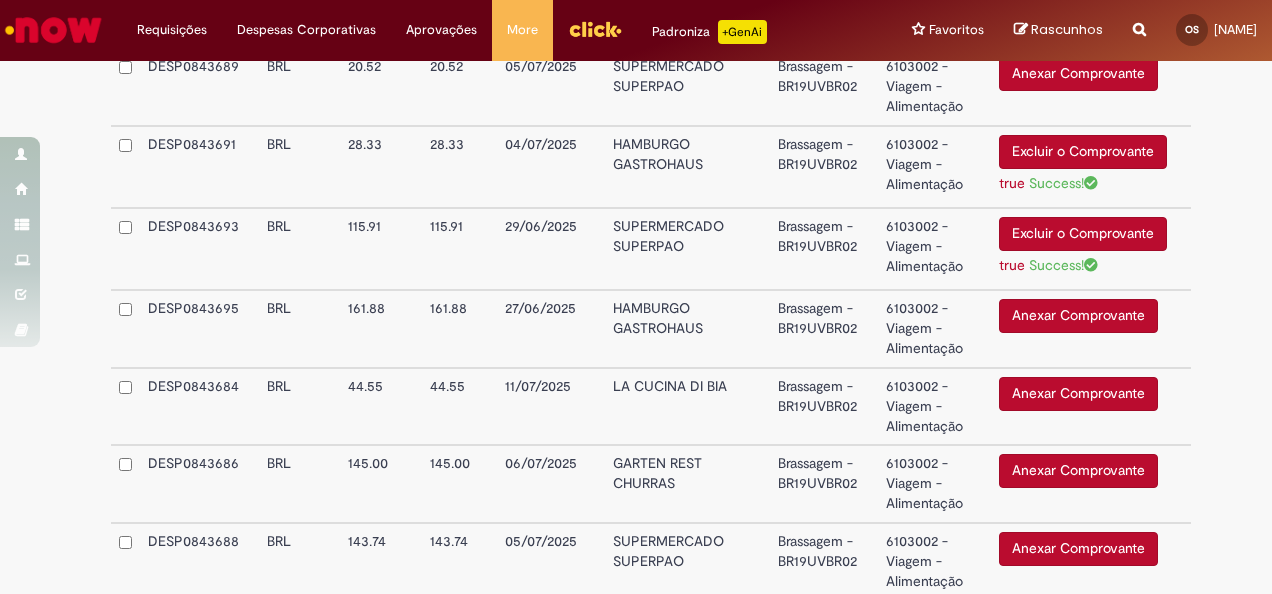 click on "Anexar Comprovante" at bounding box center [1078, 316] 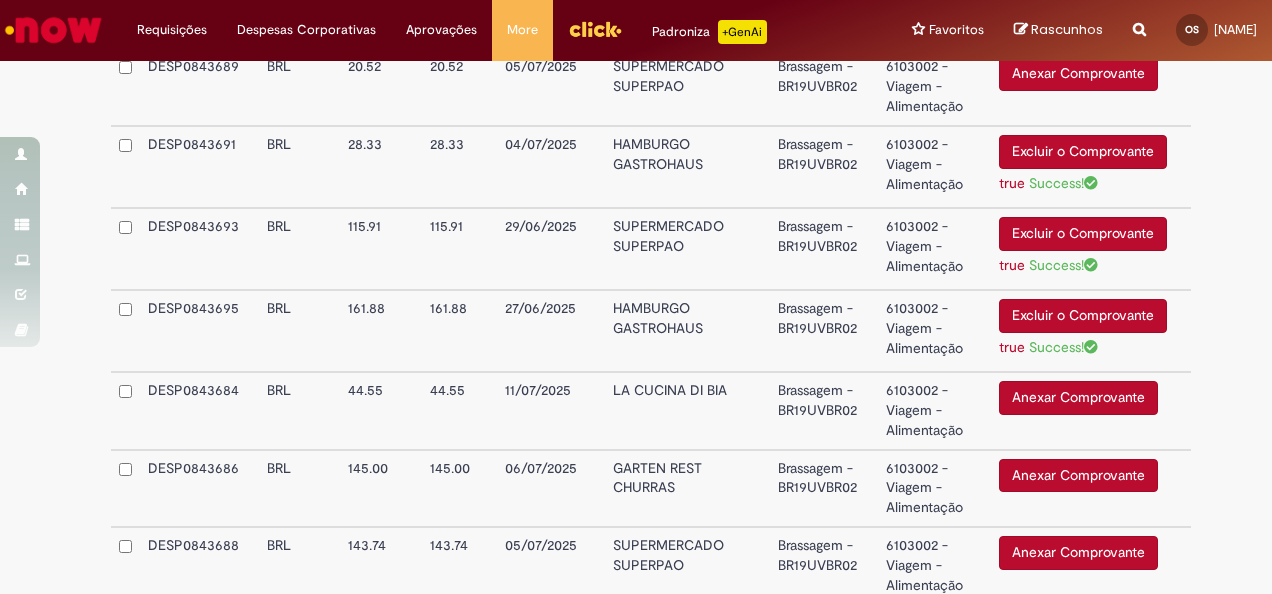 click on "Excluir o Comprovante" at bounding box center [1083, 234] 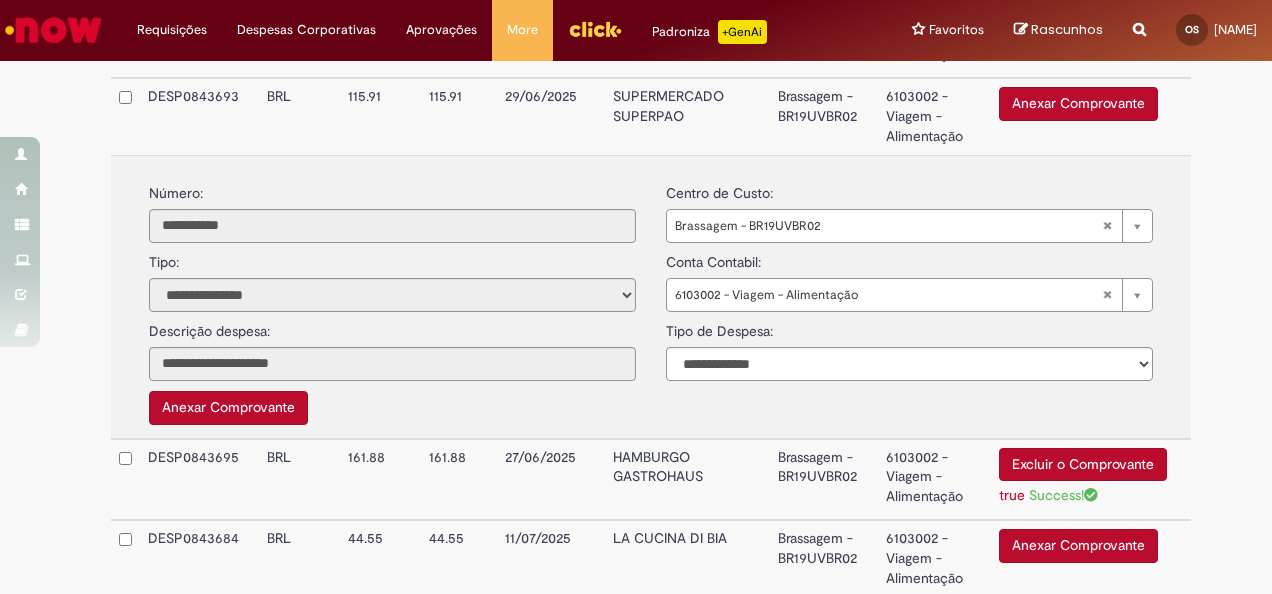 scroll, scrollTop: 1746, scrollLeft: 0, axis: vertical 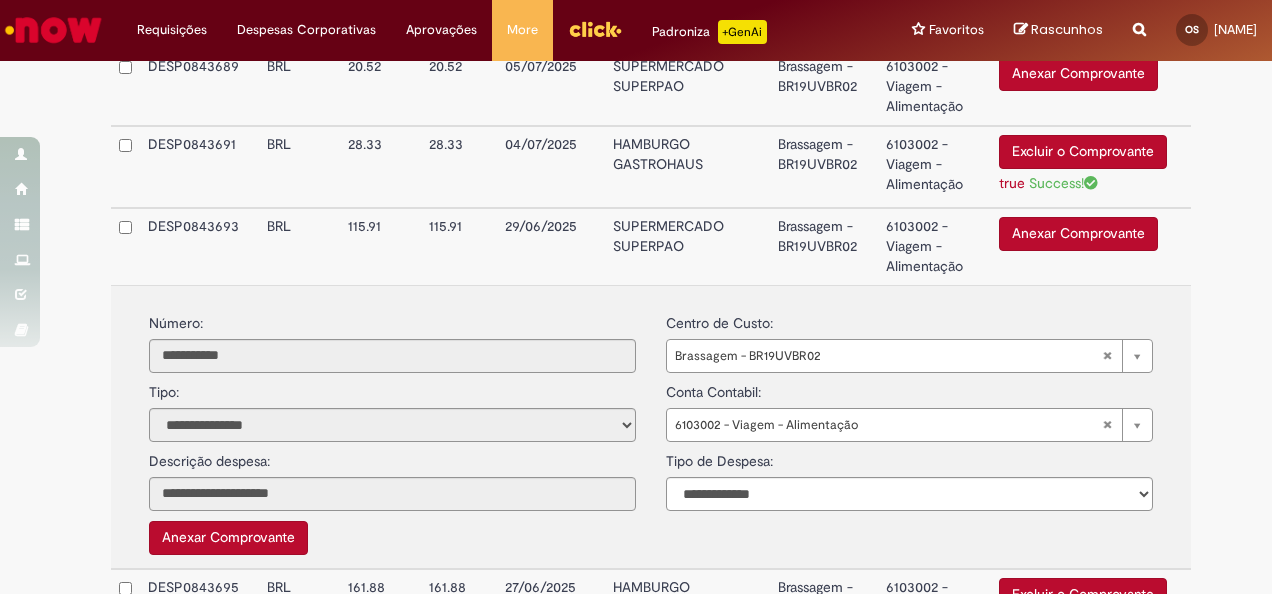 click on "Anexar Comprovante" at bounding box center [1078, 234] 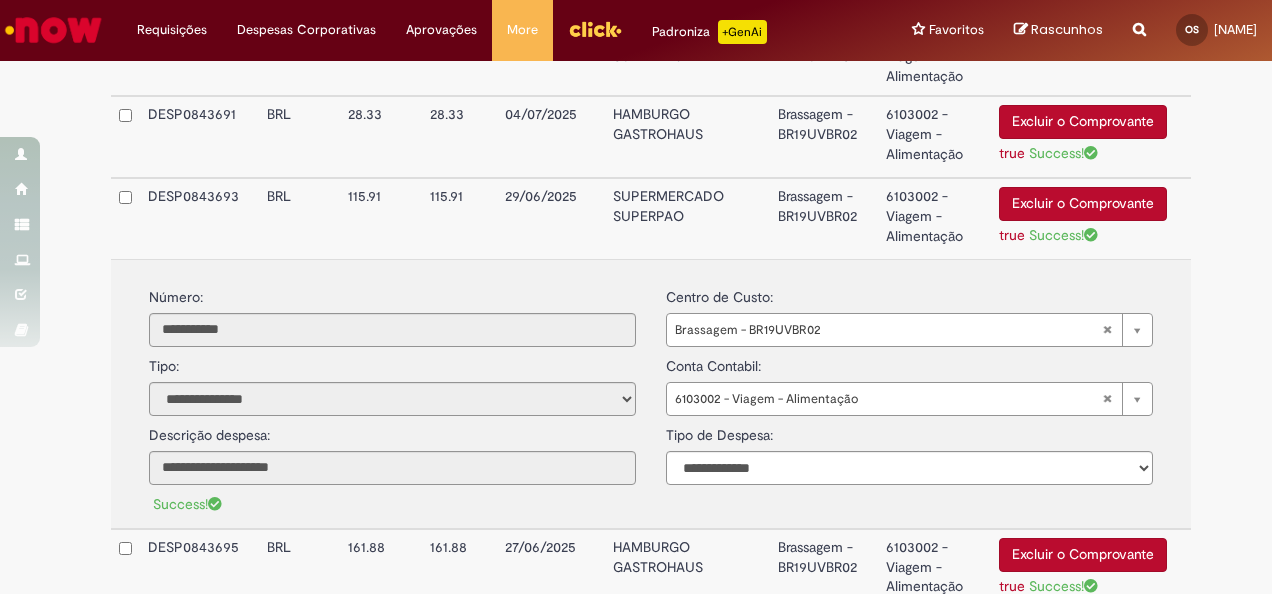 scroll, scrollTop: 1746, scrollLeft: 0, axis: vertical 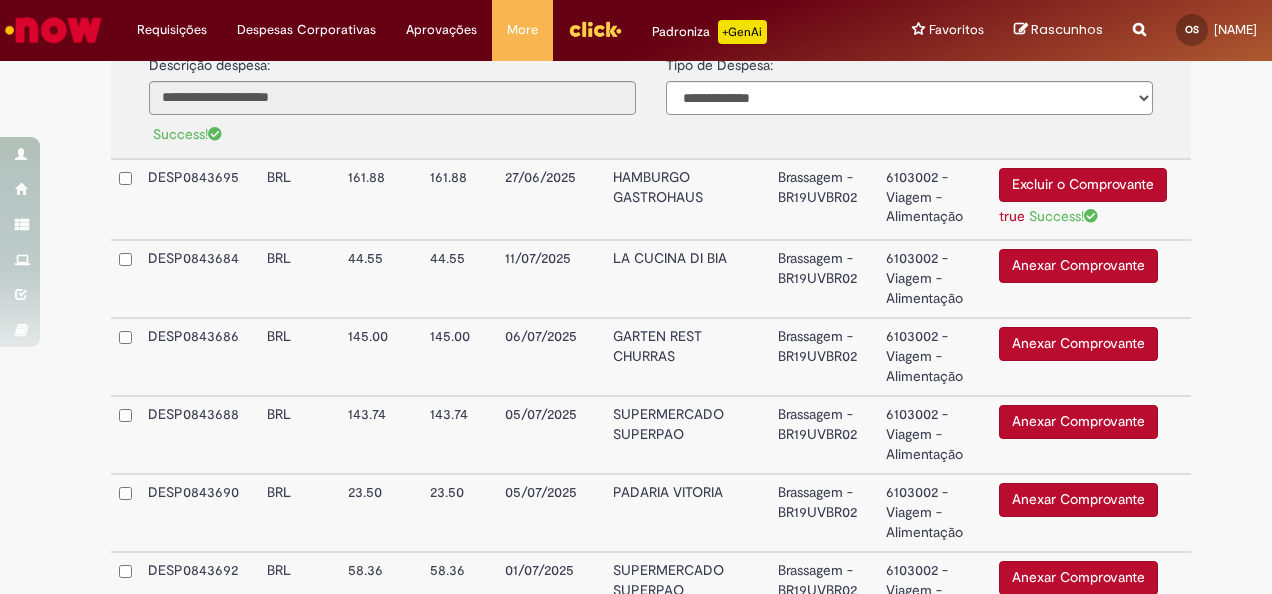 click on "Anexar Comprovante" at bounding box center [1078, 266] 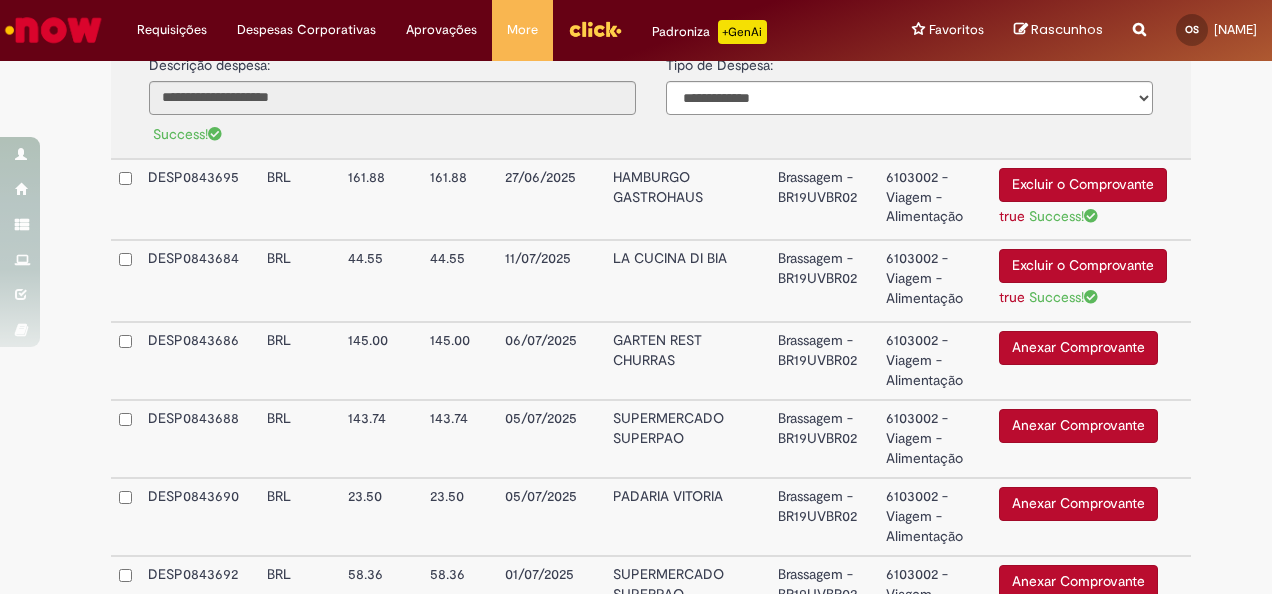 click on "Anexar Comprovante" at bounding box center (1078, 348) 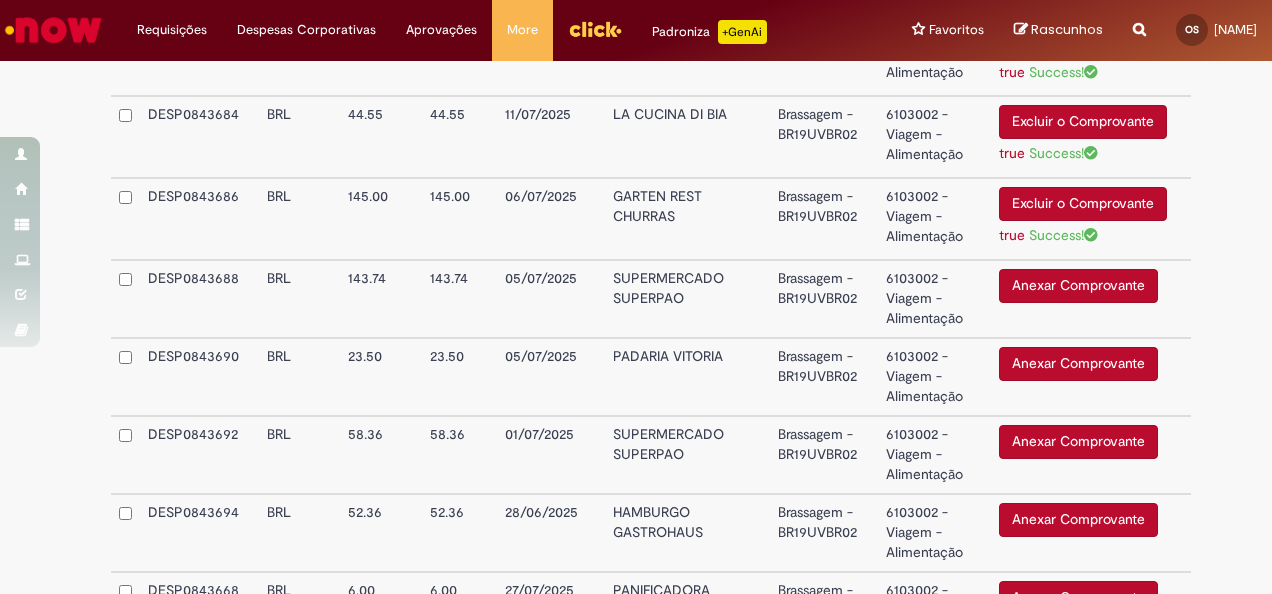 scroll, scrollTop: 2346, scrollLeft: 0, axis: vertical 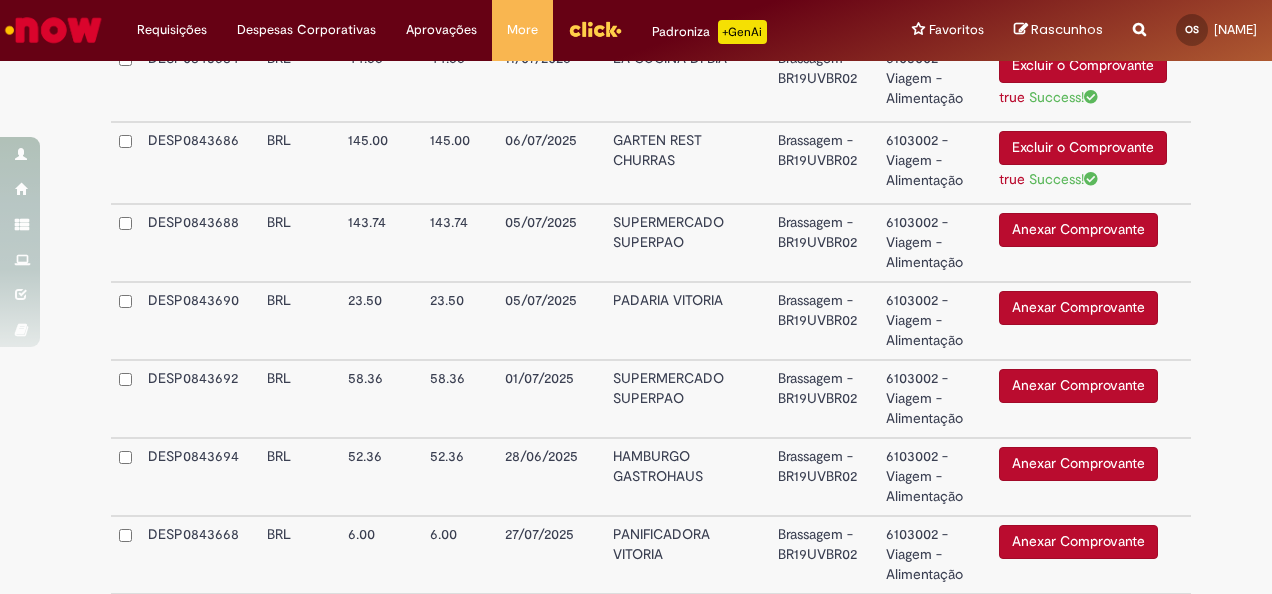 click on "Anexar Comprovante" at bounding box center (1078, 230) 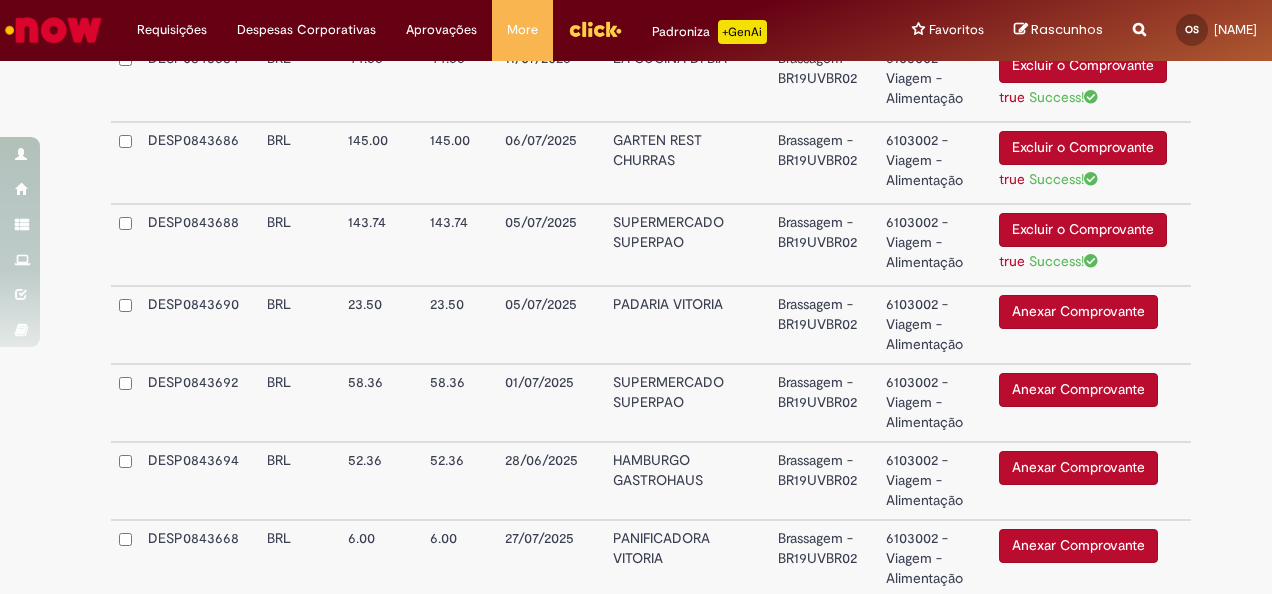 click on "Anexar Comprovante" at bounding box center [1078, 312] 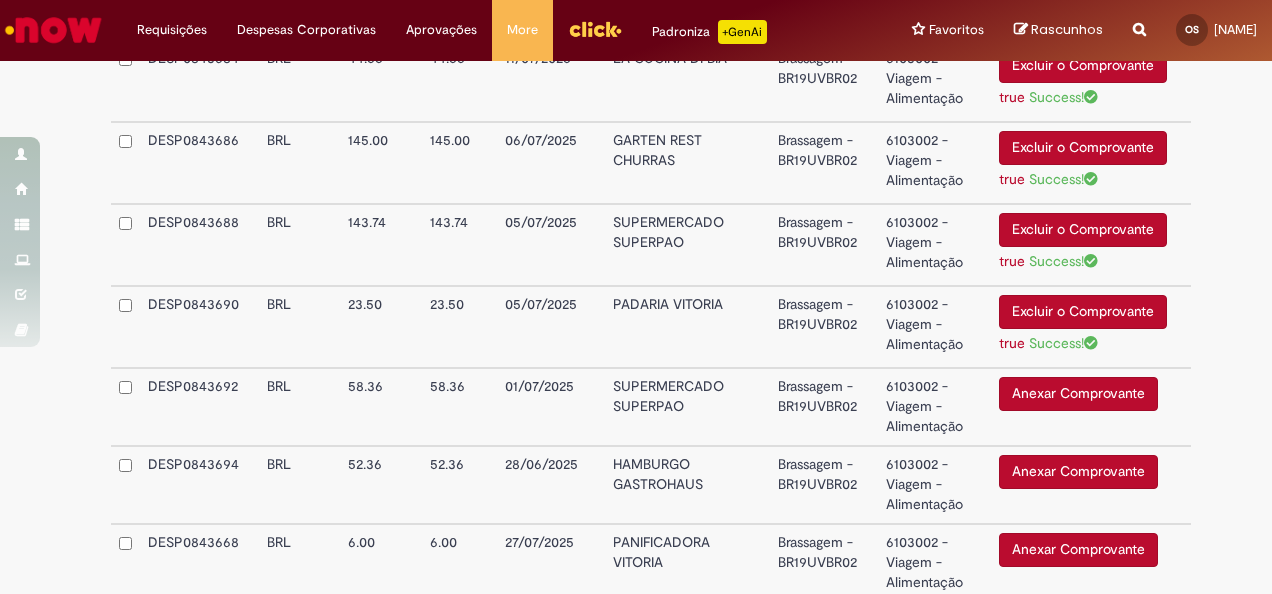 click on "Anexar Comprovante" at bounding box center (1078, 394) 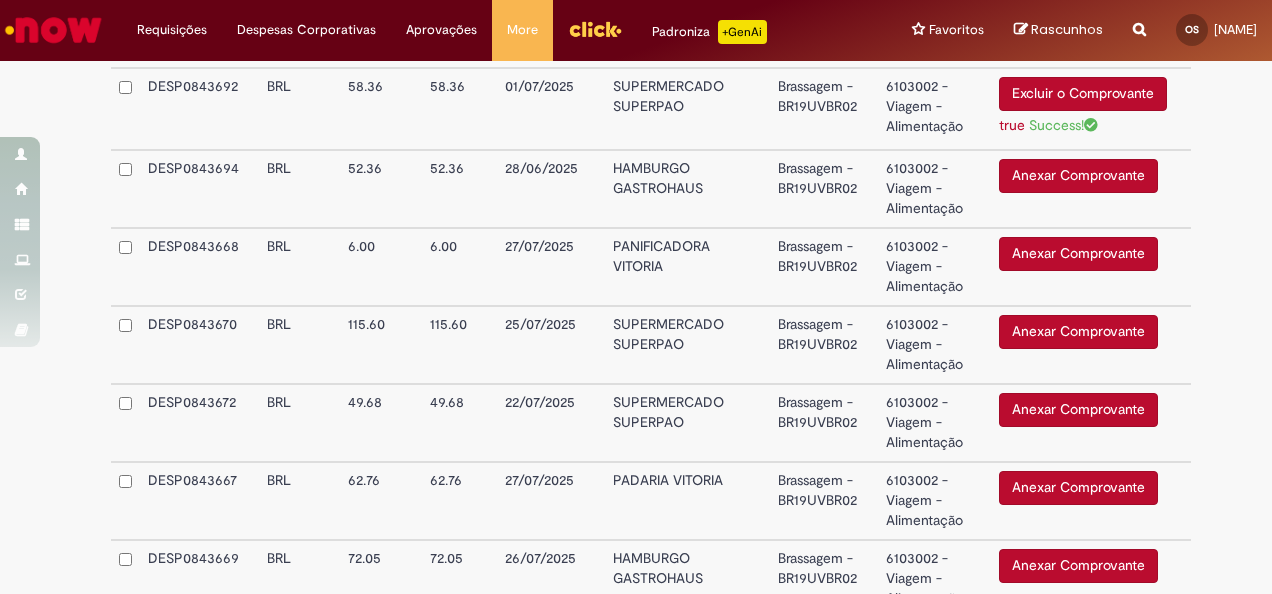scroll, scrollTop: 2546, scrollLeft: 0, axis: vertical 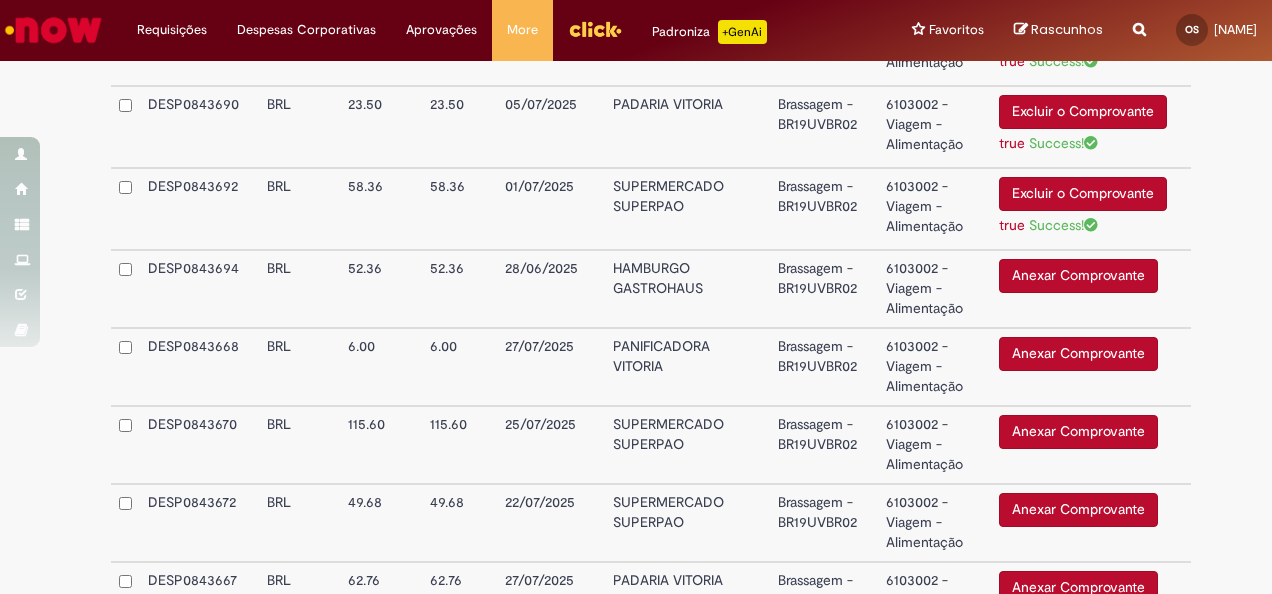 click on "Anexar Comprovante" at bounding box center [1078, 276] 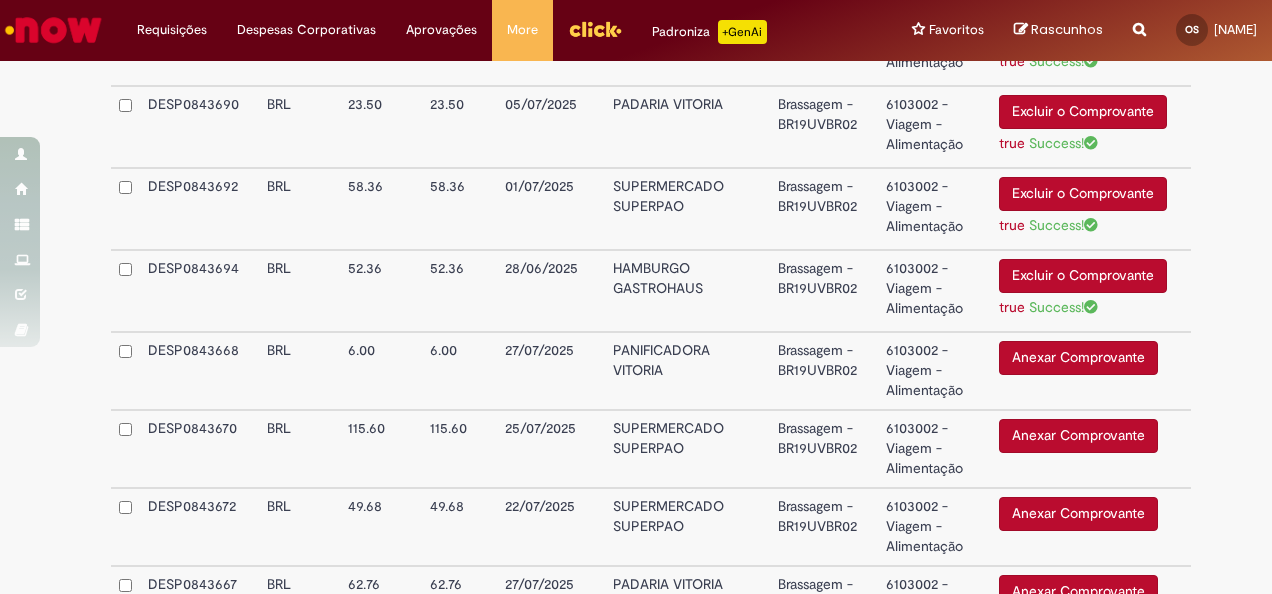 click on "Anexar Comprovante" at bounding box center (1078, 358) 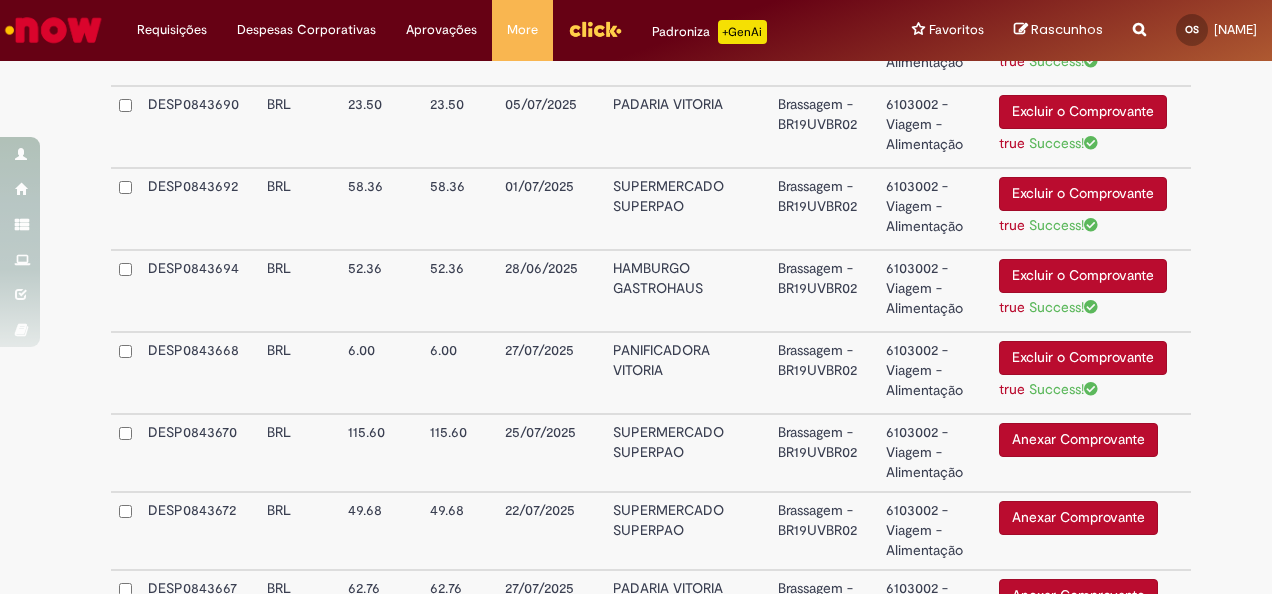 click on "Anexar Comprovante" at bounding box center (1078, 440) 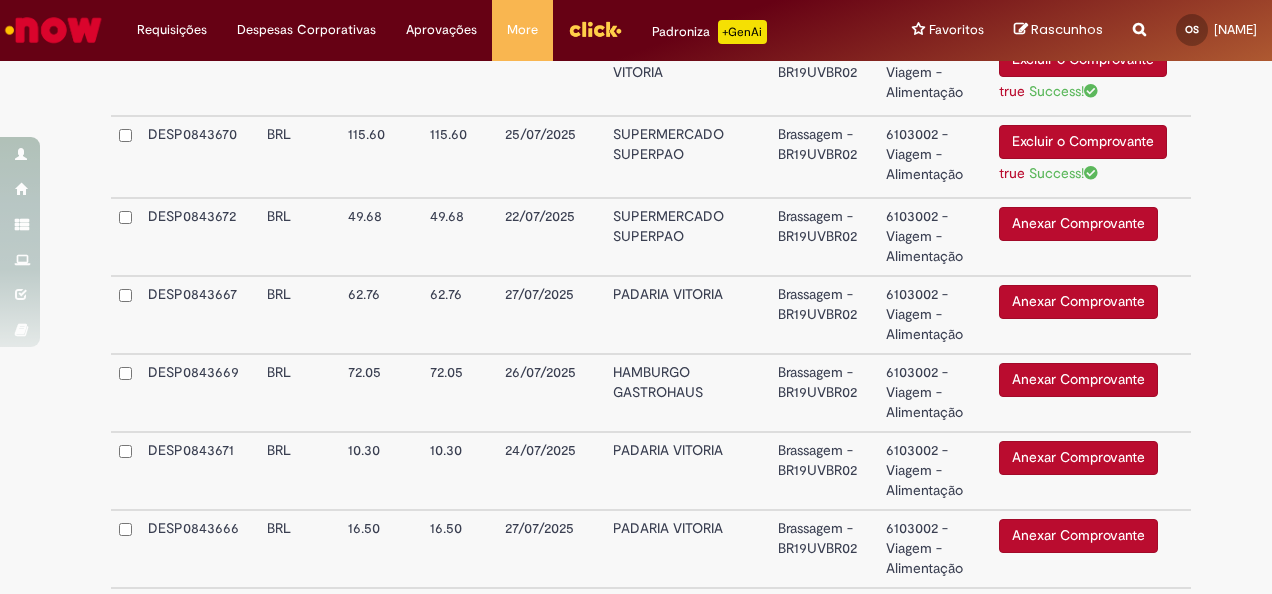 scroll, scrollTop: 2846, scrollLeft: 0, axis: vertical 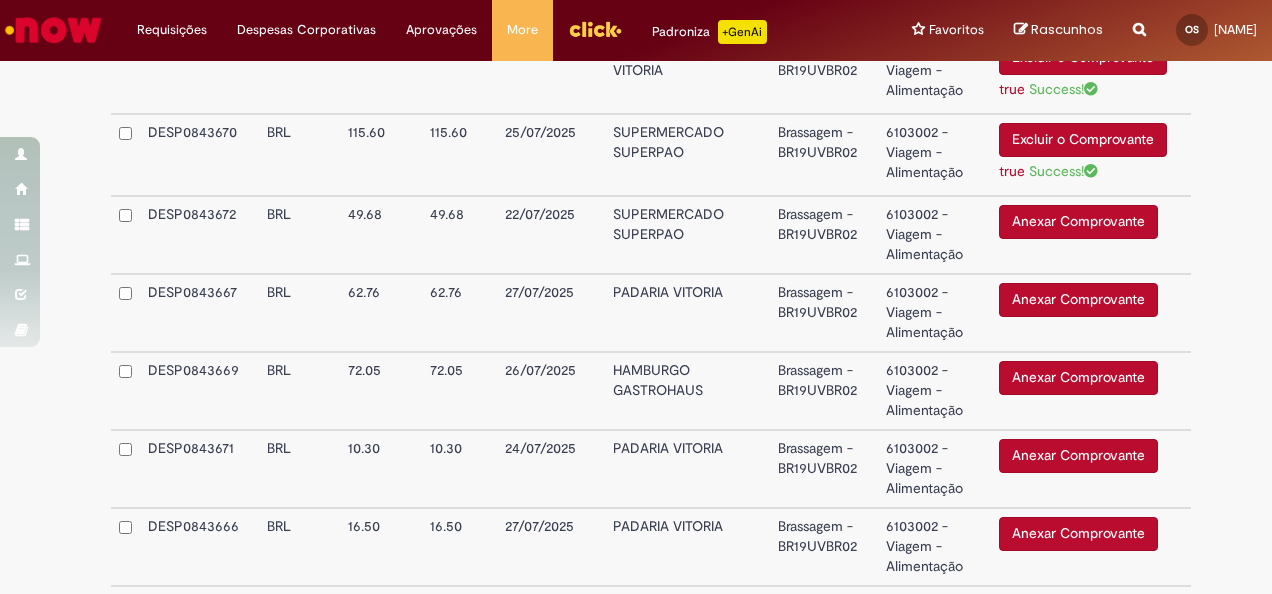 click on "Anexar Comprovante" at bounding box center [1078, 222] 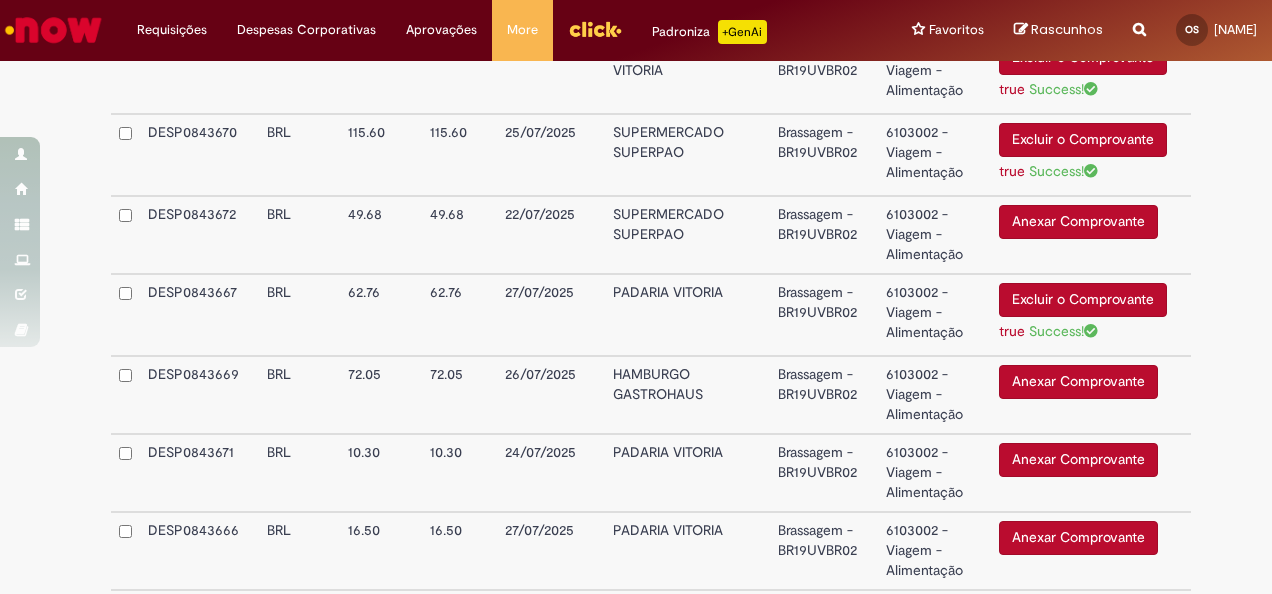 click on "Anexar Comprovante" at bounding box center (1078, 382) 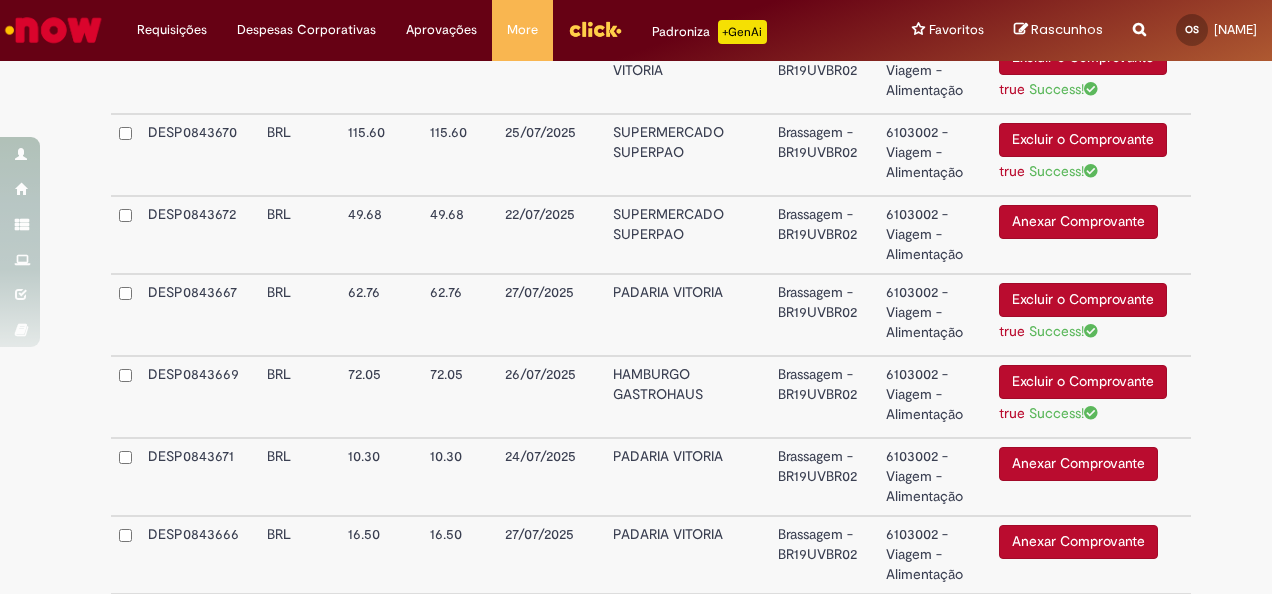 click on "Anexar Comprovante" at bounding box center [1078, 464] 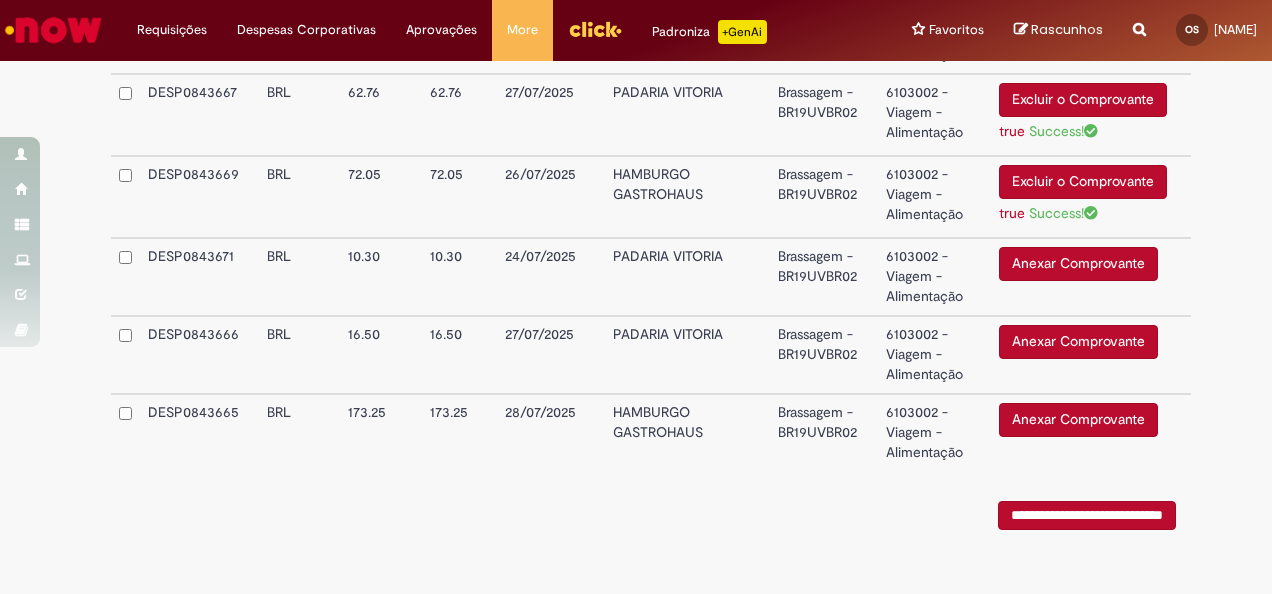 click on "Anexar Comprovante" at bounding box center [1078, 342] 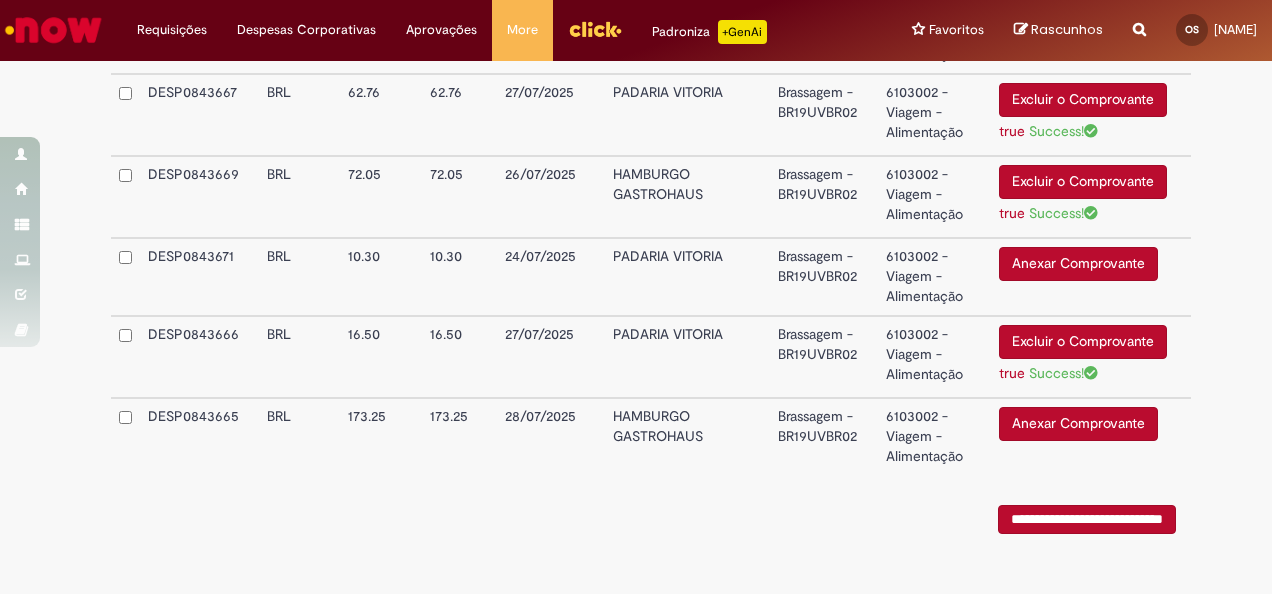 click on "Anexar Comprovante" at bounding box center [1078, 424] 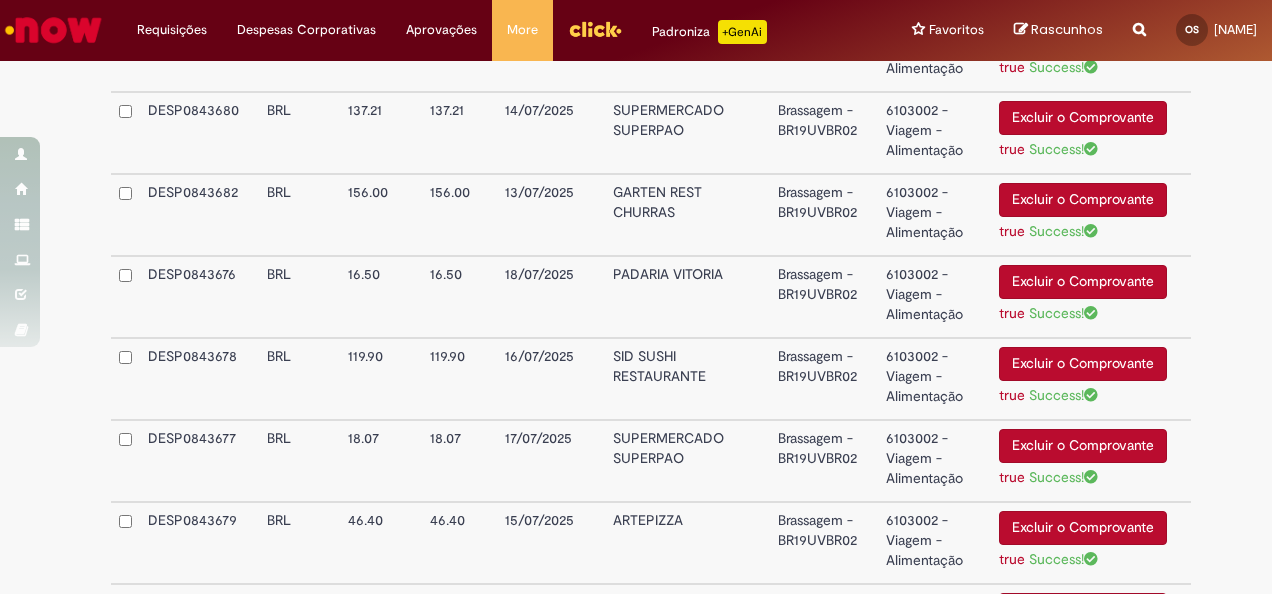 scroll, scrollTop: 713, scrollLeft: 0, axis: vertical 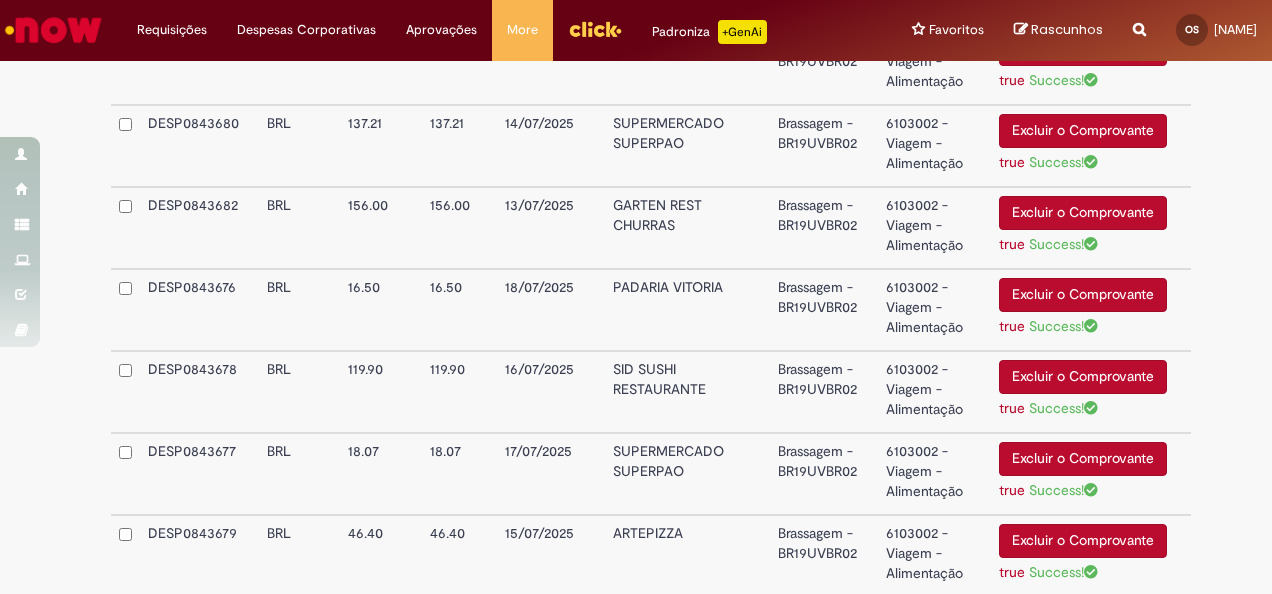 click on "Excluir o Comprovante" at bounding box center [1083, 295] 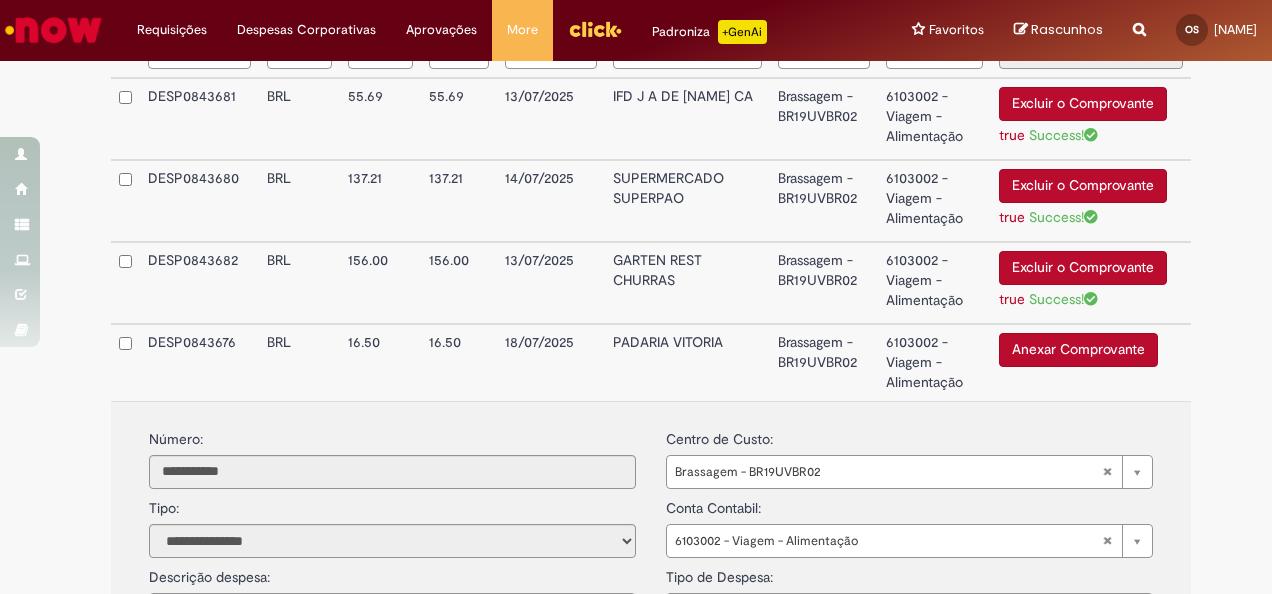 scroll, scrollTop: 613, scrollLeft: 0, axis: vertical 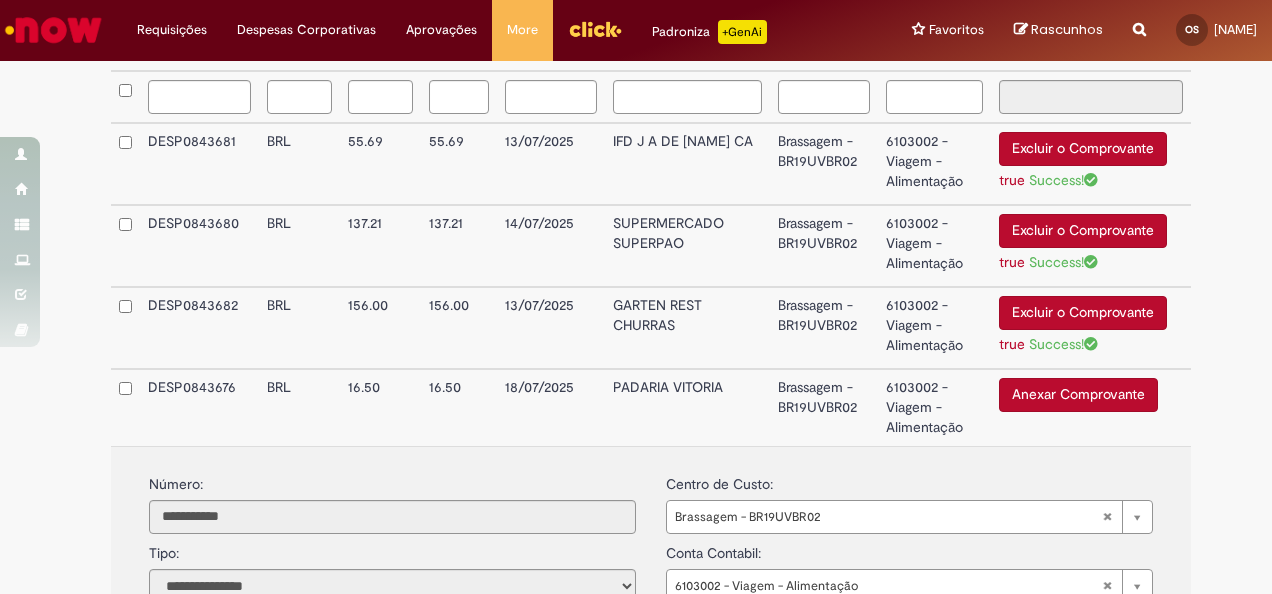 click on "Anexar Comprovante" at bounding box center [1078, 395] 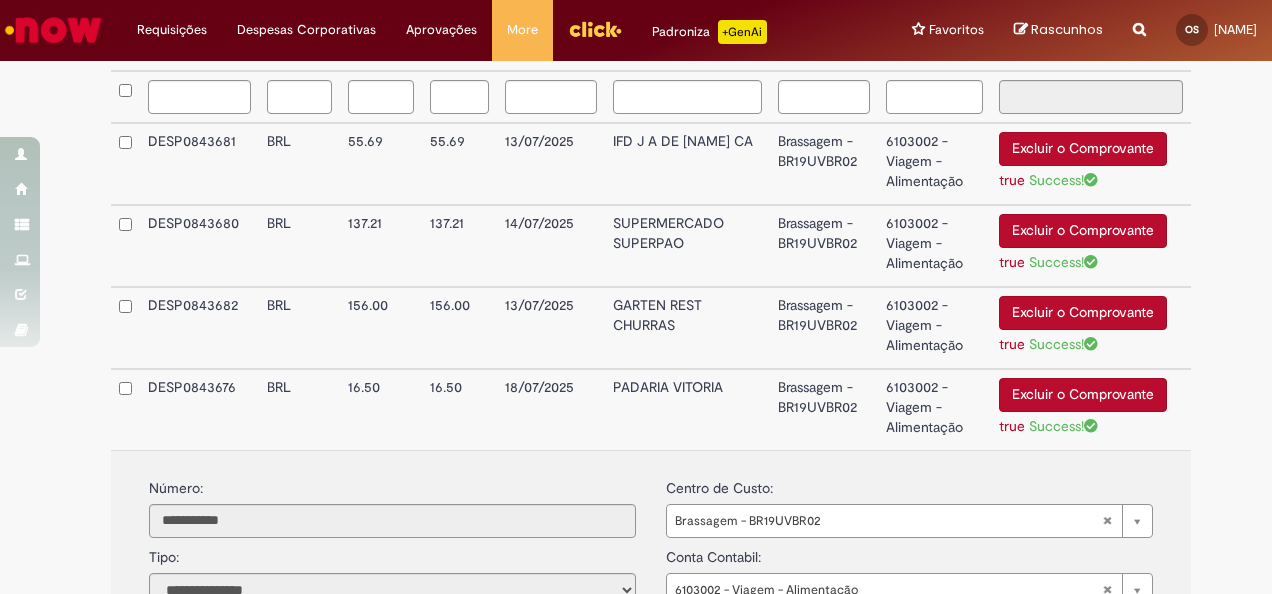 click on "Excluir o Comprovante" at bounding box center [1083, 395] 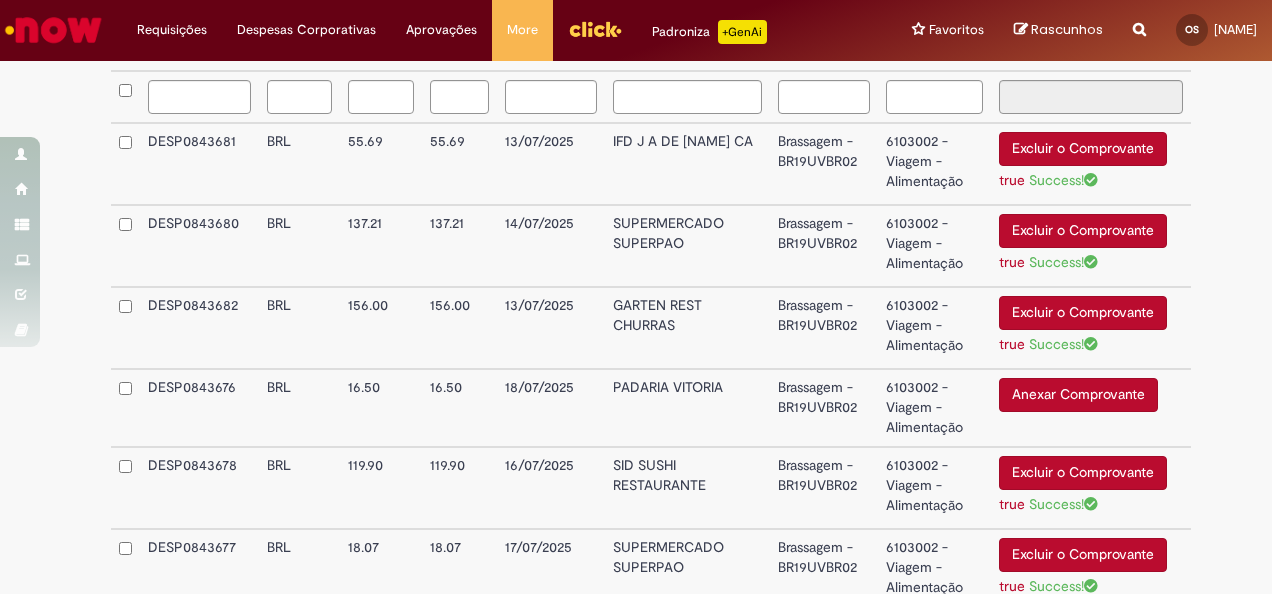 click on "Anexar Comprovante" at bounding box center (1078, 395) 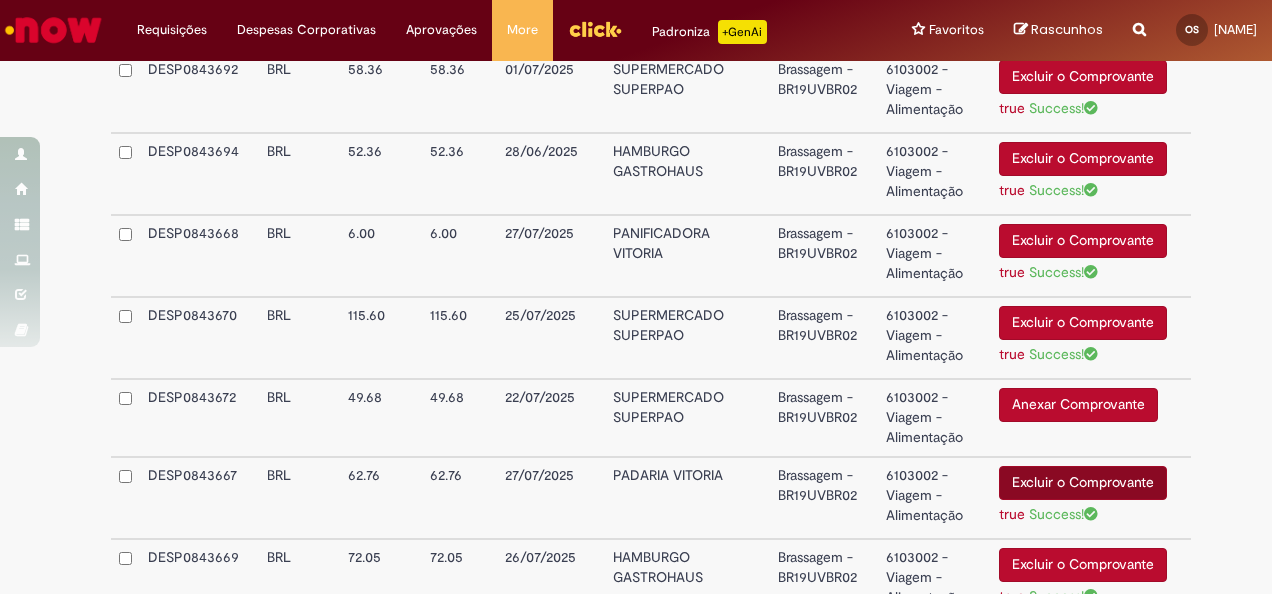 scroll, scrollTop: 2413, scrollLeft: 0, axis: vertical 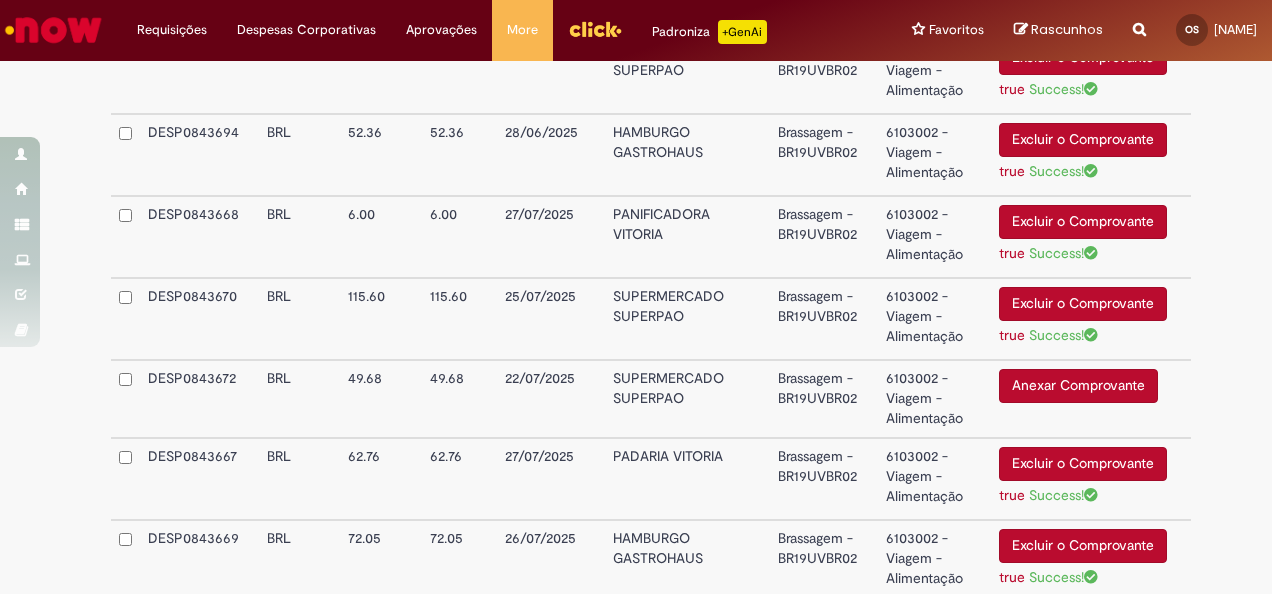 click on "Anexar Comprovante" at bounding box center [1078, 386] 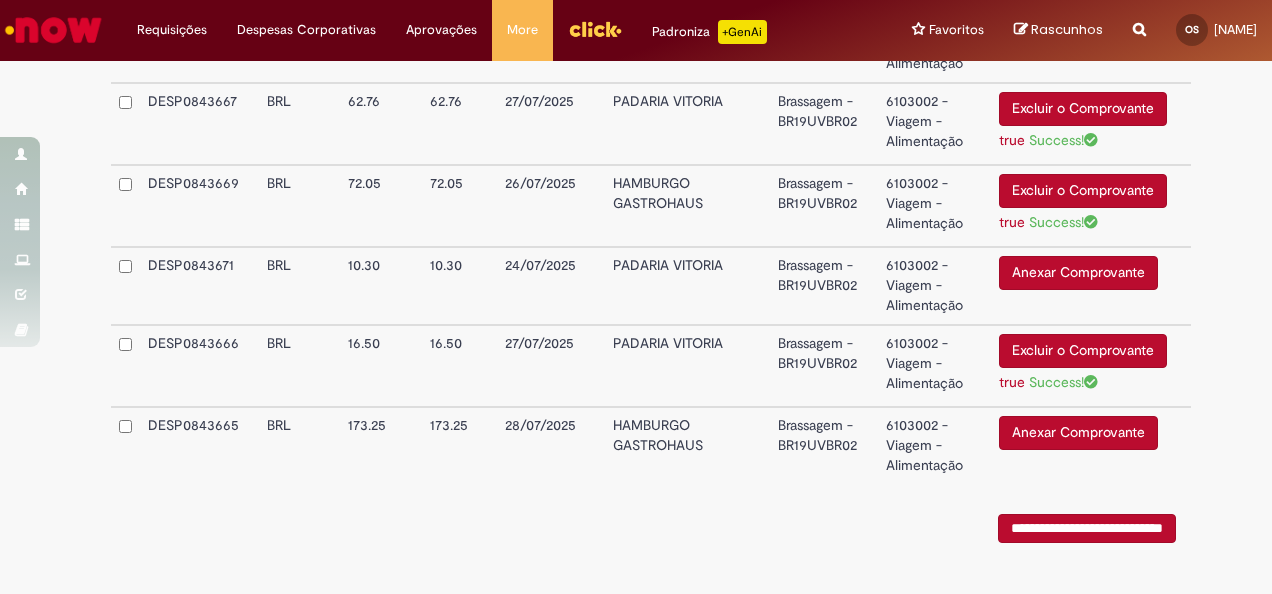 scroll, scrollTop: 2796, scrollLeft: 0, axis: vertical 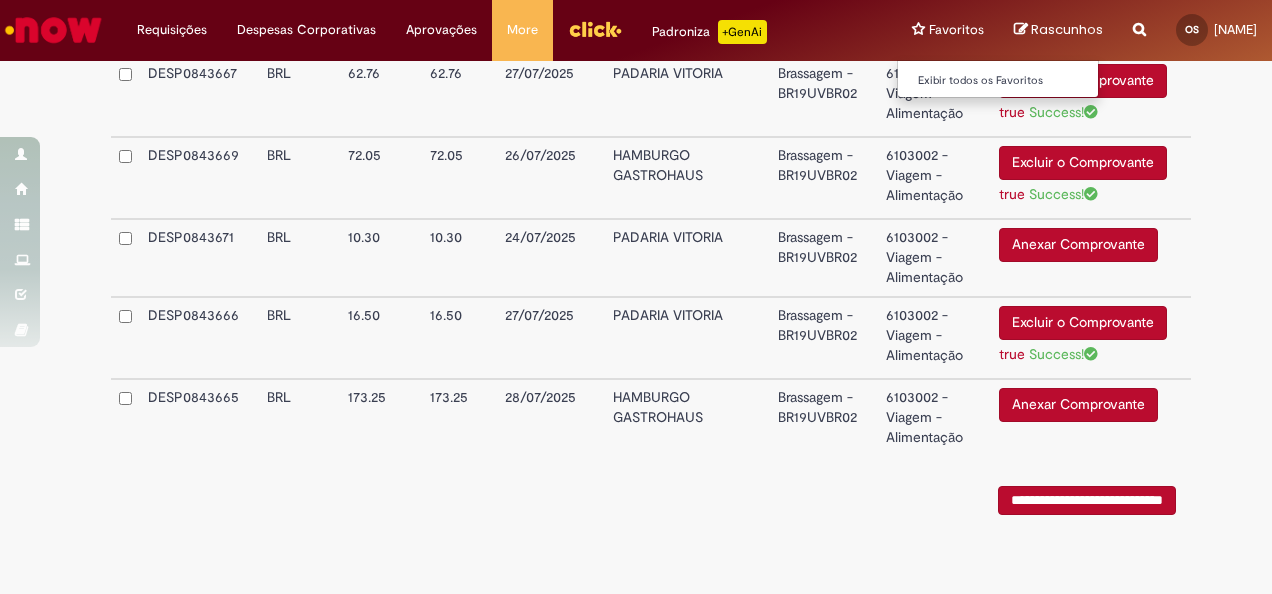 type 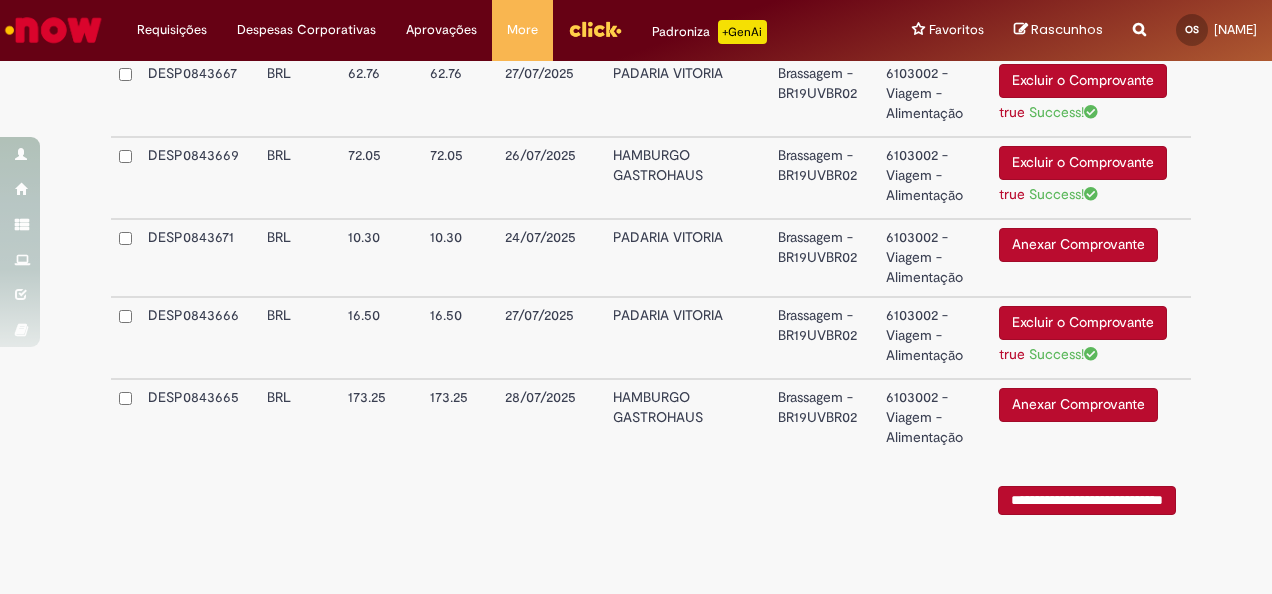 click on "Anexar Comprovante" at bounding box center (1078, 405) 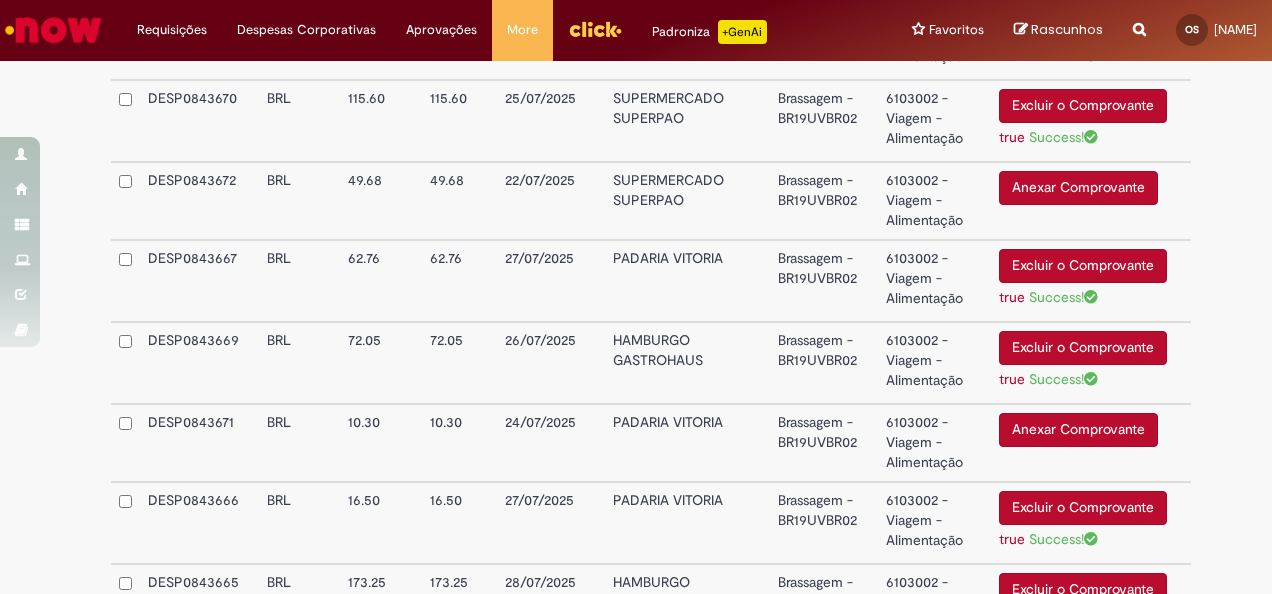 scroll, scrollTop: 2596, scrollLeft: 0, axis: vertical 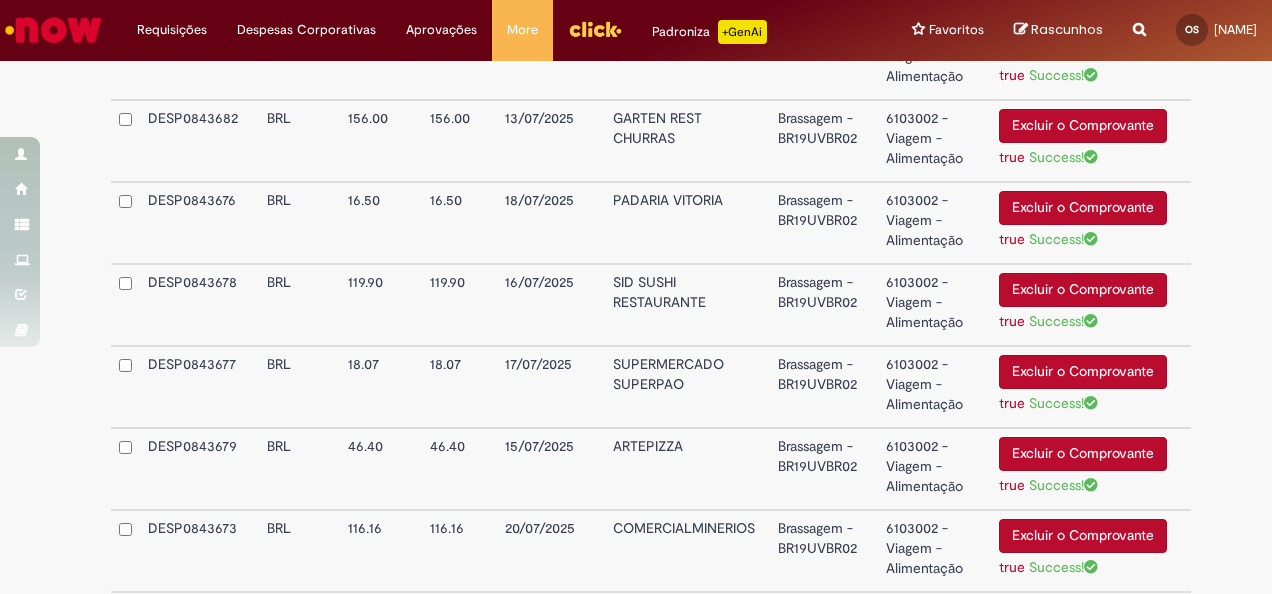 click on "Excluir o Comprovante" at bounding box center (1083, 208) 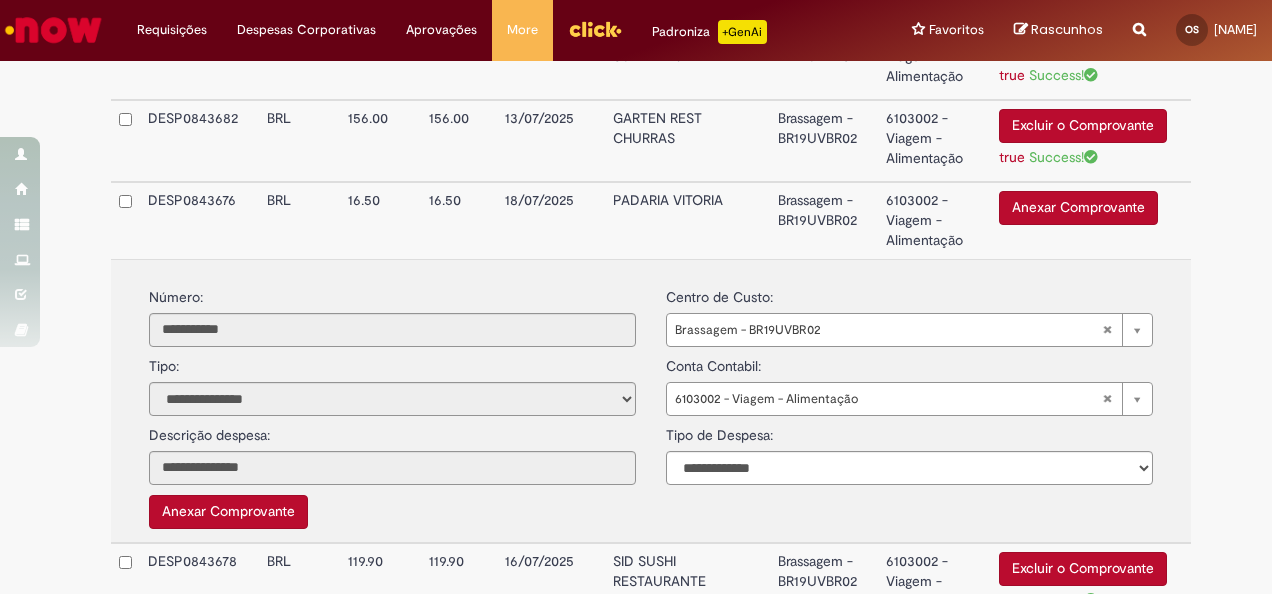 click on "Anexar Comprovante" at bounding box center [1078, 208] 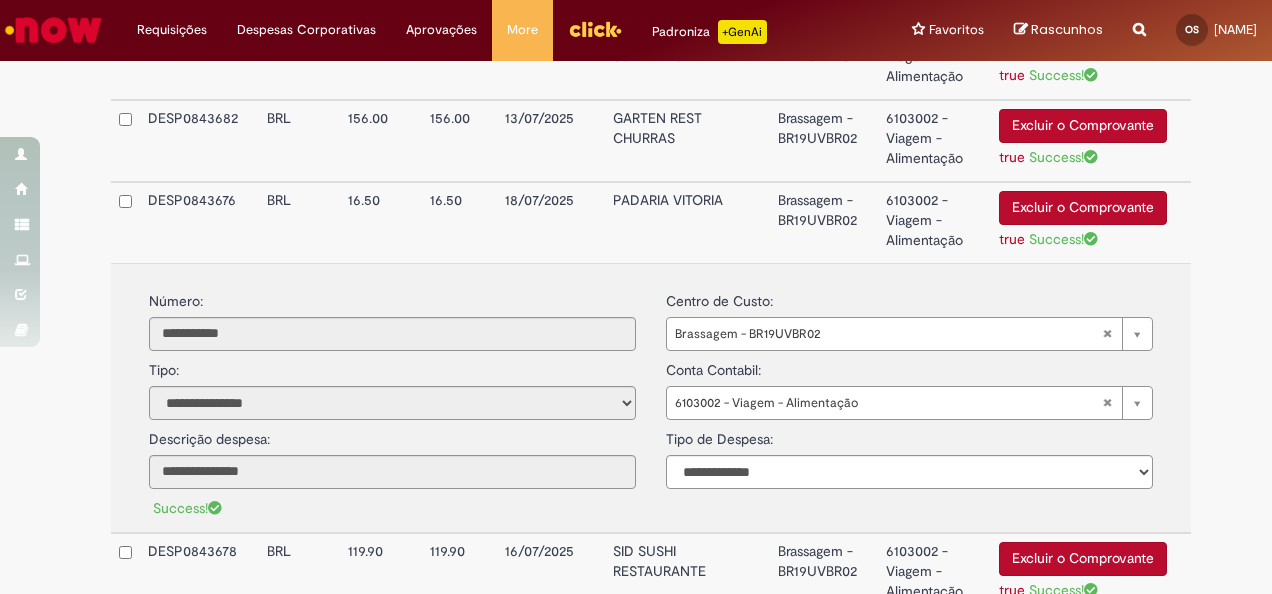 click on "18/07/2025" at bounding box center [551, 222] 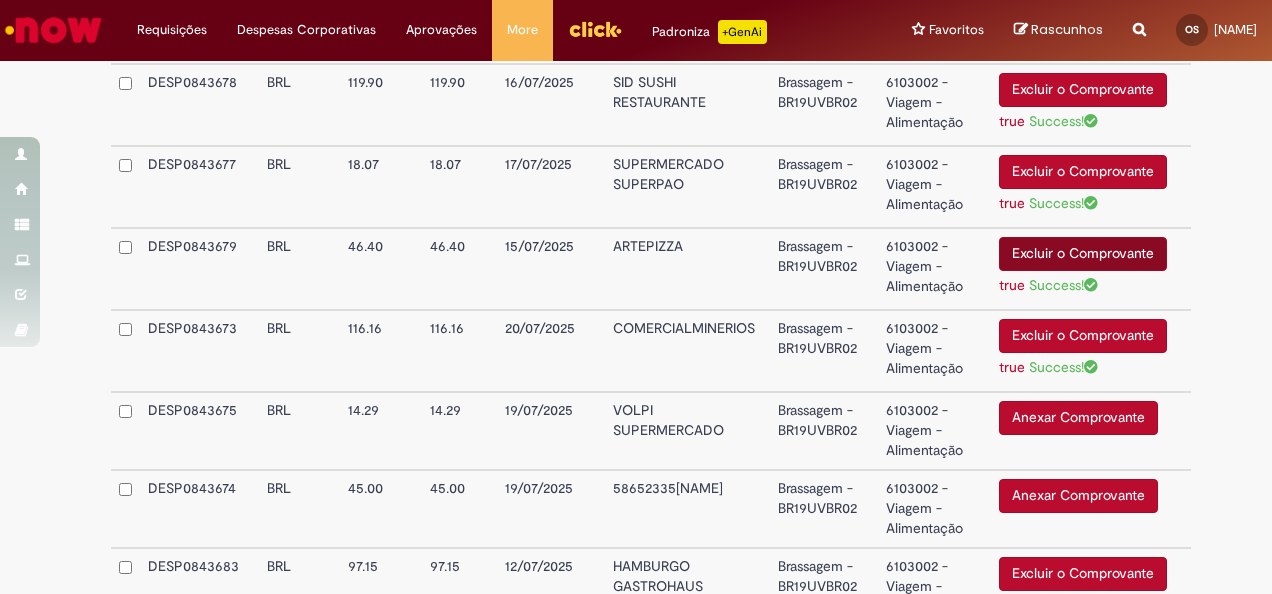 scroll, scrollTop: 1100, scrollLeft: 0, axis: vertical 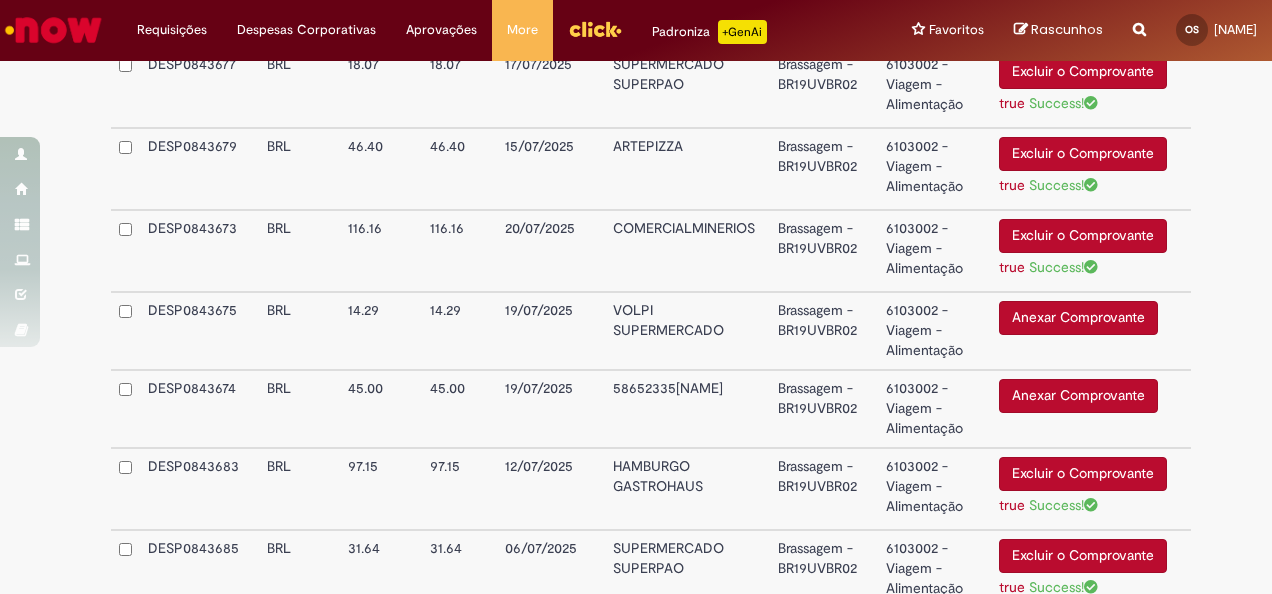 click on "Anexar Comprovante" at bounding box center [1078, 318] 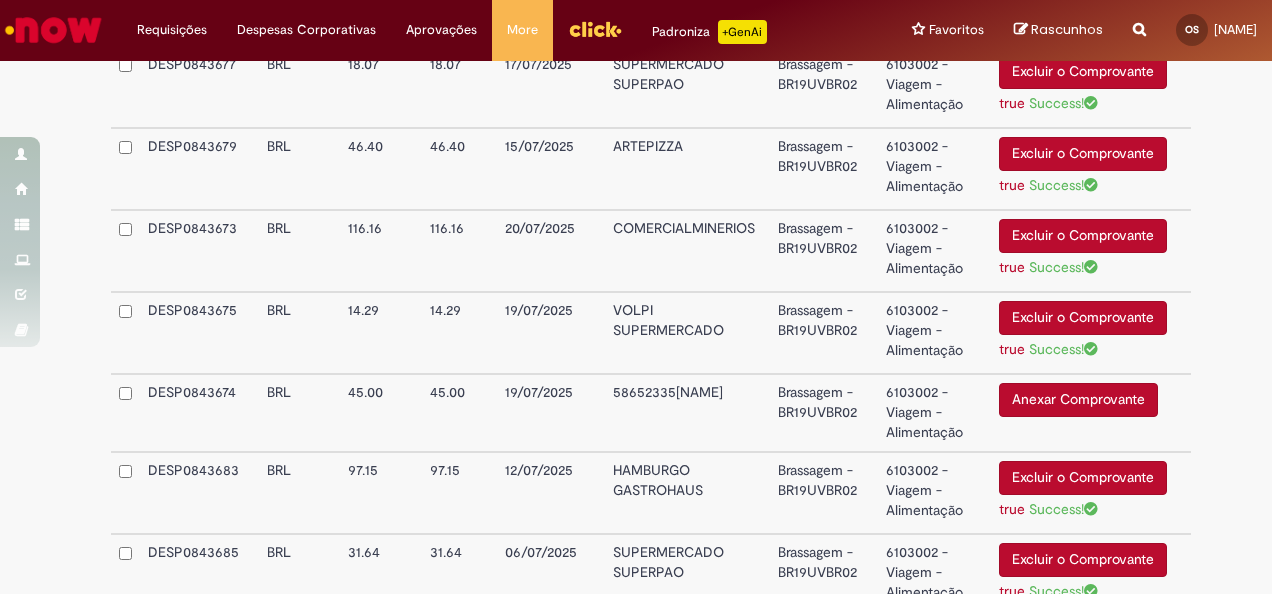click on "Anexar Comprovante" at bounding box center [1078, 400] 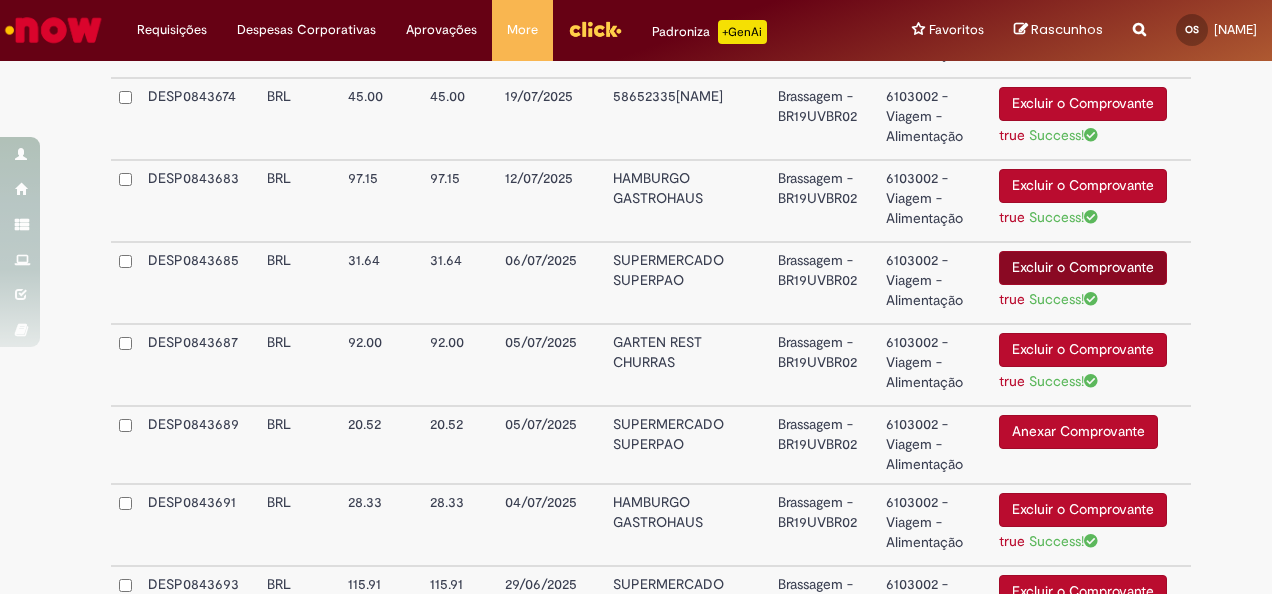 scroll, scrollTop: 1500, scrollLeft: 0, axis: vertical 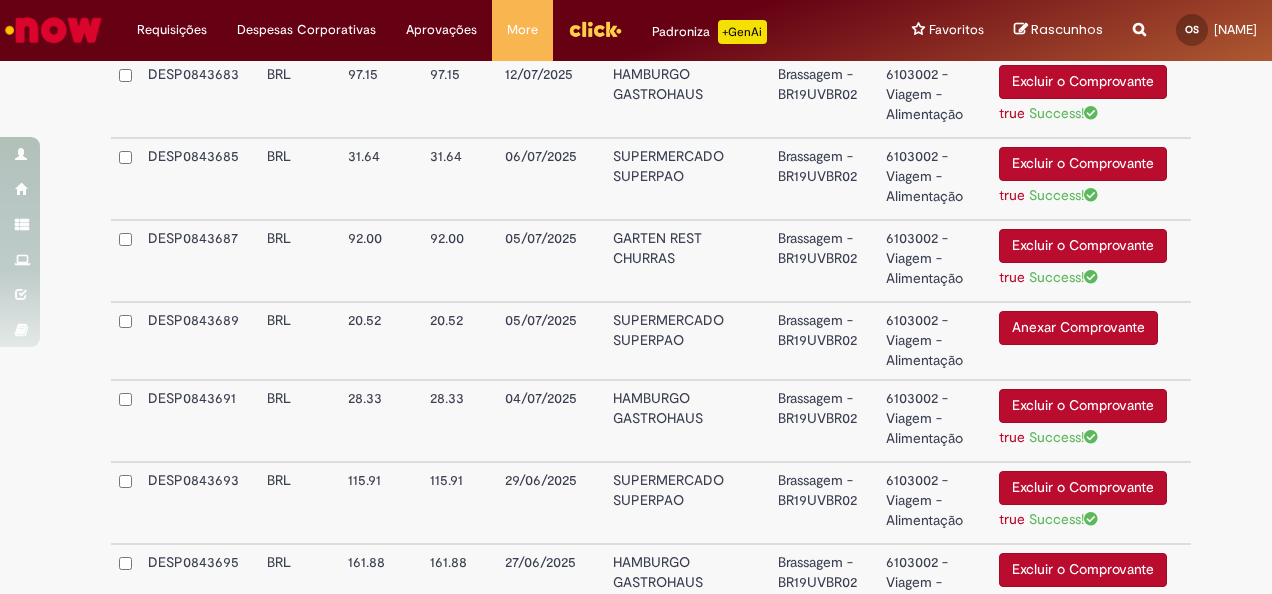 click on "Anexar Comprovante" at bounding box center [1078, 328] 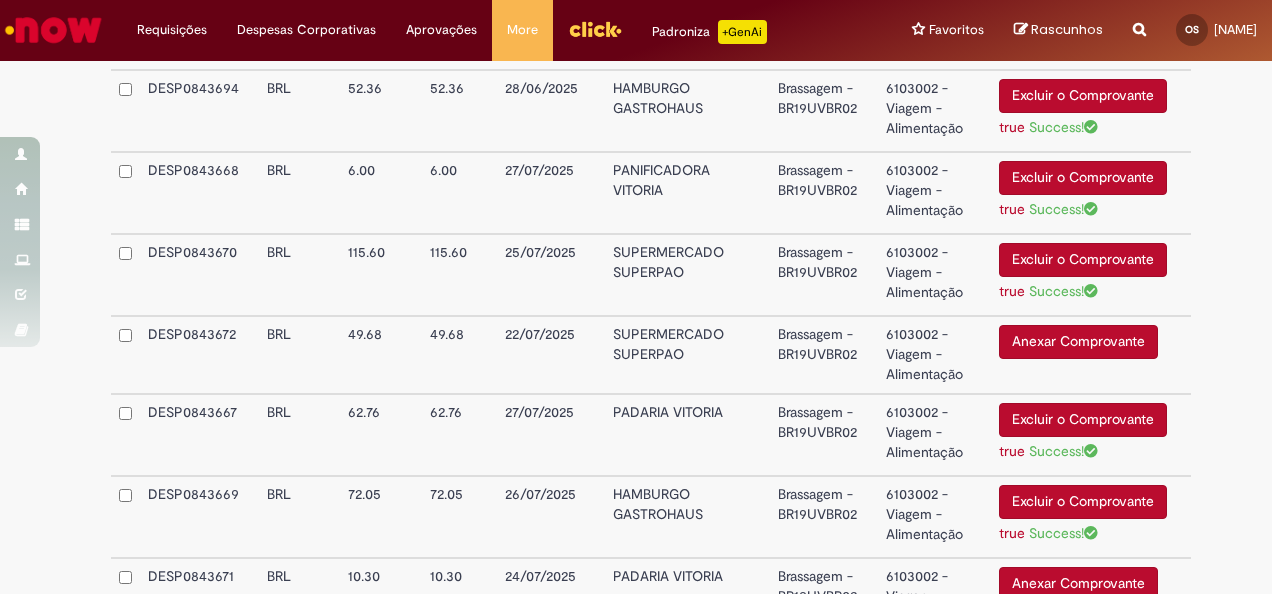 scroll, scrollTop: 2500, scrollLeft: 0, axis: vertical 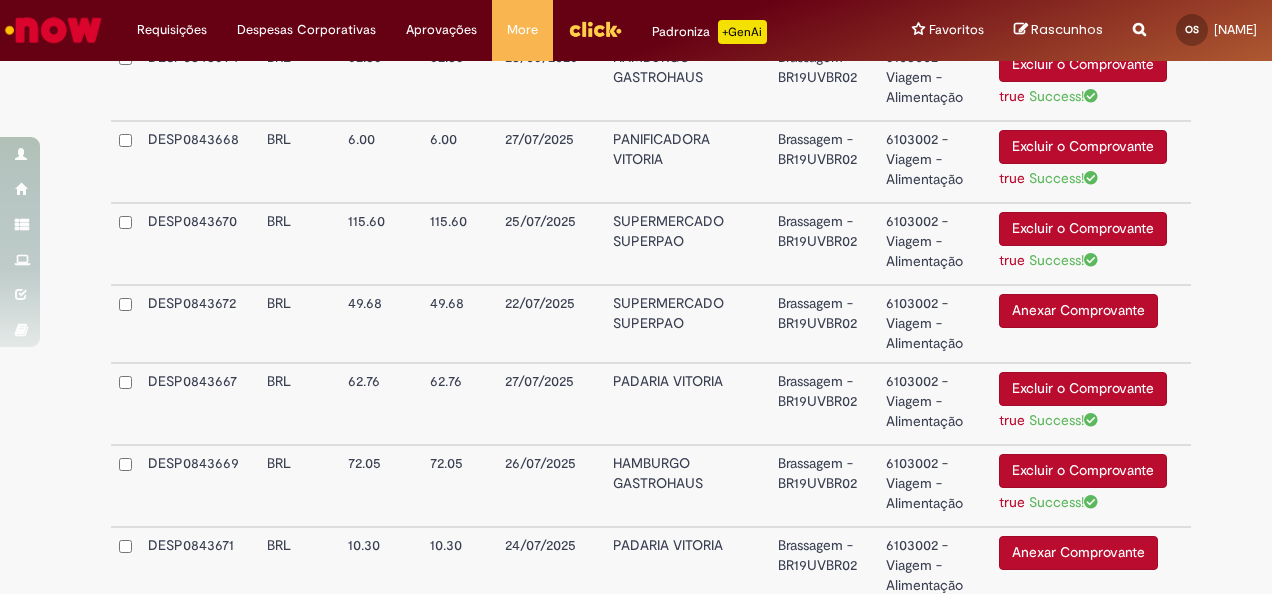 click on "Anexar Comprovante" at bounding box center [1078, 311] 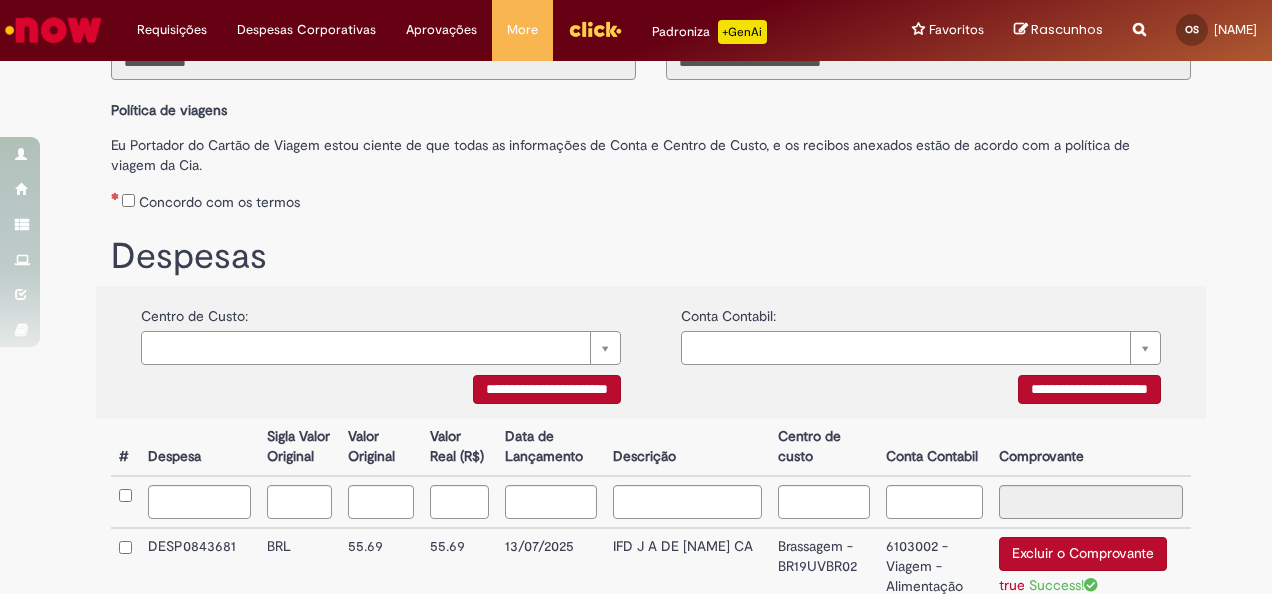 scroll, scrollTop: 513, scrollLeft: 0, axis: vertical 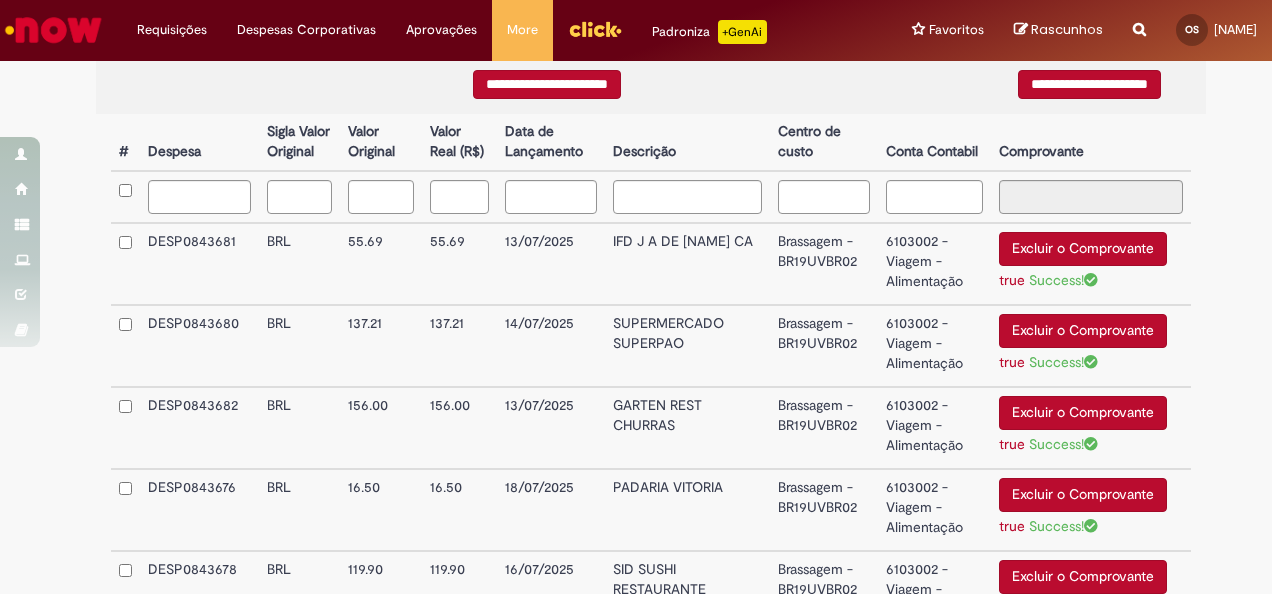 click on "55.69" at bounding box center [460, 264] 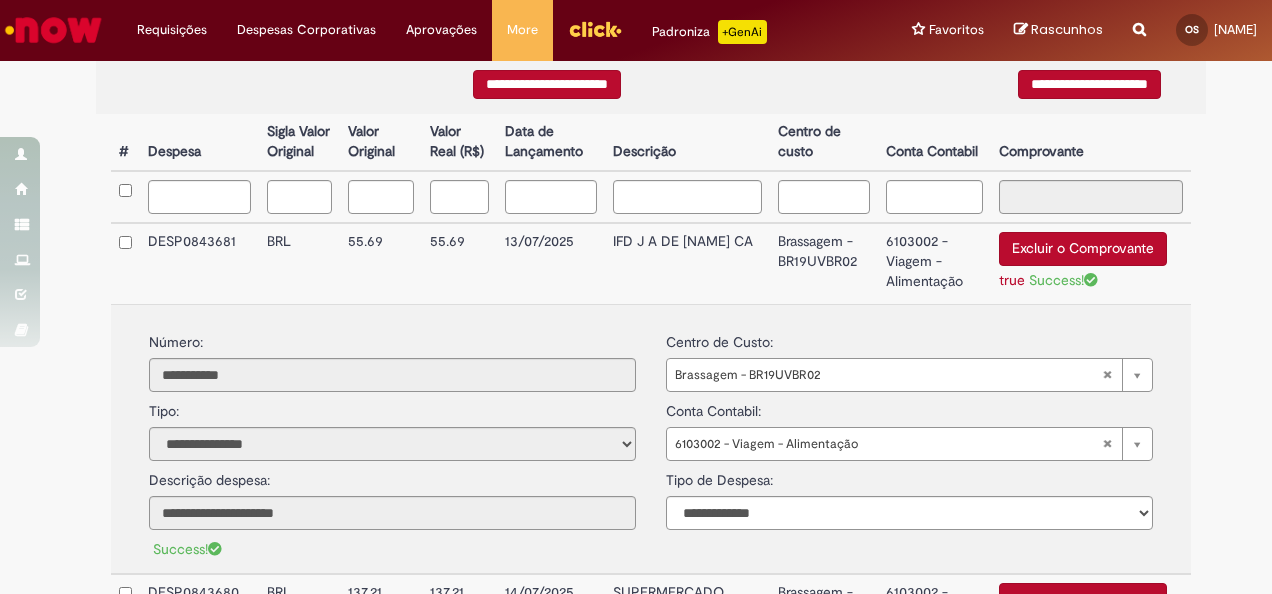 scroll, scrollTop: 713, scrollLeft: 0, axis: vertical 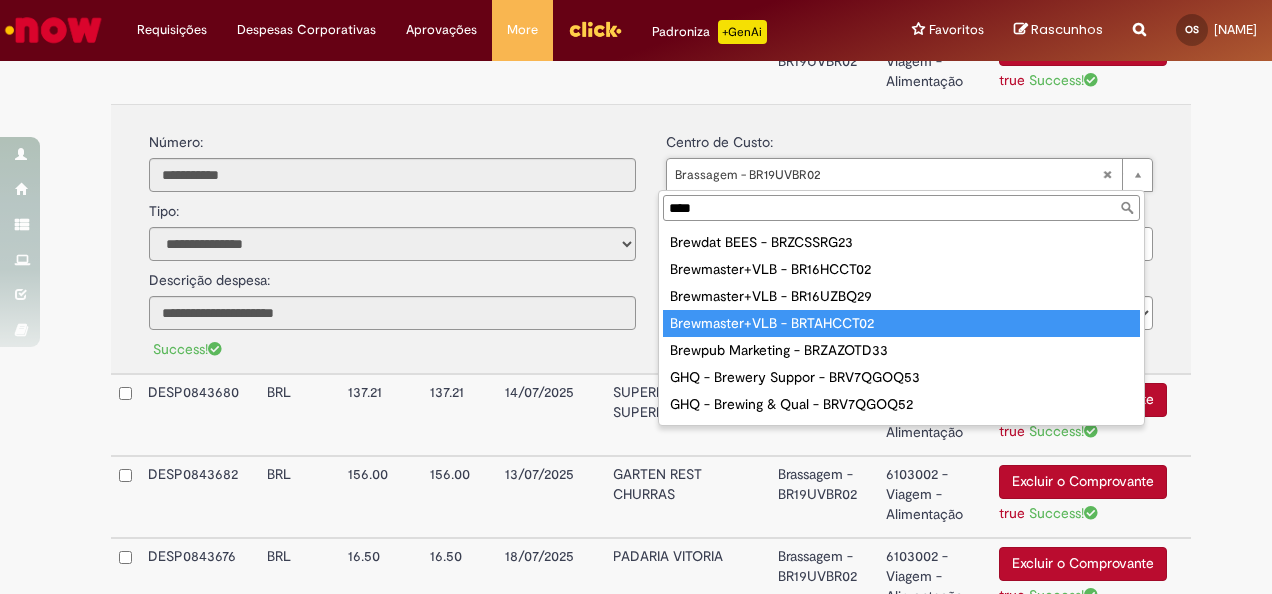 type on "****" 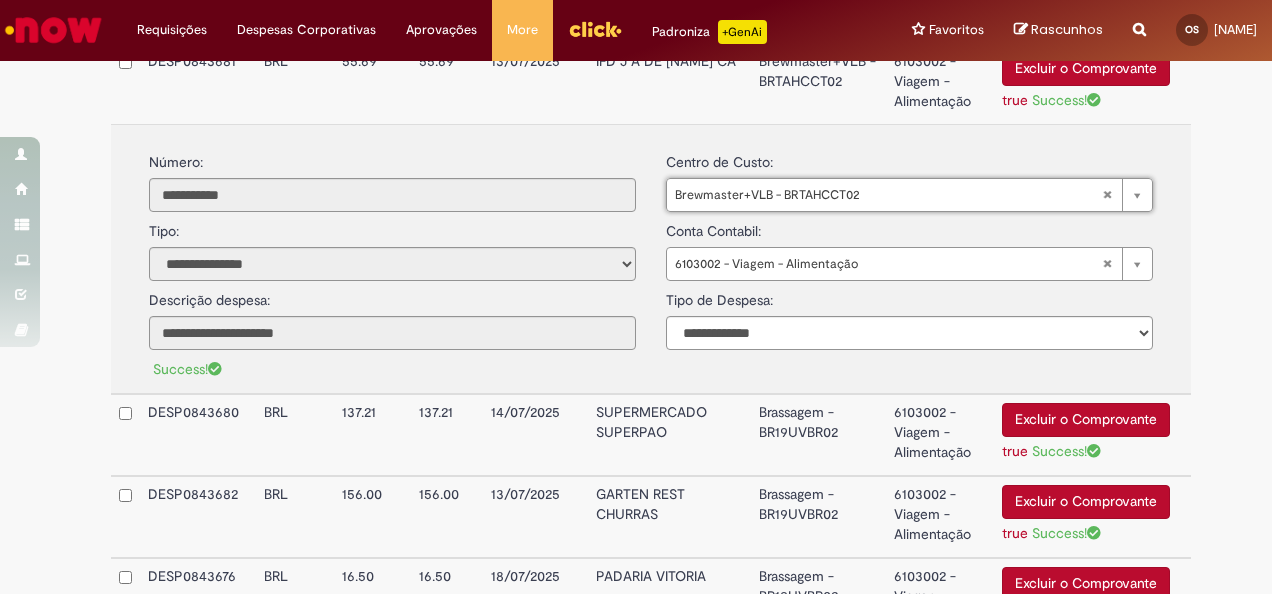 scroll, scrollTop: 733, scrollLeft: 0, axis: vertical 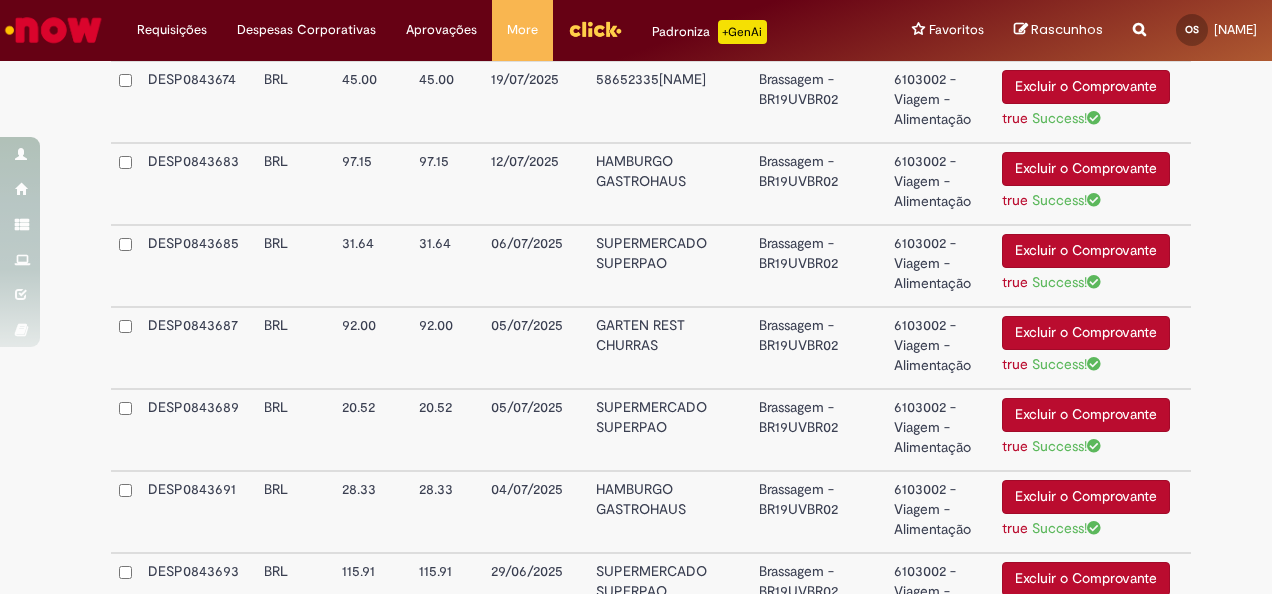 click on "05/07/2025" at bounding box center (535, 430) 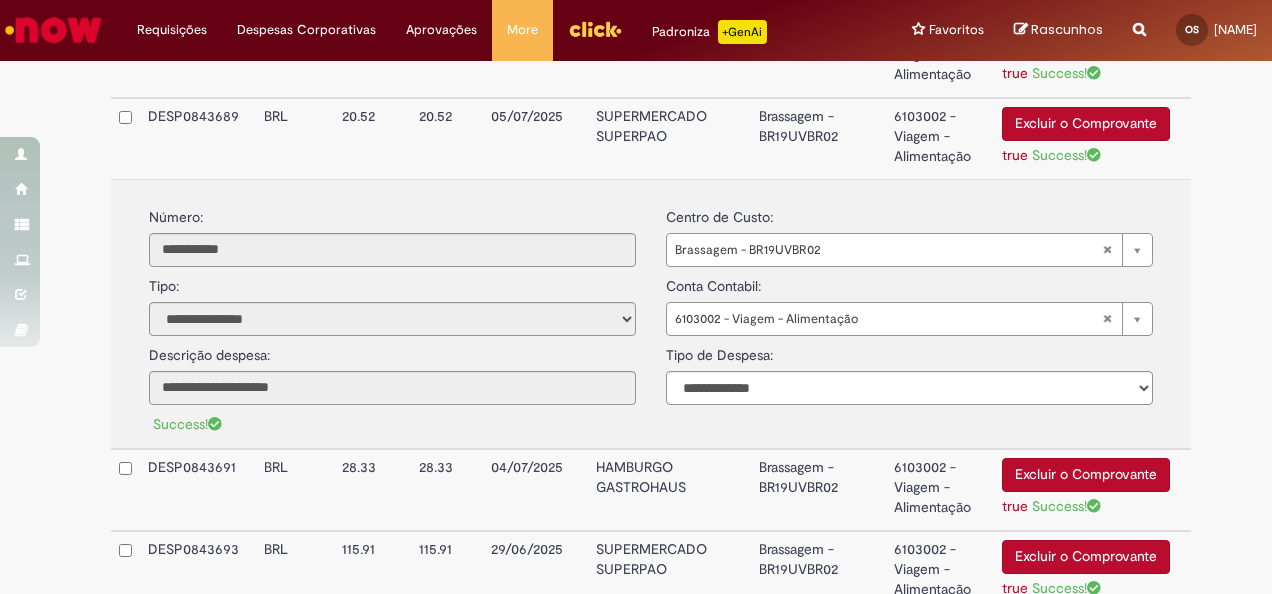 scroll, scrollTop: 1733, scrollLeft: 0, axis: vertical 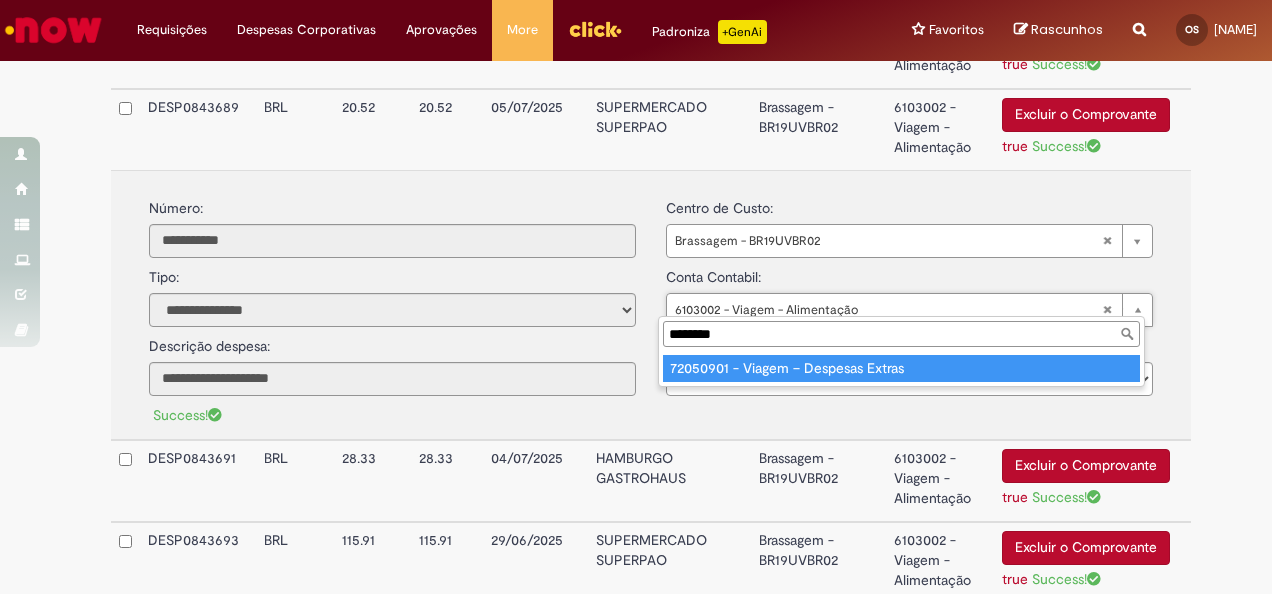 type on "********" 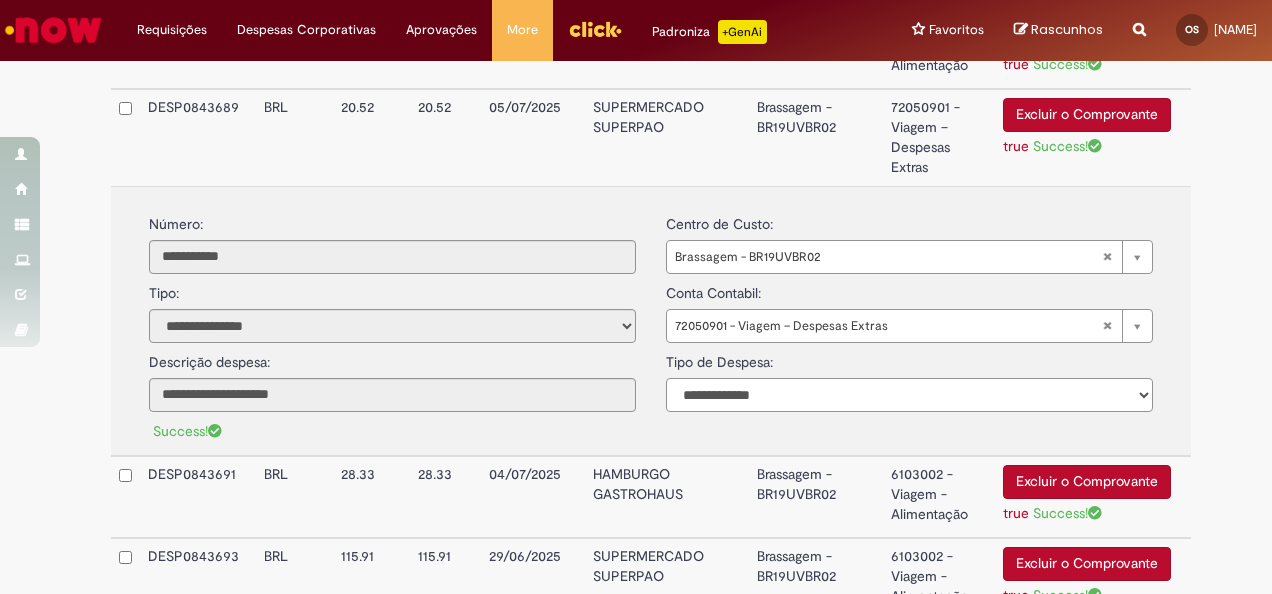 click on "**********" at bounding box center [909, 395] 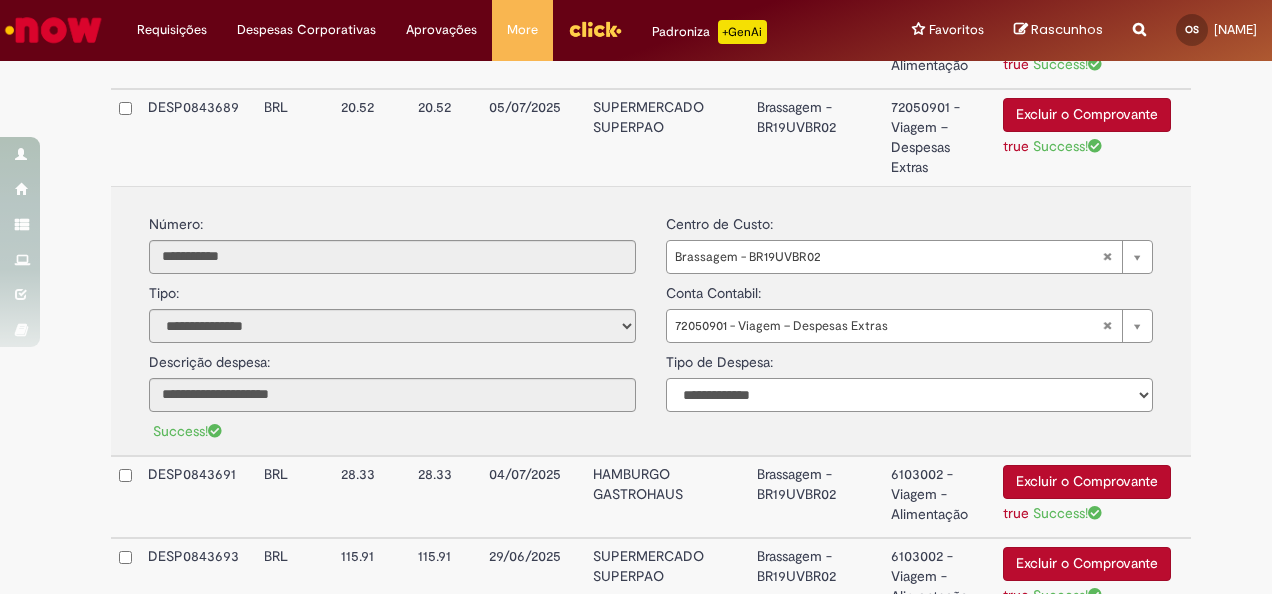 select on "*" 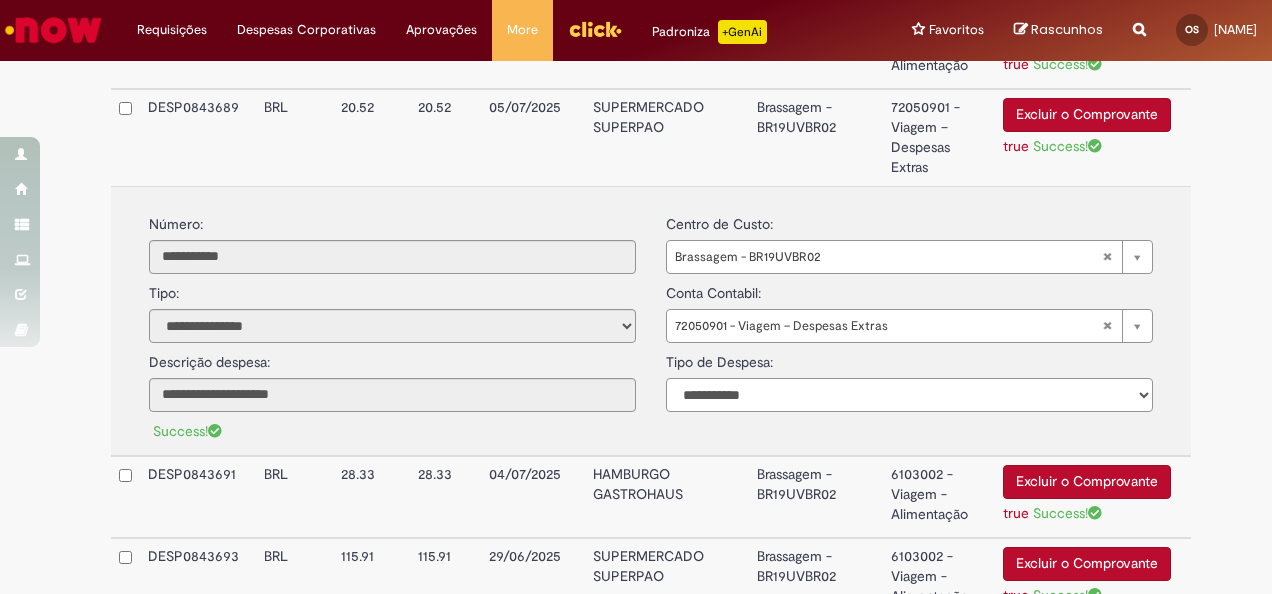 click on "**********" at bounding box center (909, 395) 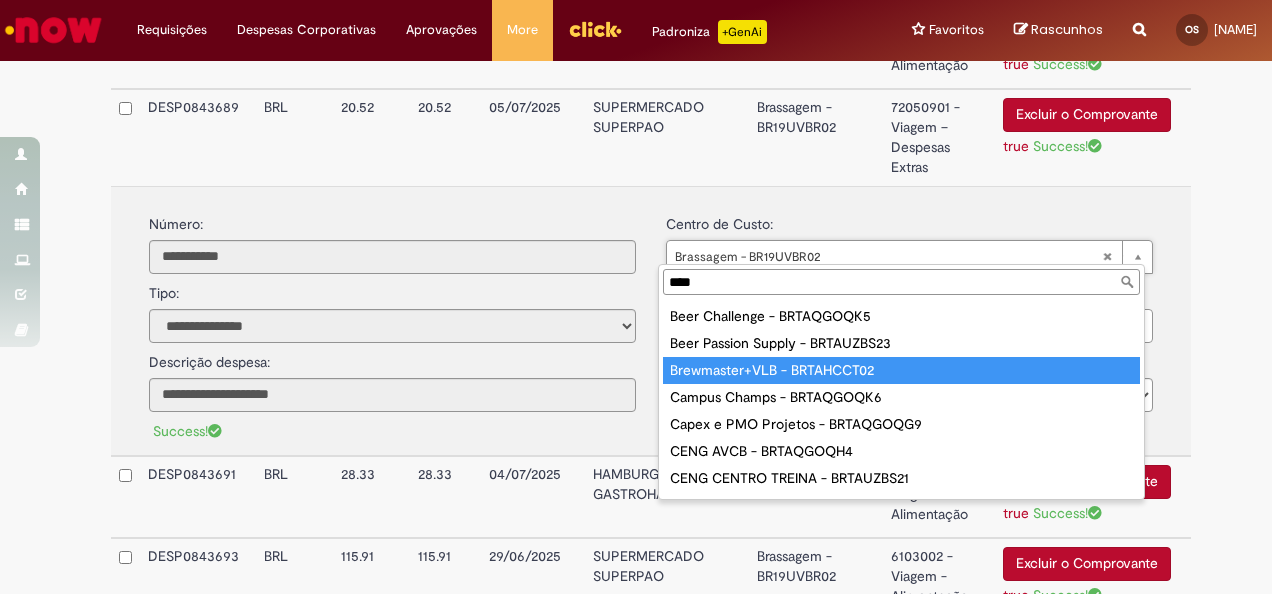 type on "****" 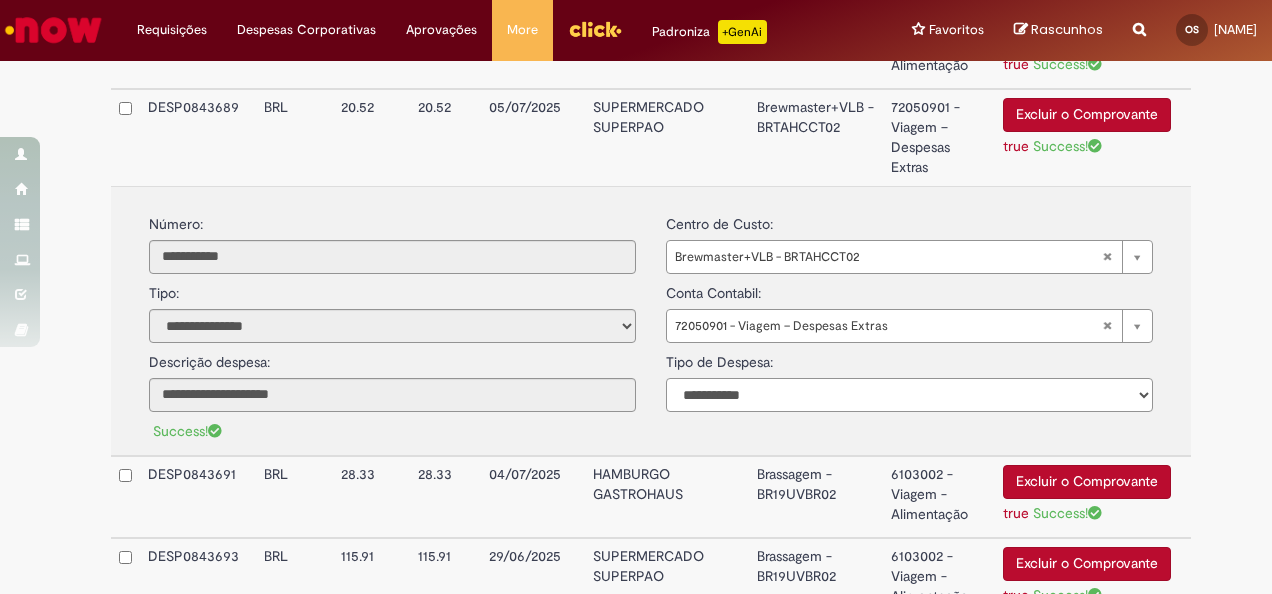click on "**********" at bounding box center (909, 395) 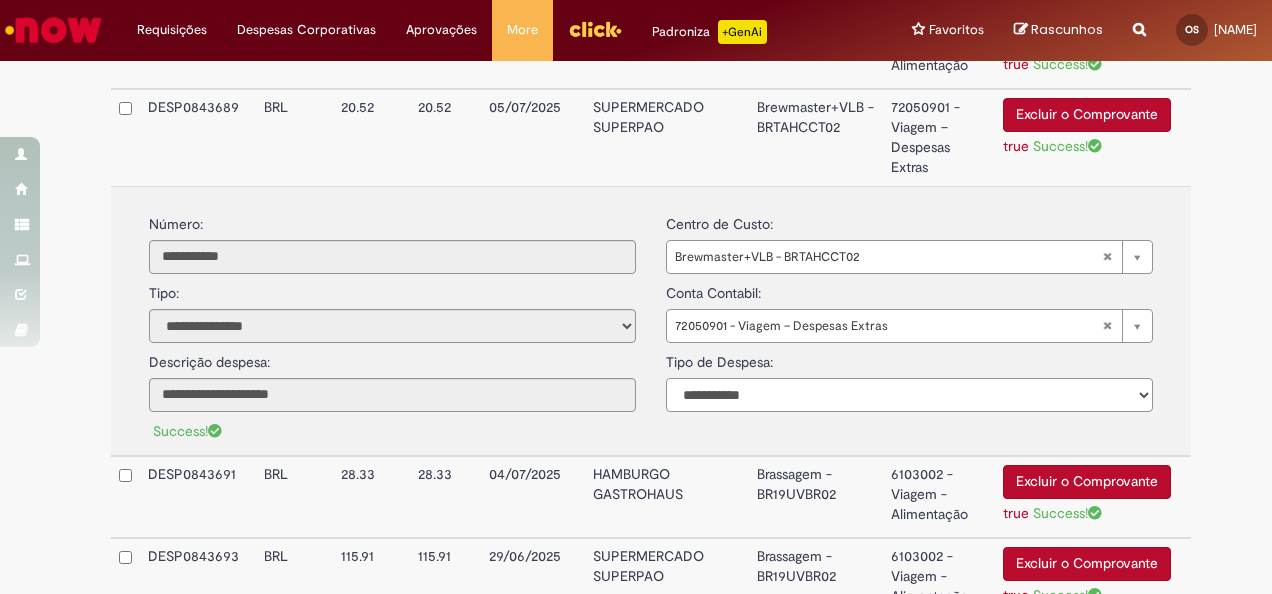 click on "**********" at bounding box center [909, 395] 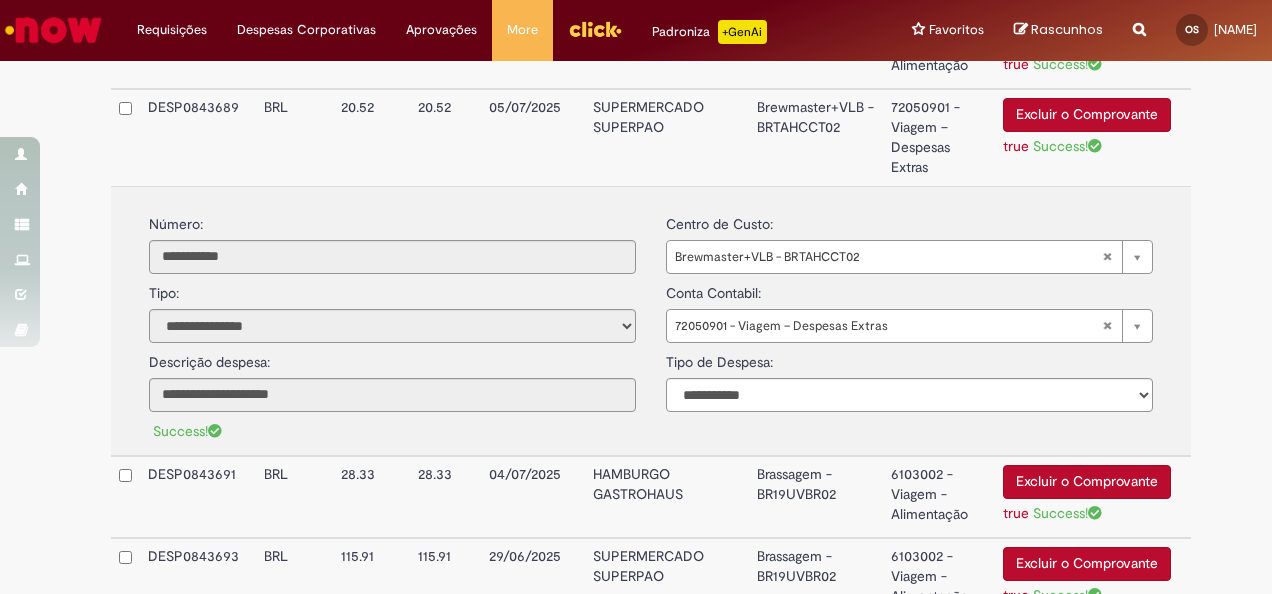 click on "05/07/2025" at bounding box center (533, 137) 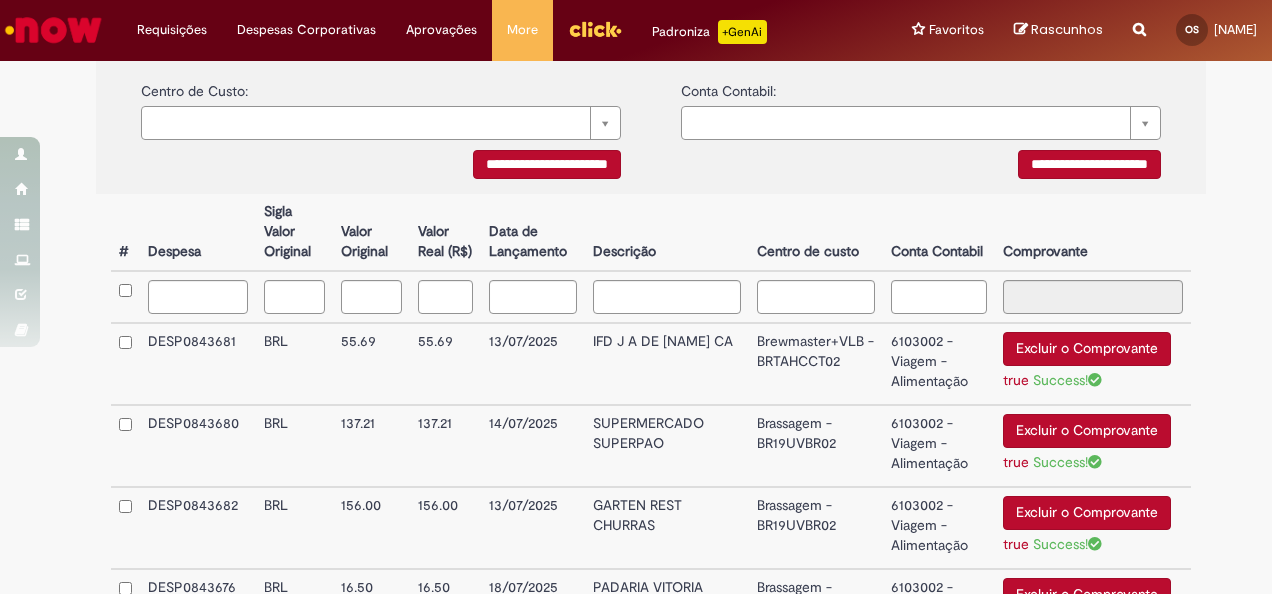 scroll, scrollTop: 633, scrollLeft: 0, axis: vertical 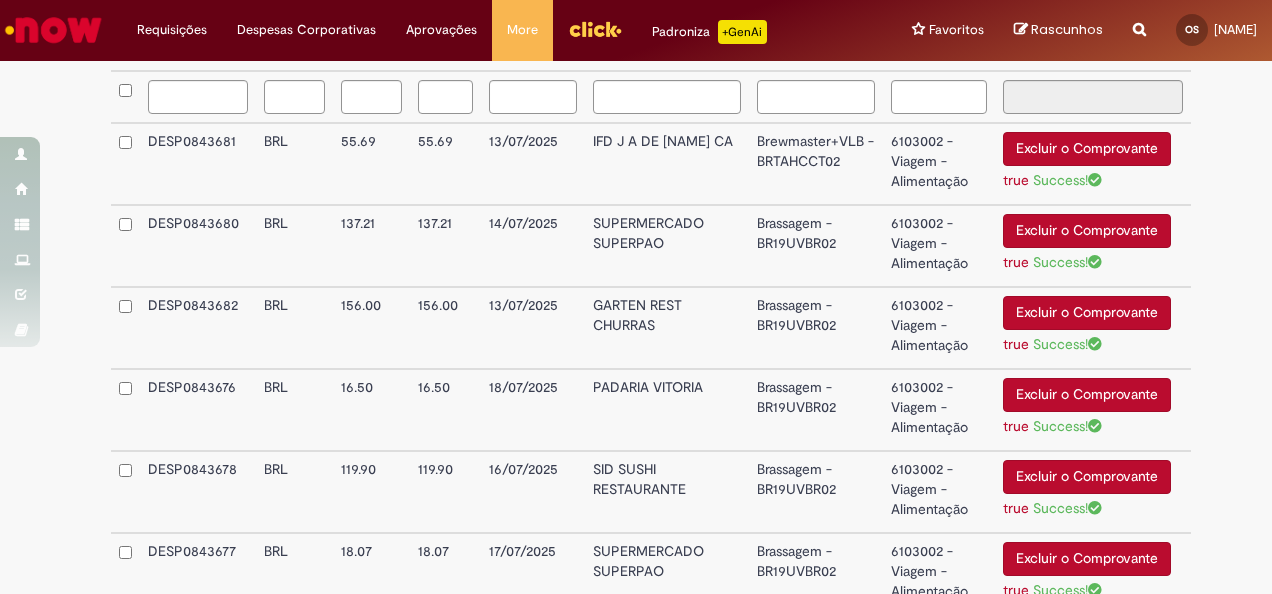 click on "IFD J A DE [NAME] CA" at bounding box center [666, 164] 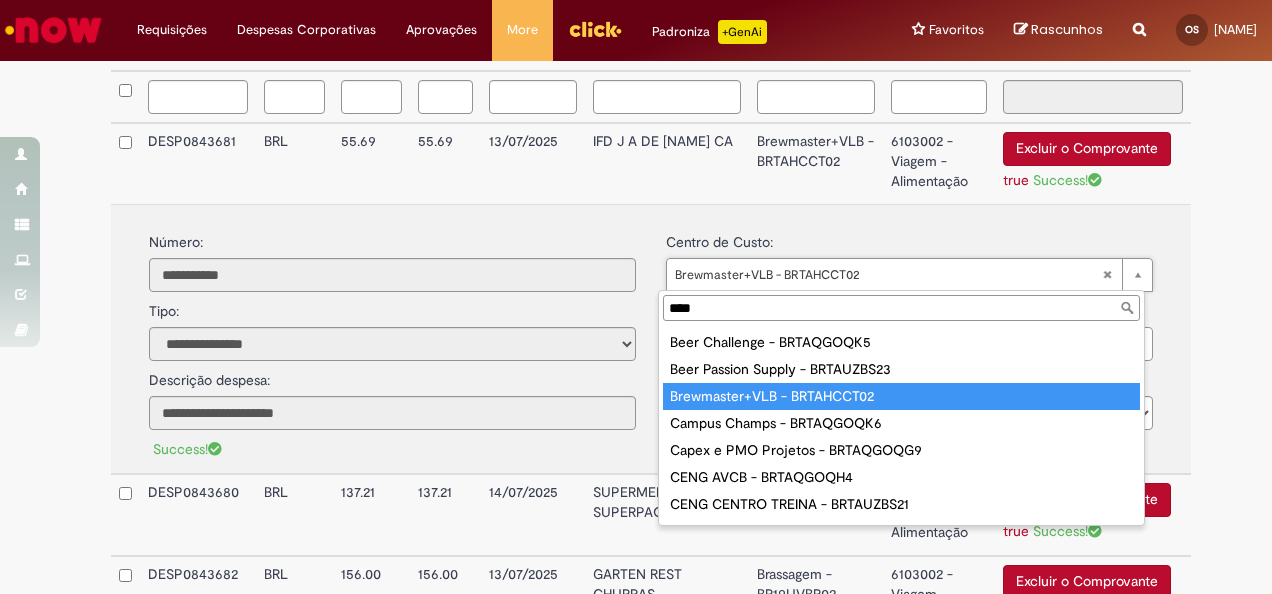 type on "****" 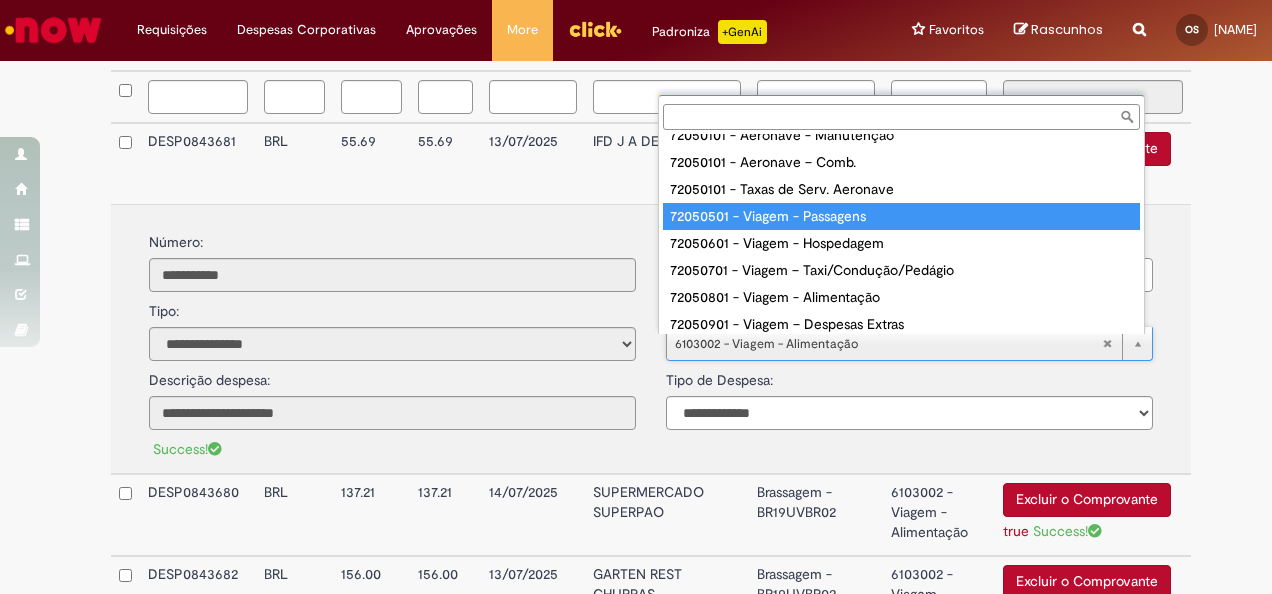 scroll, scrollTop: 0, scrollLeft: 0, axis: both 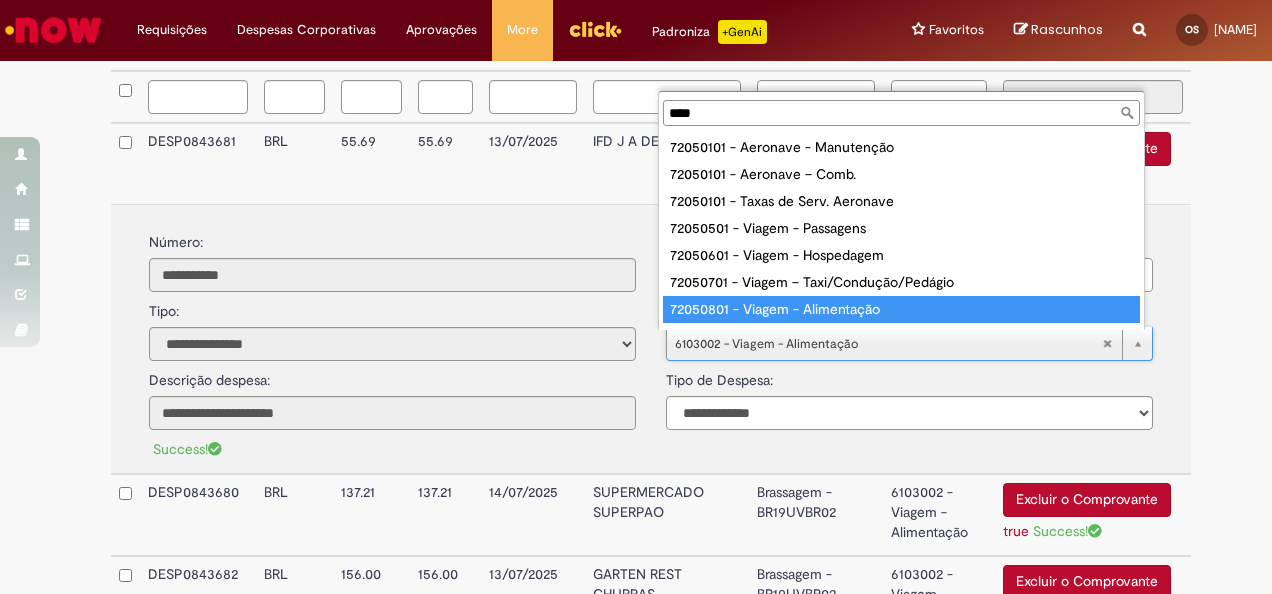 type on "****" 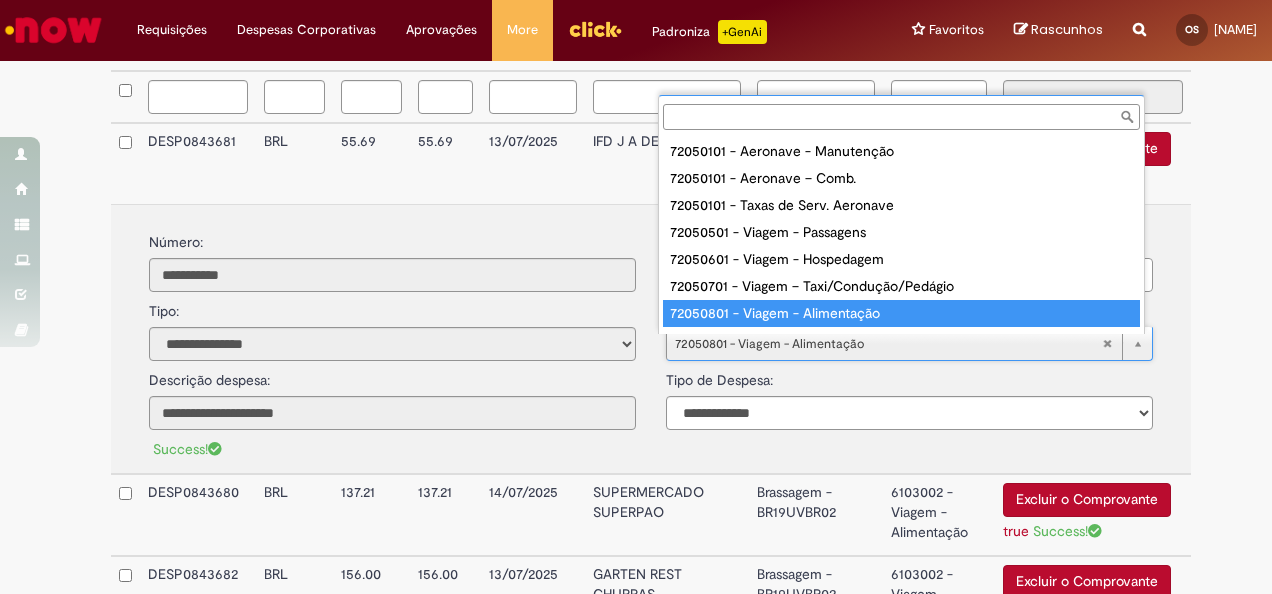 scroll, scrollTop: 16, scrollLeft: 0, axis: vertical 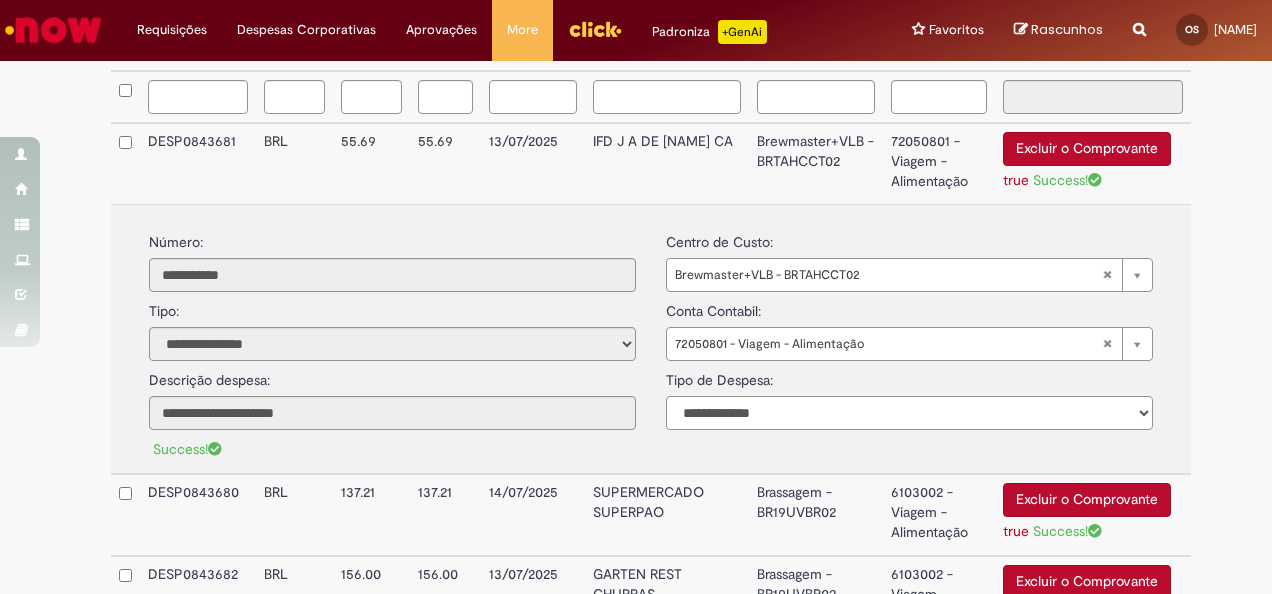 click on "**********" at bounding box center [909, 413] 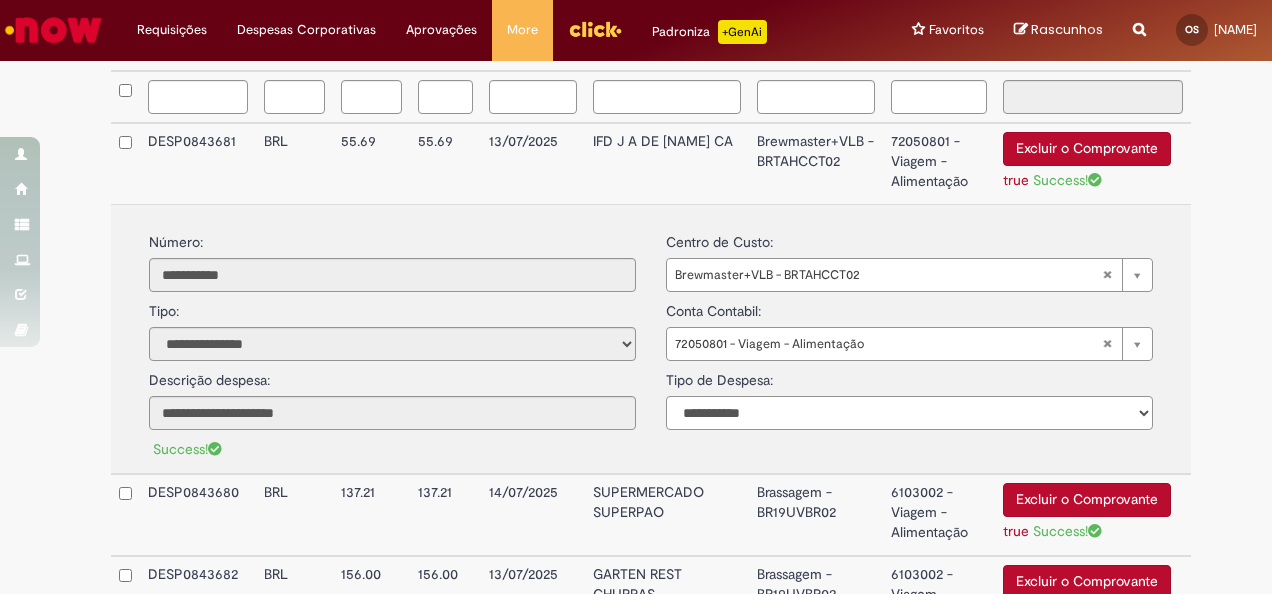 click on "**********" at bounding box center (909, 413) 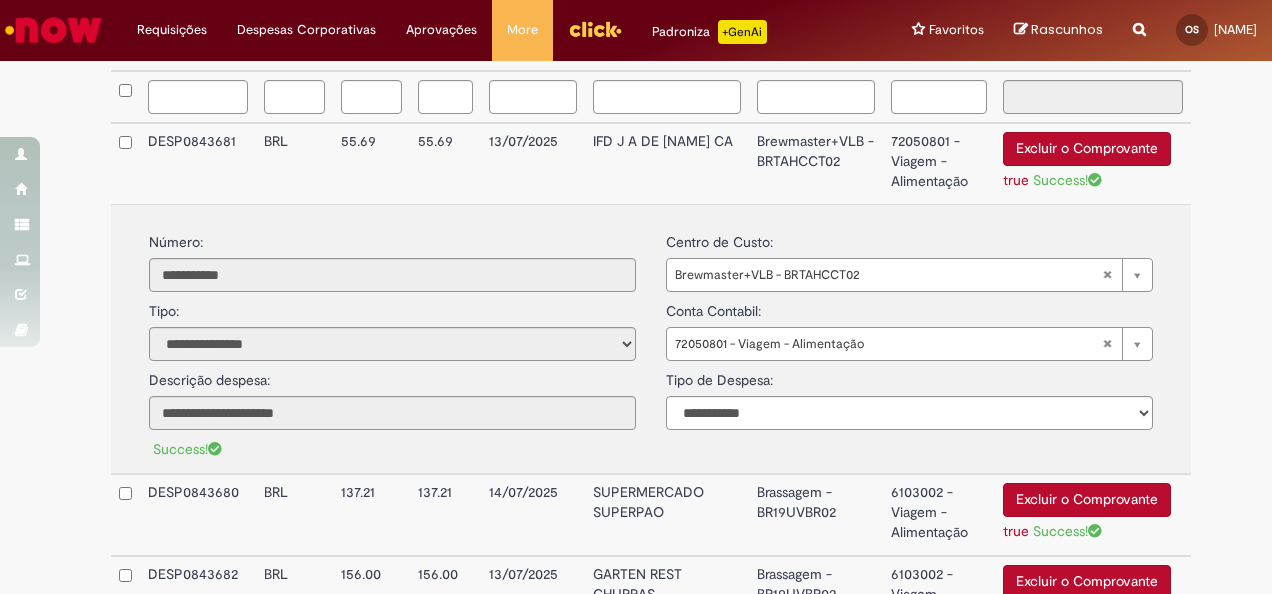 click on "IFD J A DE [NAME] CA" at bounding box center [666, 163] 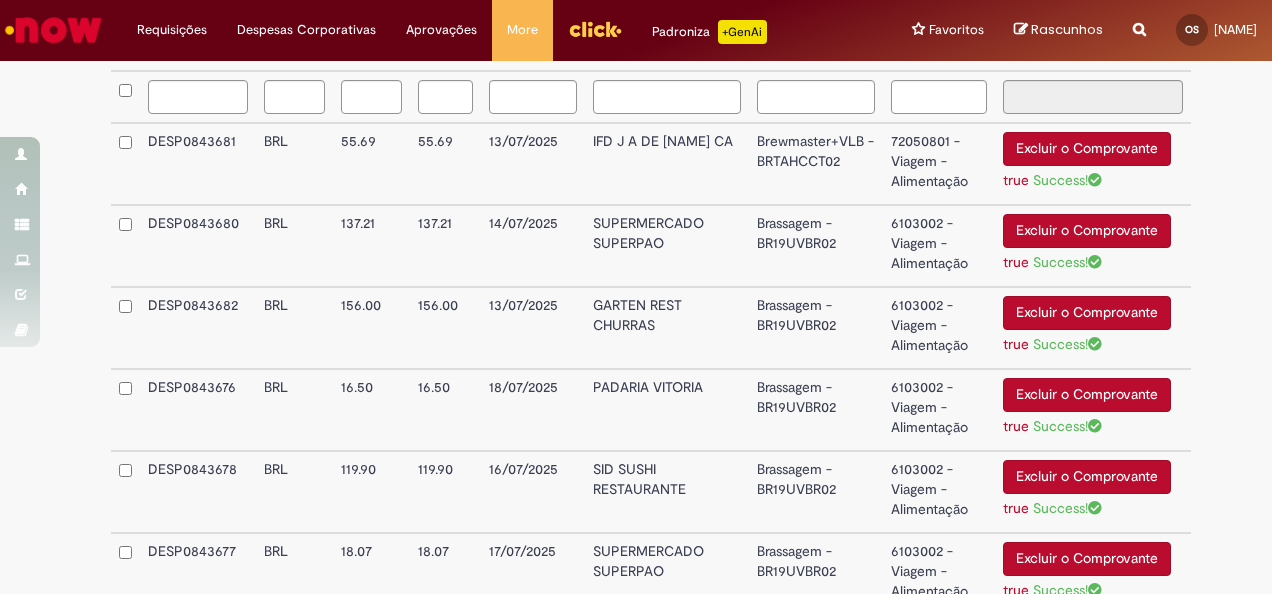 drag, startPoint x: 806, startPoint y: 243, endPoint x: 795, endPoint y: 217, distance: 28.231188 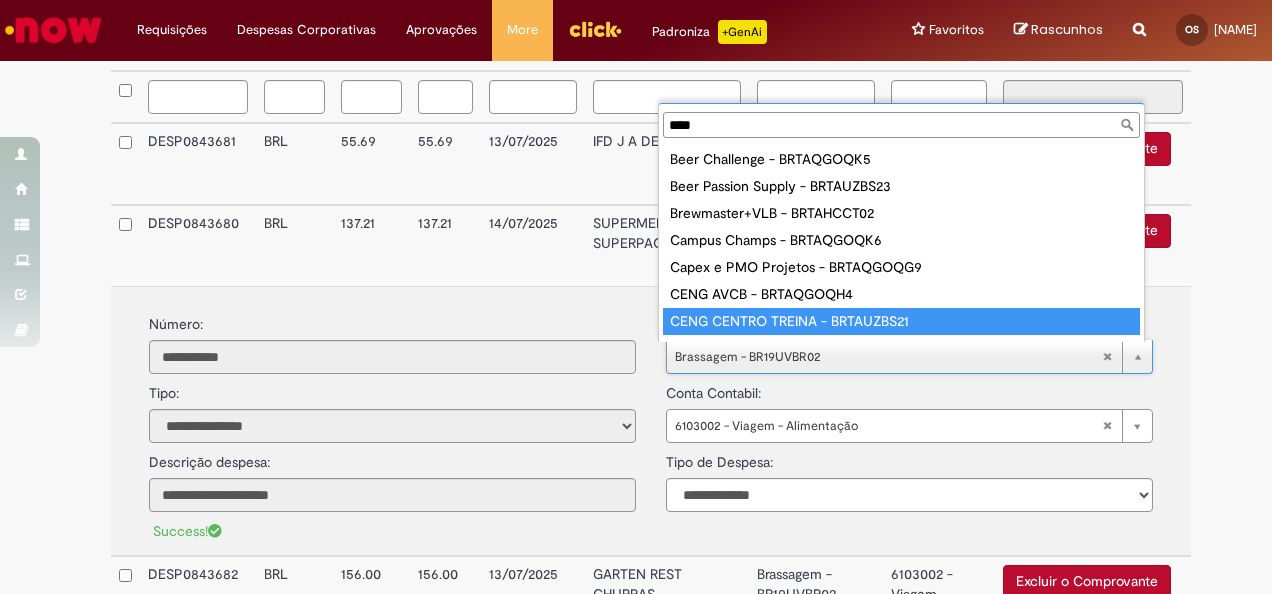 scroll, scrollTop: 16, scrollLeft: 0, axis: vertical 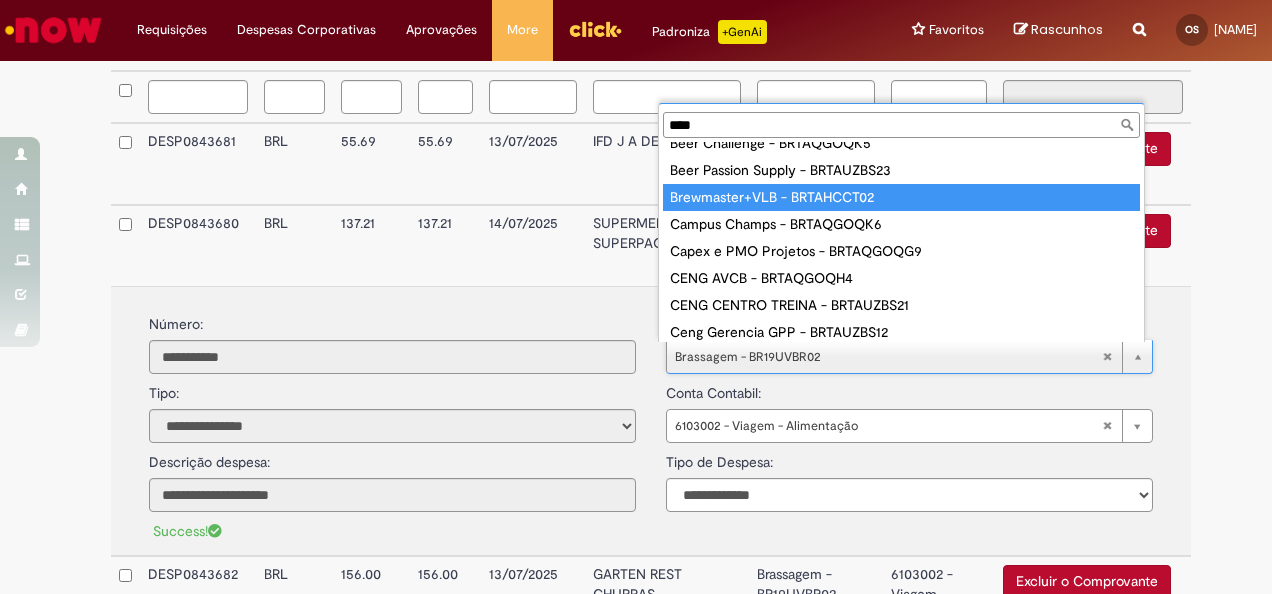 type on "****" 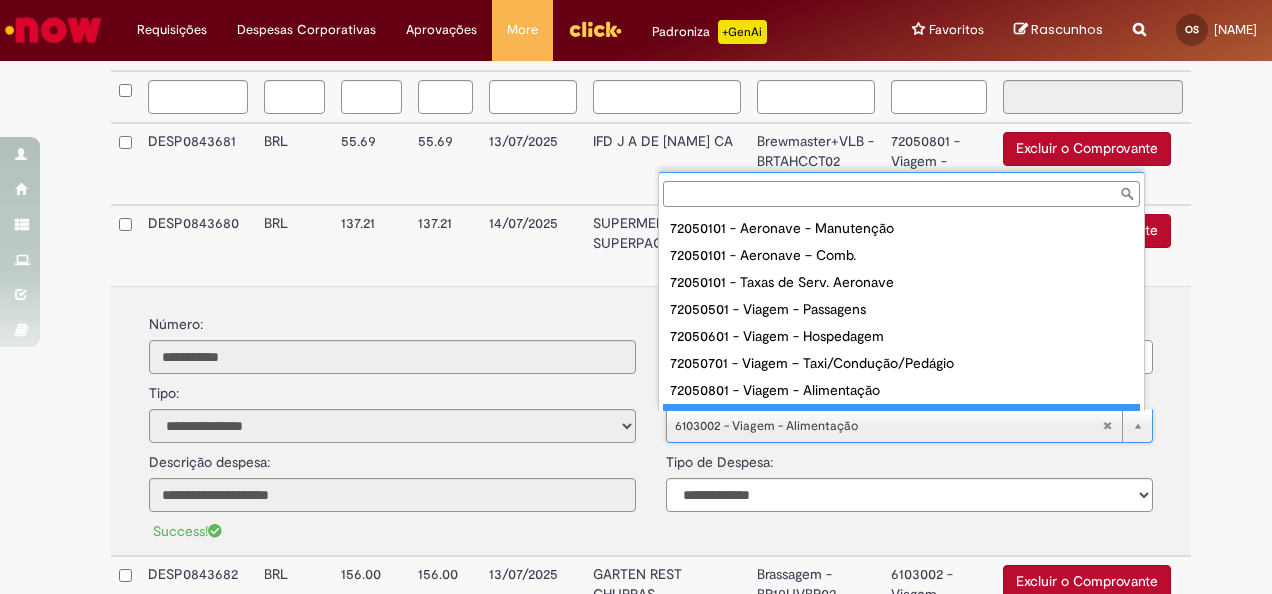 scroll, scrollTop: 16, scrollLeft: 0, axis: vertical 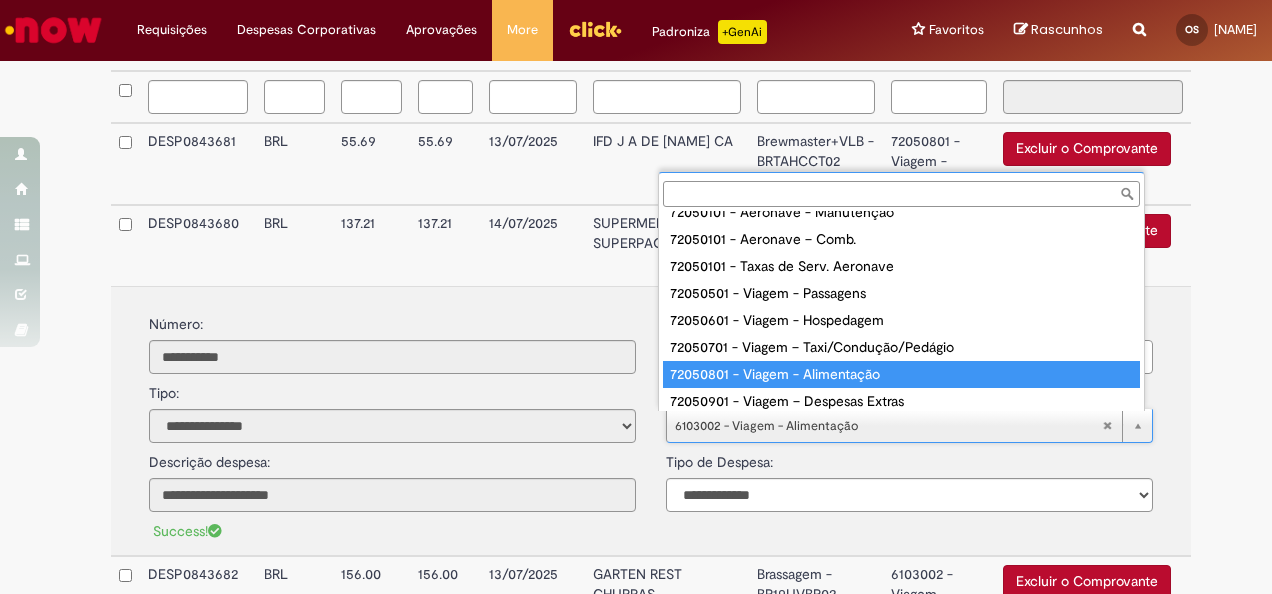 type on "**********" 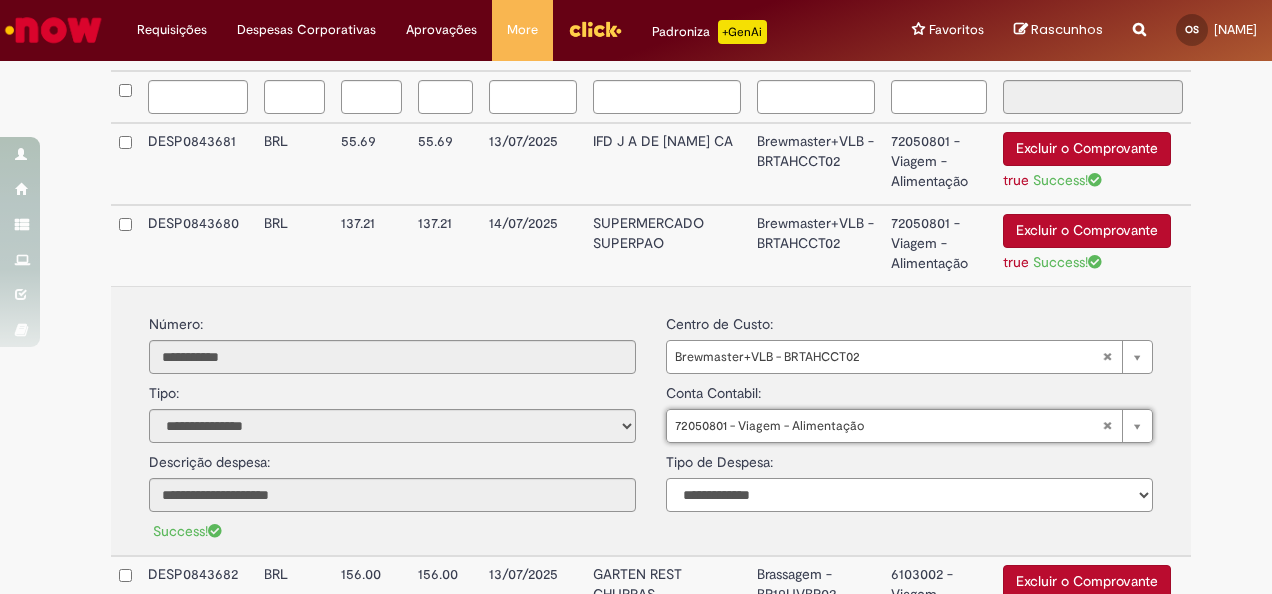 click on "**********" at bounding box center [909, 495] 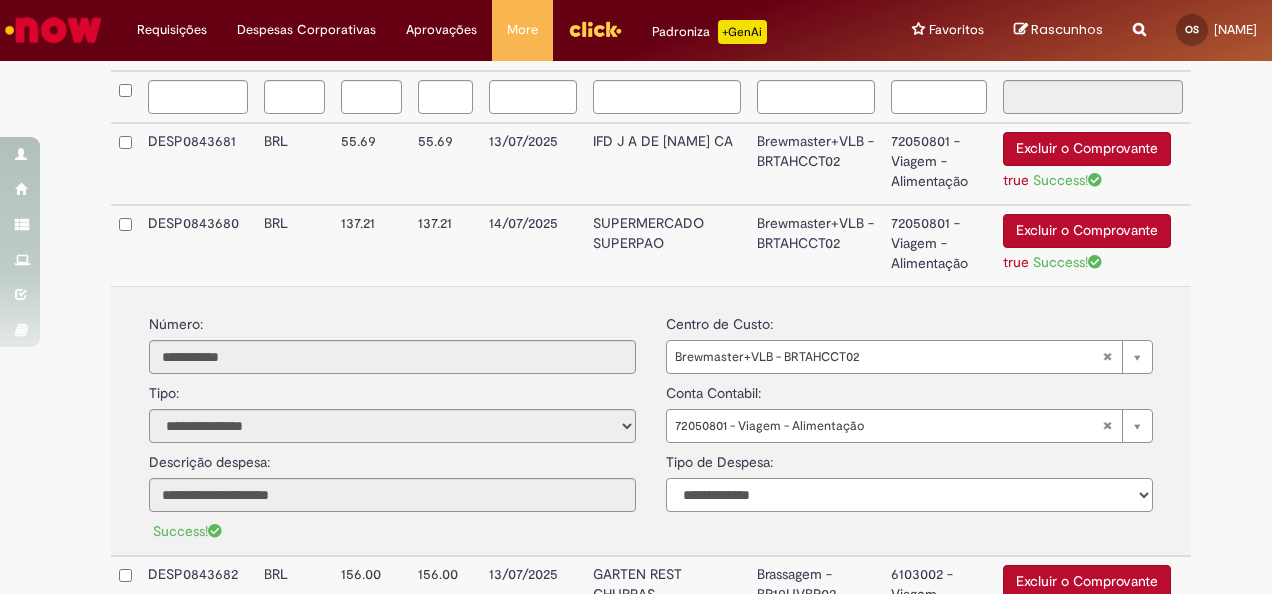 select on "*" 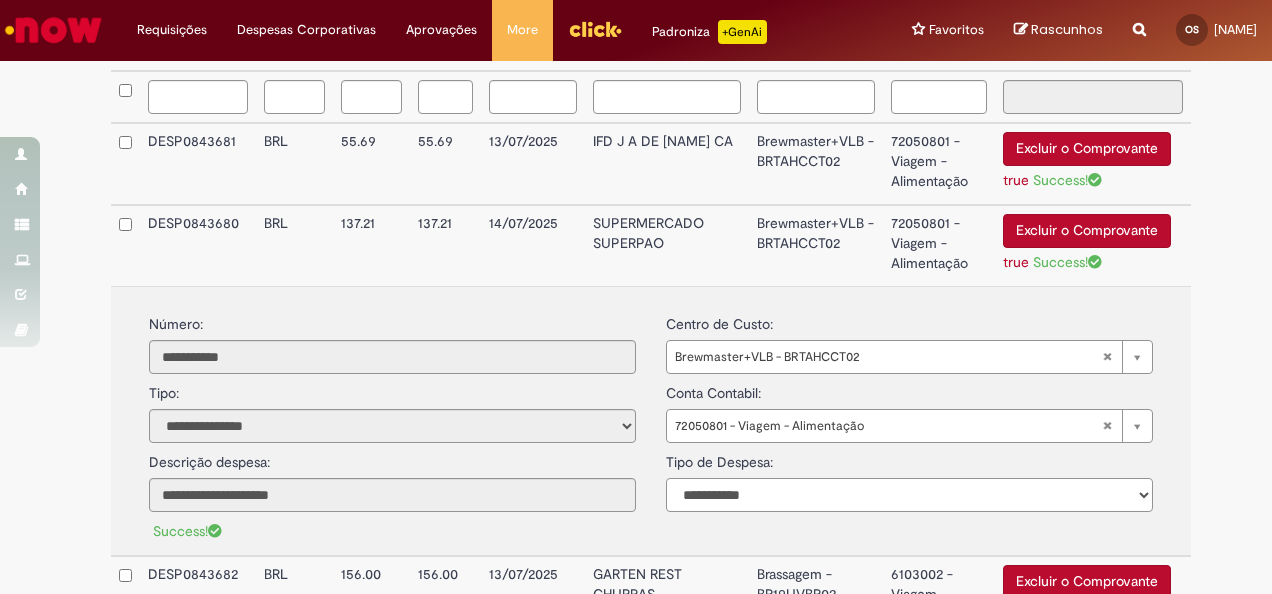 click on "**********" at bounding box center (909, 495) 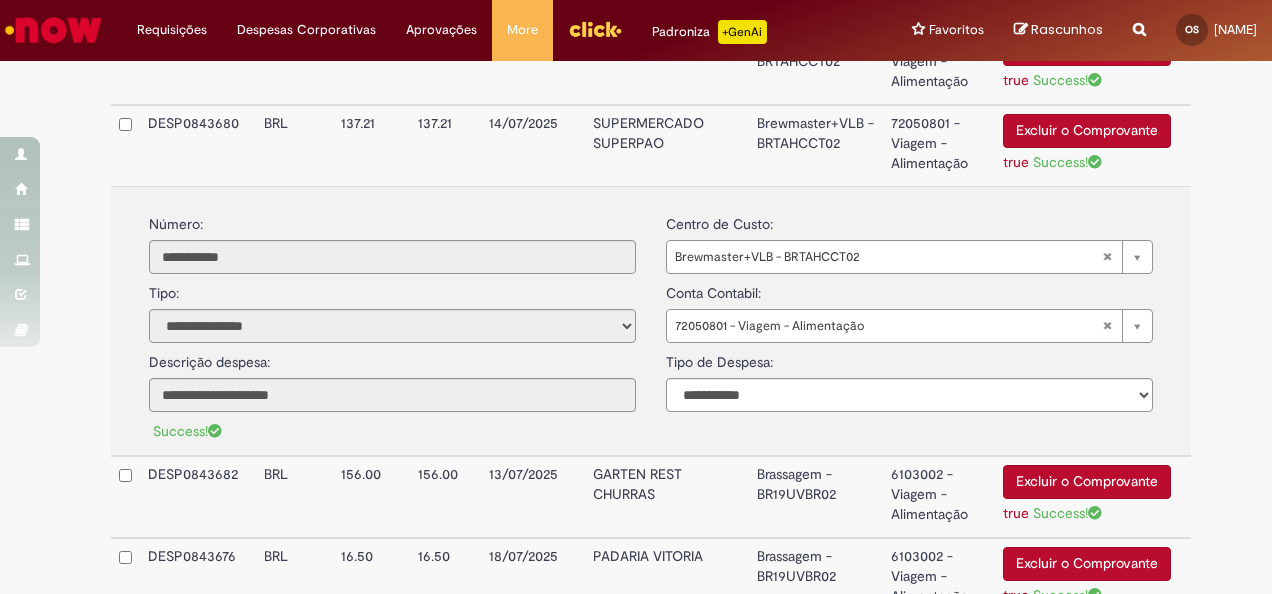 click on "SUPERMERCADO SUPERPAO" at bounding box center [666, 145] 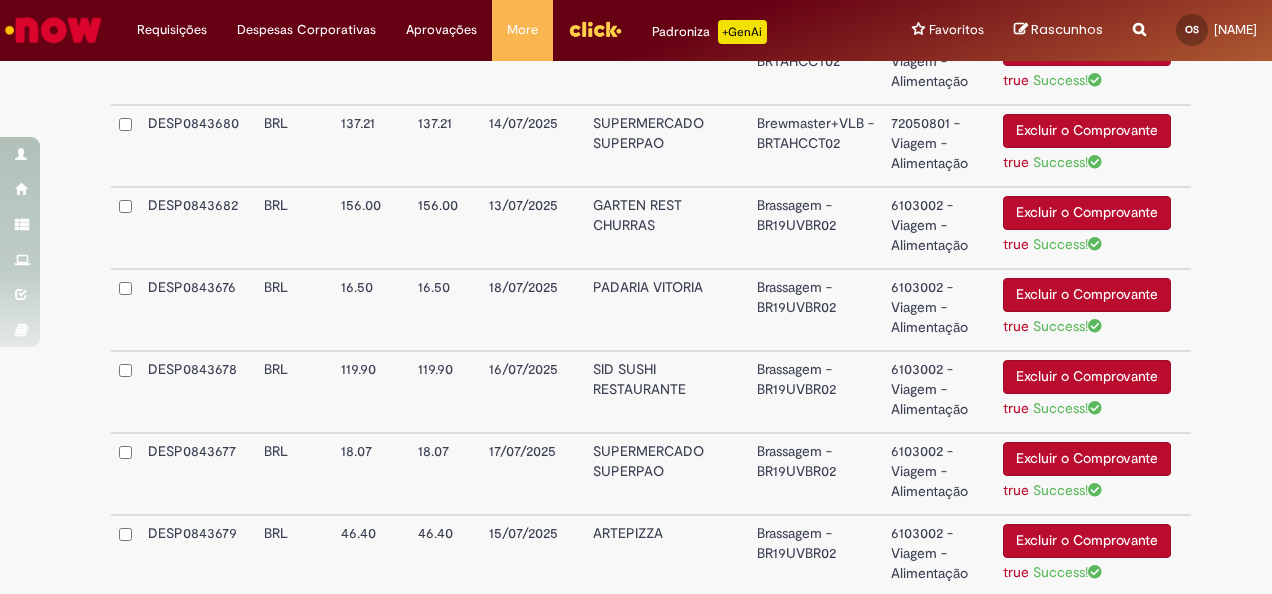 click on "GARTEN REST   CHURRAS" at bounding box center [666, 228] 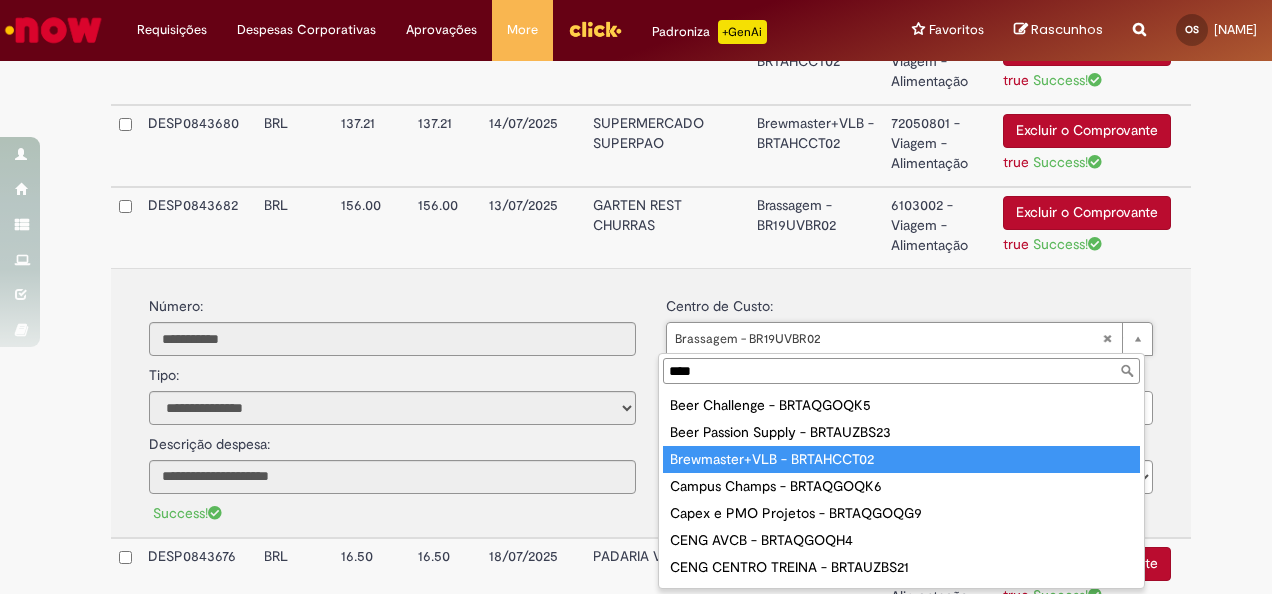 type on "****" 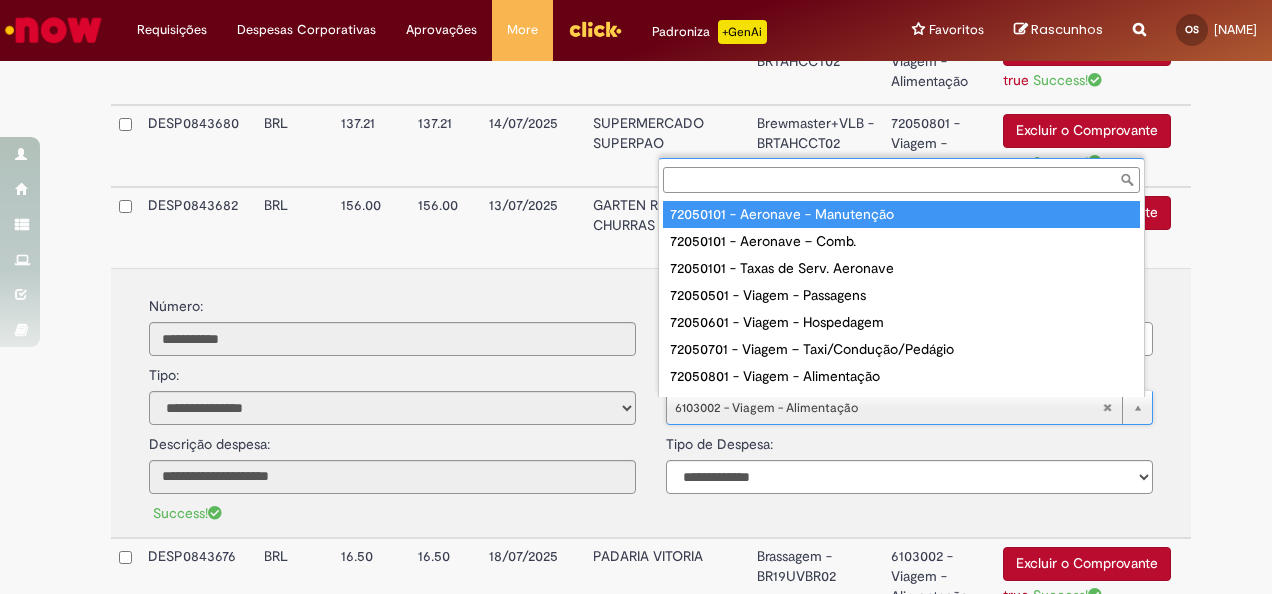 scroll, scrollTop: 16, scrollLeft: 0, axis: vertical 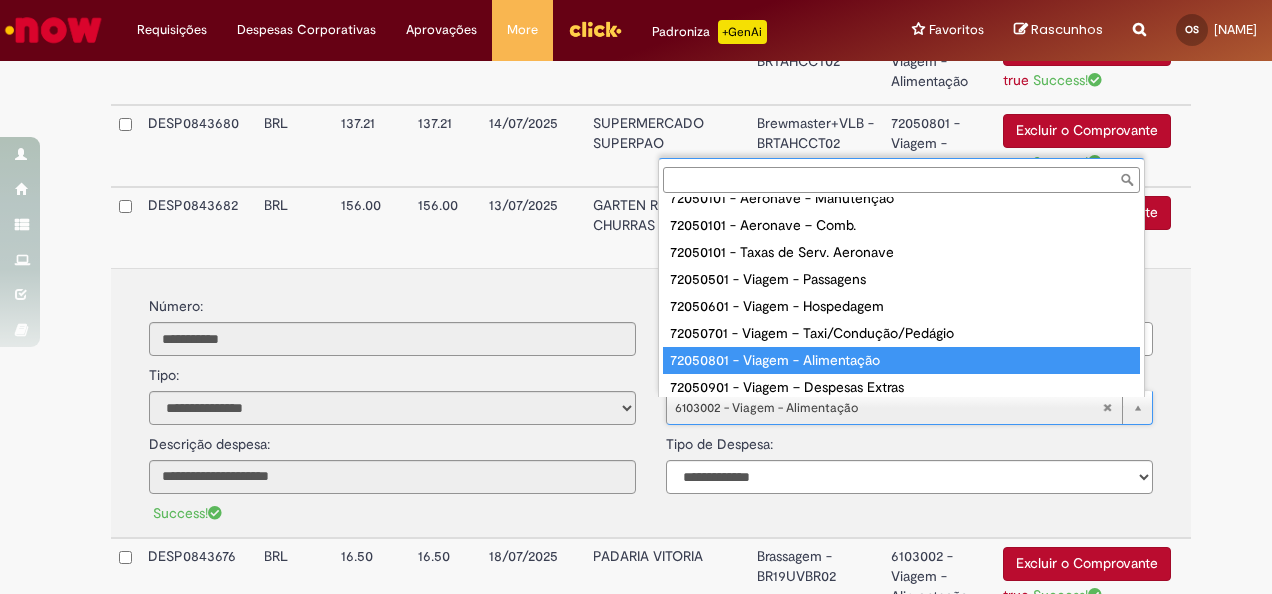 type on "**********" 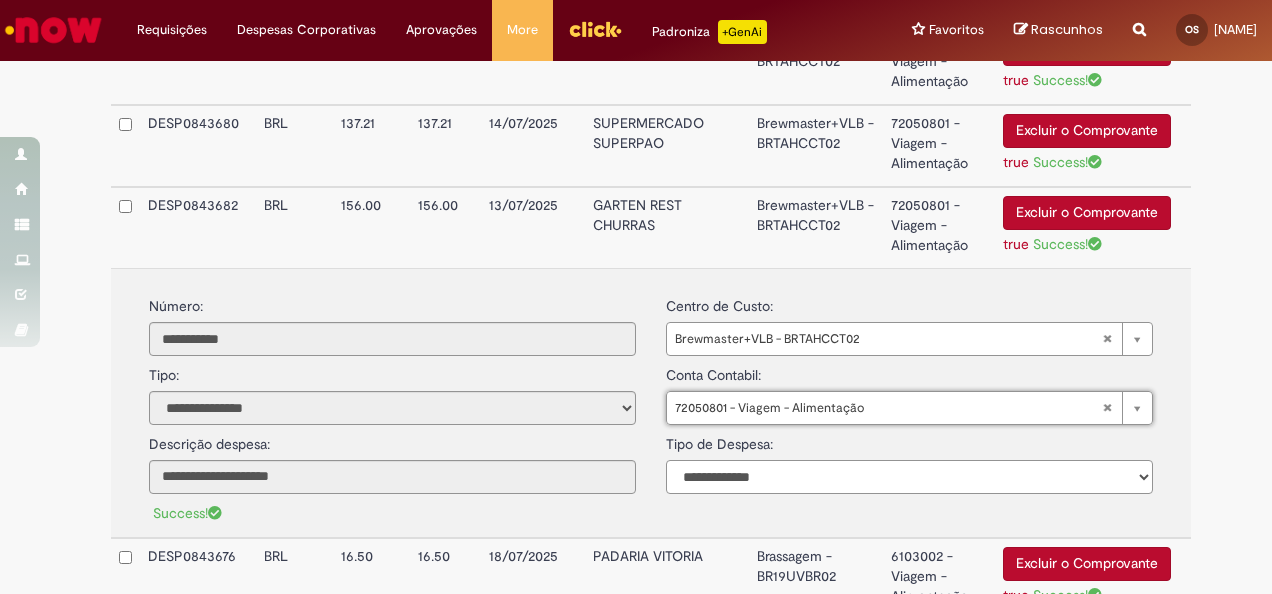 click on "**********" at bounding box center (909, 477) 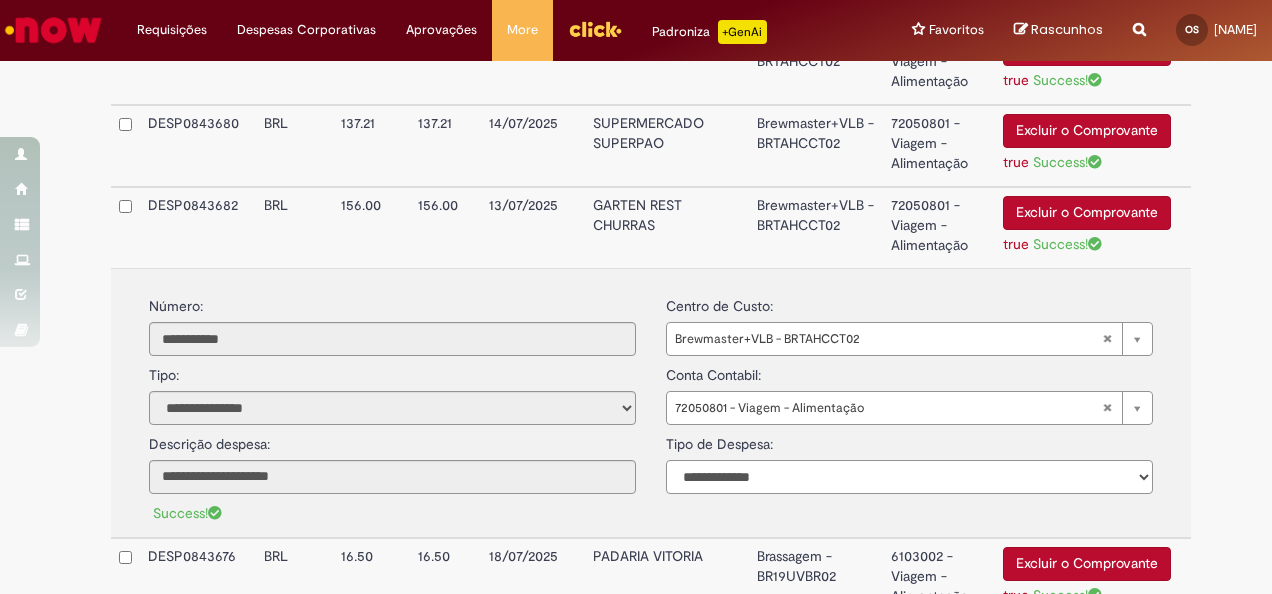 select on "*" 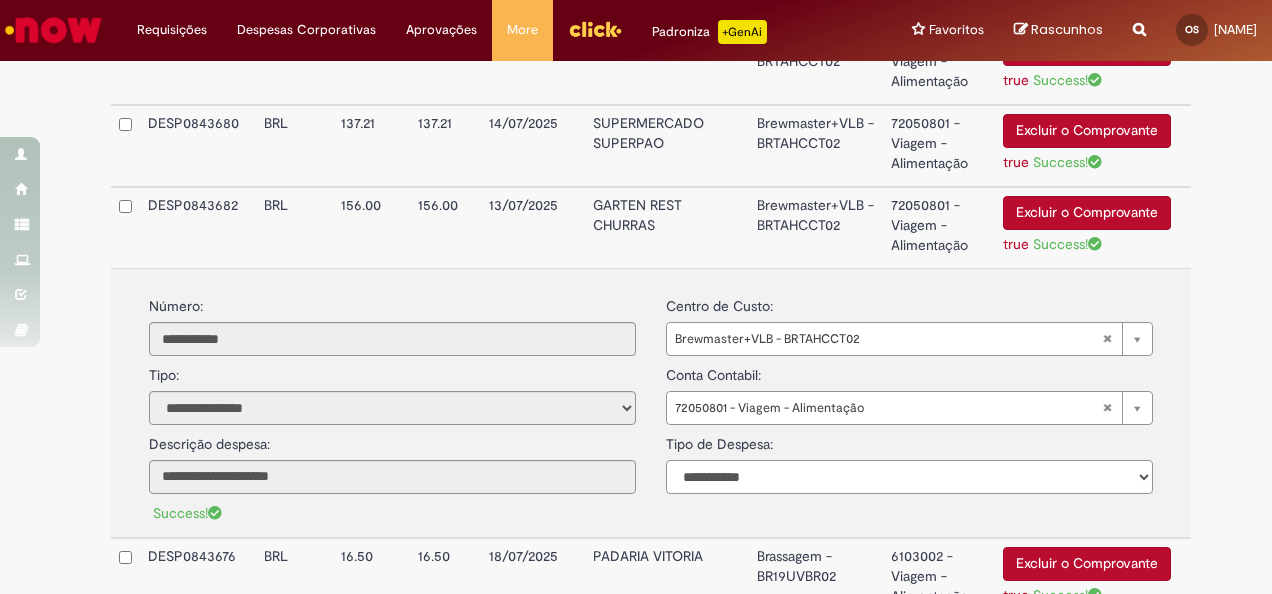 click on "**********" at bounding box center (909, 477) 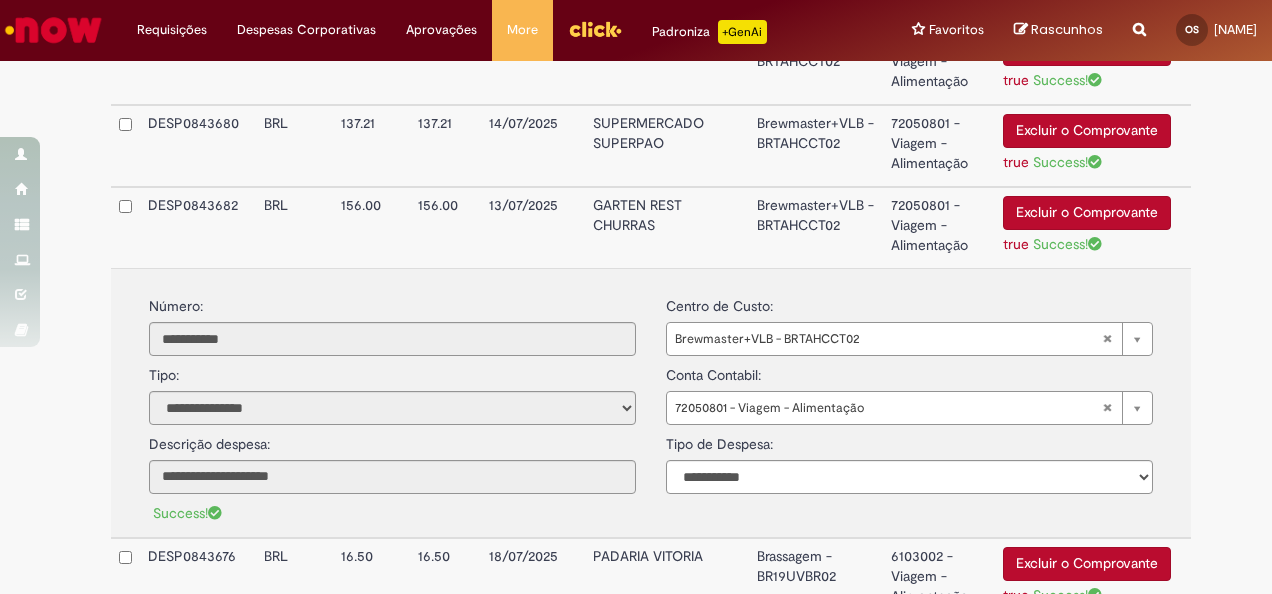 click on "GARTEN REST   CHURRAS" at bounding box center [666, 227] 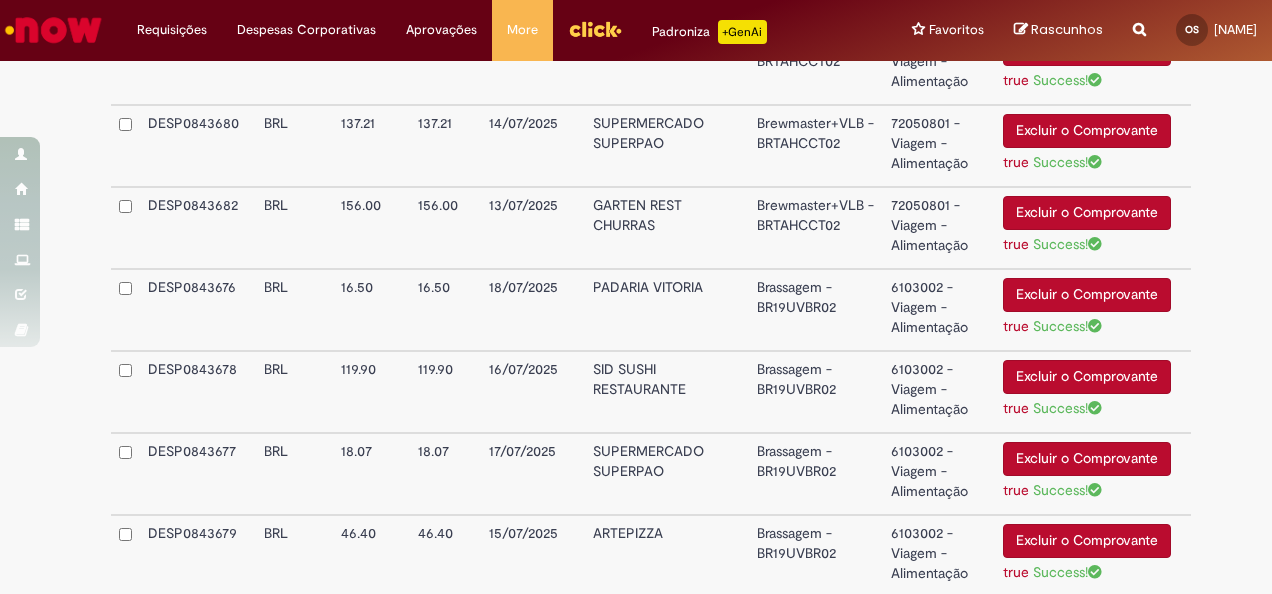 click on "PADARIA VITORIA" at bounding box center [666, 310] 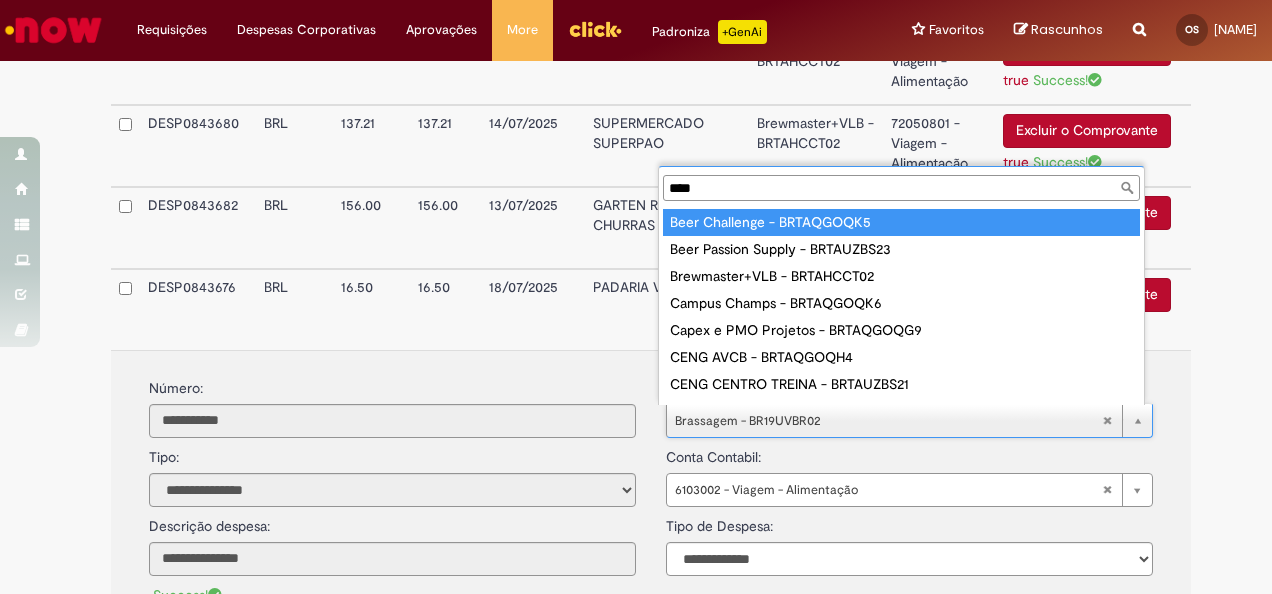 scroll, scrollTop: 16, scrollLeft: 0, axis: vertical 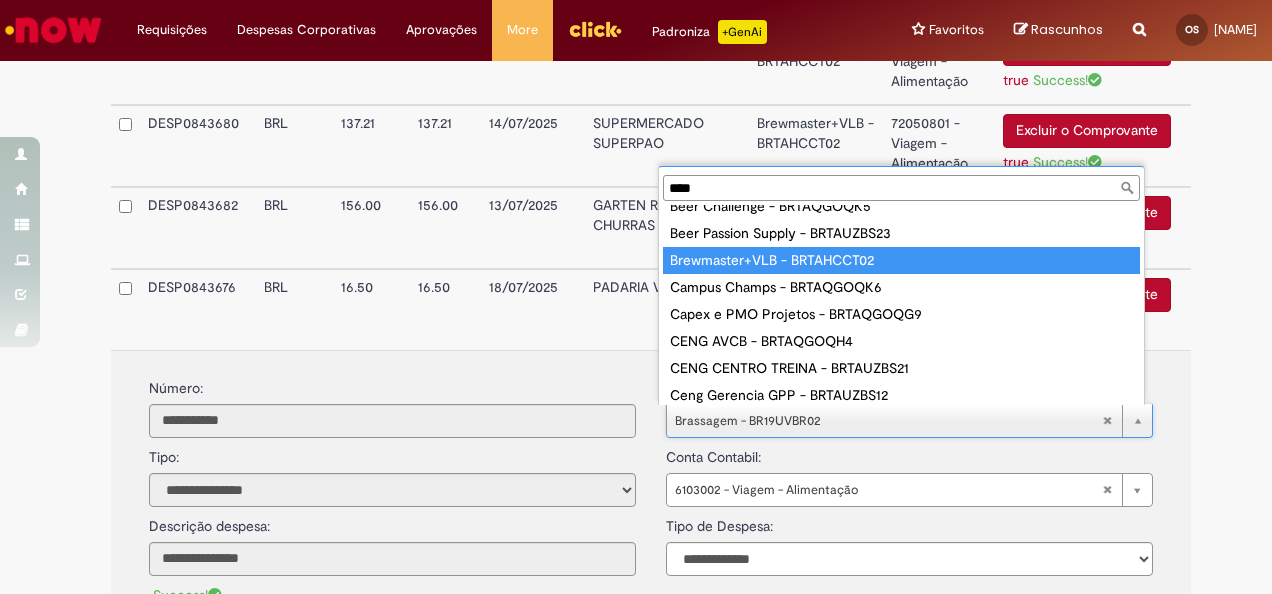 type on "****" 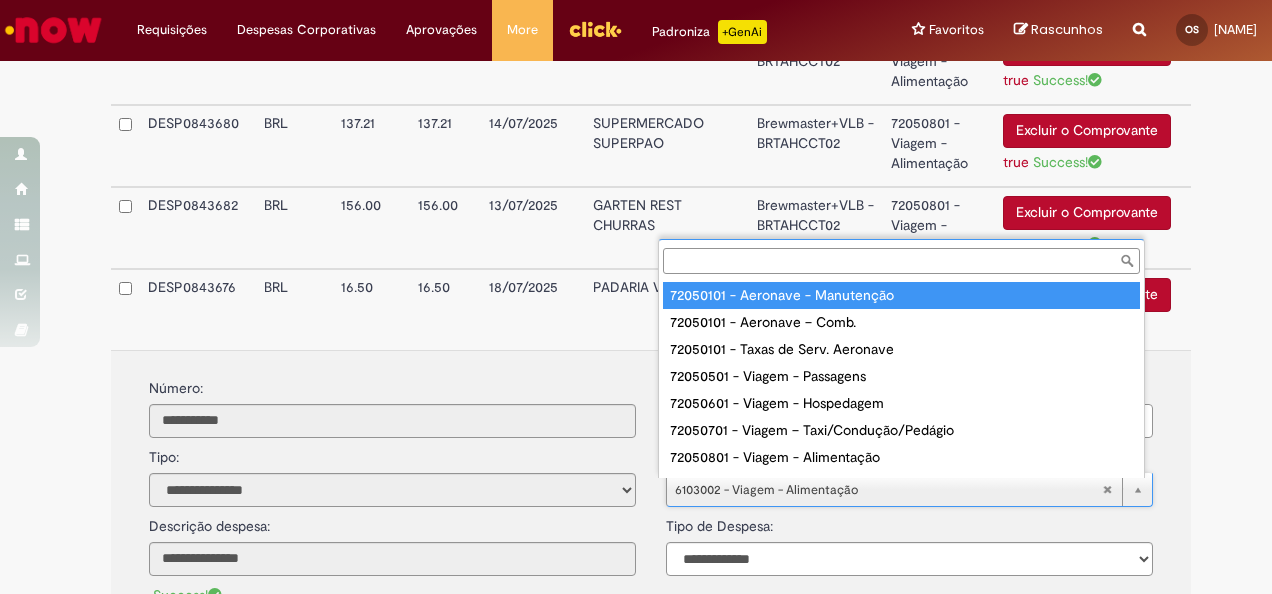 scroll, scrollTop: 16, scrollLeft: 0, axis: vertical 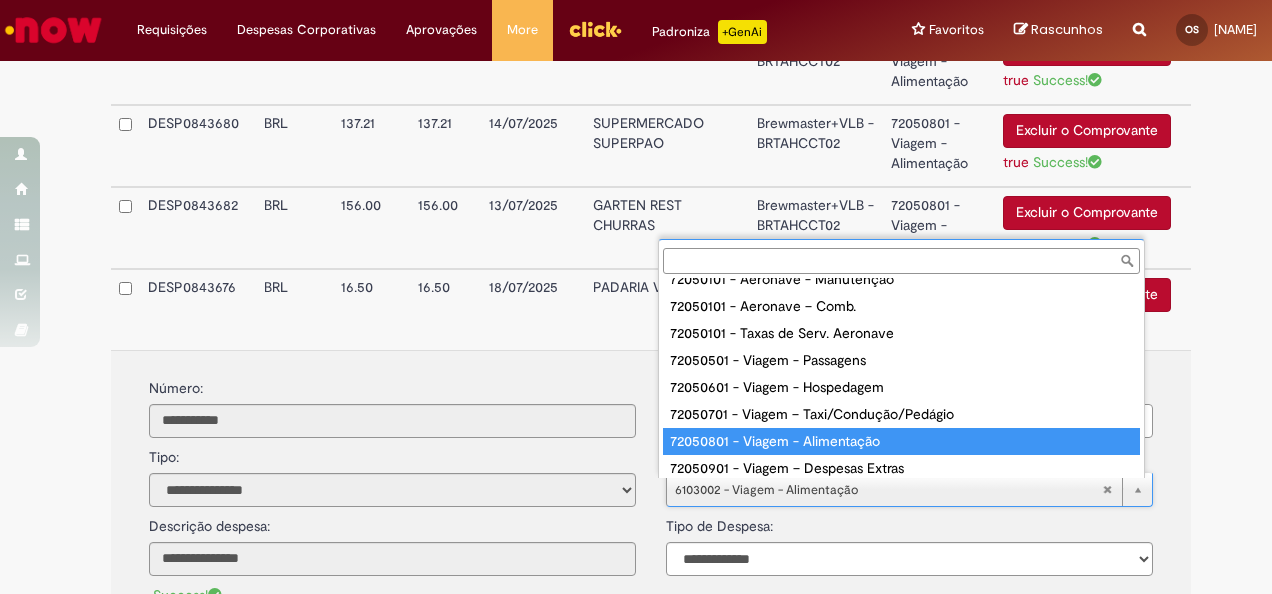 type on "**********" 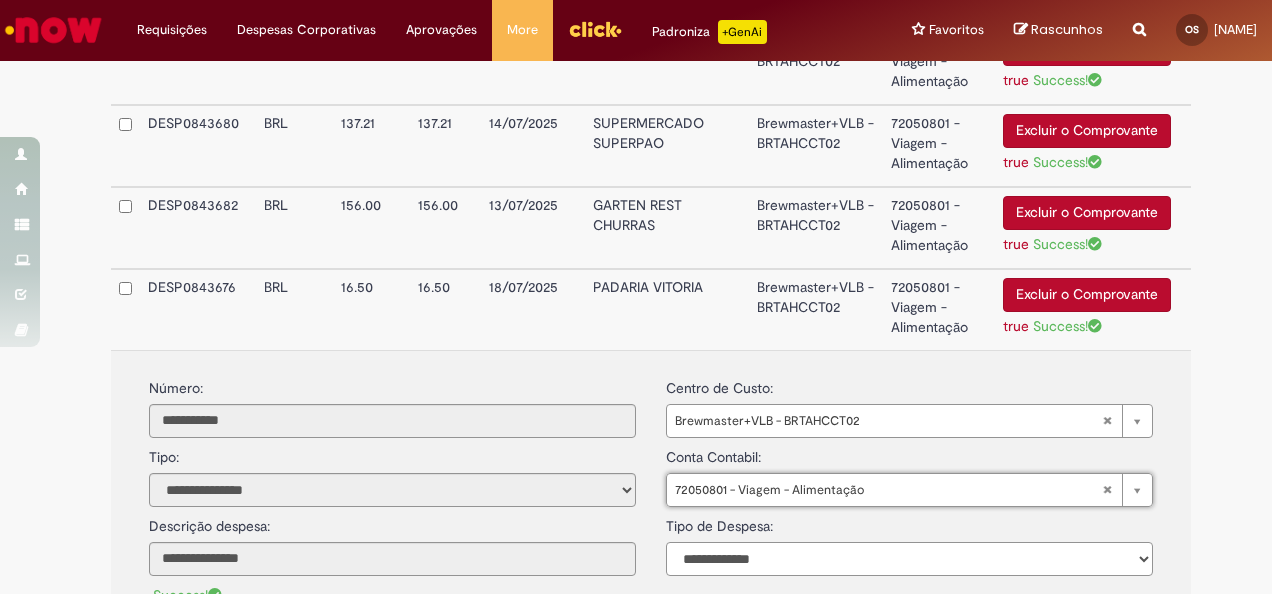 click on "**********" at bounding box center (909, 559) 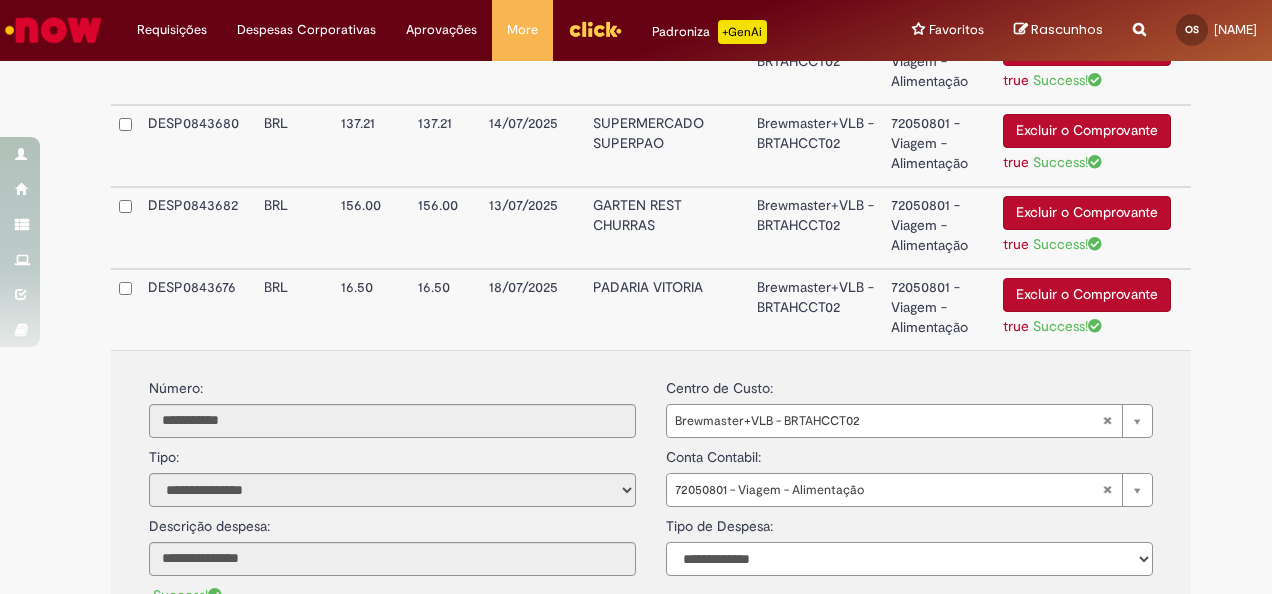 select on "*" 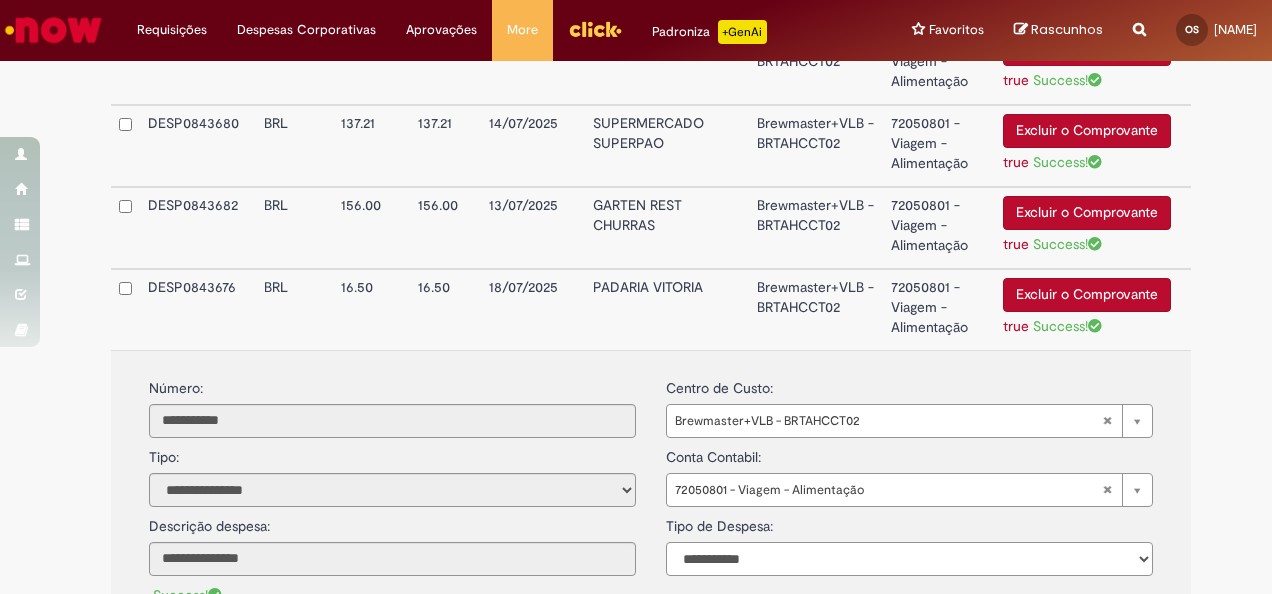 click on "**********" at bounding box center [909, 559] 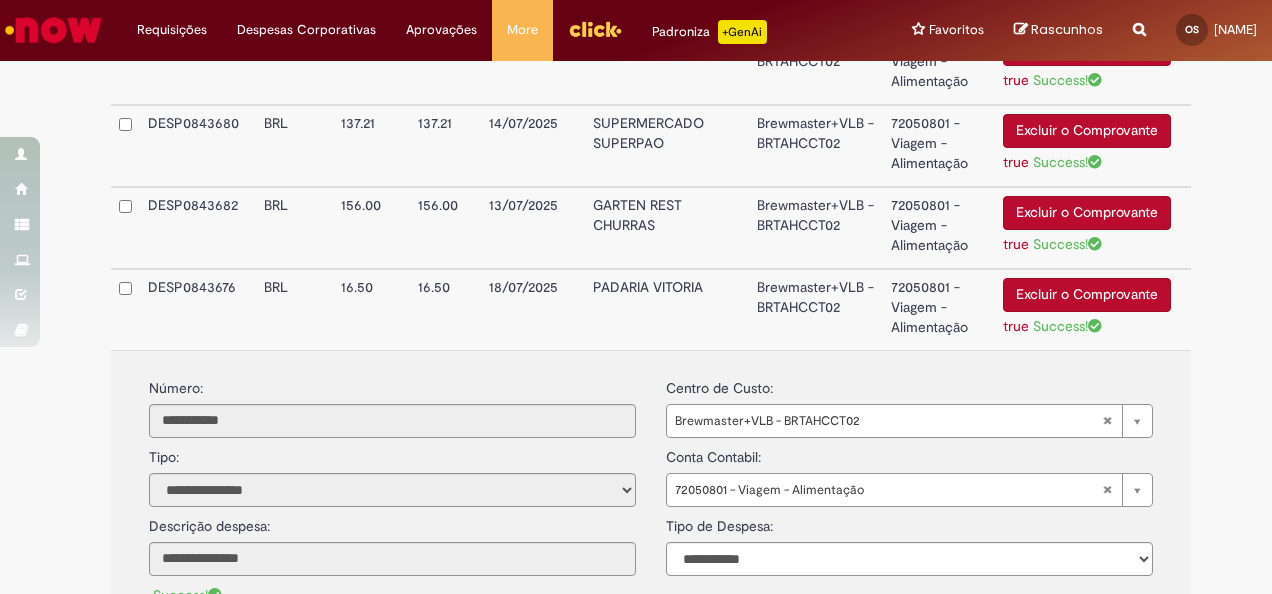 click on "PADARIA VITORIA" at bounding box center (666, 309) 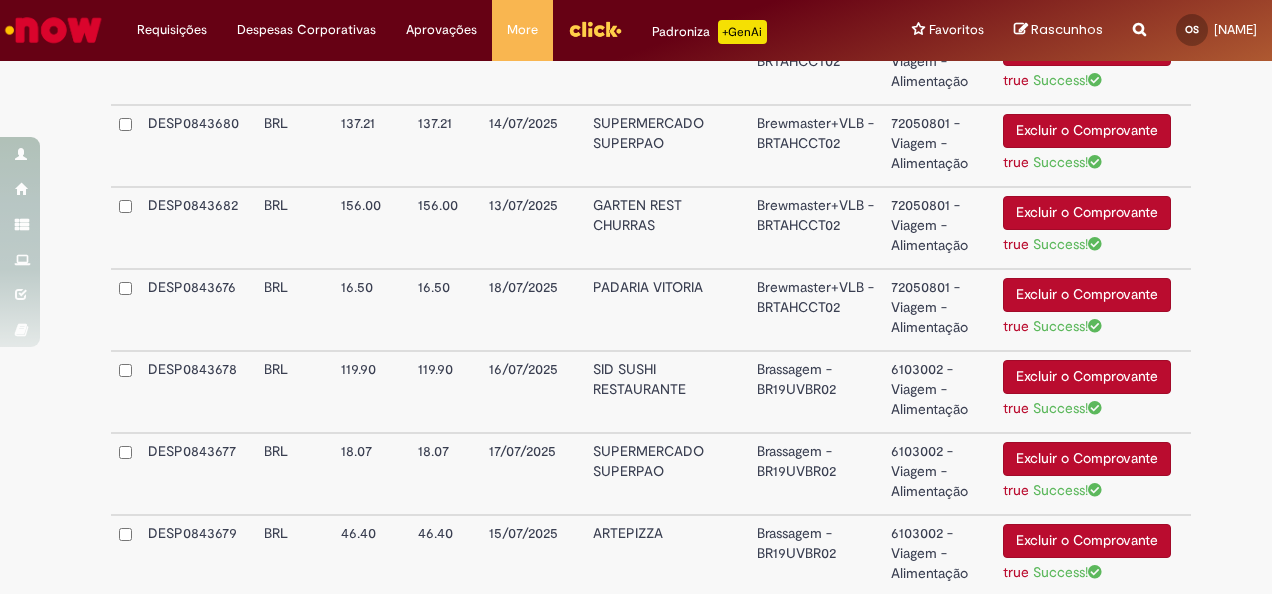 click on "SID SUSHI RESTAURANTE" at bounding box center (666, 392) 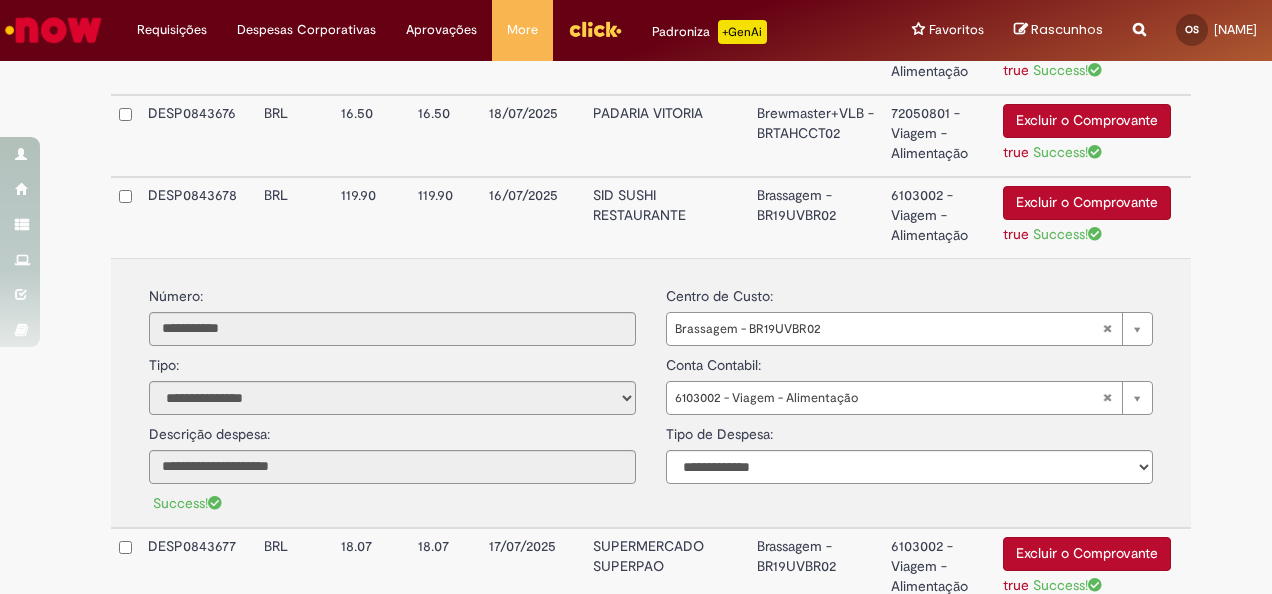 scroll, scrollTop: 933, scrollLeft: 0, axis: vertical 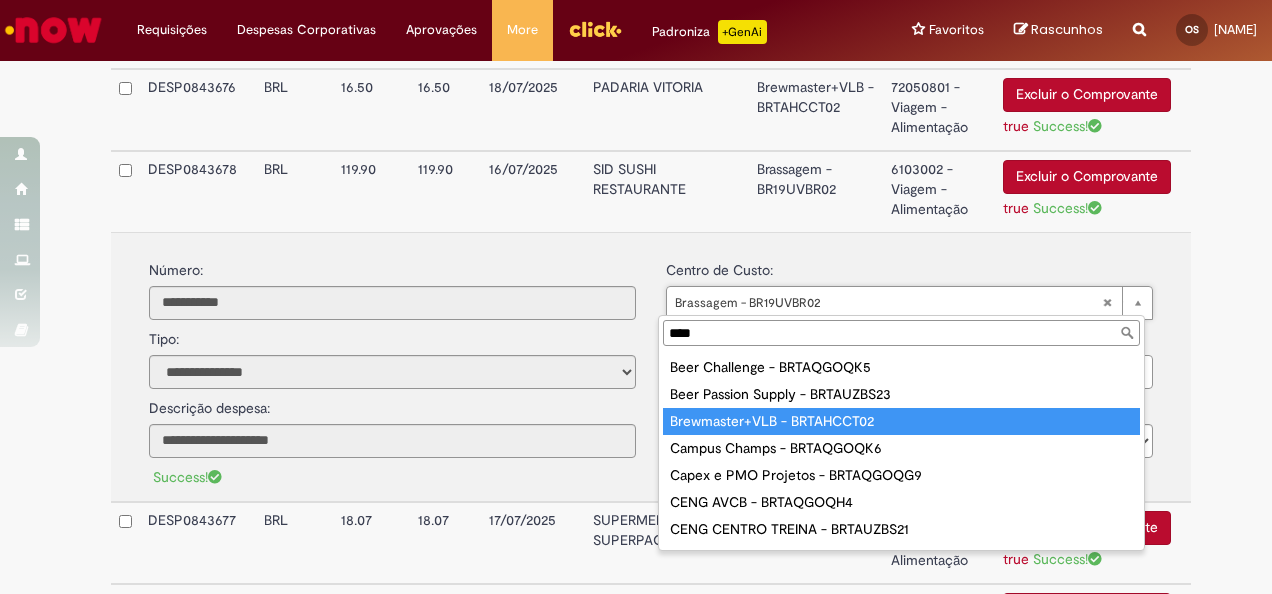 type on "****" 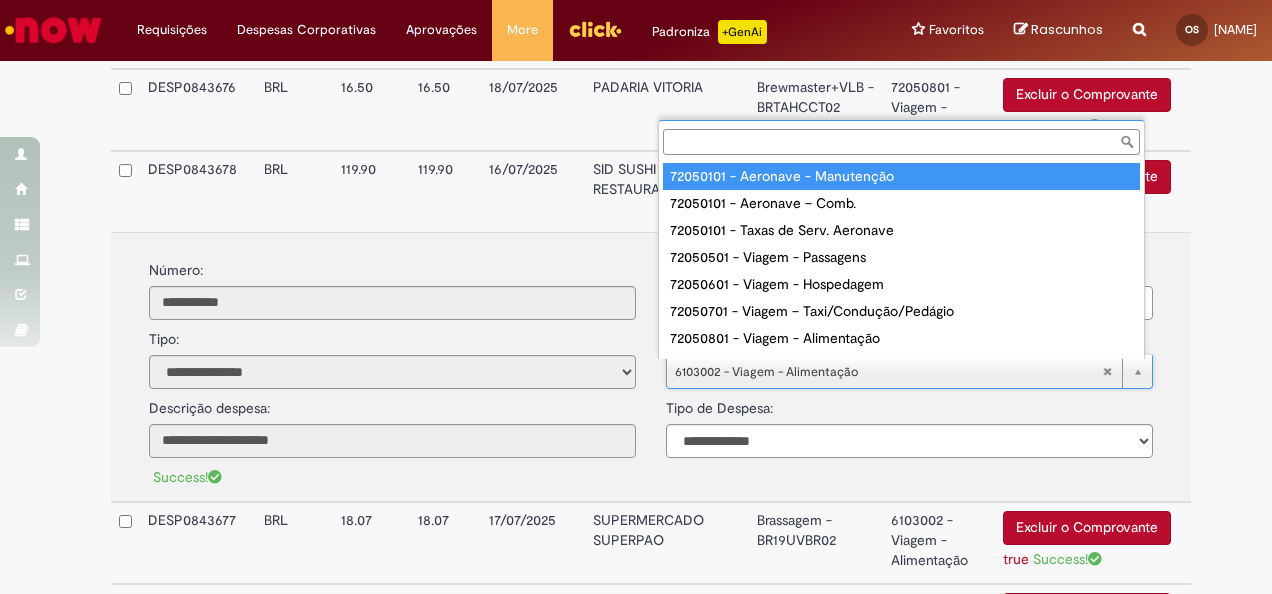 scroll, scrollTop: 16, scrollLeft: 0, axis: vertical 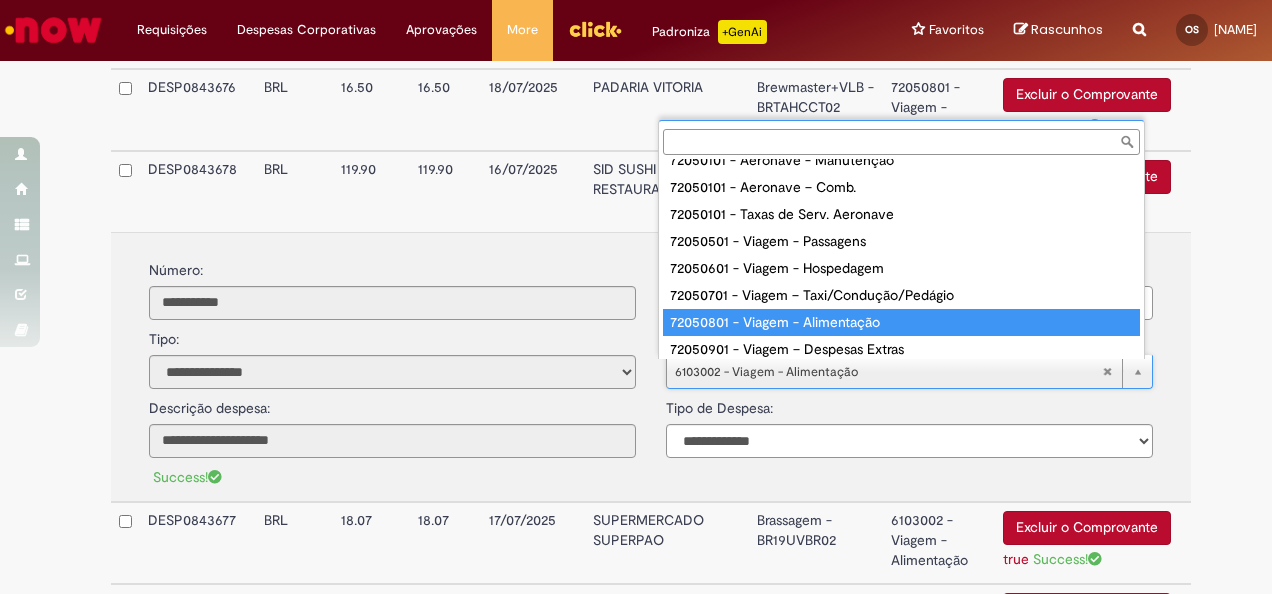 type on "**********" 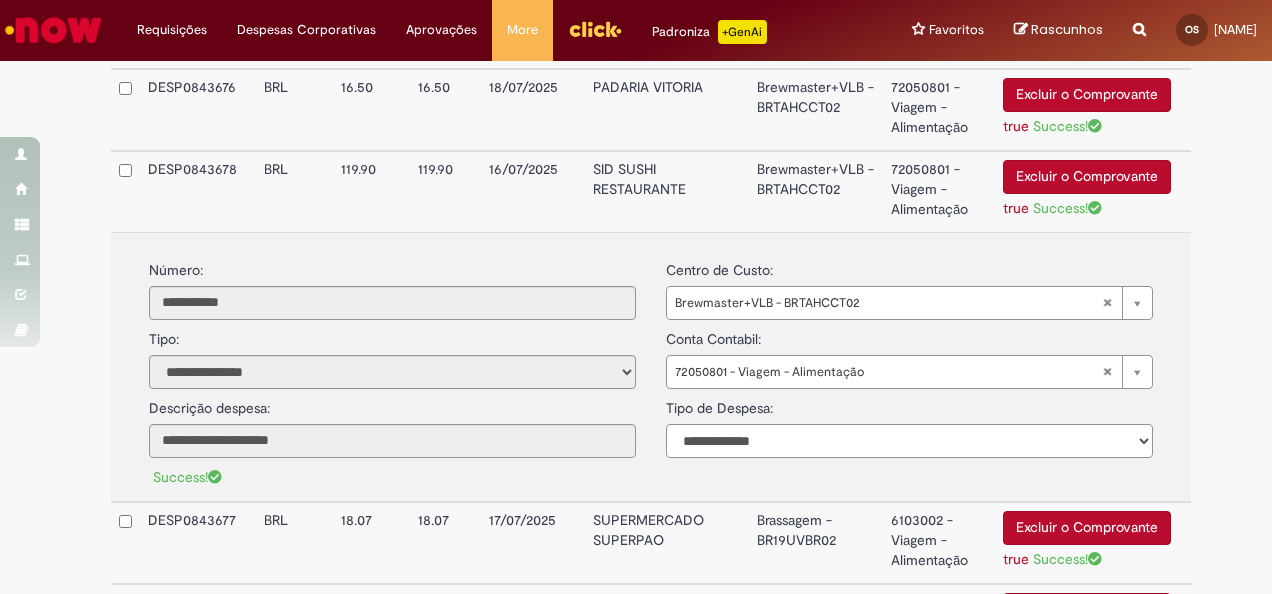 click on "**********" at bounding box center [909, 441] 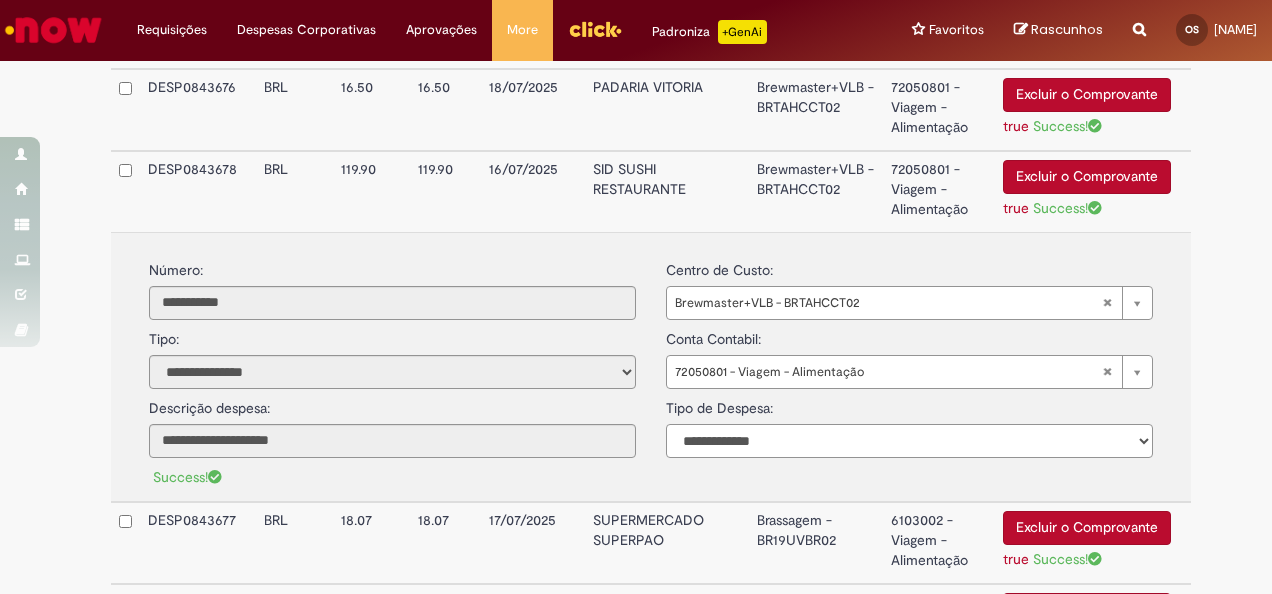 select on "*" 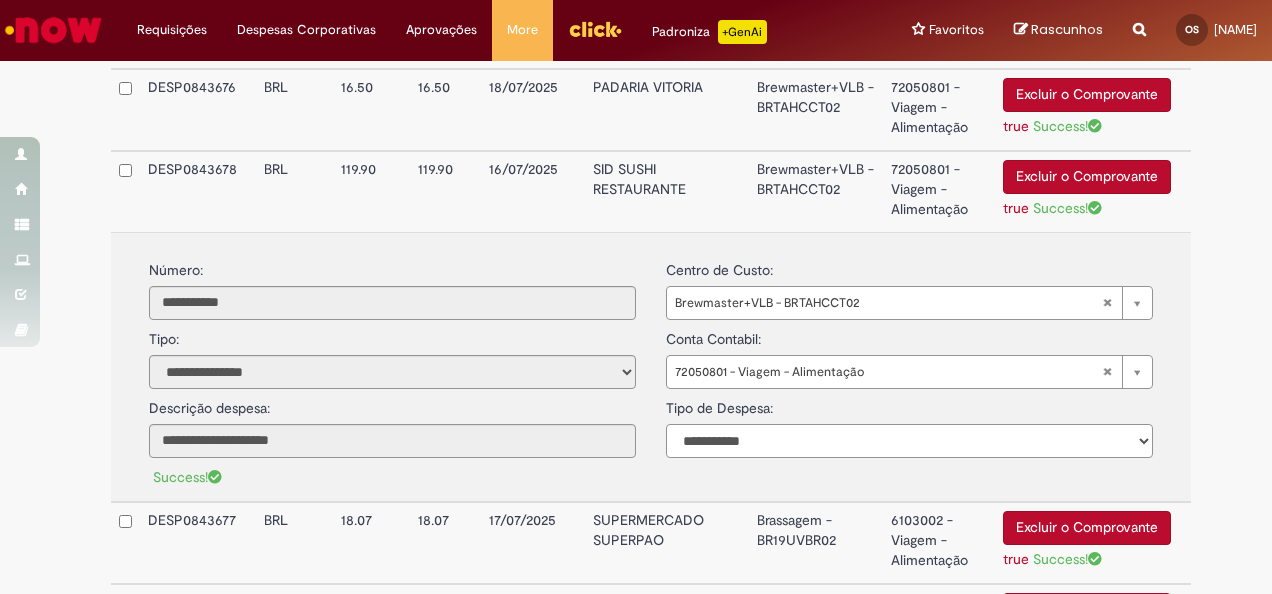 click on "**********" at bounding box center (909, 441) 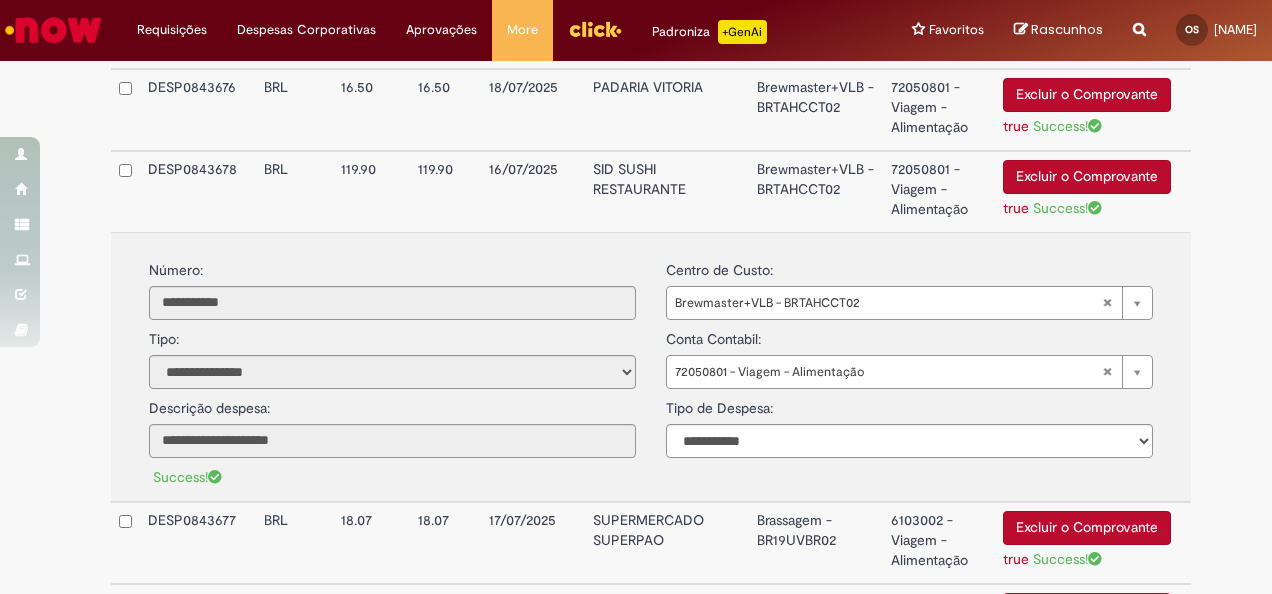 click on "SID SUSHI RESTAURANTE" at bounding box center (666, 191) 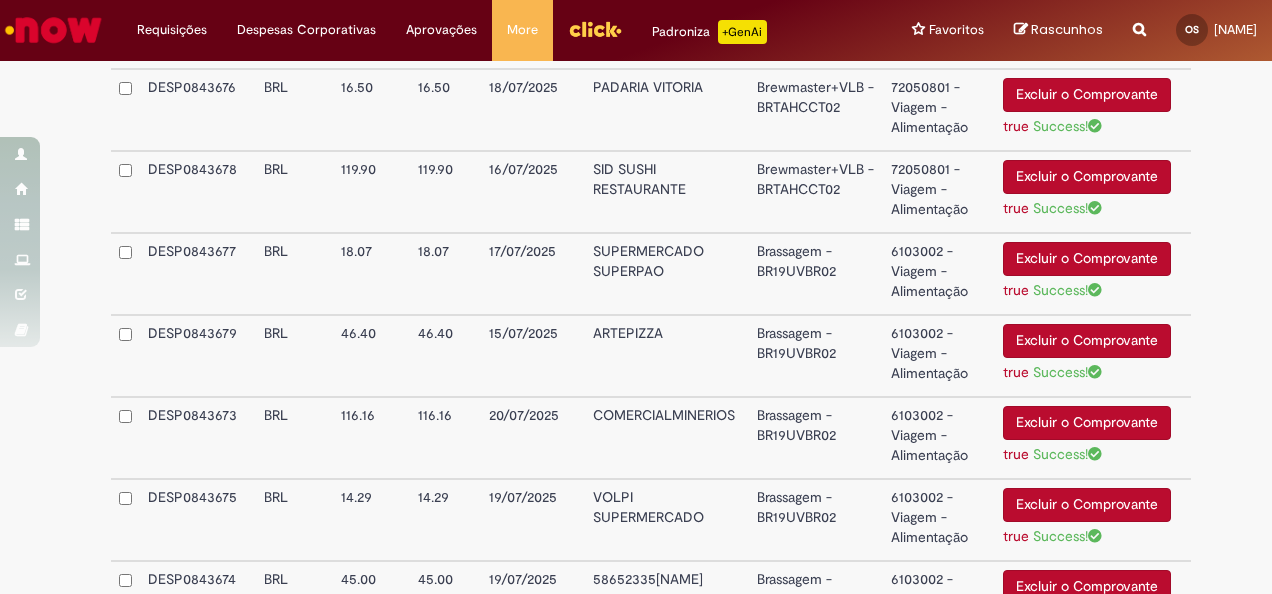 scroll, scrollTop: 1033, scrollLeft: 0, axis: vertical 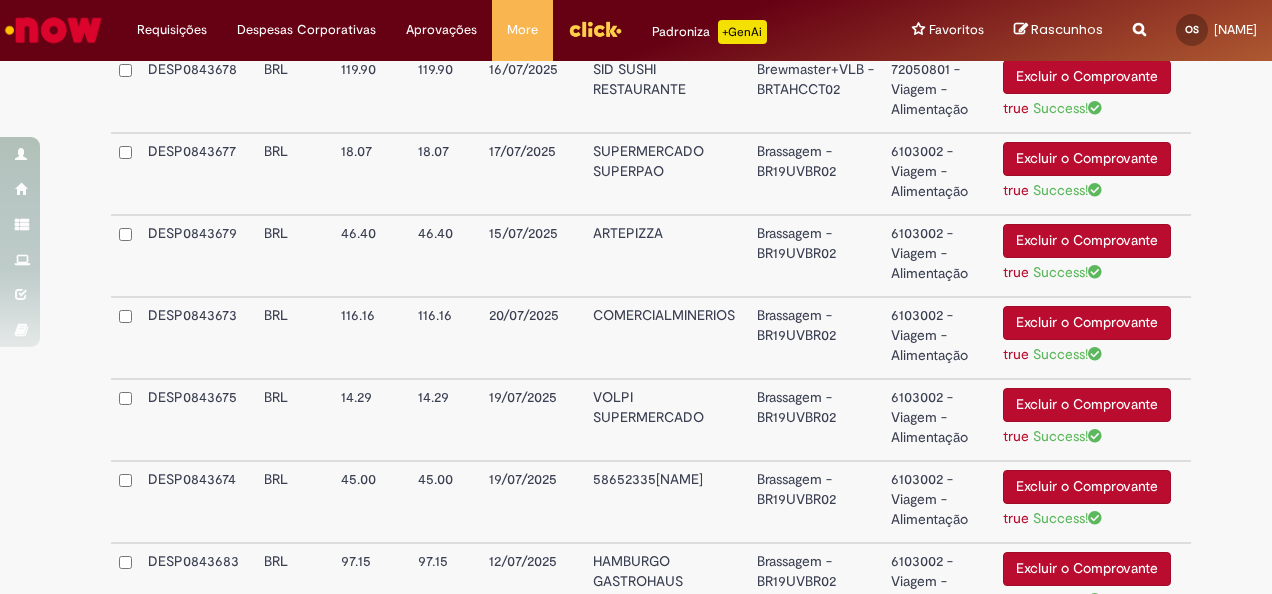 click on "SUPERMERCADO SUPERPAO" at bounding box center (666, 174) 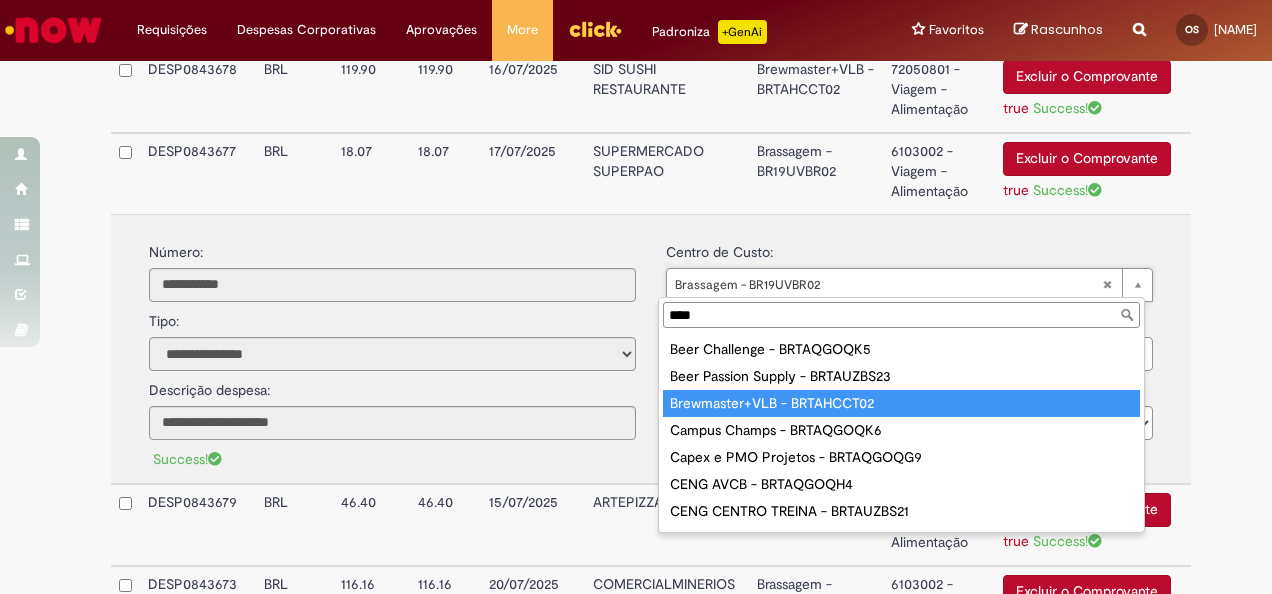type on "****" 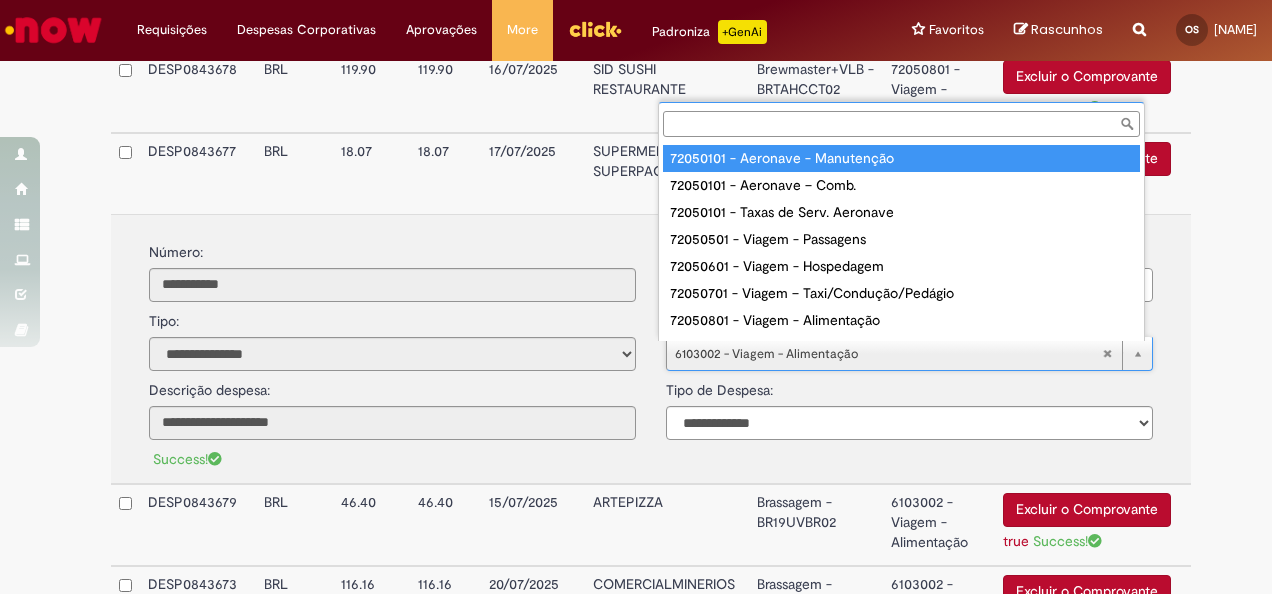 scroll, scrollTop: 16, scrollLeft: 0, axis: vertical 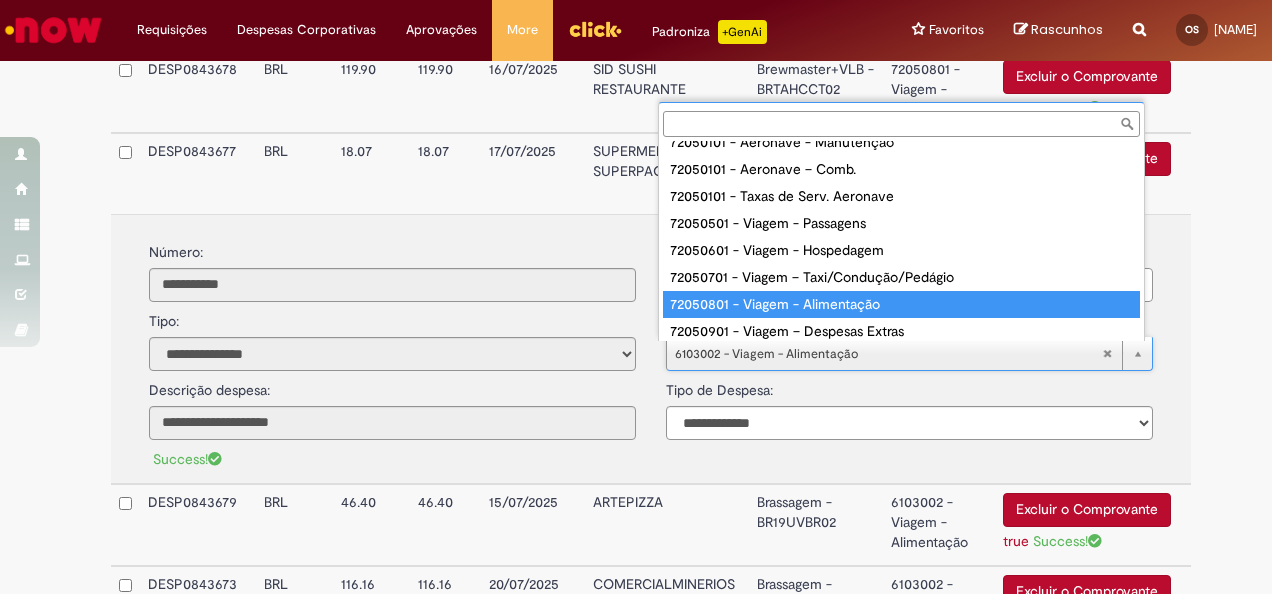 type on "**********" 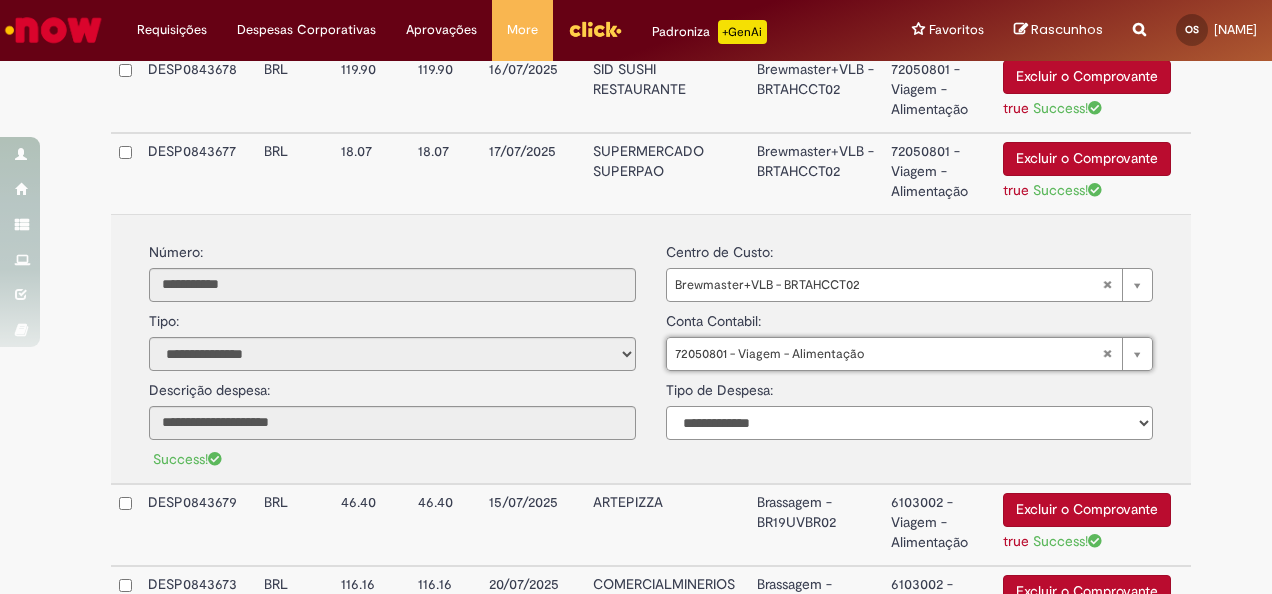 click on "**********" at bounding box center [909, 423] 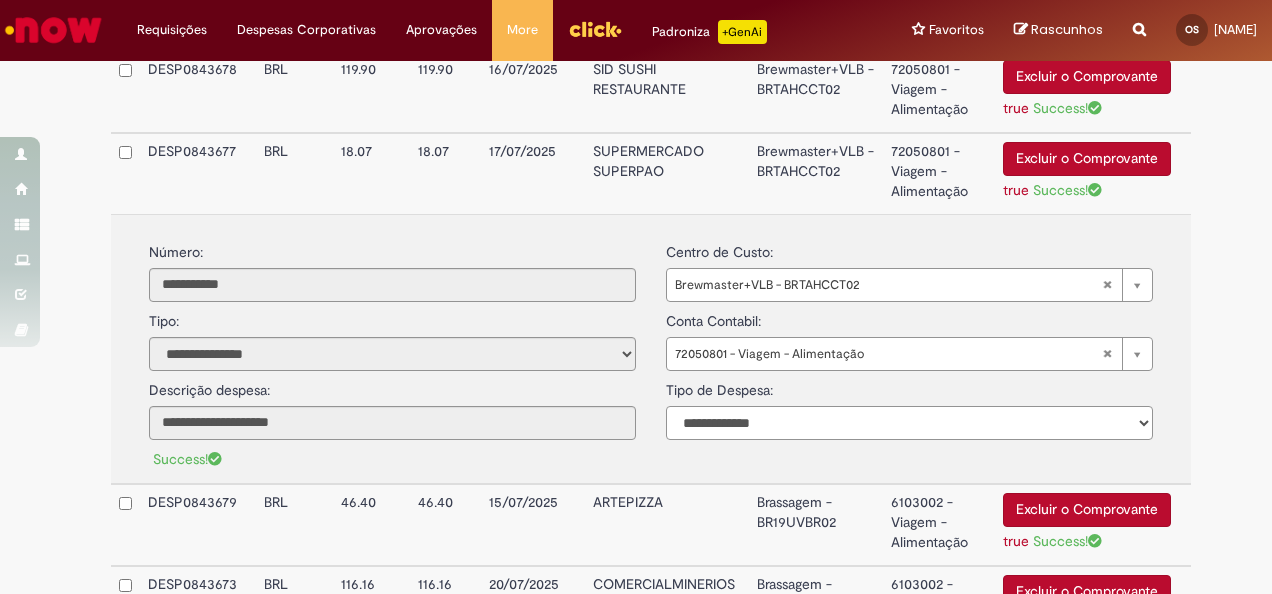 select on "*" 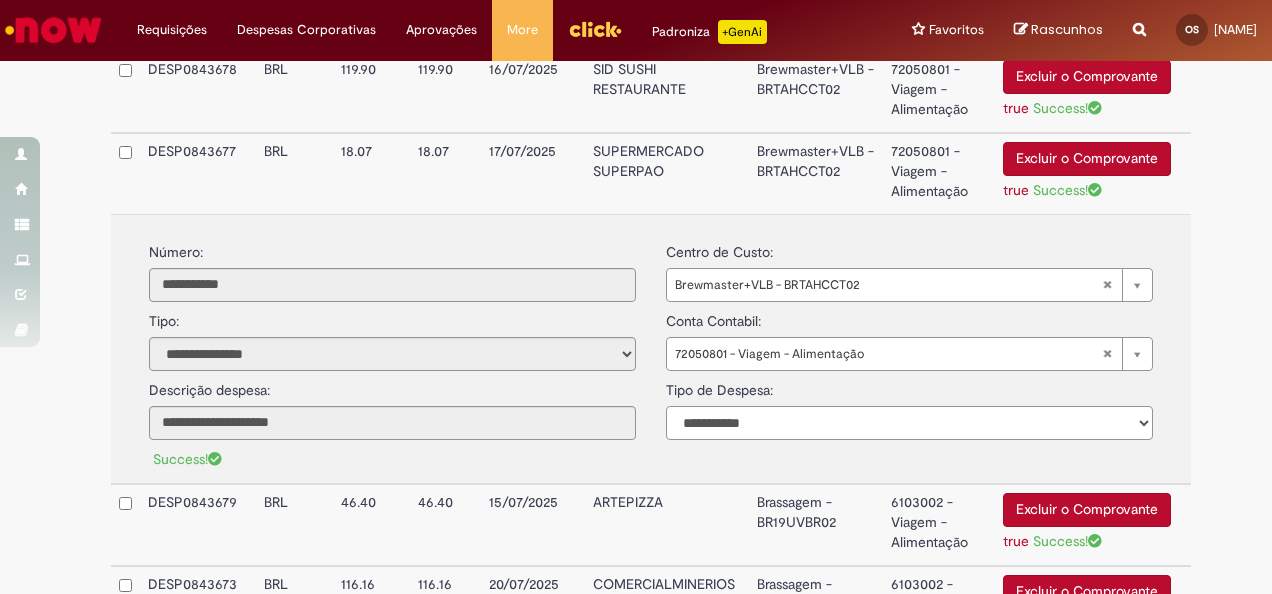 click on "**********" at bounding box center (909, 423) 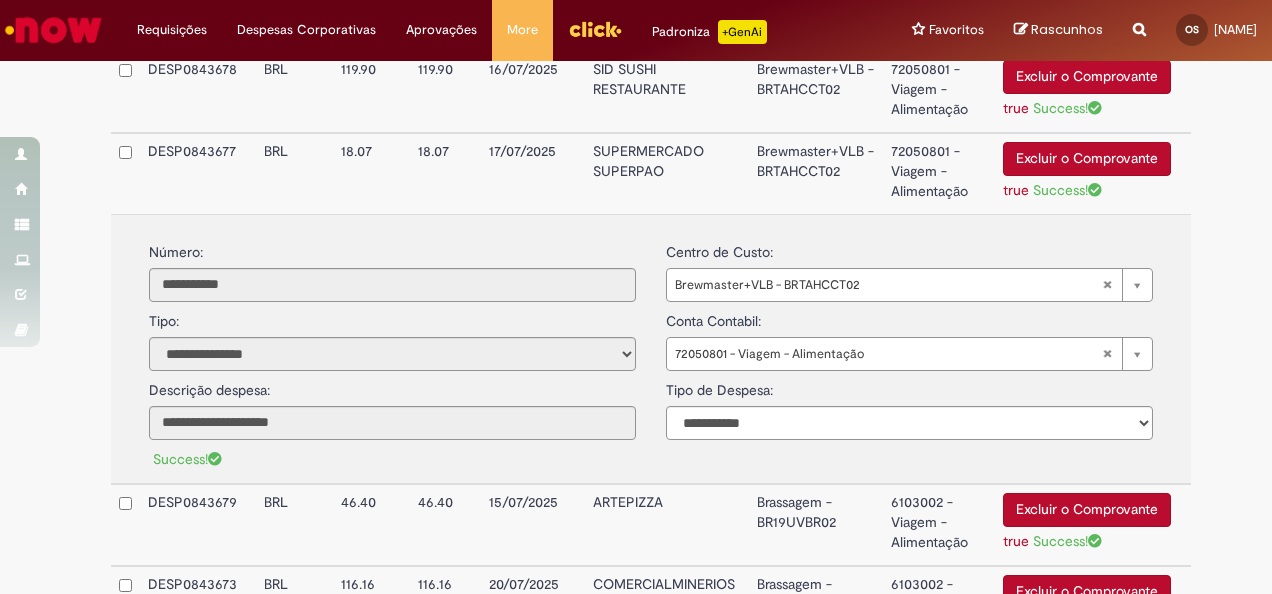 click on "SUPERMERCADO SUPERPAO" at bounding box center (666, 173) 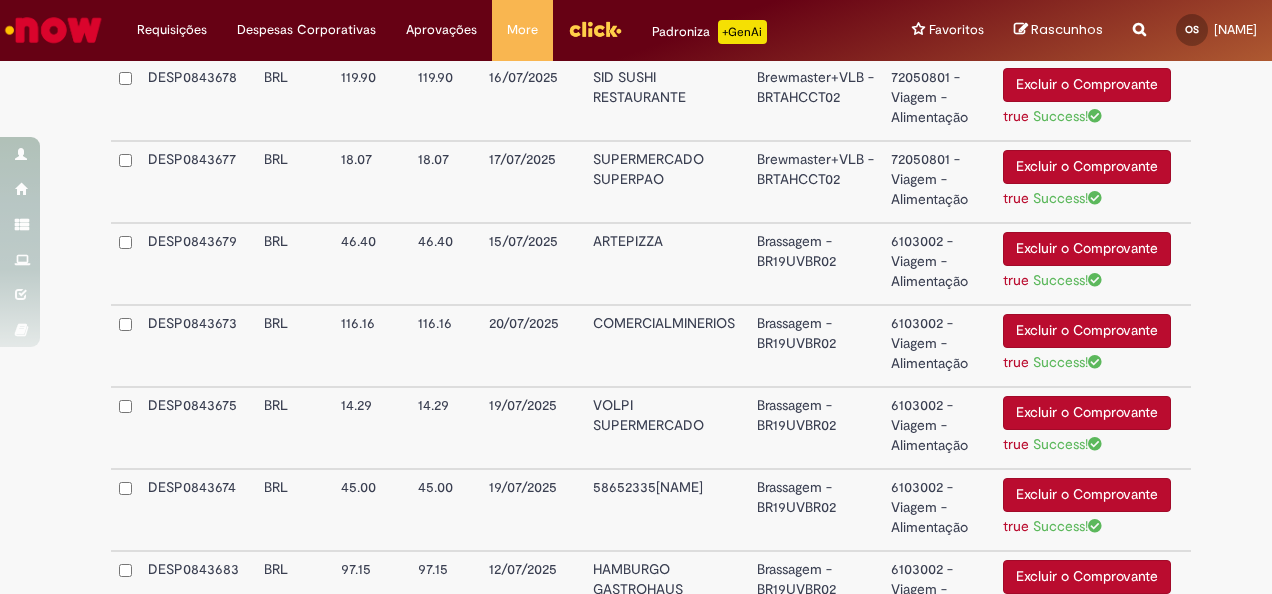 scroll, scrollTop: 1033, scrollLeft: 0, axis: vertical 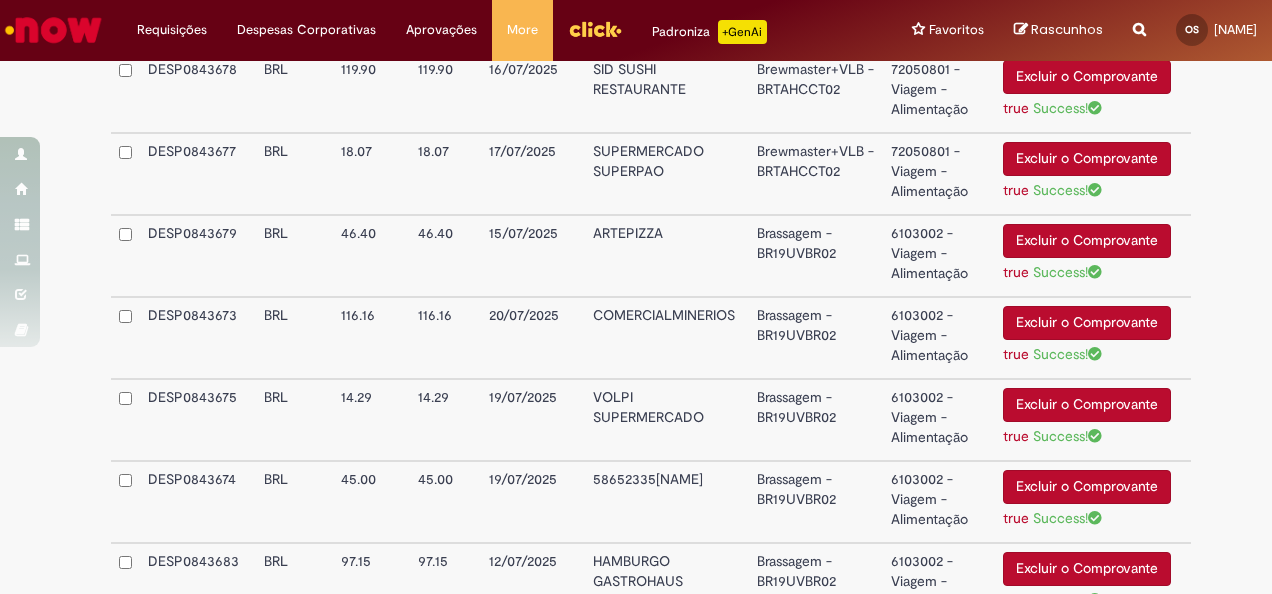 click on "Brassagem - BR19UVBR02" at bounding box center [816, 256] 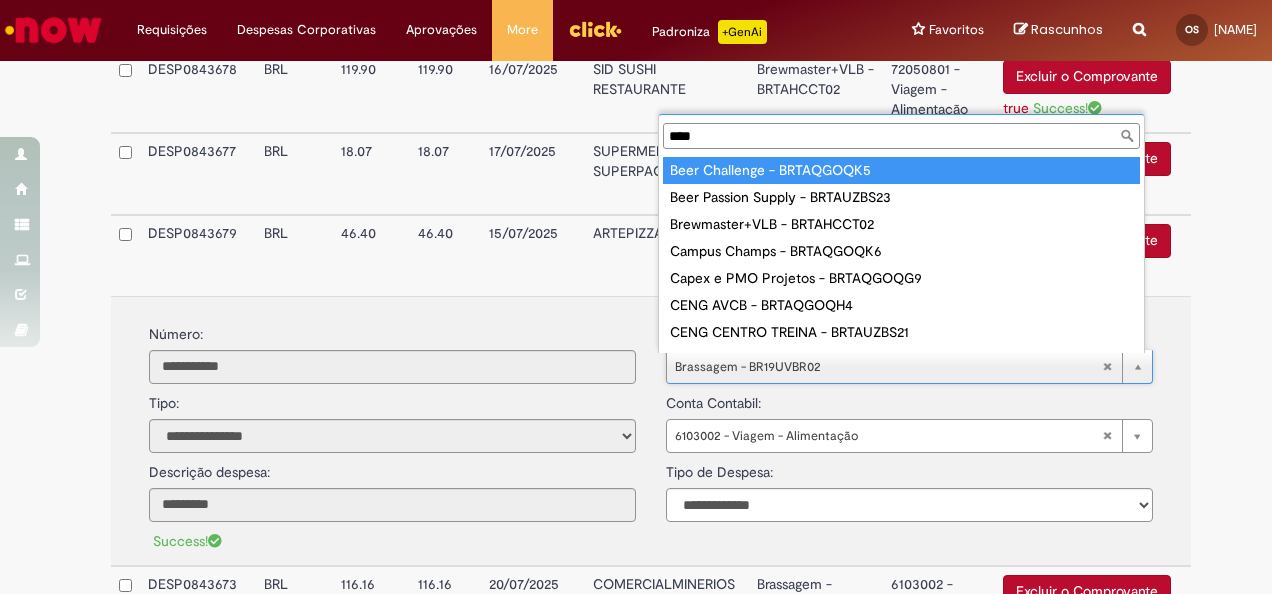 scroll, scrollTop: 16, scrollLeft: 0, axis: vertical 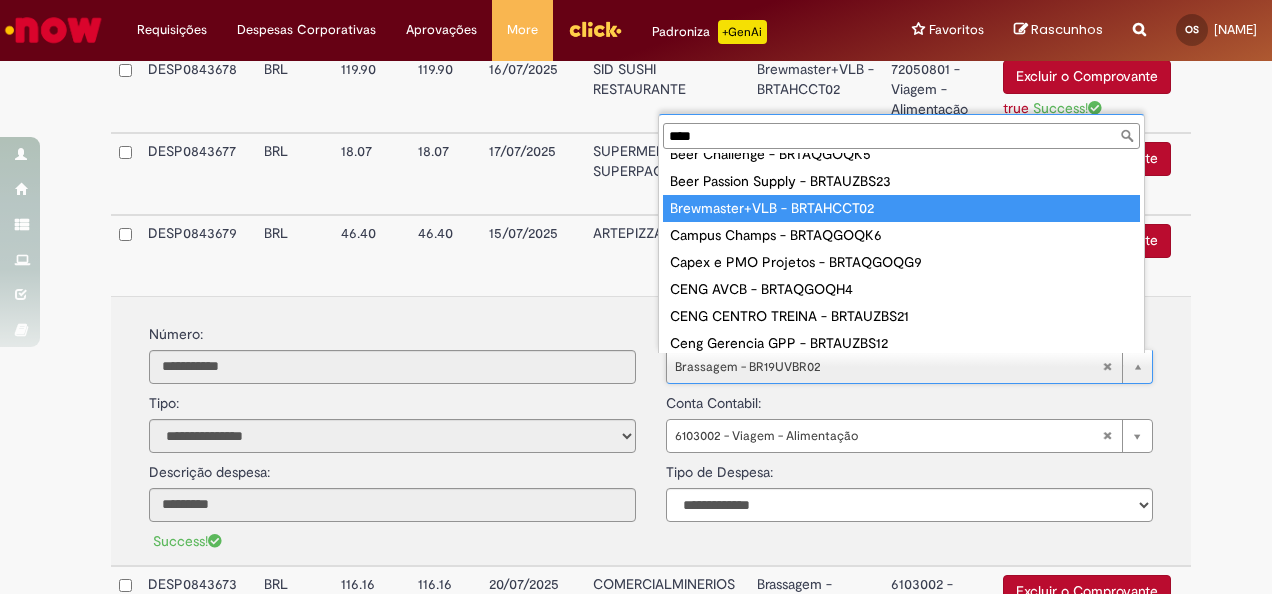type on "****" 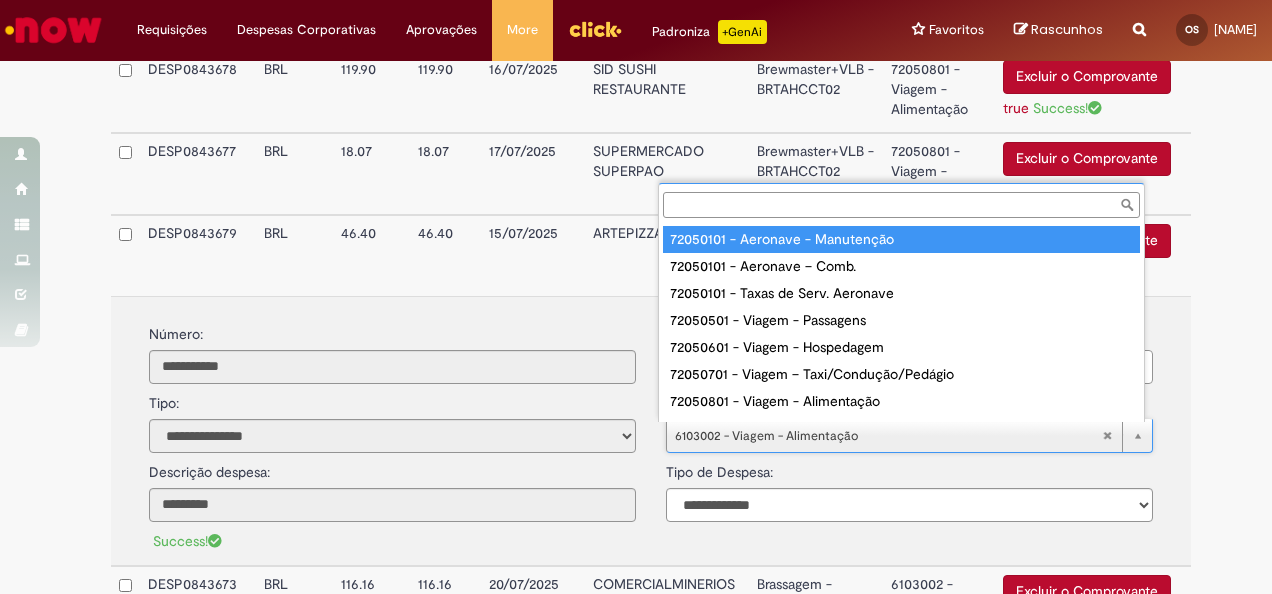 scroll, scrollTop: 16, scrollLeft: 0, axis: vertical 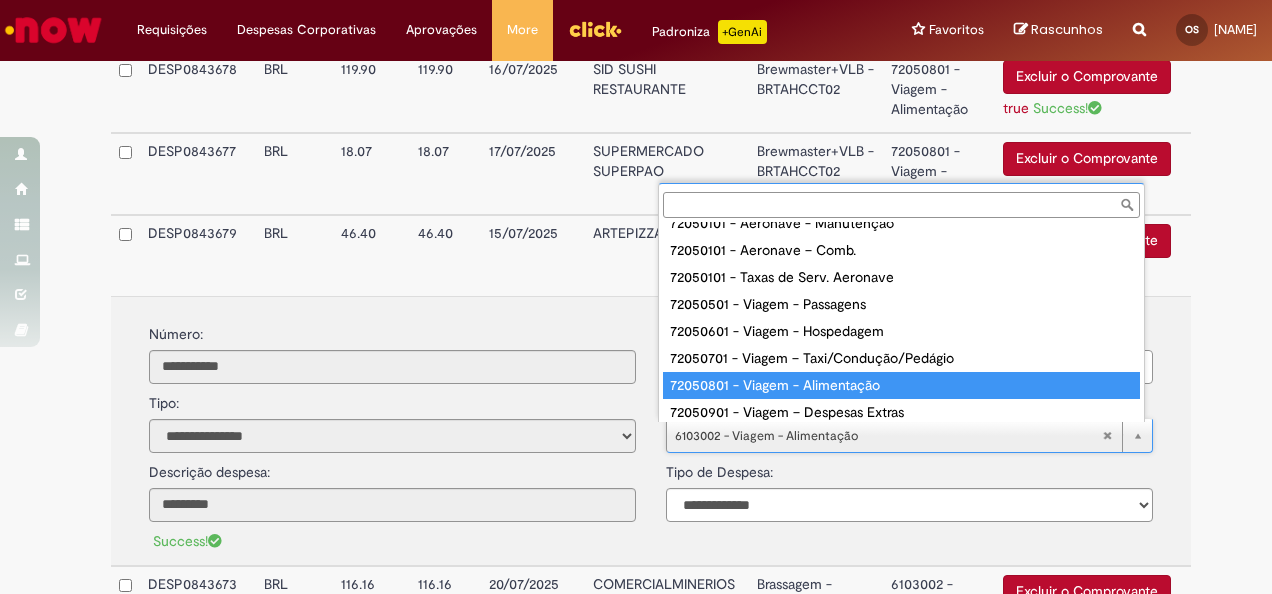 type on "**********" 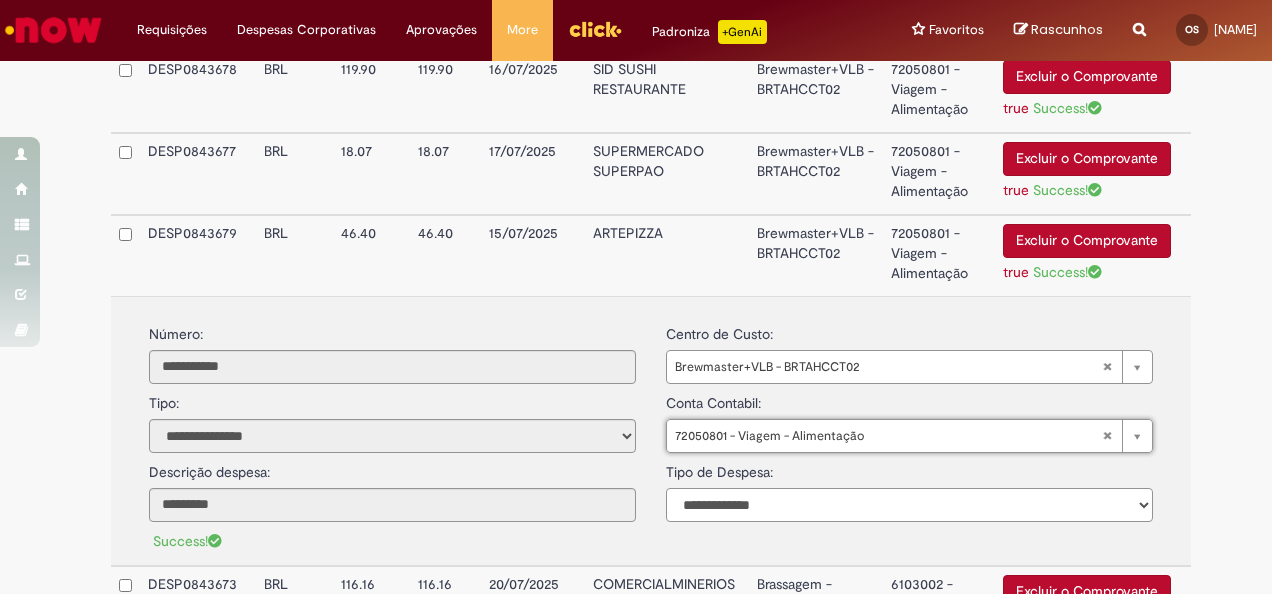 click on "**********" at bounding box center [909, 505] 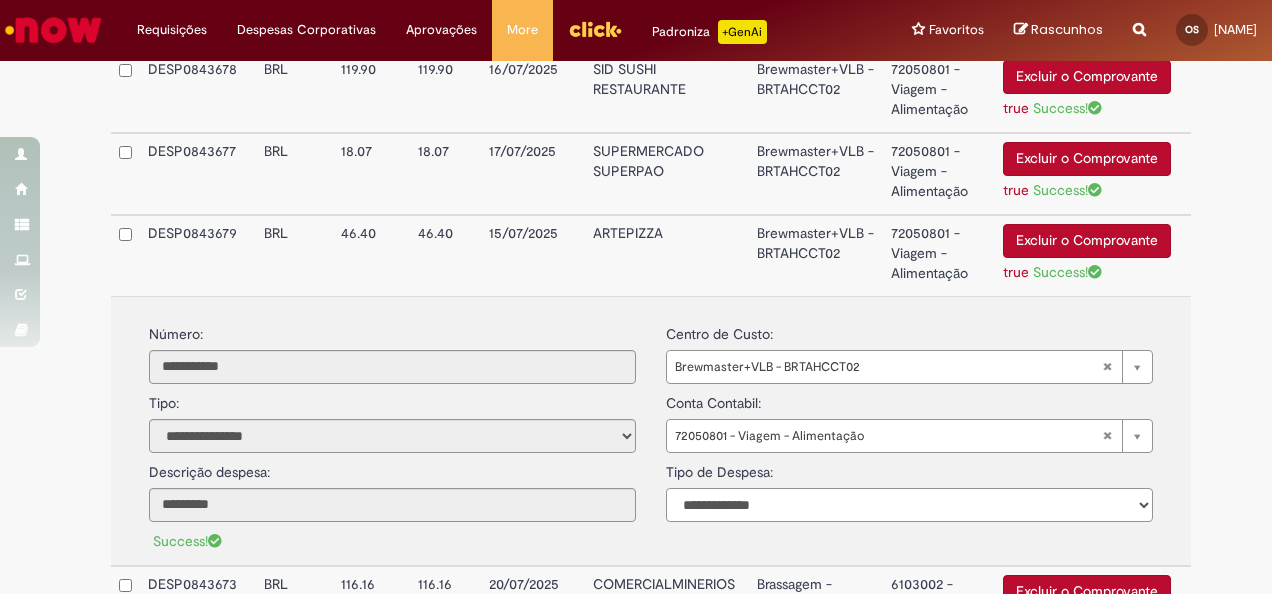 select on "*" 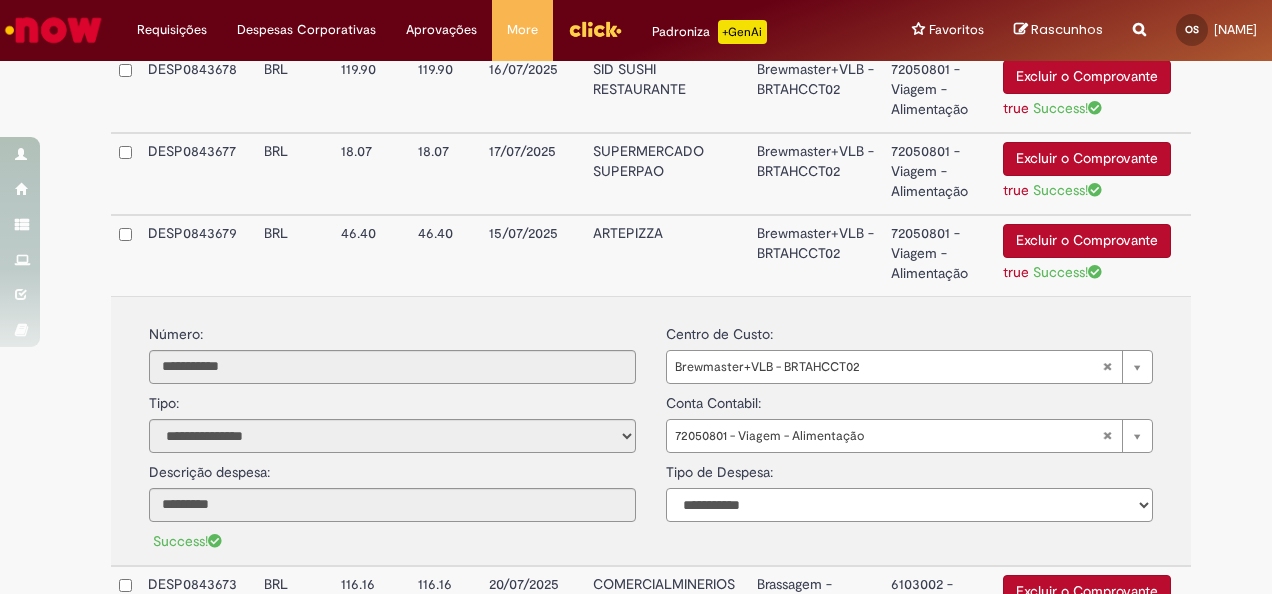 click on "**********" at bounding box center (909, 505) 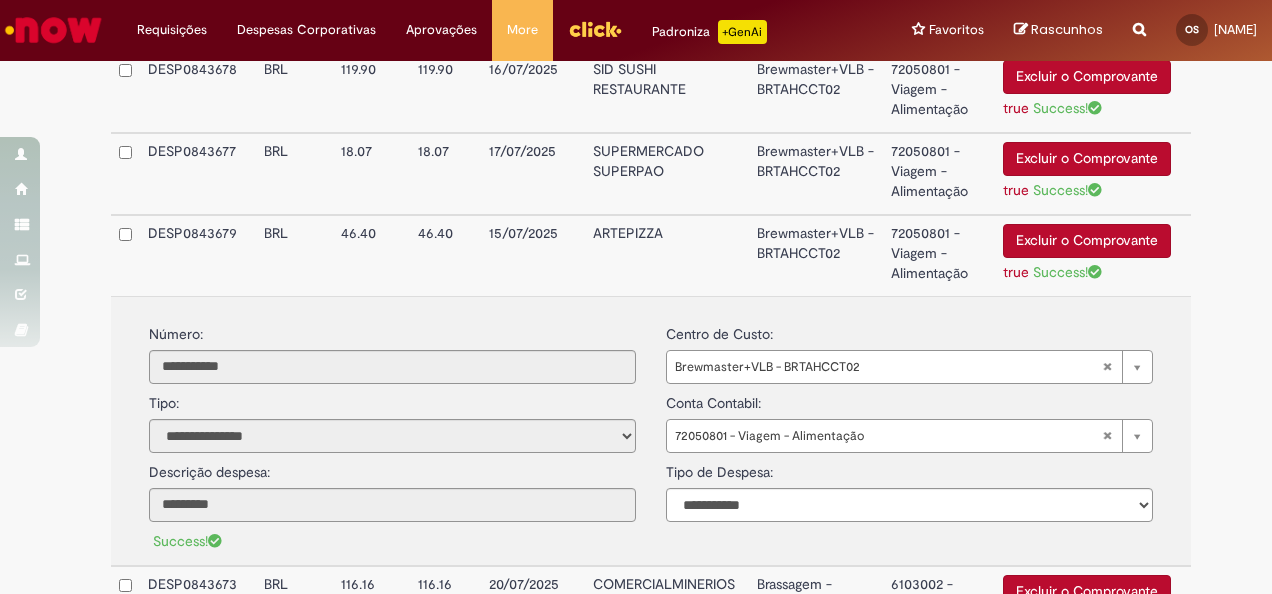 click on "ARTEPIZZA" at bounding box center [666, 255] 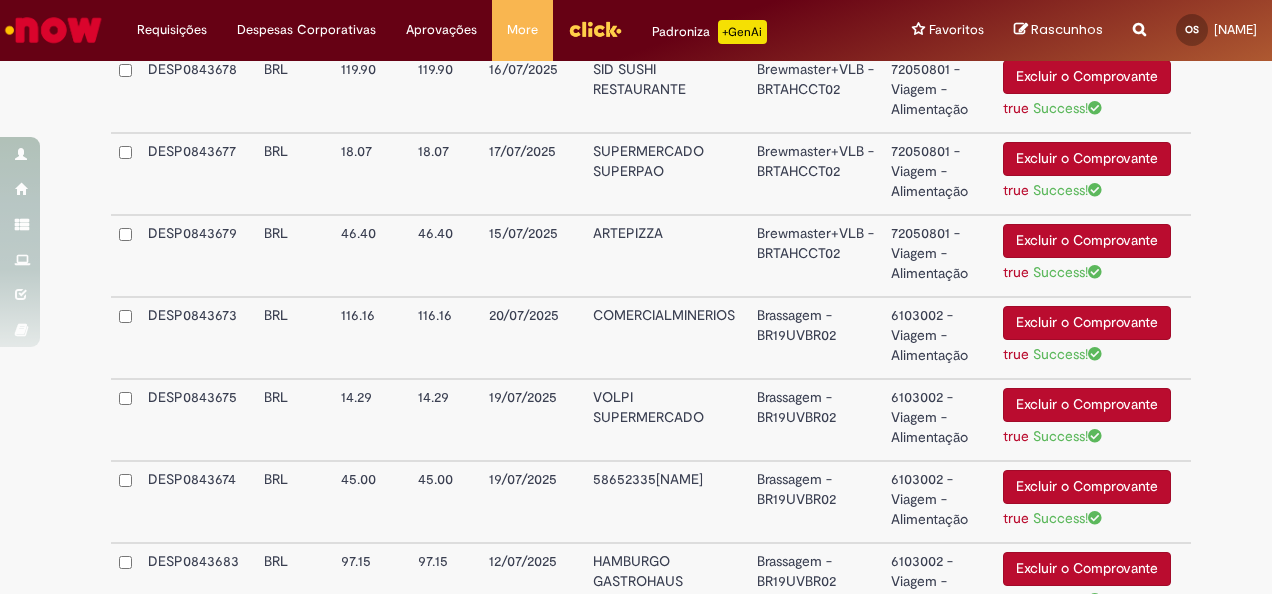 click on "Brassagem - BR19UVBR02" at bounding box center (816, 338) 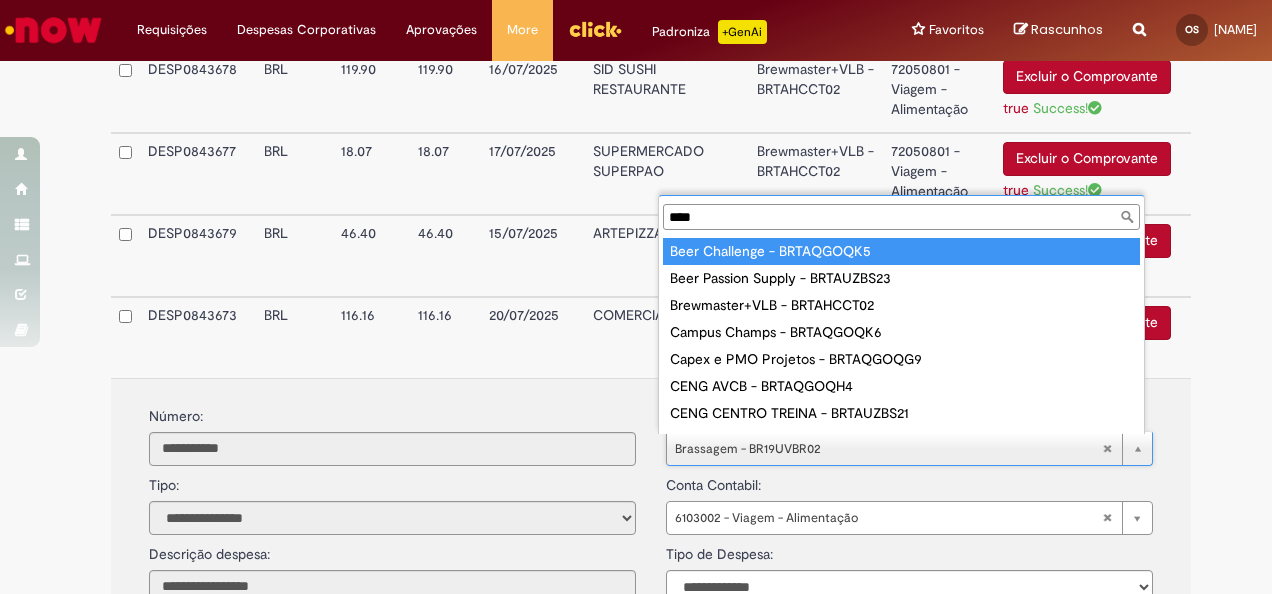 scroll, scrollTop: 16, scrollLeft: 0, axis: vertical 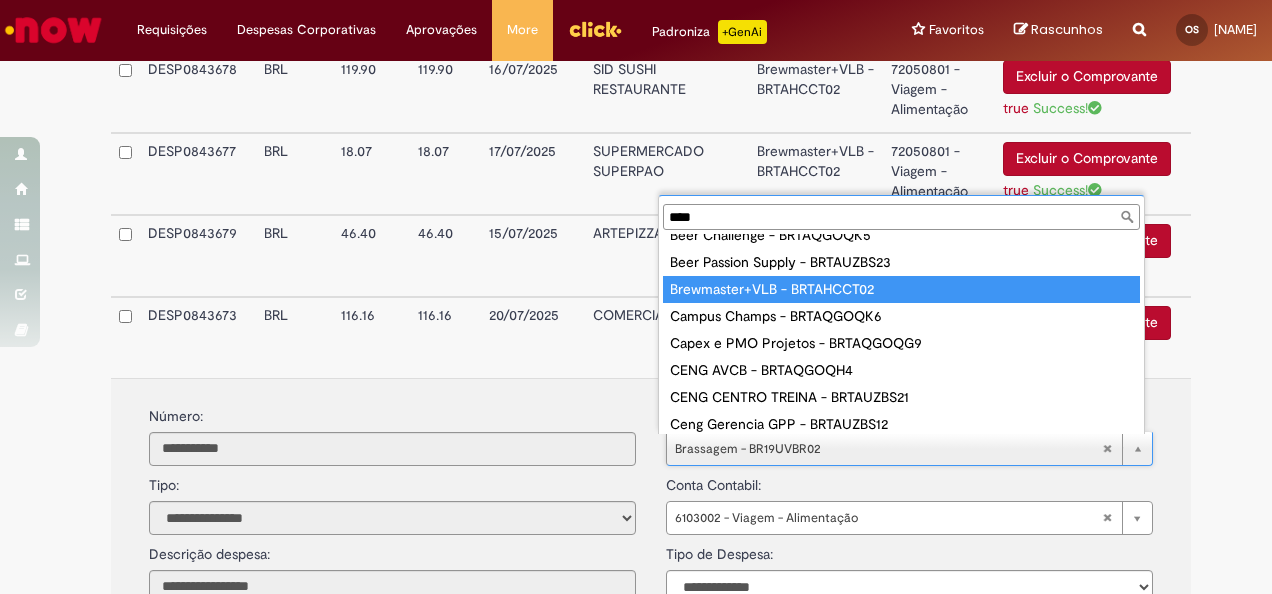 type on "****" 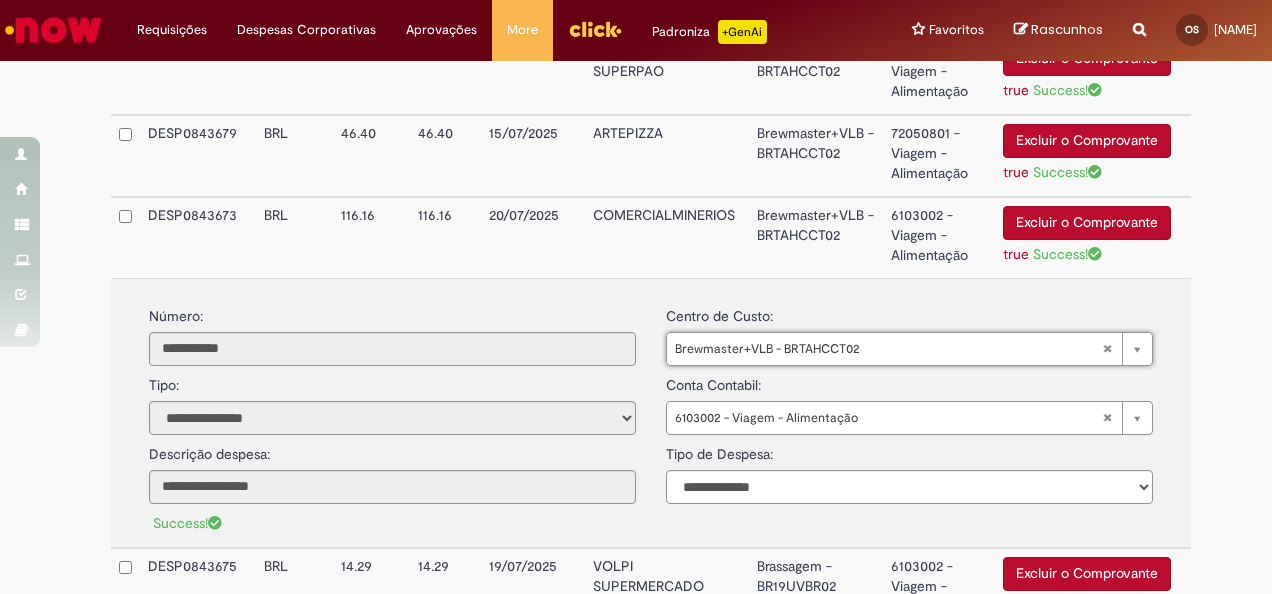 scroll, scrollTop: 1233, scrollLeft: 0, axis: vertical 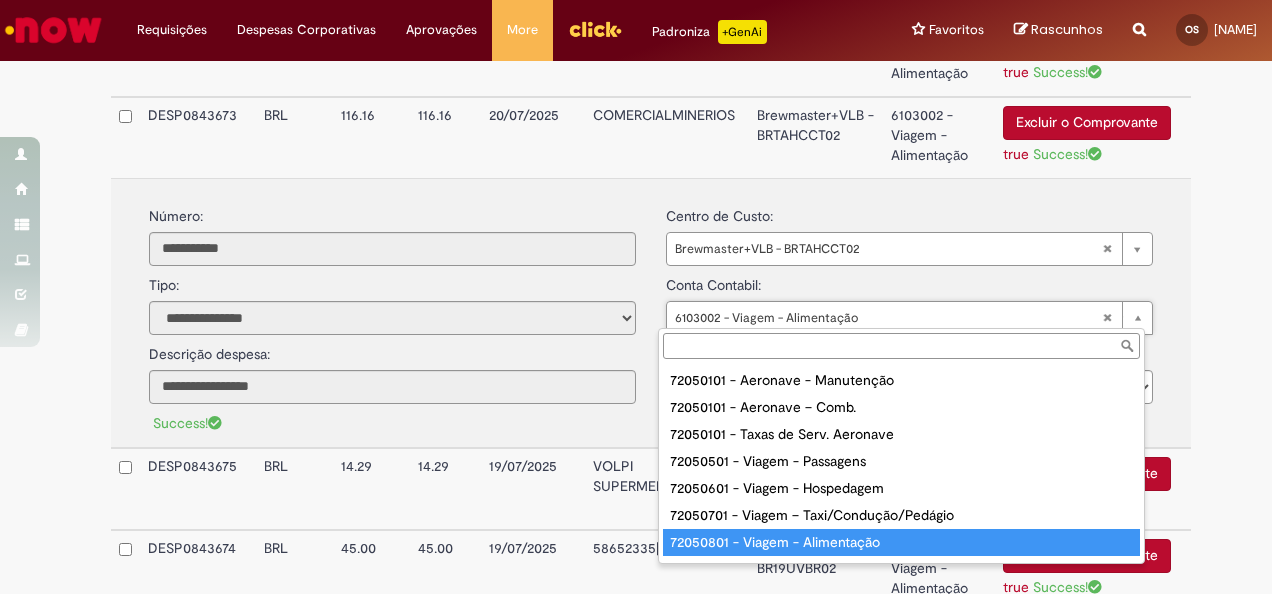 type on "**********" 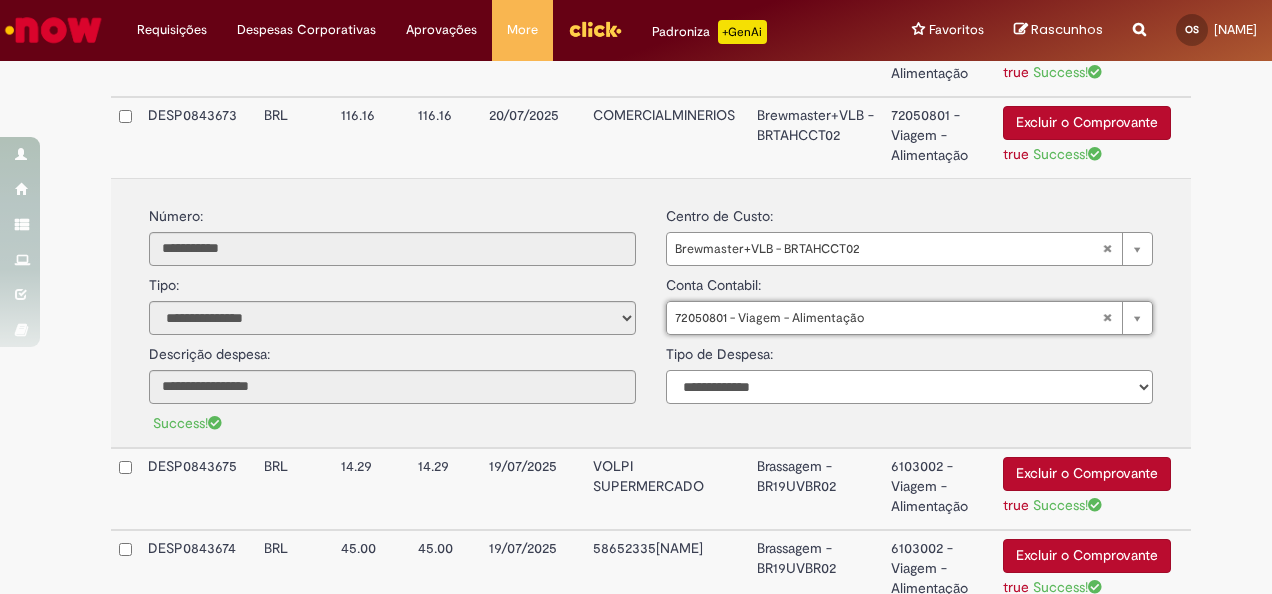 click on "**********" at bounding box center [909, 387] 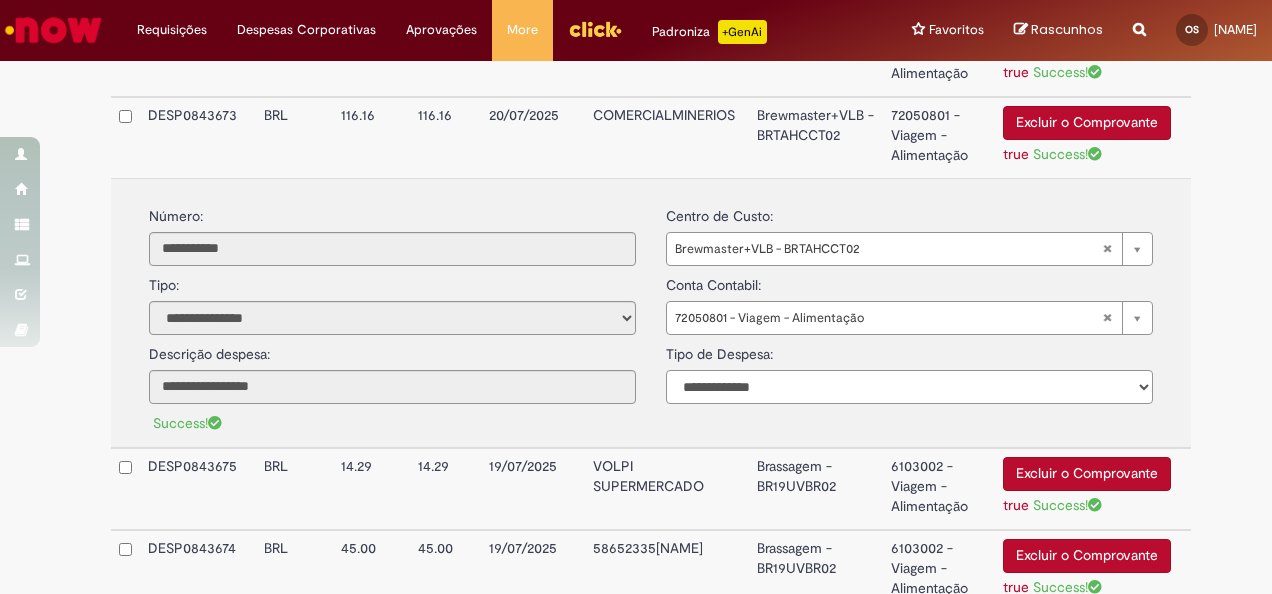 select on "*" 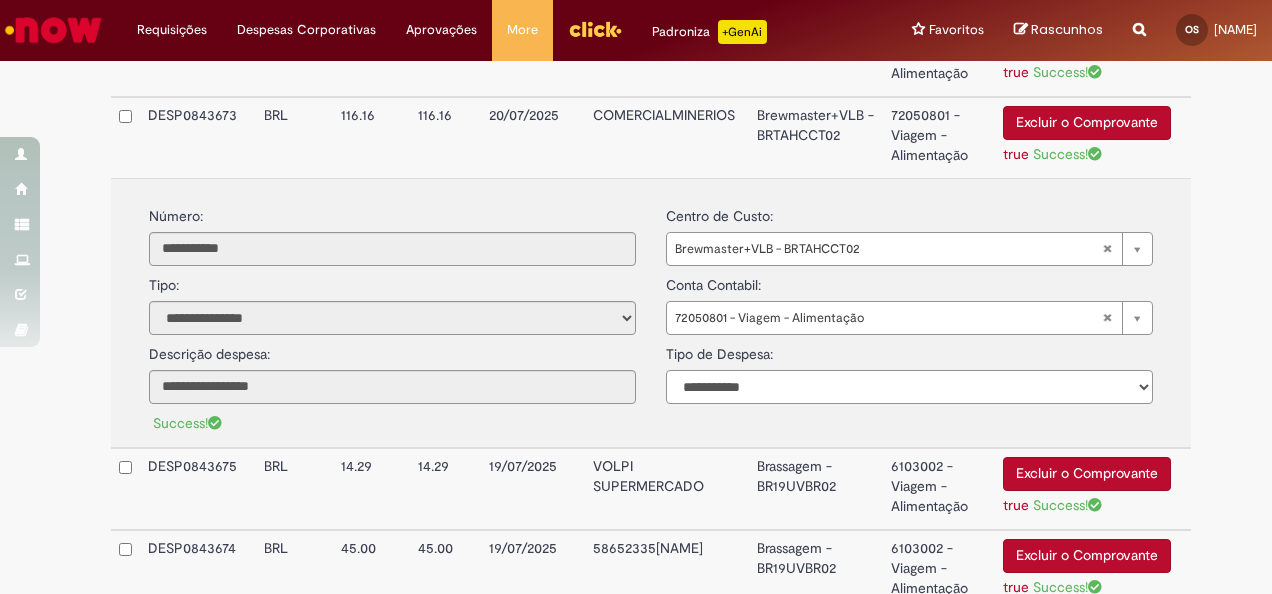 click on "**********" at bounding box center (909, 387) 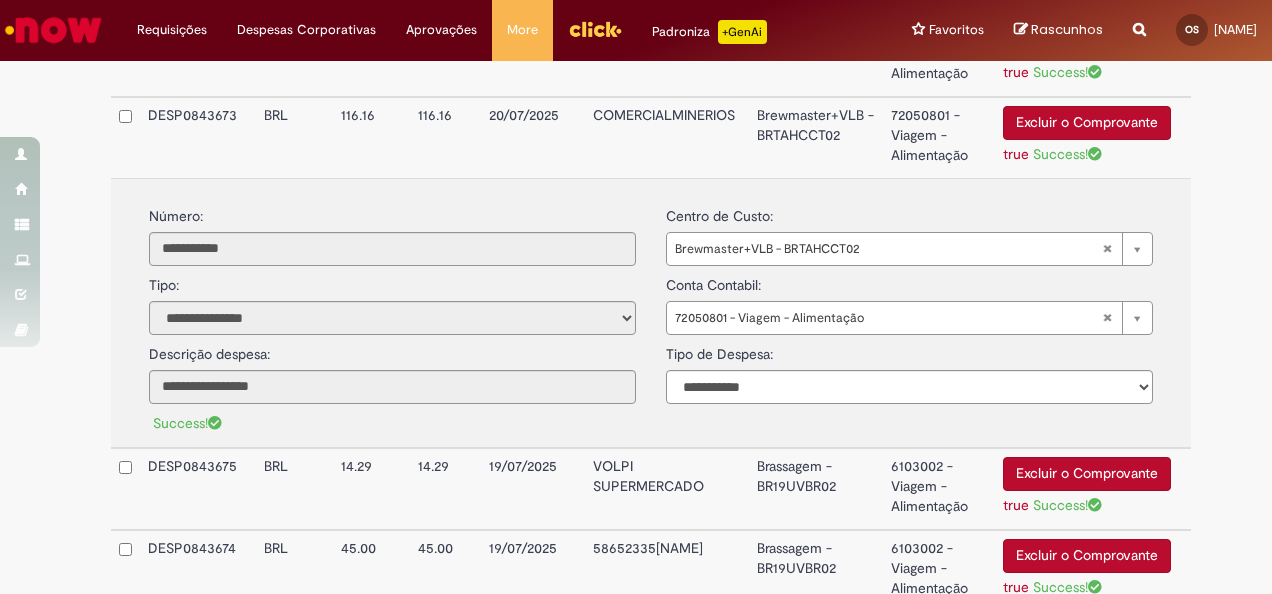click on "COMERCIALMINERIOS" at bounding box center (666, 137) 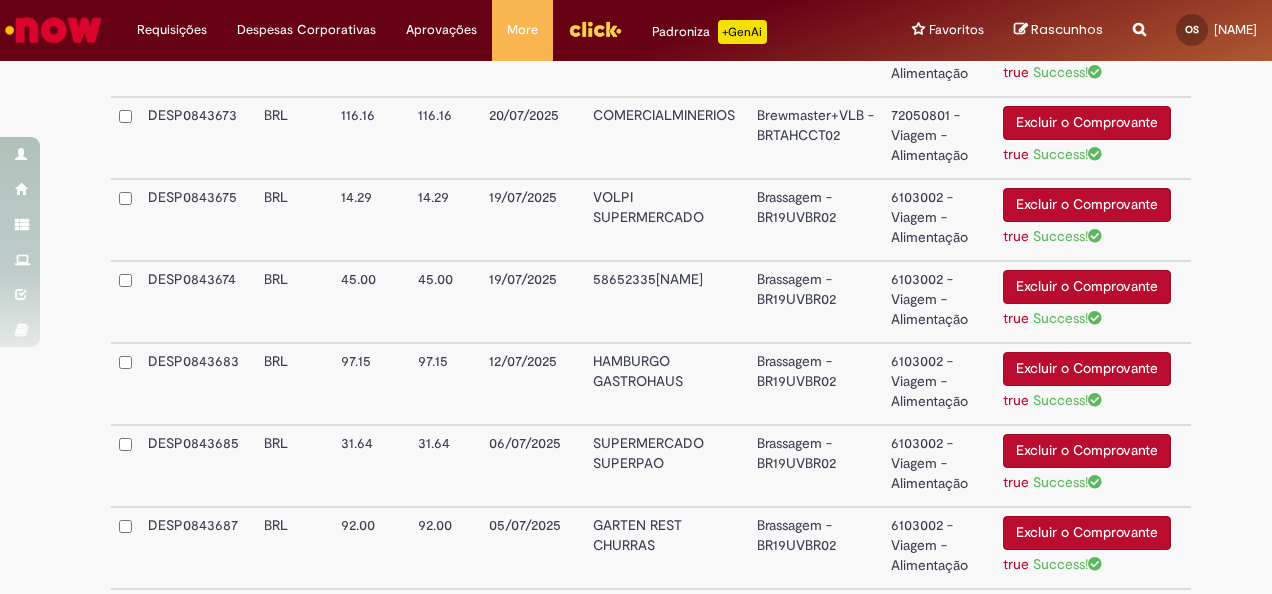 click on "Brassagem - BR19UVBR02" at bounding box center (816, 220) 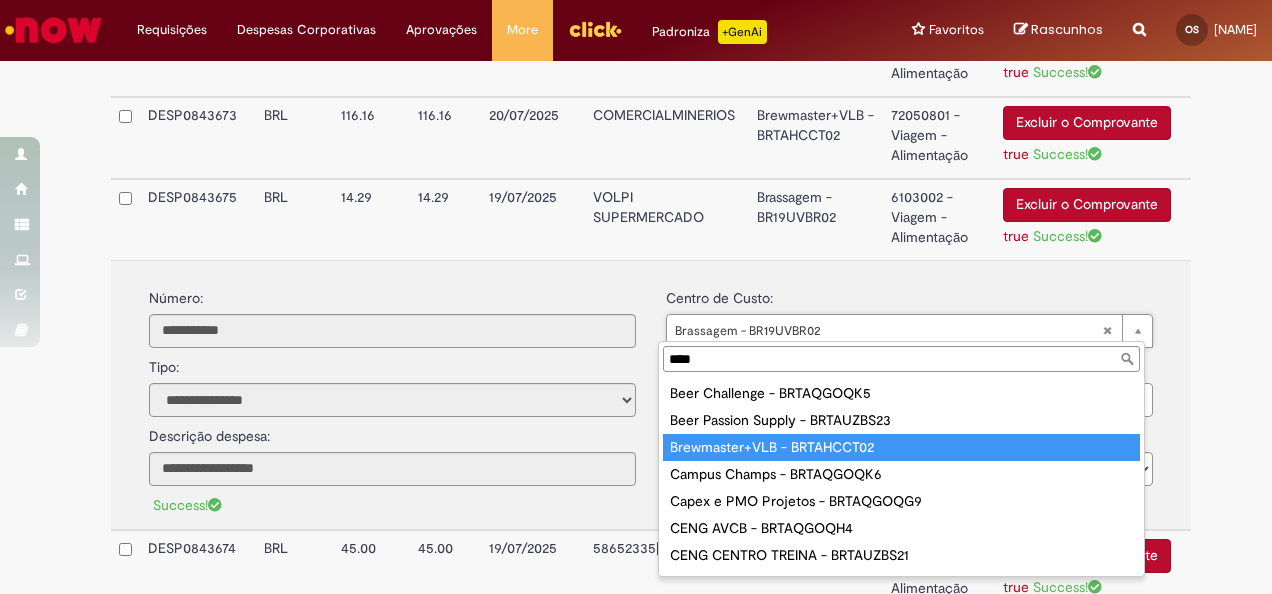 type on "****" 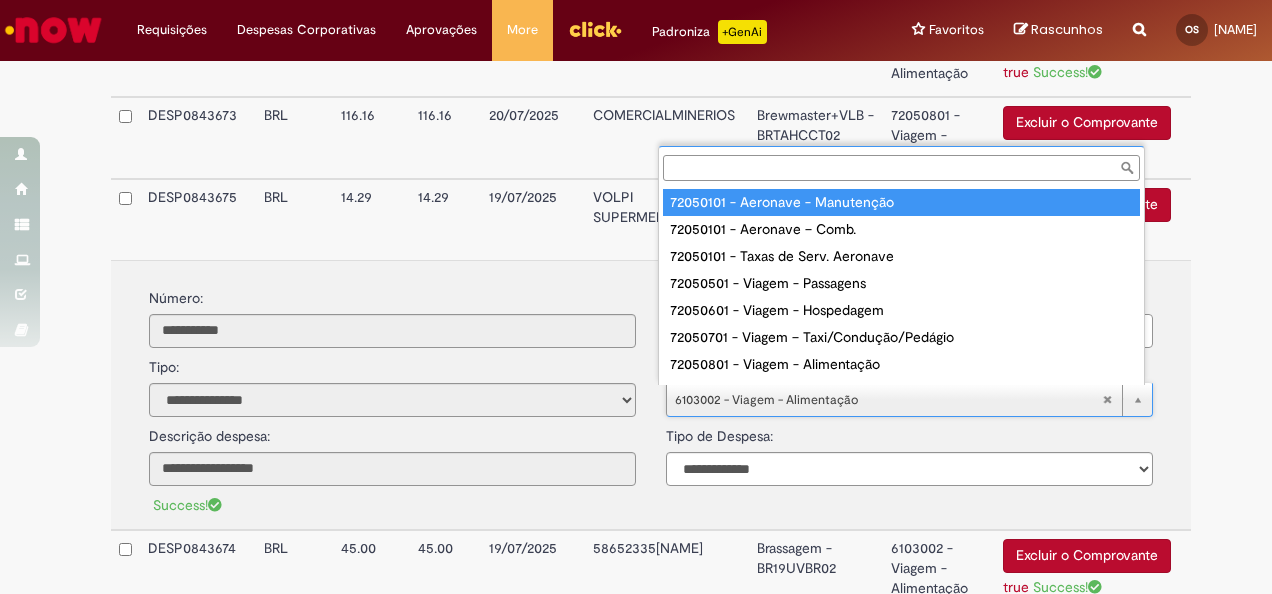 scroll, scrollTop: 16, scrollLeft: 0, axis: vertical 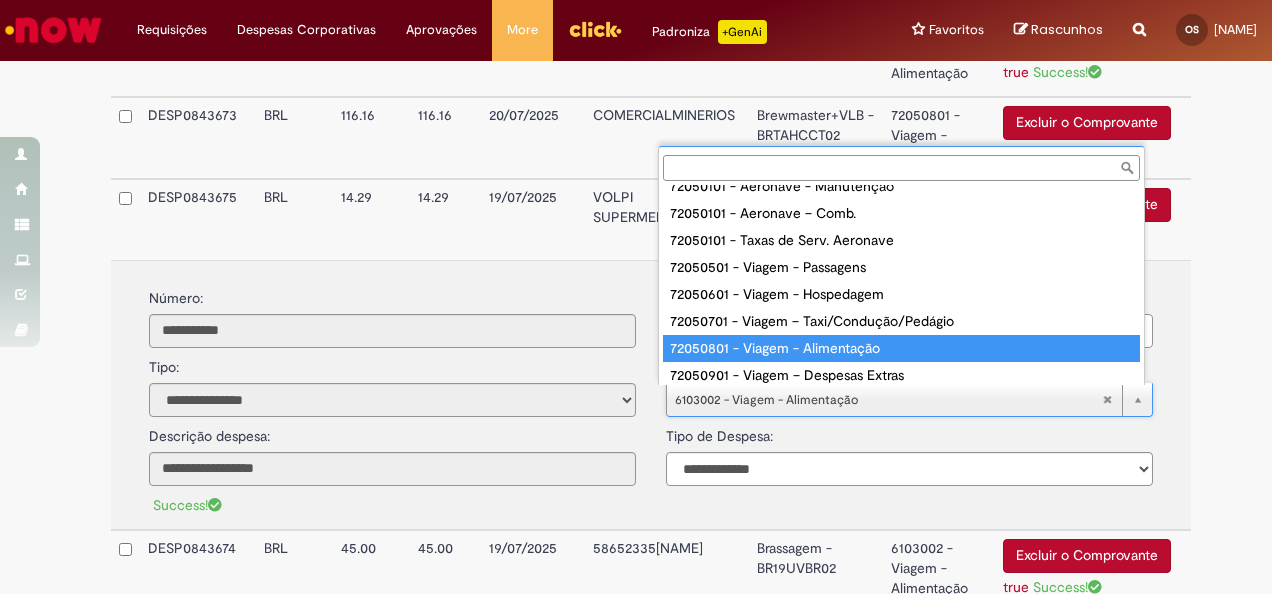 type on "**********" 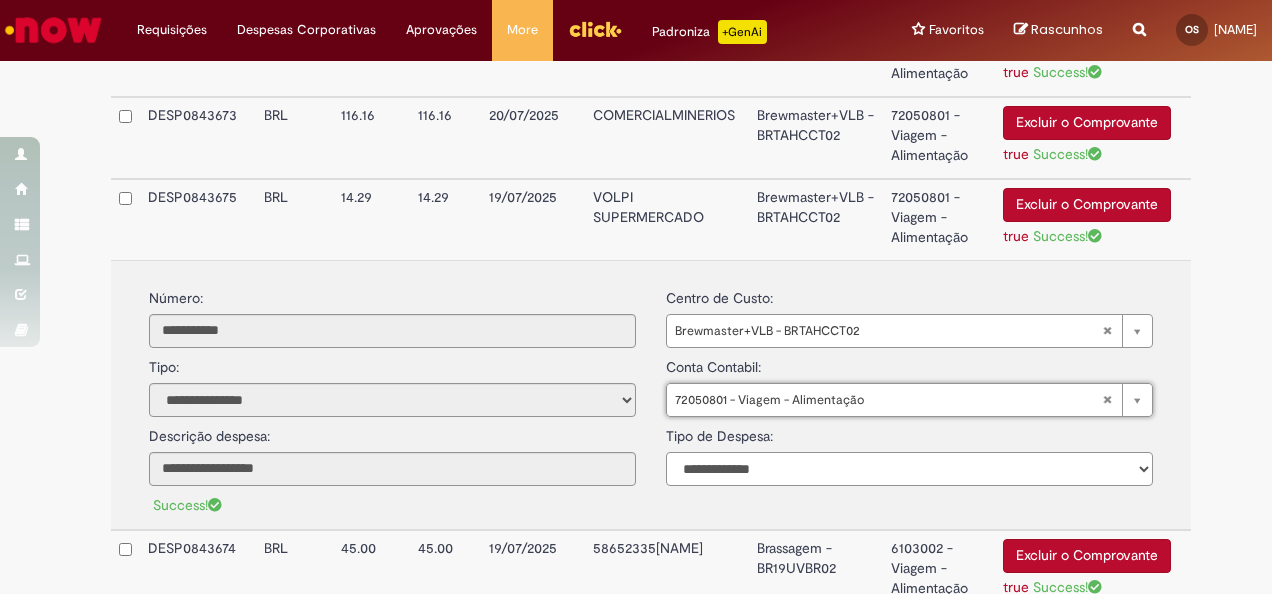 click on "**********" at bounding box center (909, 469) 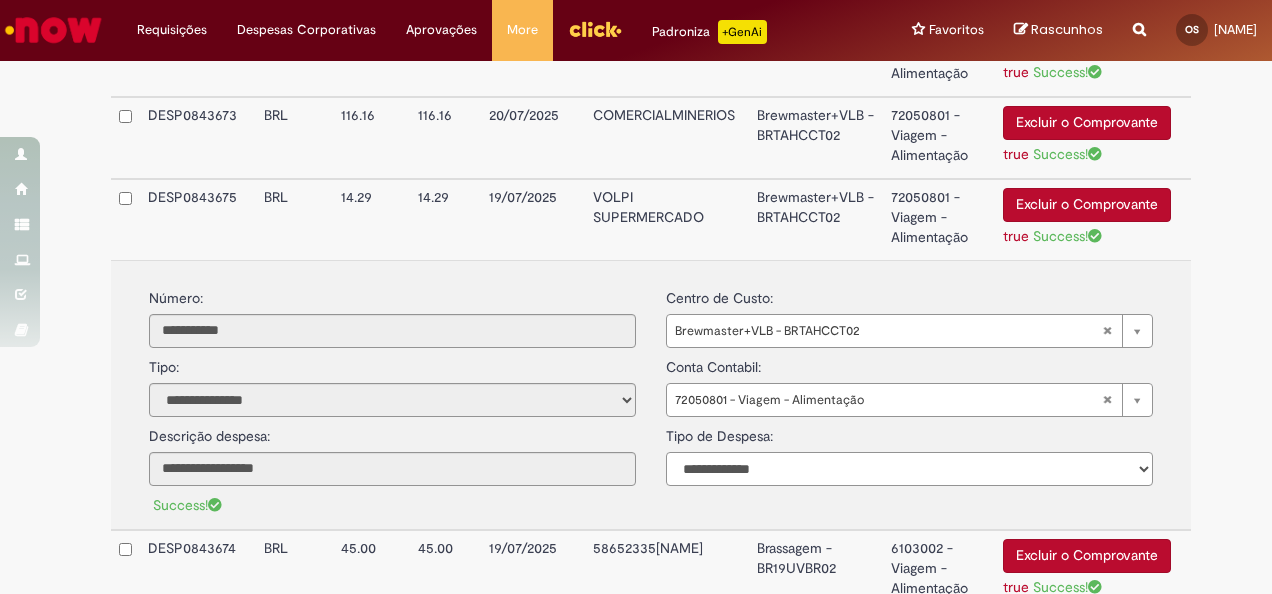select on "*" 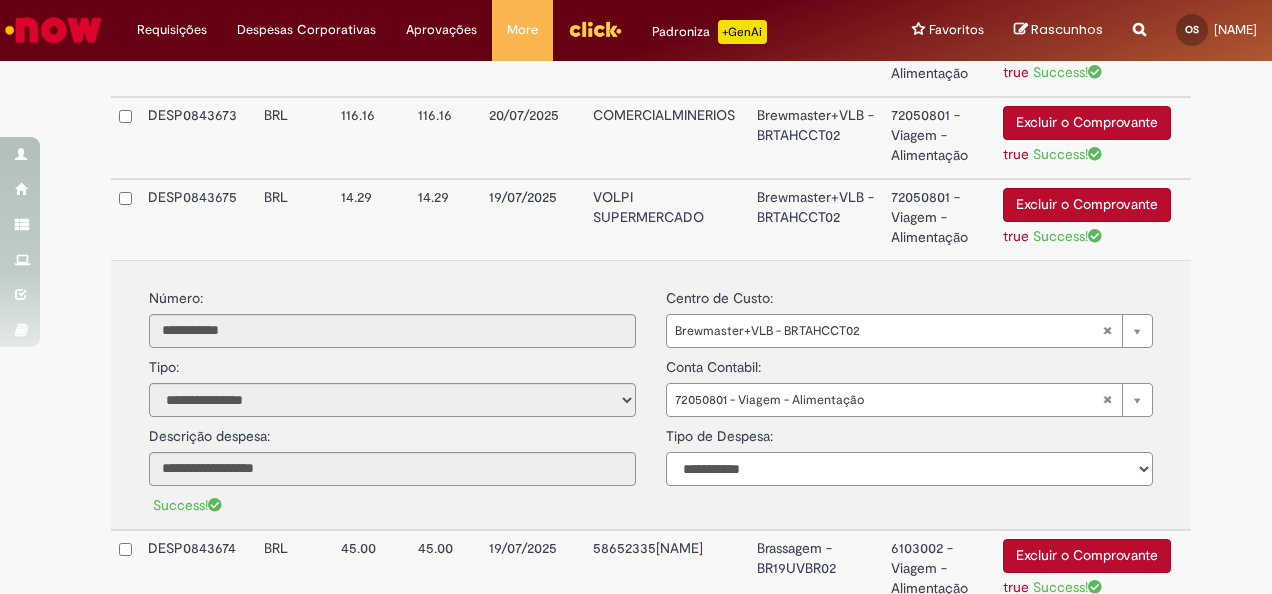 click on "**********" at bounding box center [909, 469] 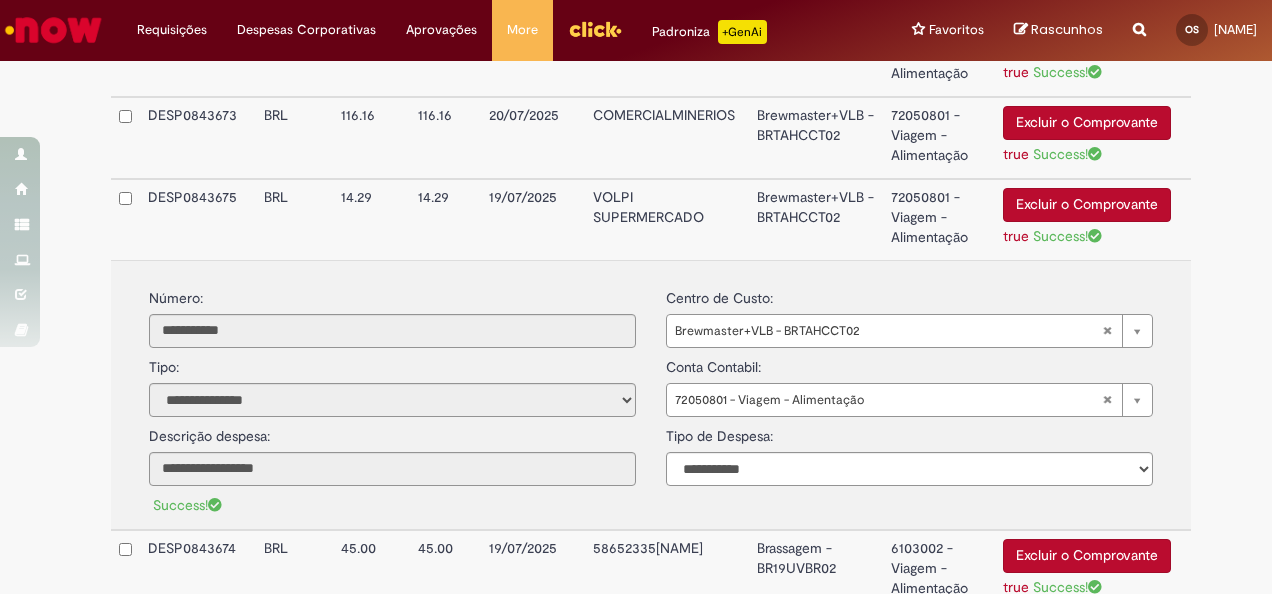 click on "19/07/2025" at bounding box center [533, 219] 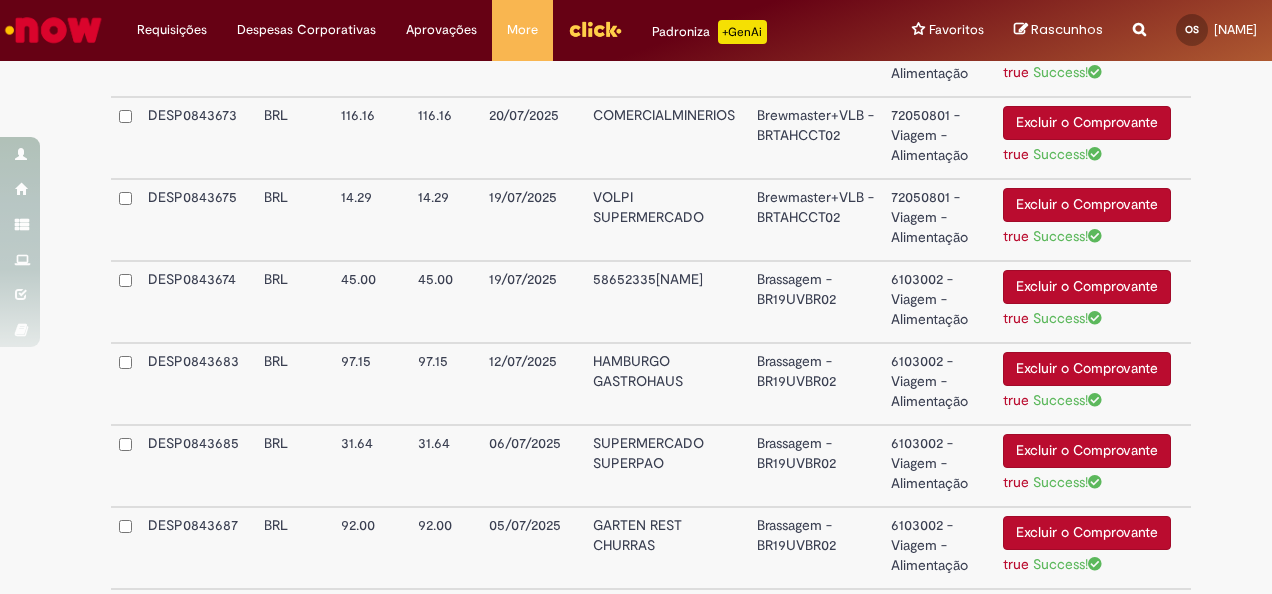 click on "58652335[NAME]" at bounding box center (666, 302) 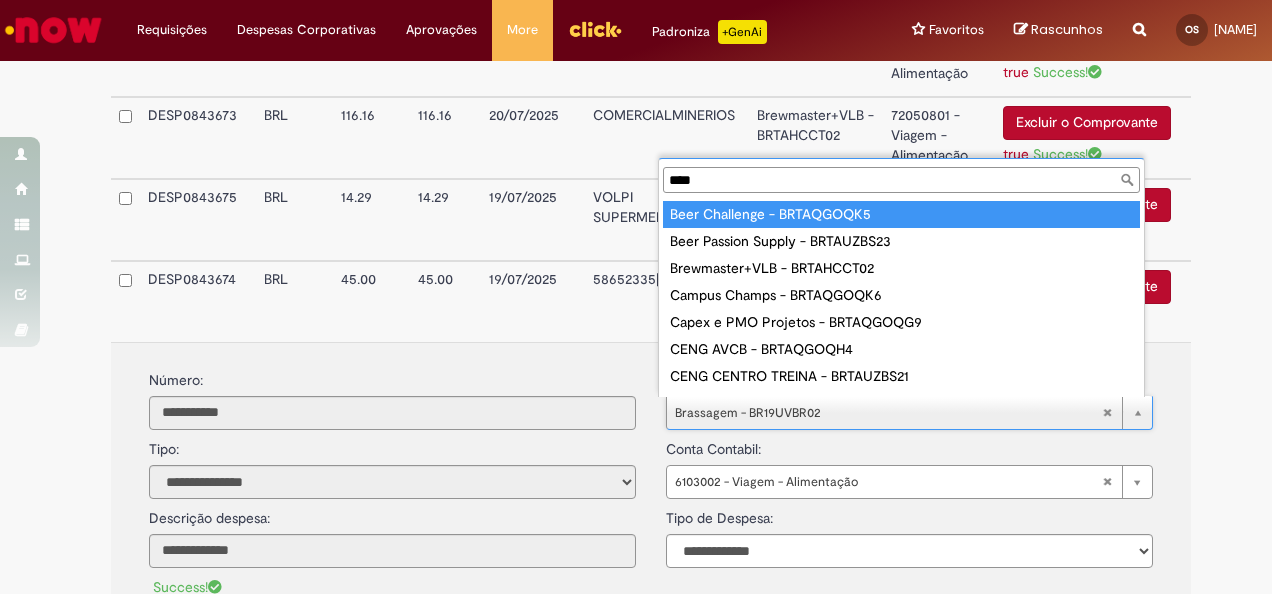 scroll, scrollTop: 16, scrollLeft: 0, axis: vertical 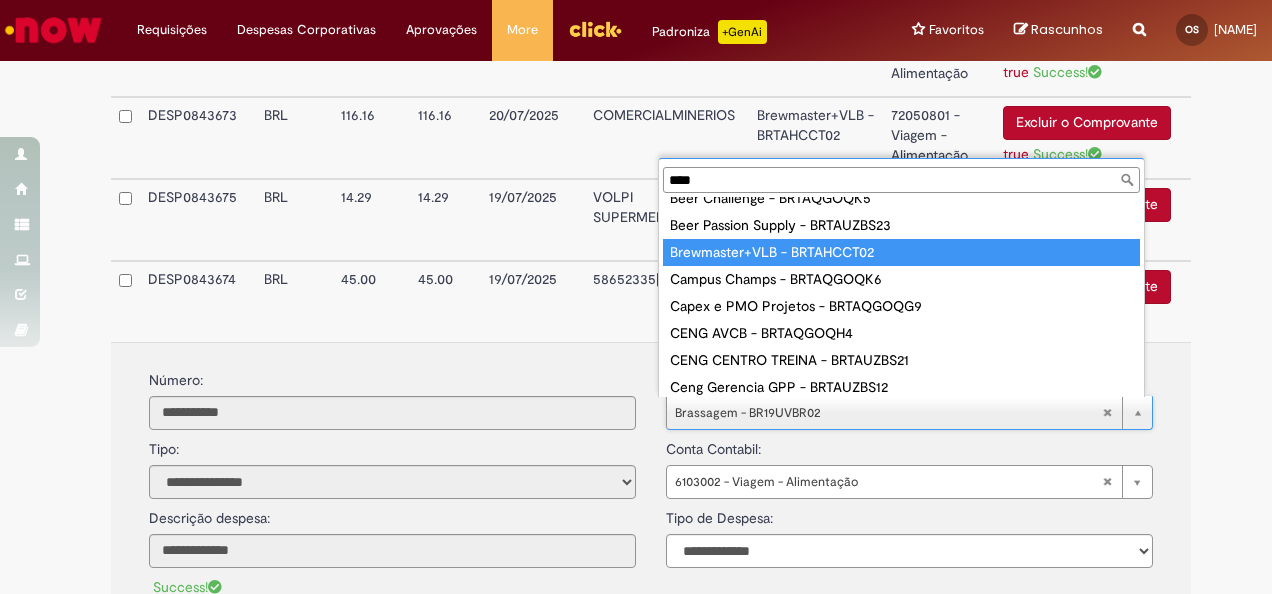 type on "****" 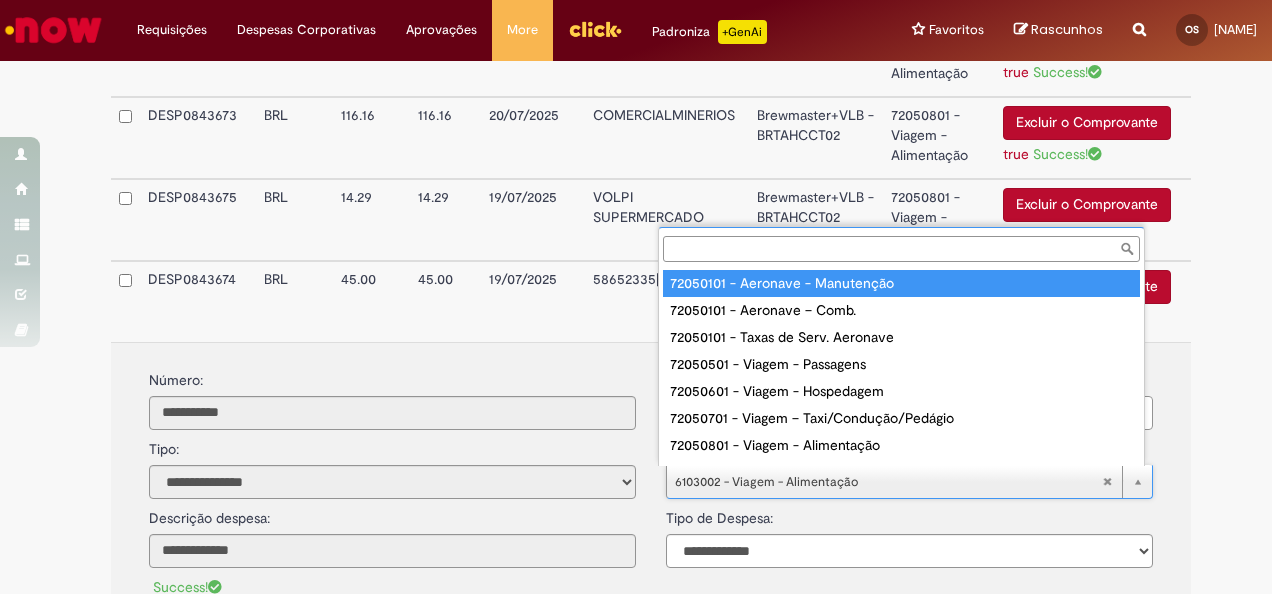 scroll, scrollTop: 16, scrollLeft: 0, axis: vertical 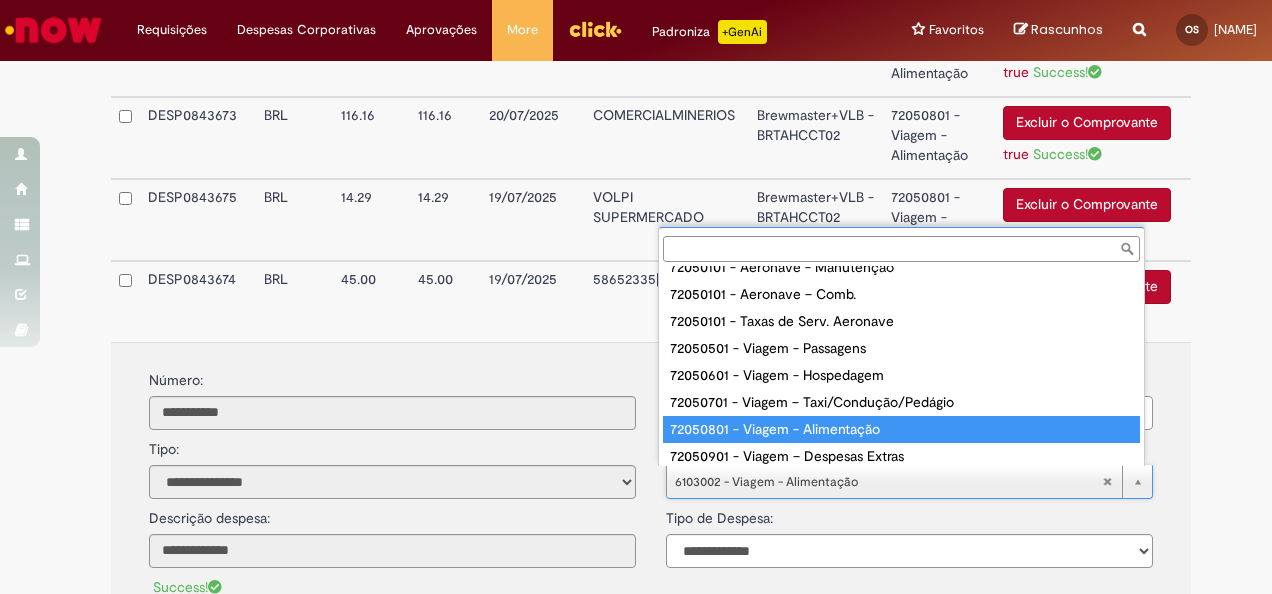 type on "**********" 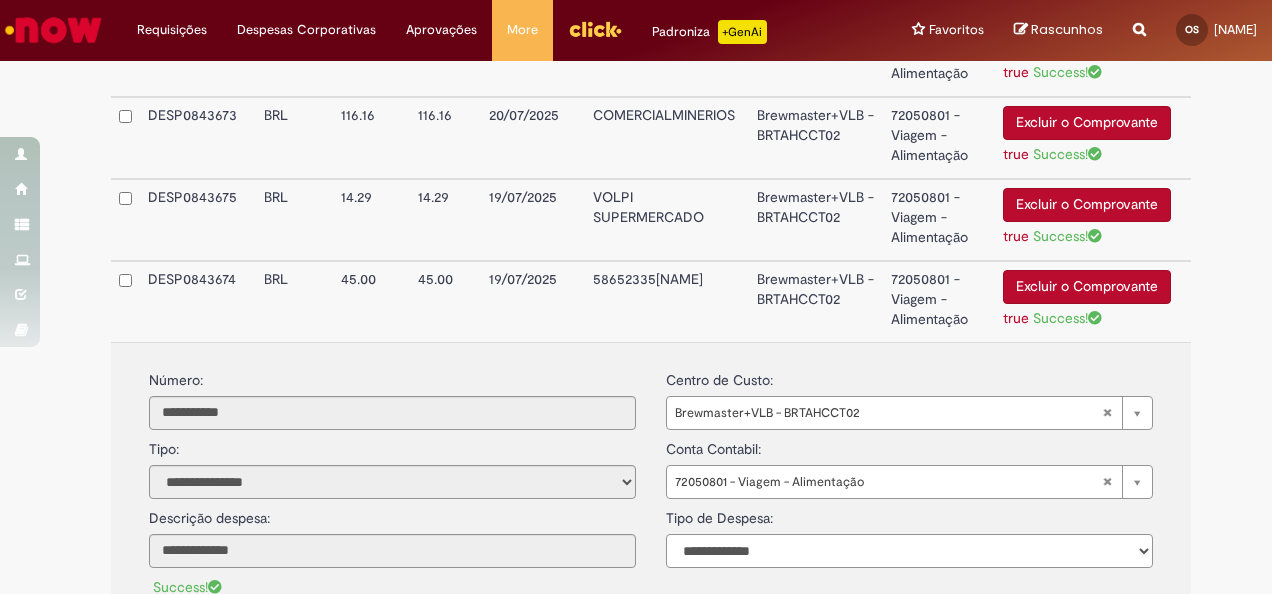 click on "**********" at bounding box center [909, 551] 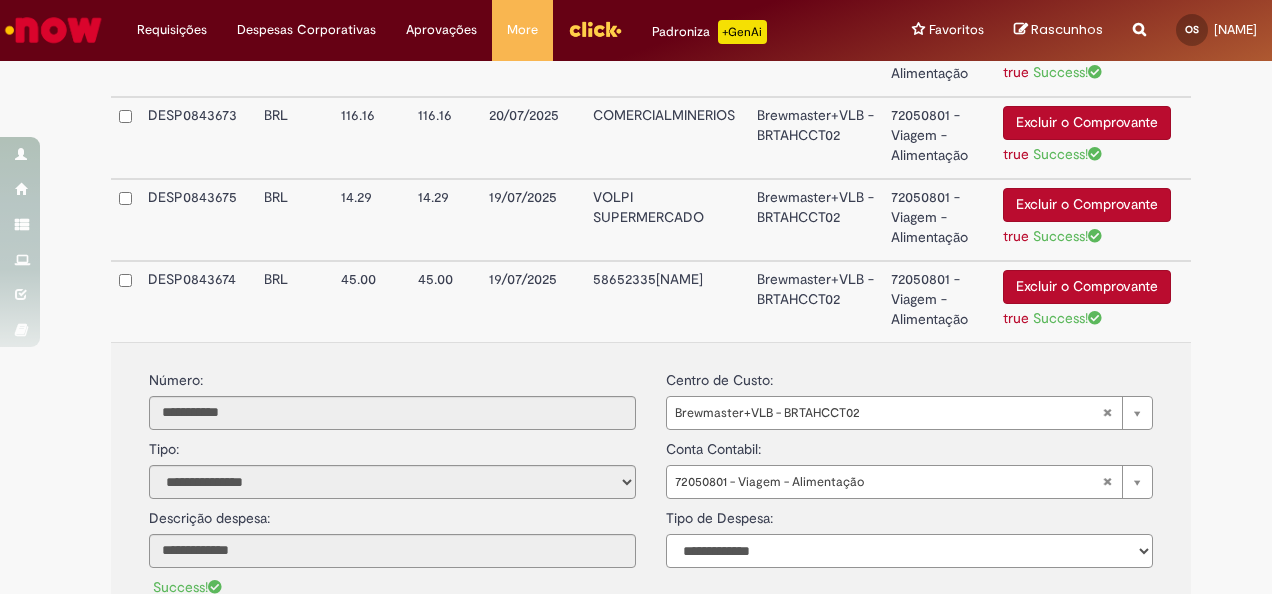 select on "*" 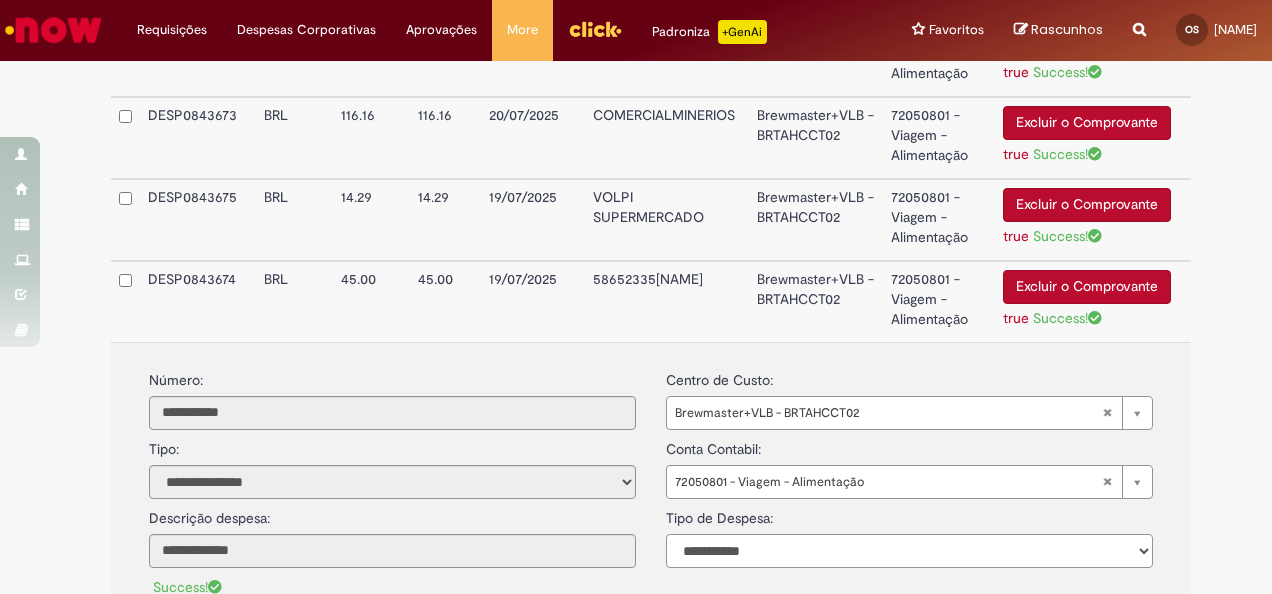 click on "**********" at bounding box center (909, 551) 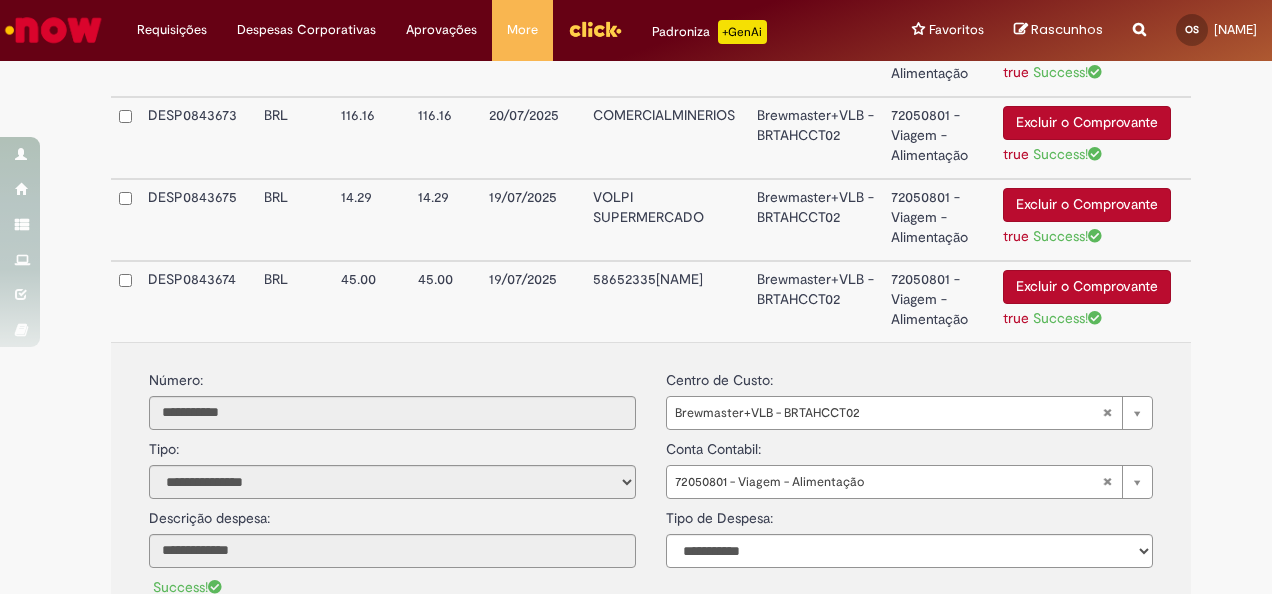 click on "58652335[NAME]" at bounding box center [666, 301] 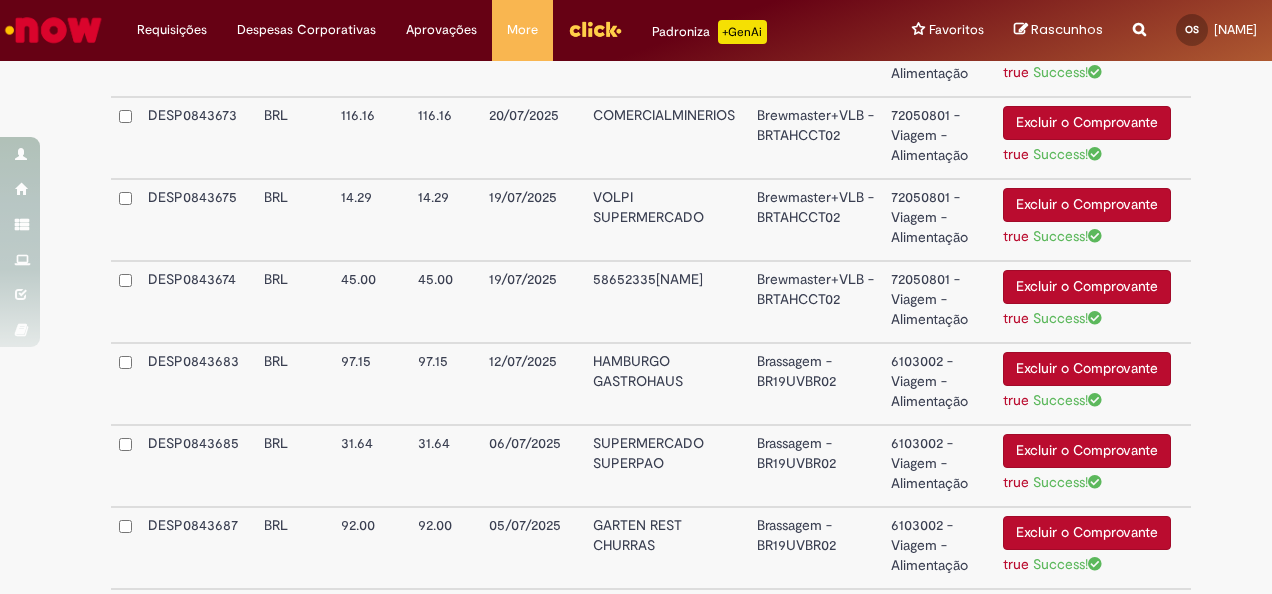 scroll, scrollTop: 1333, scrollLeft: 0, axis: vertical 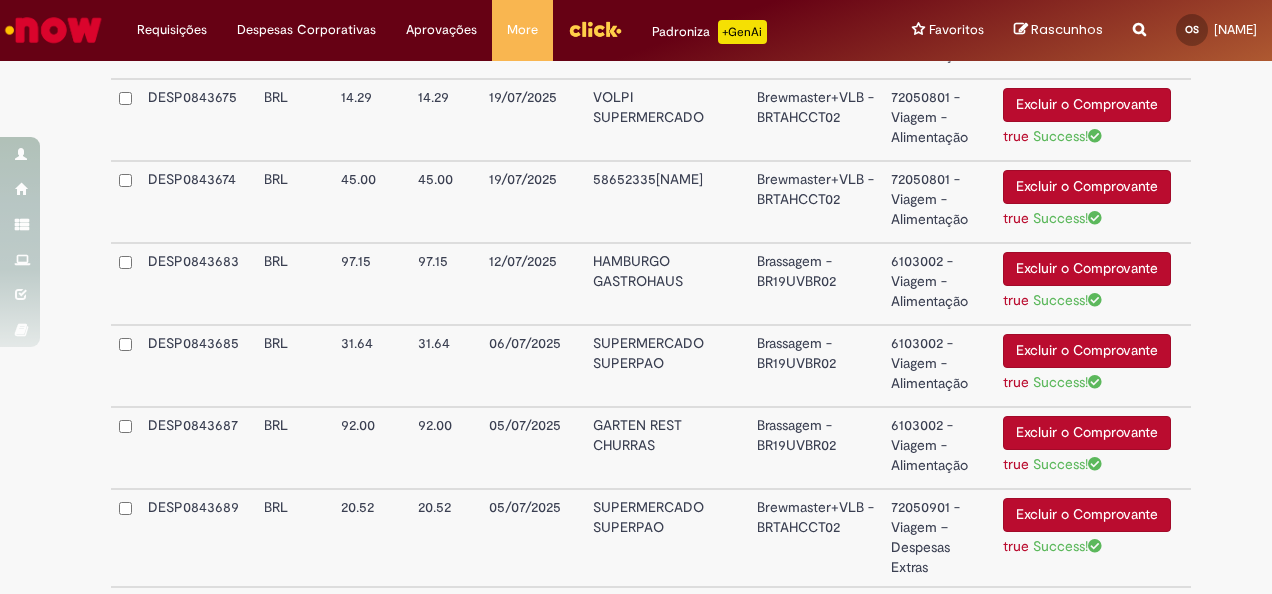 click on "HAMBURGO GASTROHAUS" at bounding box center (666, 284) 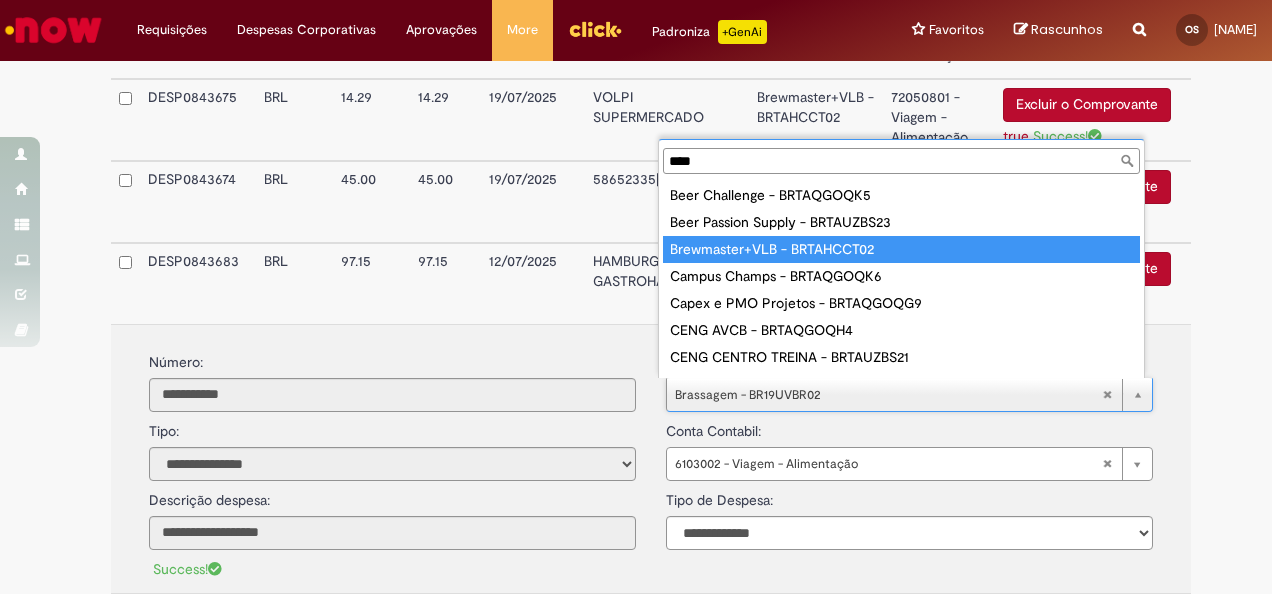 type on "****" 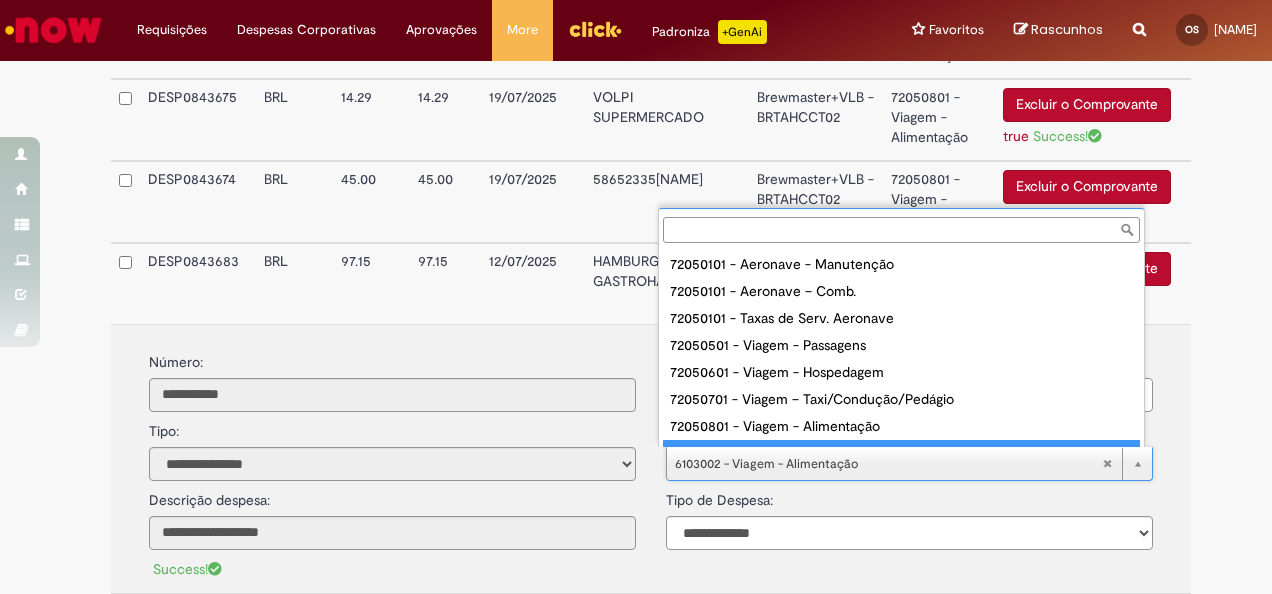 scroll, scrollTop: 16, scrollLeft: 0, axis: vertical 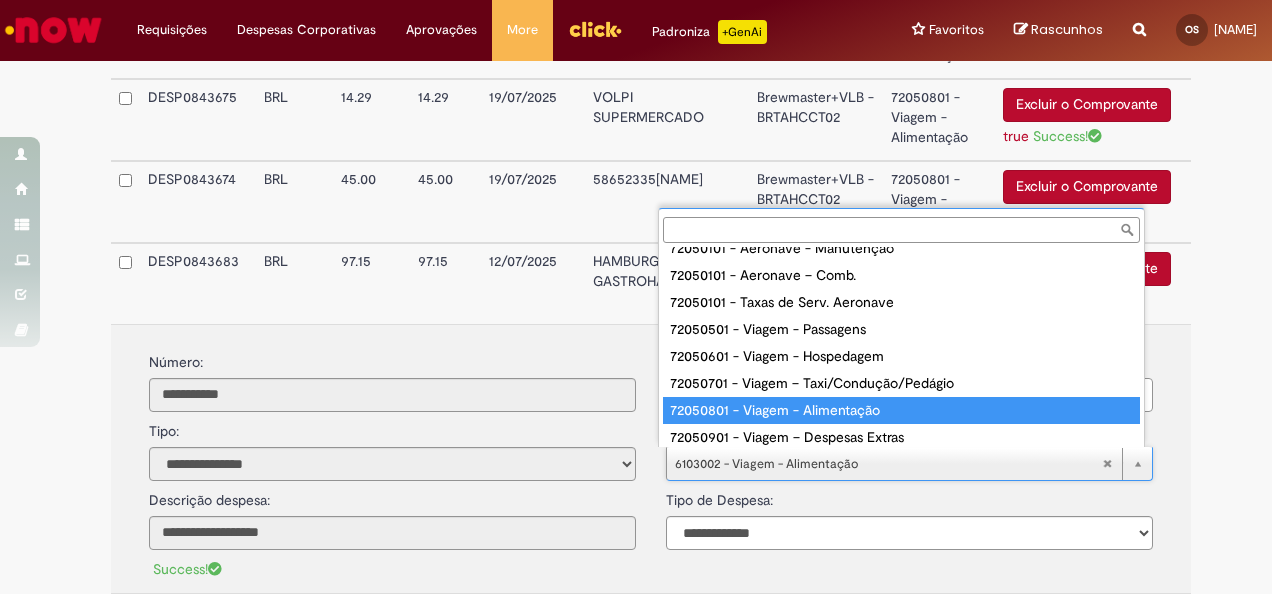 type on "**********" 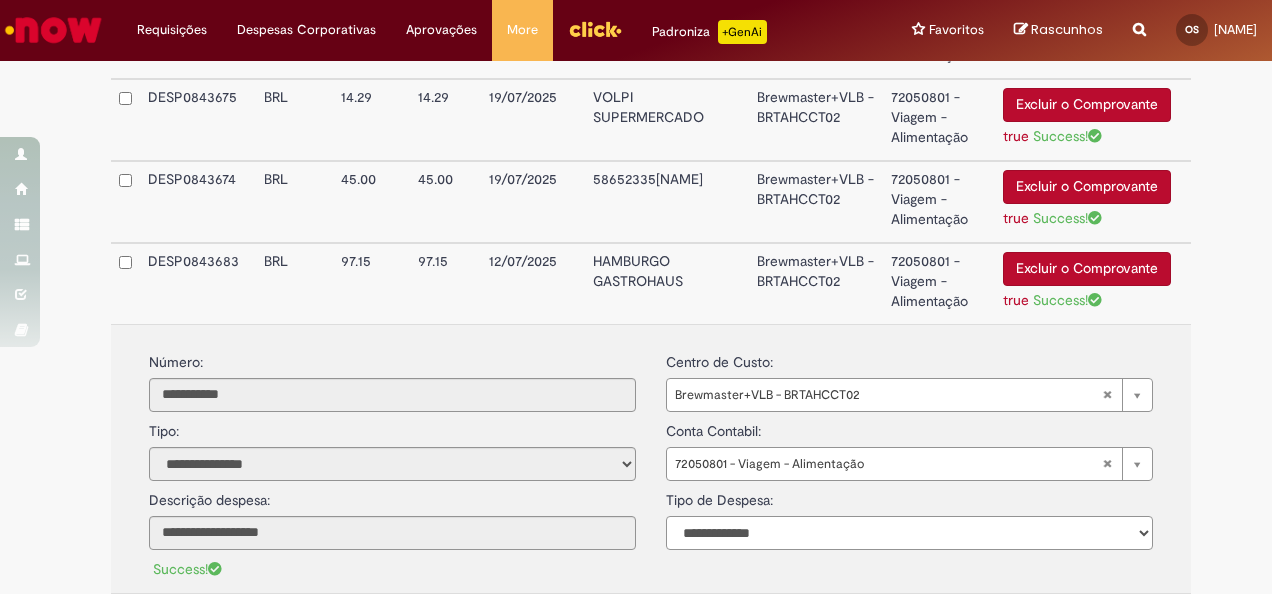 click on "**********" at bounding box center [909, 533] 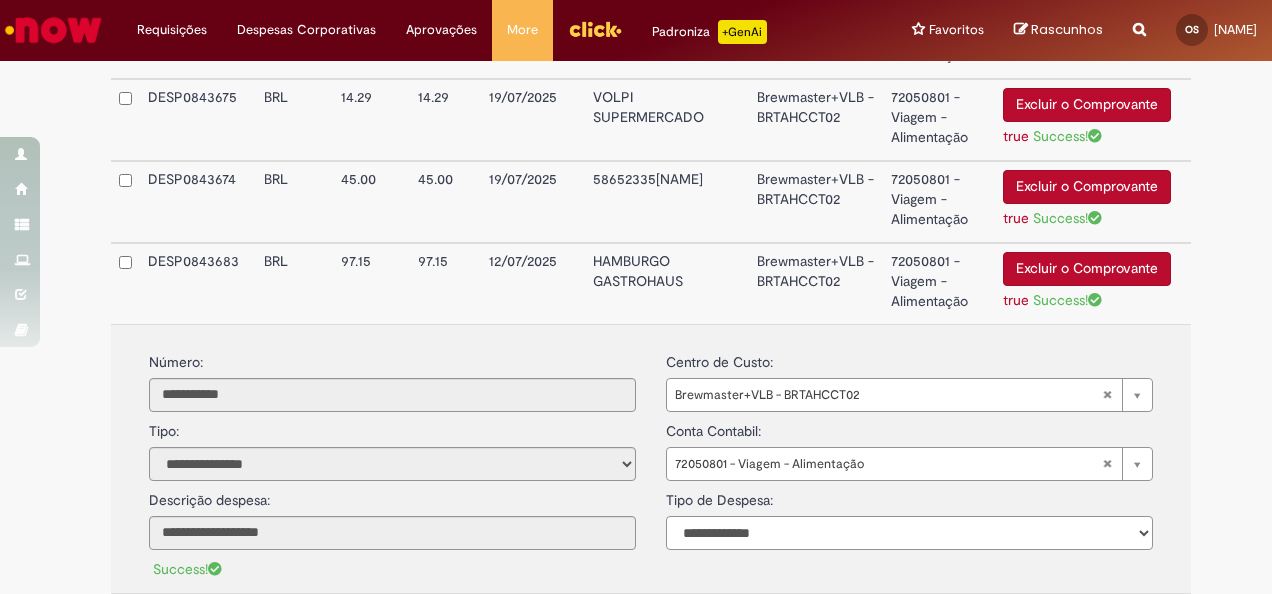 select on "*" 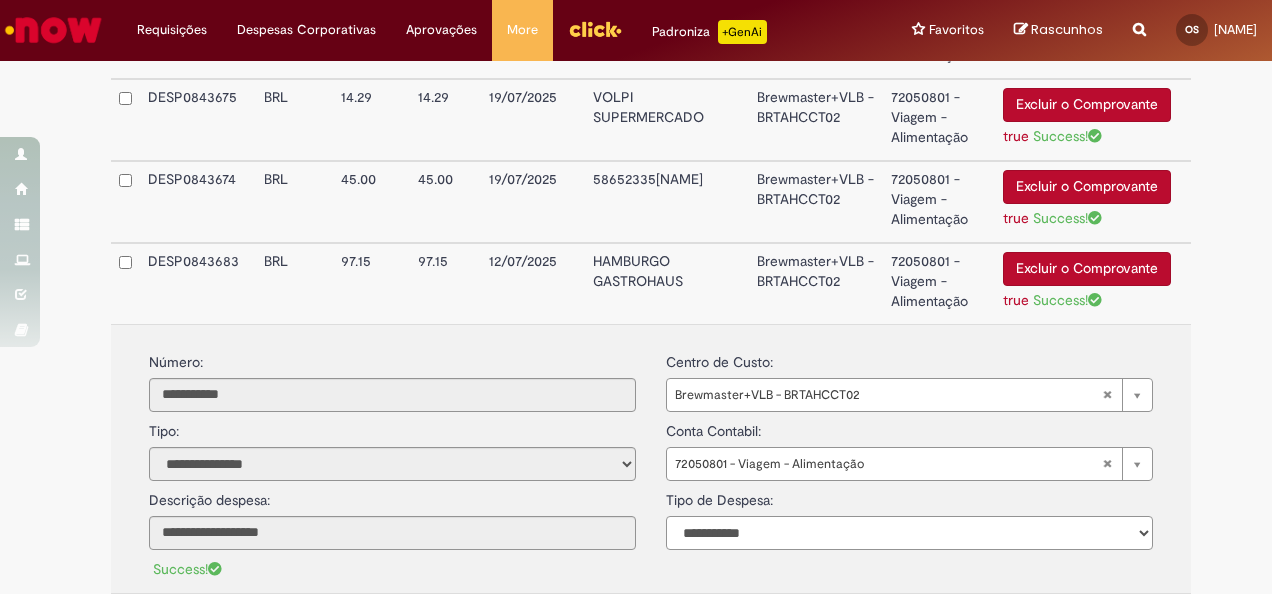 click on "**********" at bounding box center [909, 533] 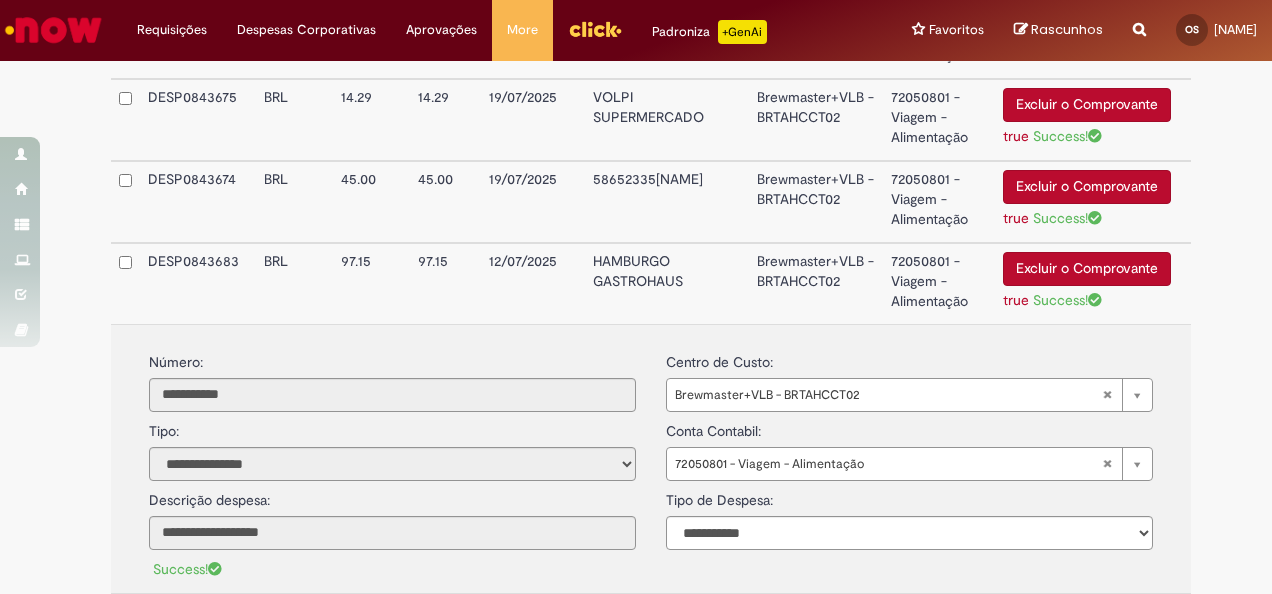 click on "HAMBURGO GASTROHAUS" at bounding box center (666, 283) 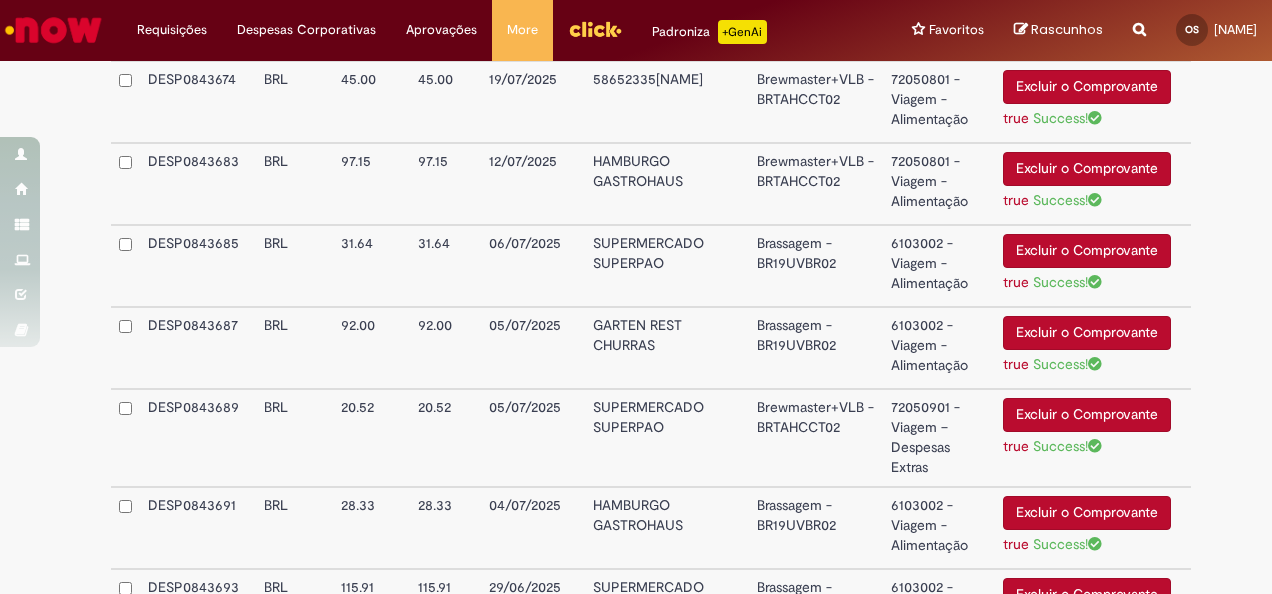 scroll, scrollTop: 1533, scrollLeft: 0, axis: vertical 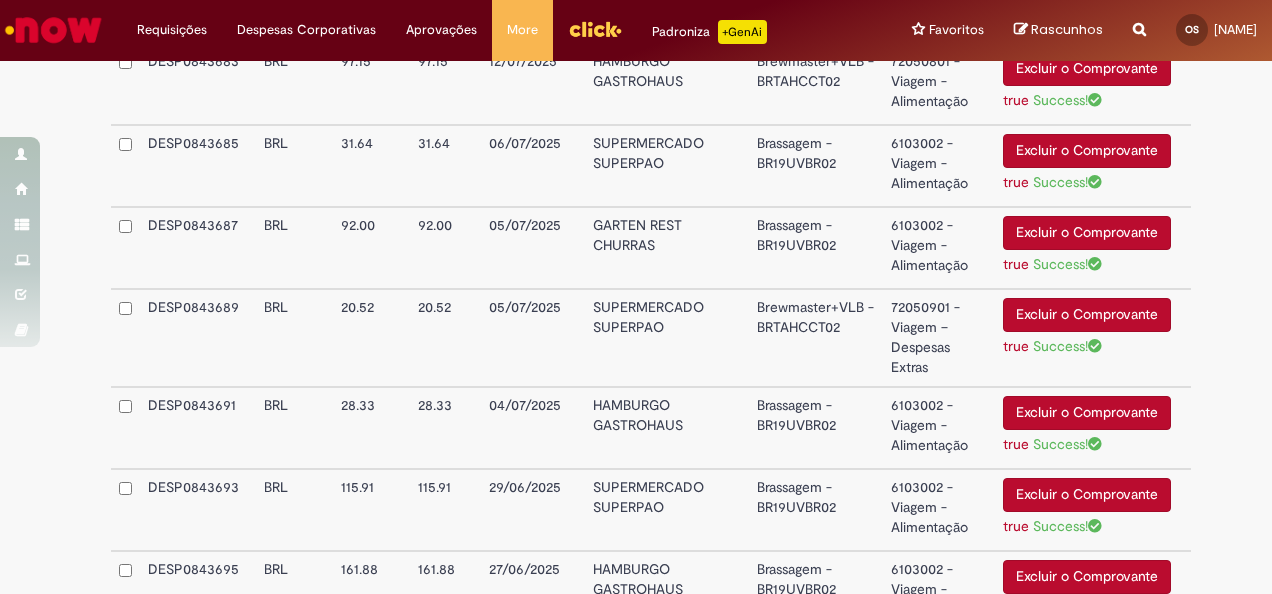 click on "SUPERMERCADO SUPERPAO" at bounding box center (666, 166) 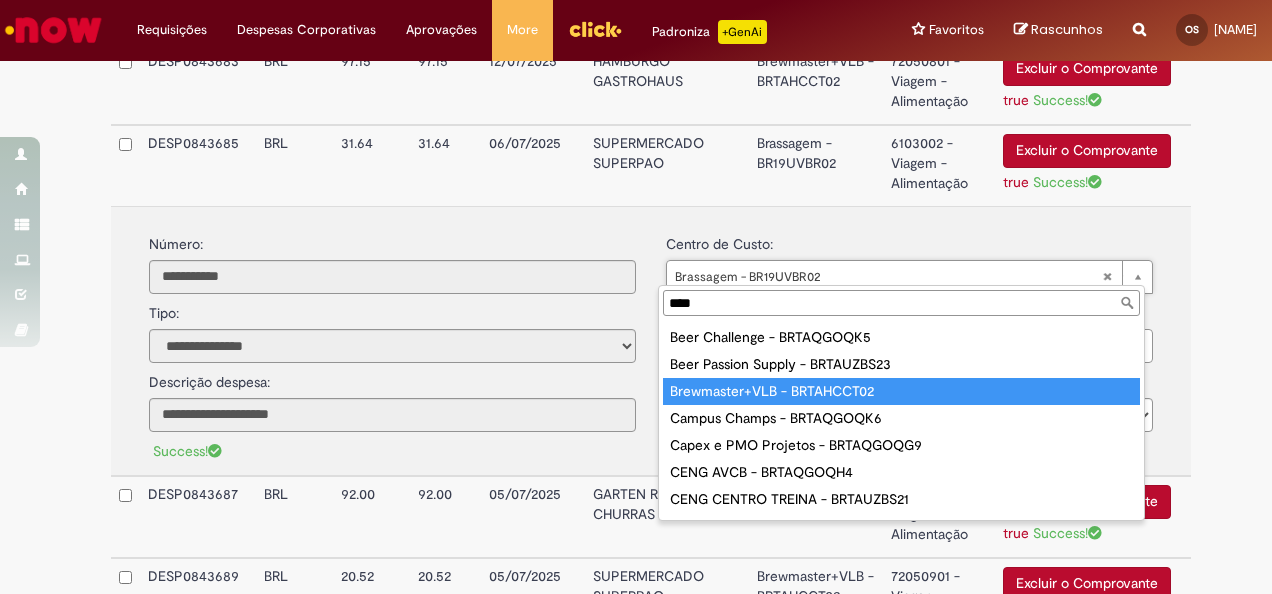 type on "****" 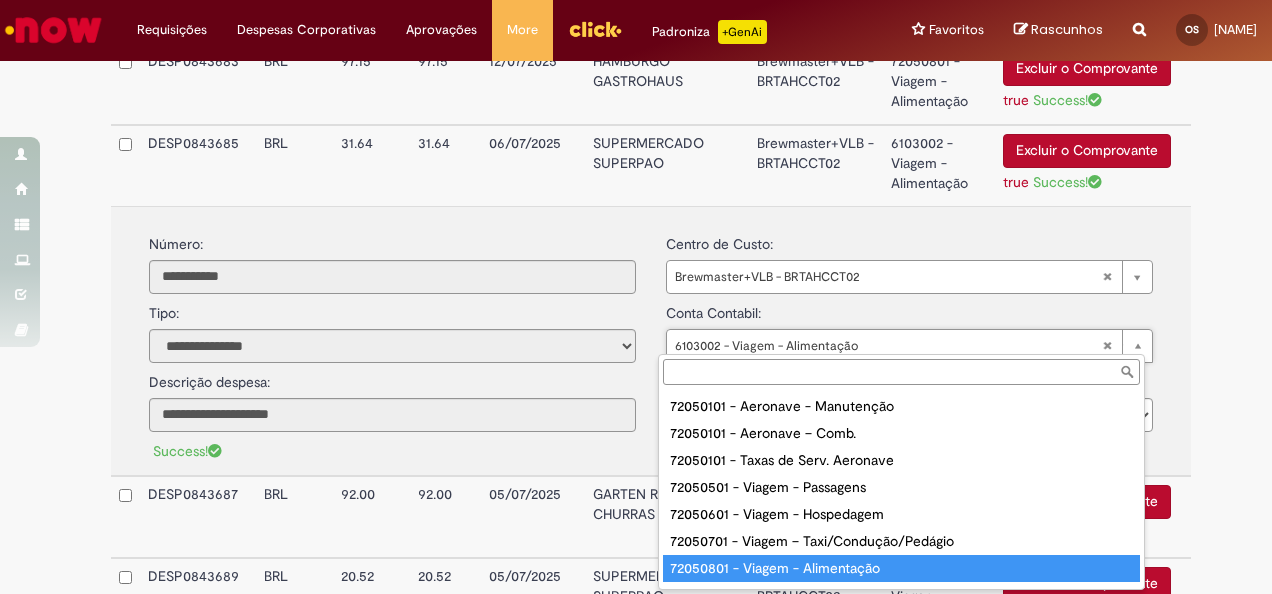 type on "**********" 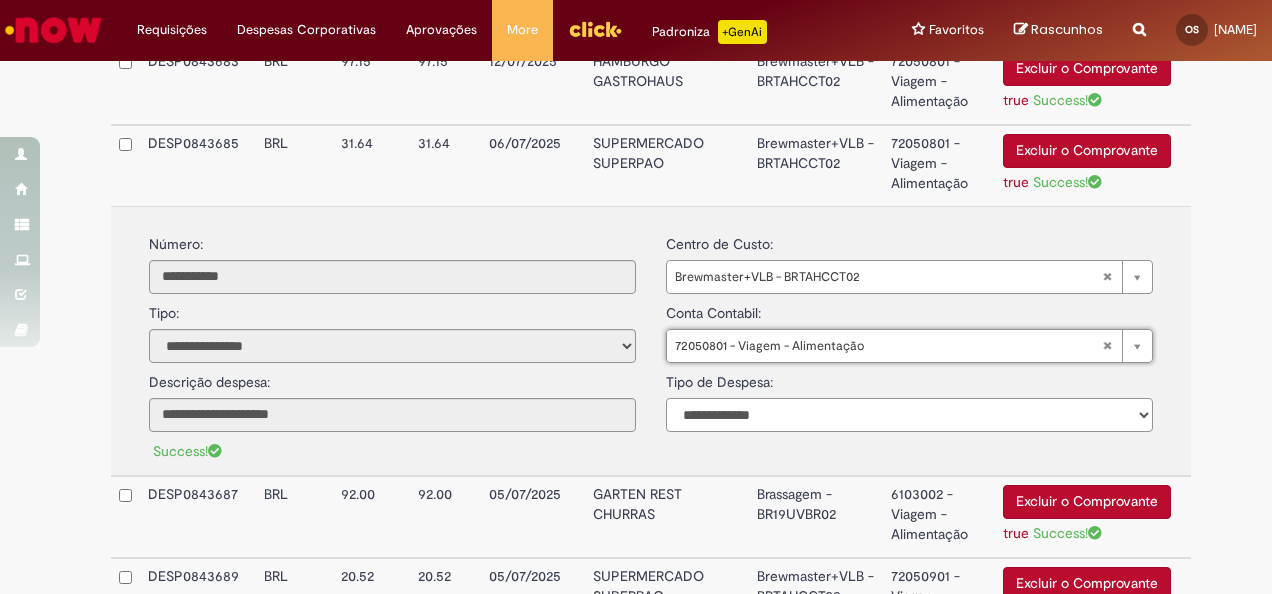 click on "**********" at bounding box center (909, 415) 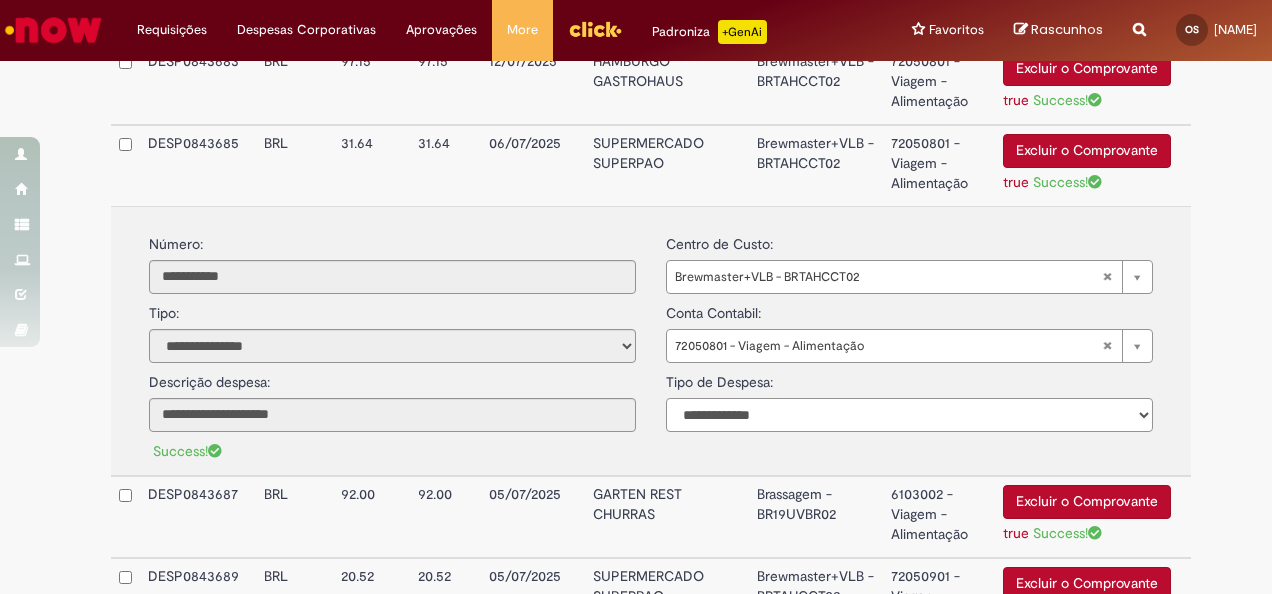 select on "*" 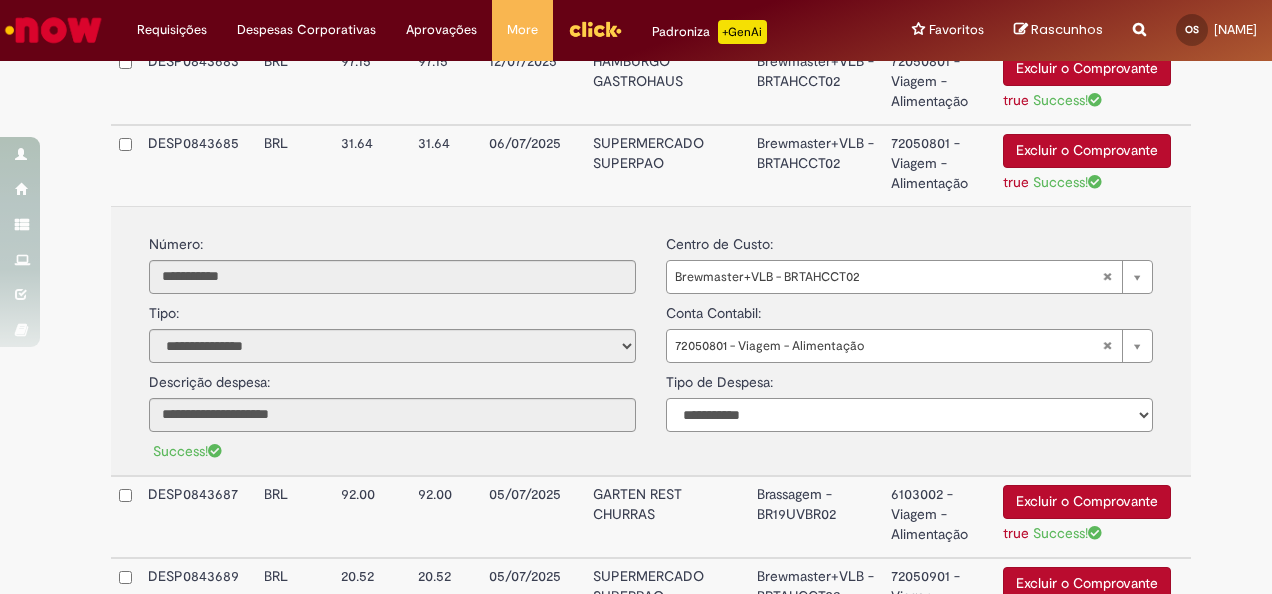 click on "**********" at bounding box center [909, 415] 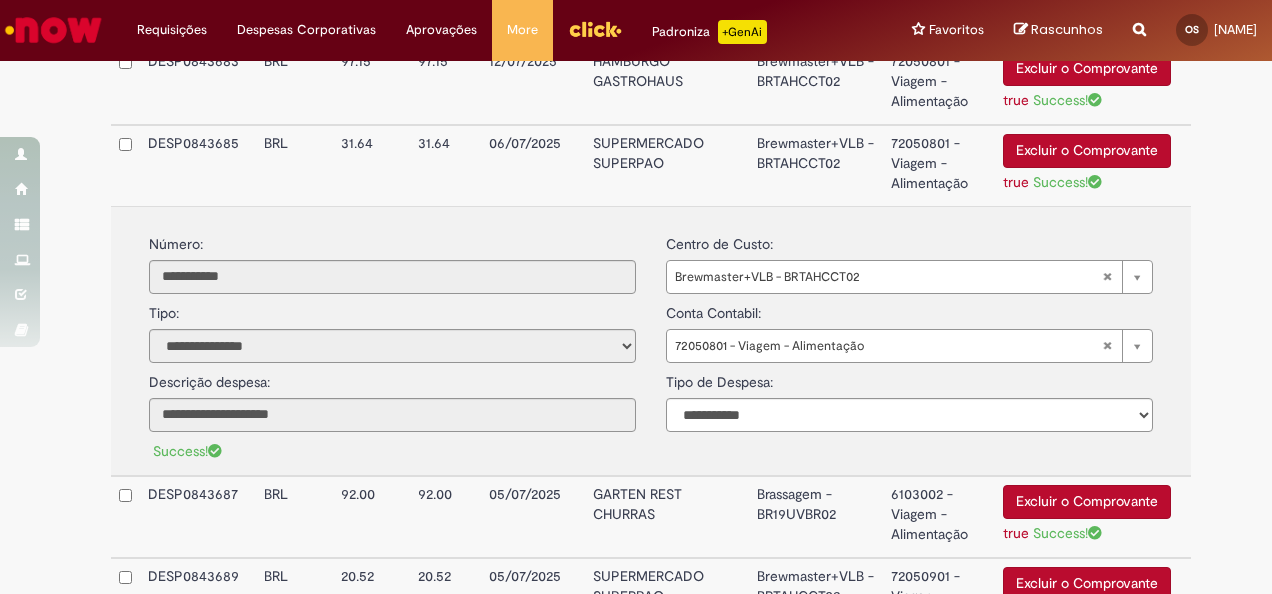 click on "SUPERMERCADO SUPERPAO" at bounding box center [666, 165] 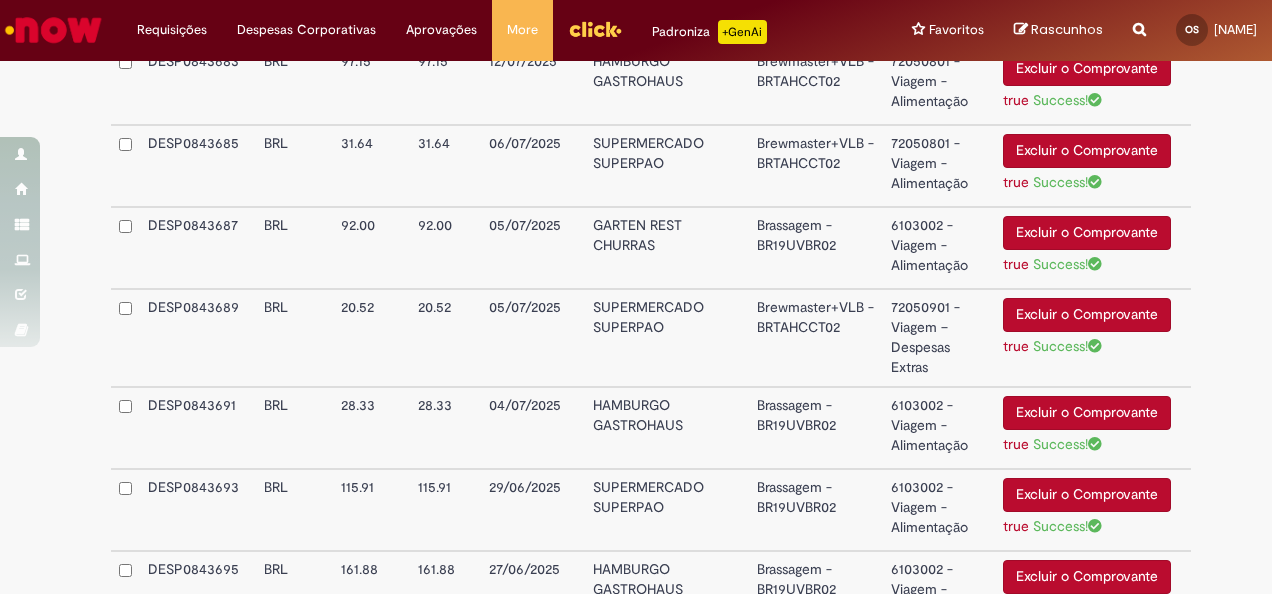 click on "GARTEN REST   CHURRAS" at bounding box center [666, 248] 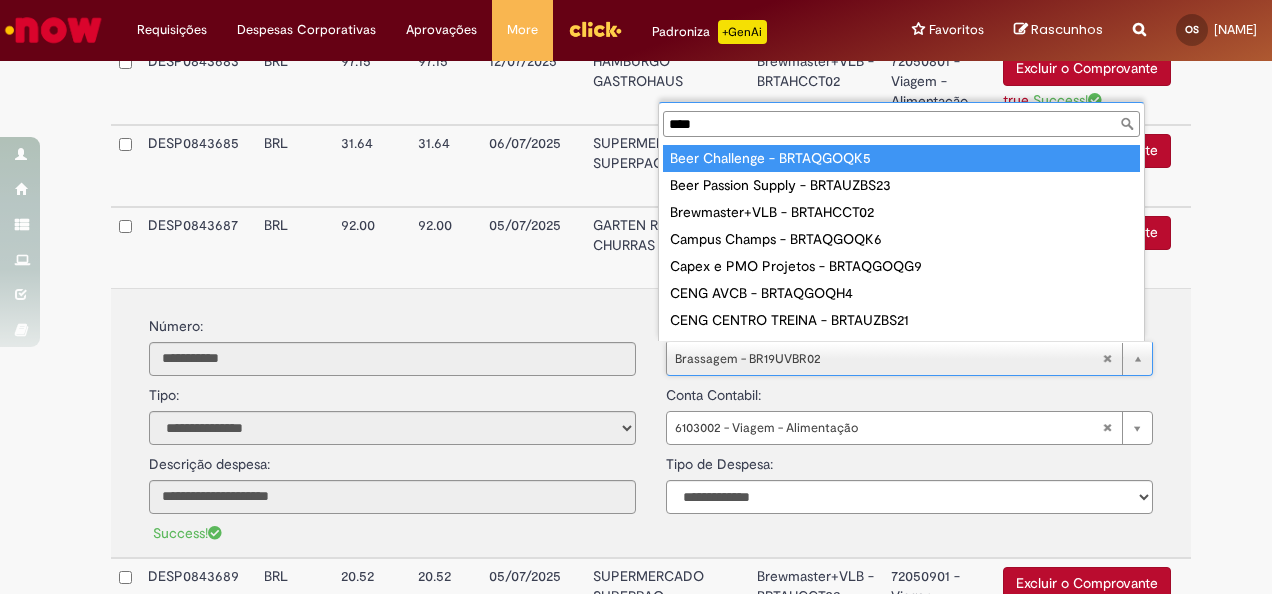 scroll, scrollTop: 16, scrollLeft: 0, axis: vertical 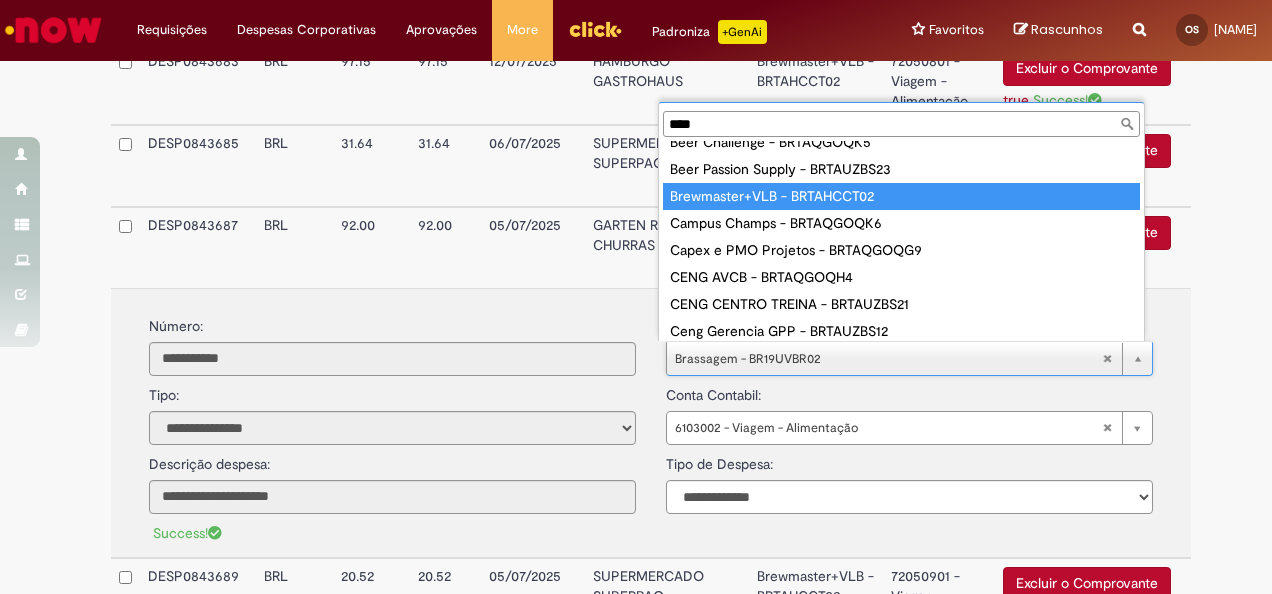 type on "****" 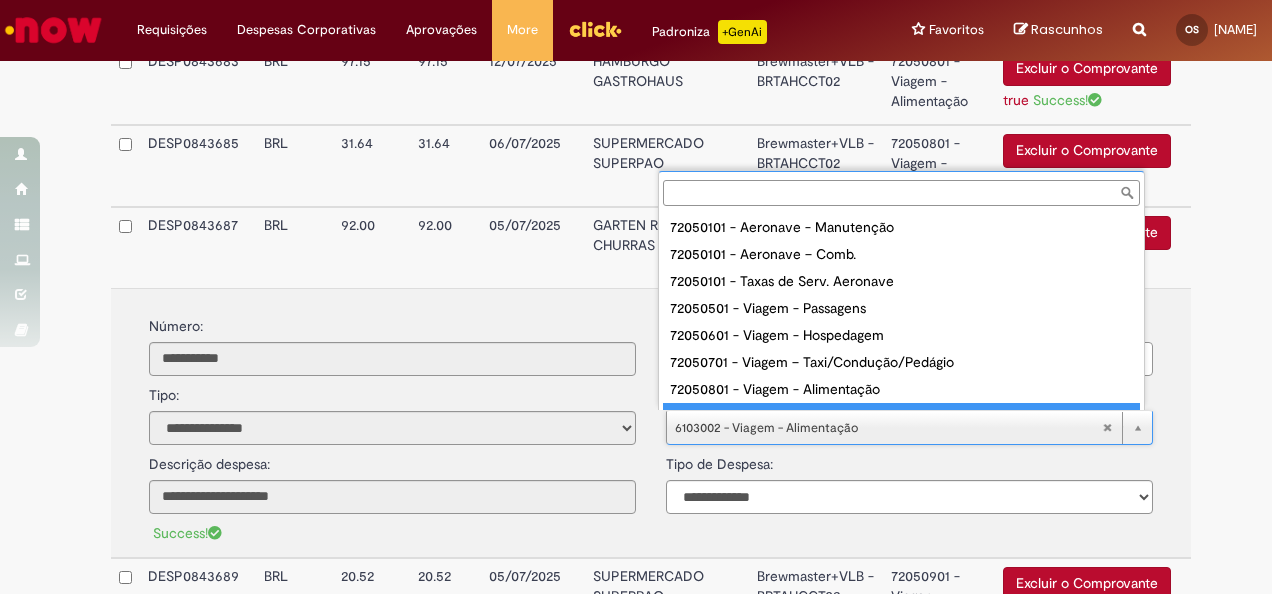 scroll, scrollTop: 16, scrollLeft: 0, axis: vertical 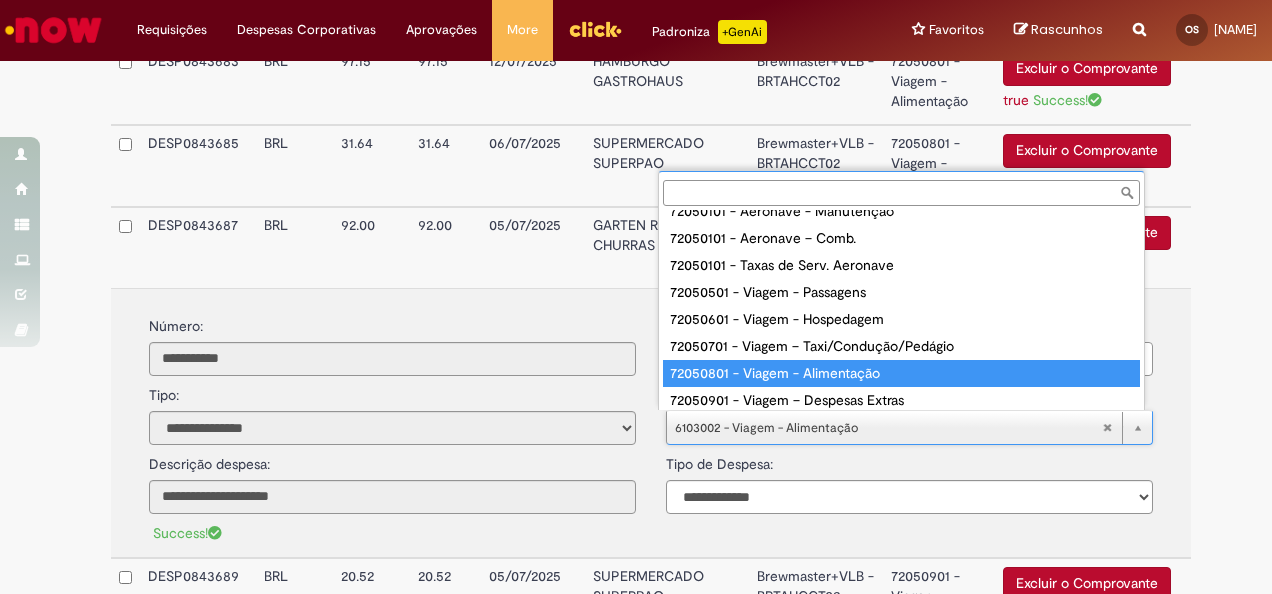 type on "**********" 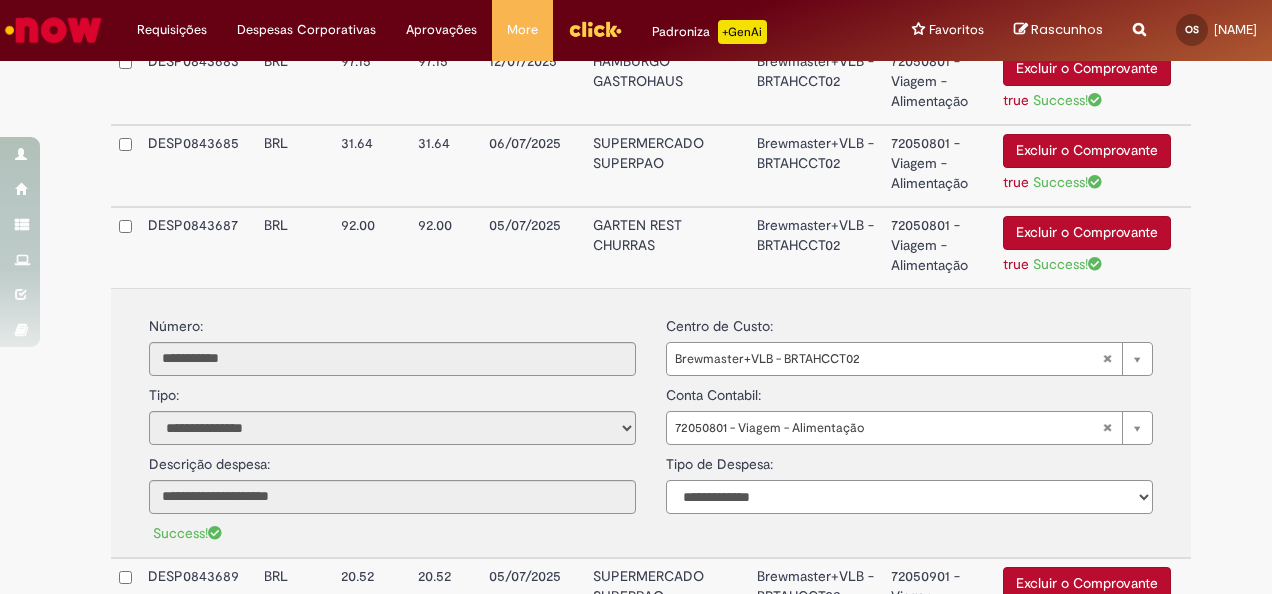 click on "**********" at bounding box center [909, 497] 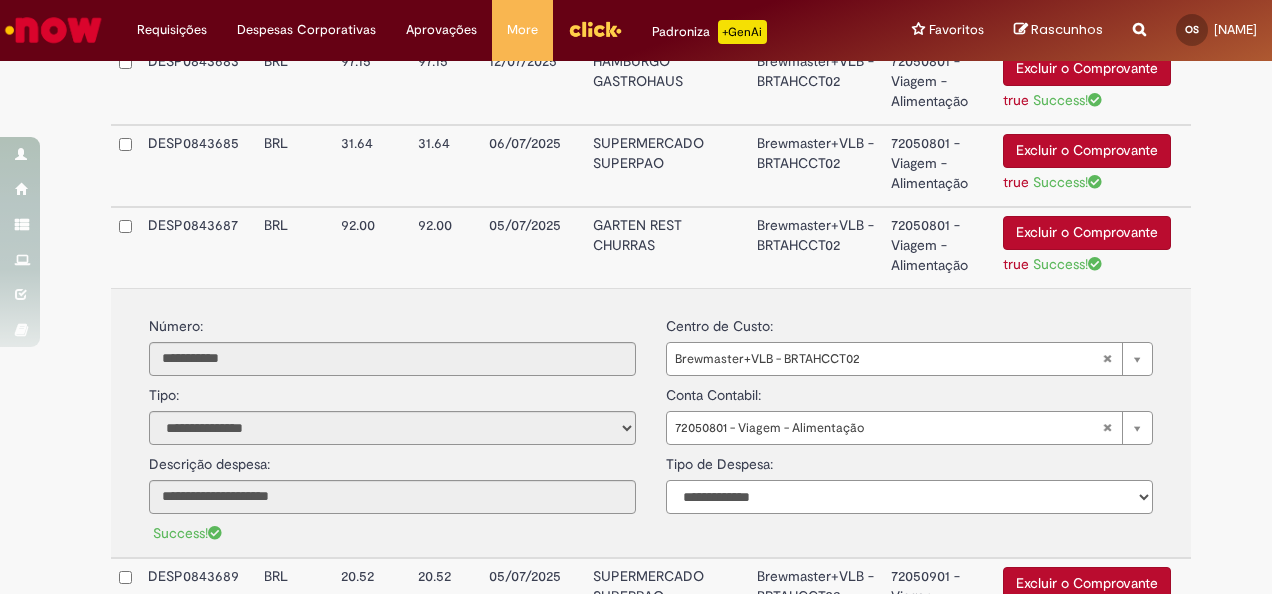 select on "*" 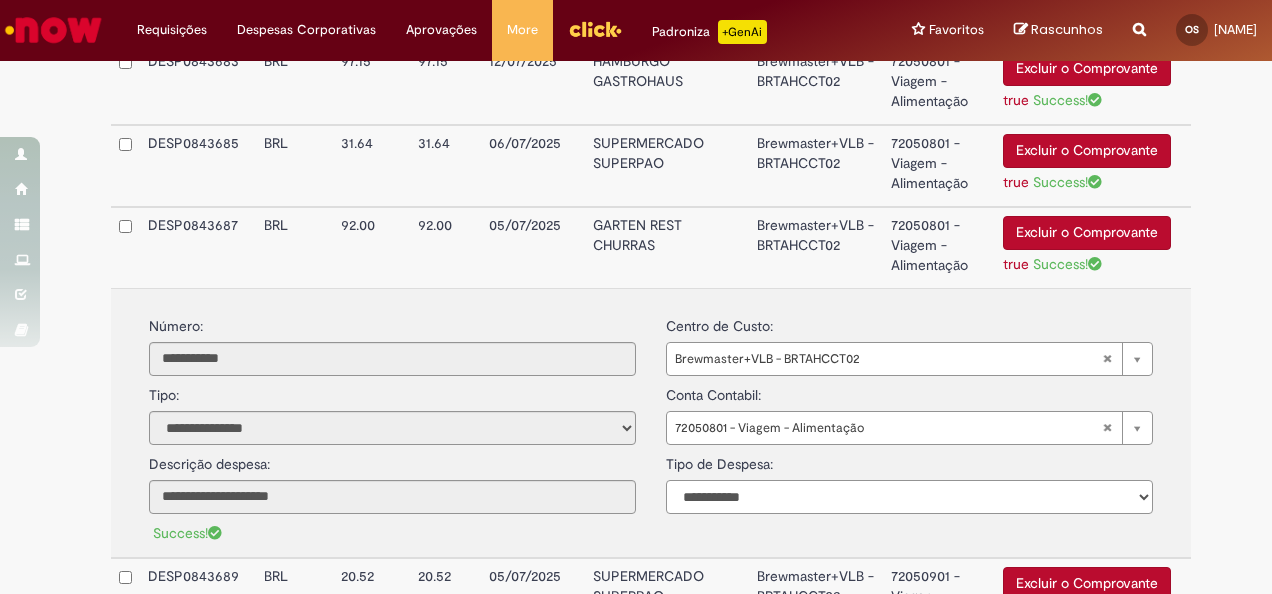 click on "**********" at bounding box center [909, 497] 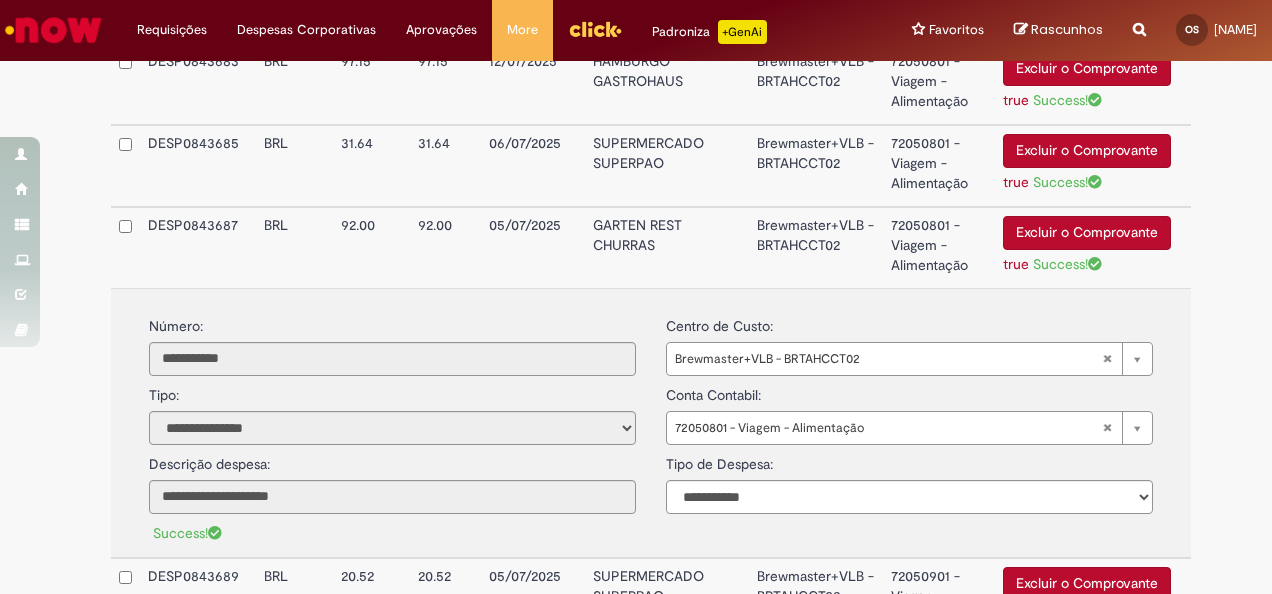 click on "GARTEN REST   CHURRAS" at bounding box center (666, 247) 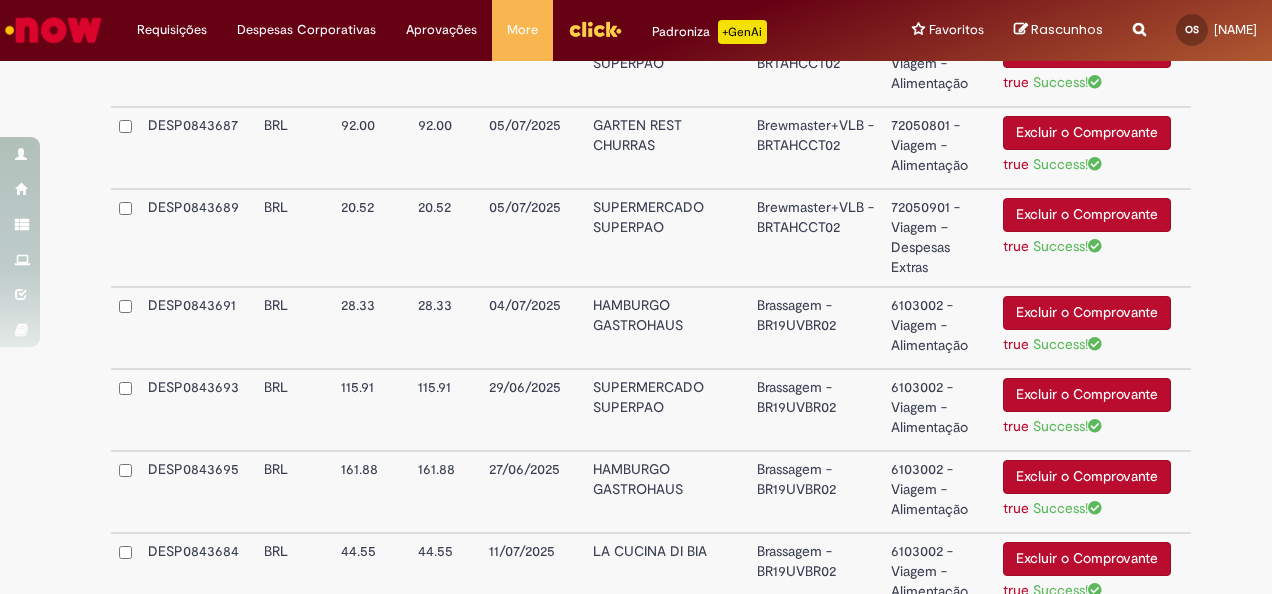 scroll, scrollTop: 1733, scrollLeft: 0, axis: vertical 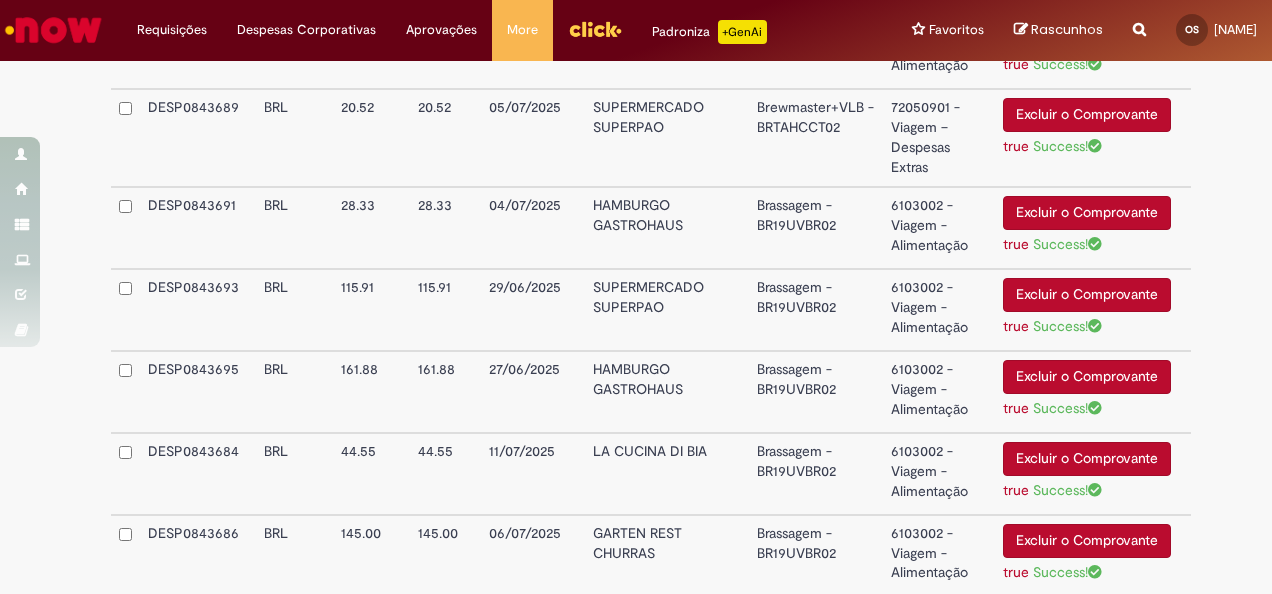 click on "HAMBURGO GASTROHAUS" at bounding box center [666, 228] 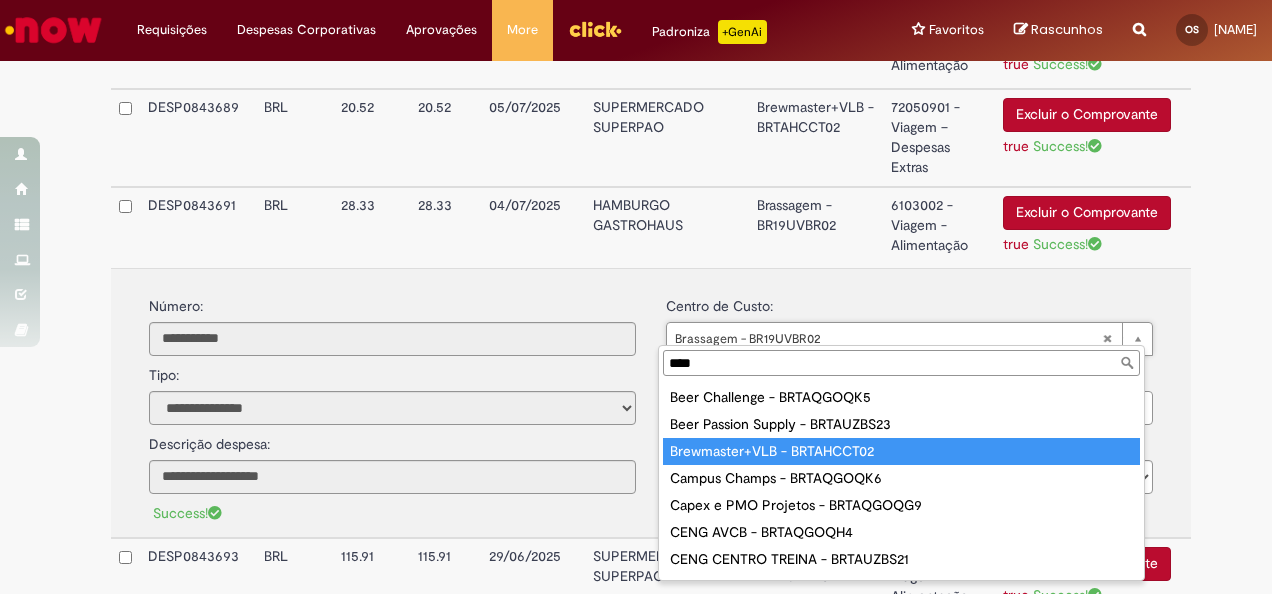 type on "****" 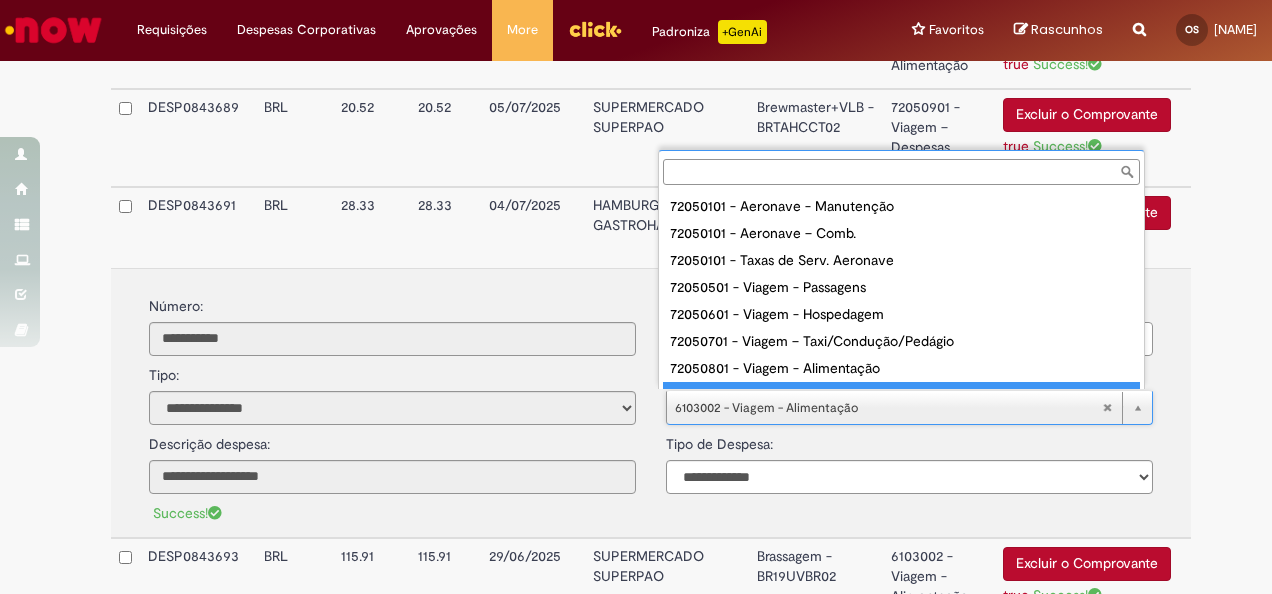 scroll, scrollTop: 16, scrollLeft: 0, axis: vertical 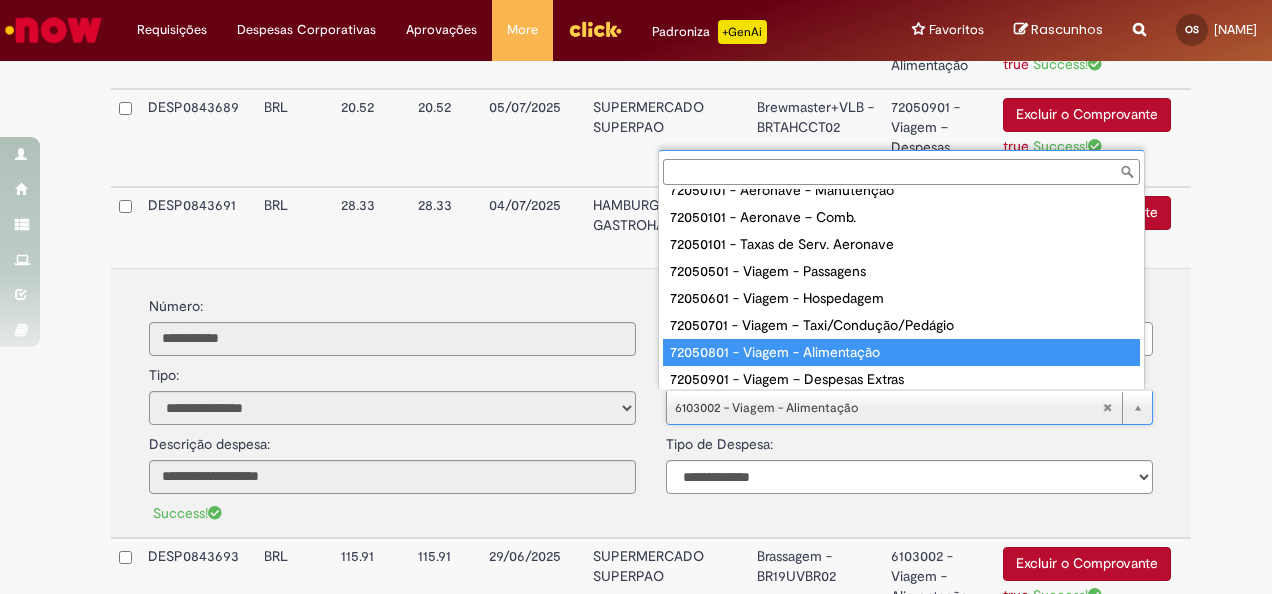 type on "**********" 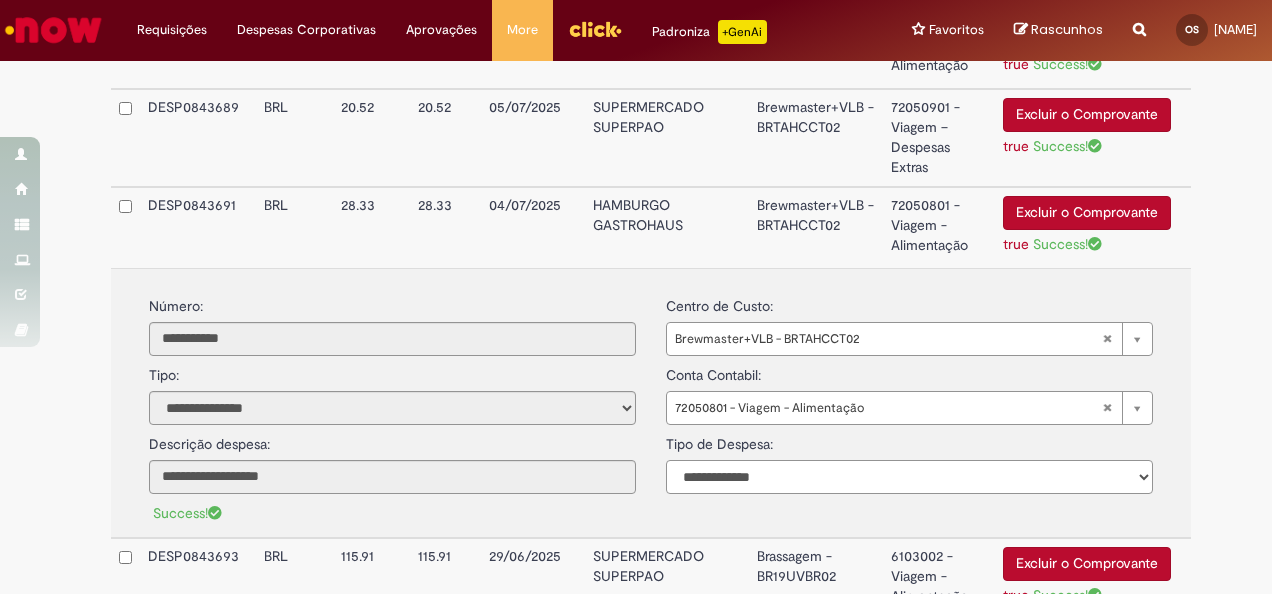 click on "**********" at bounding box center [909, 477] 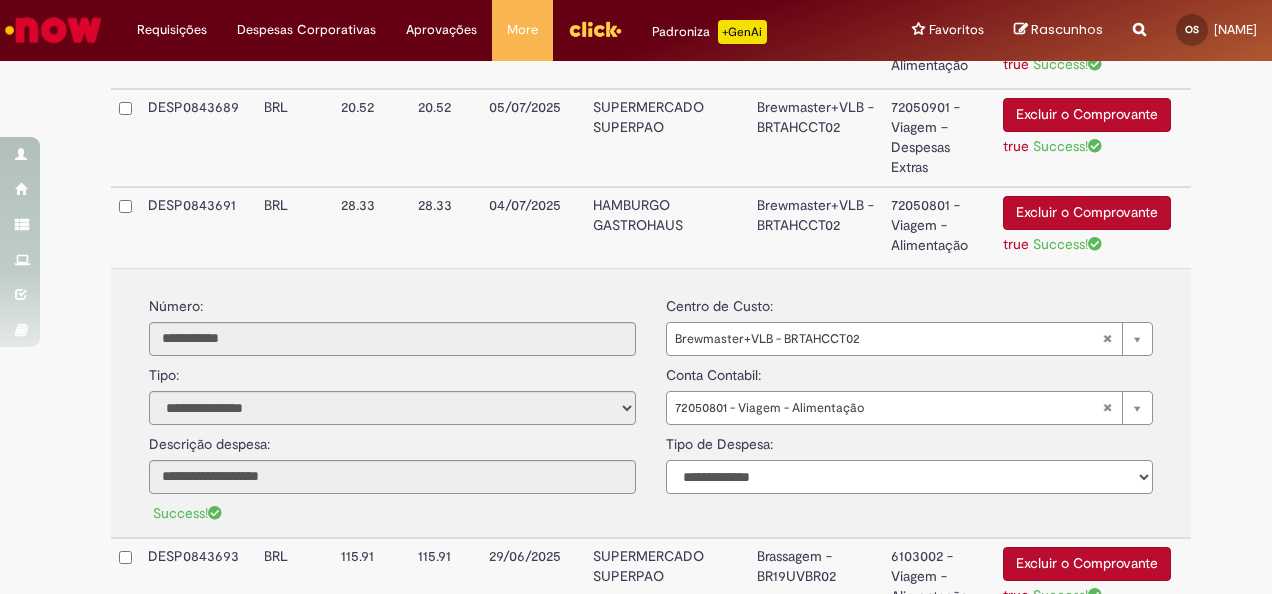 select on "*" 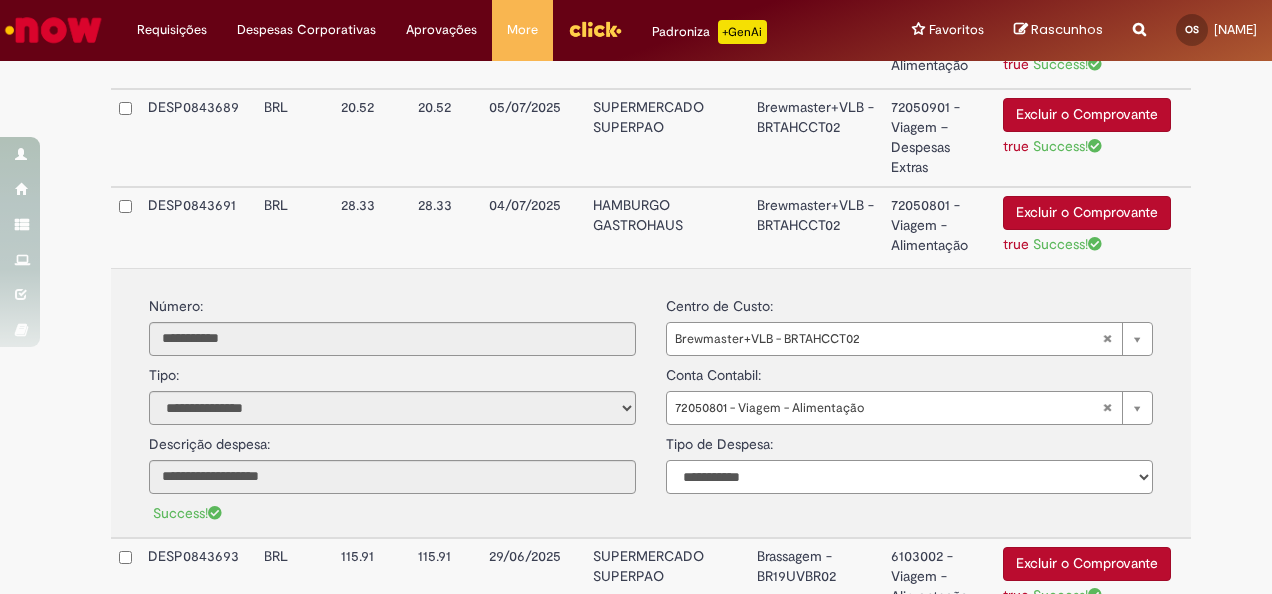 click on "**********" at bounding box center (909, 477) 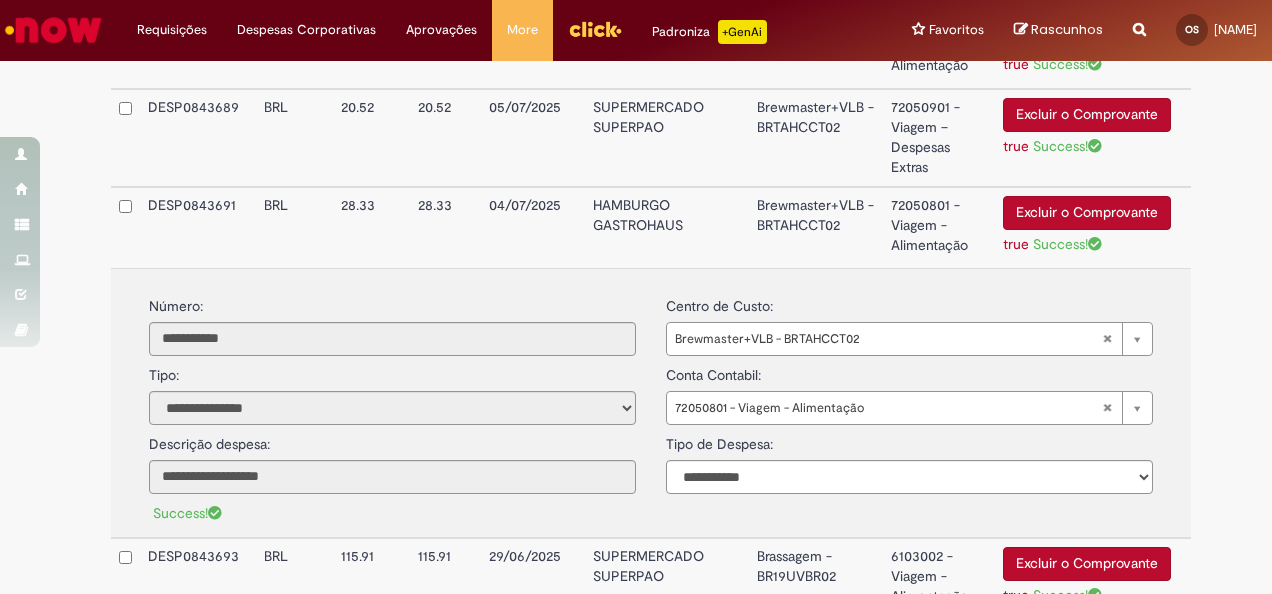 click on "HAMBURGO GASTROHAUS" at bounding box center (666, 227) 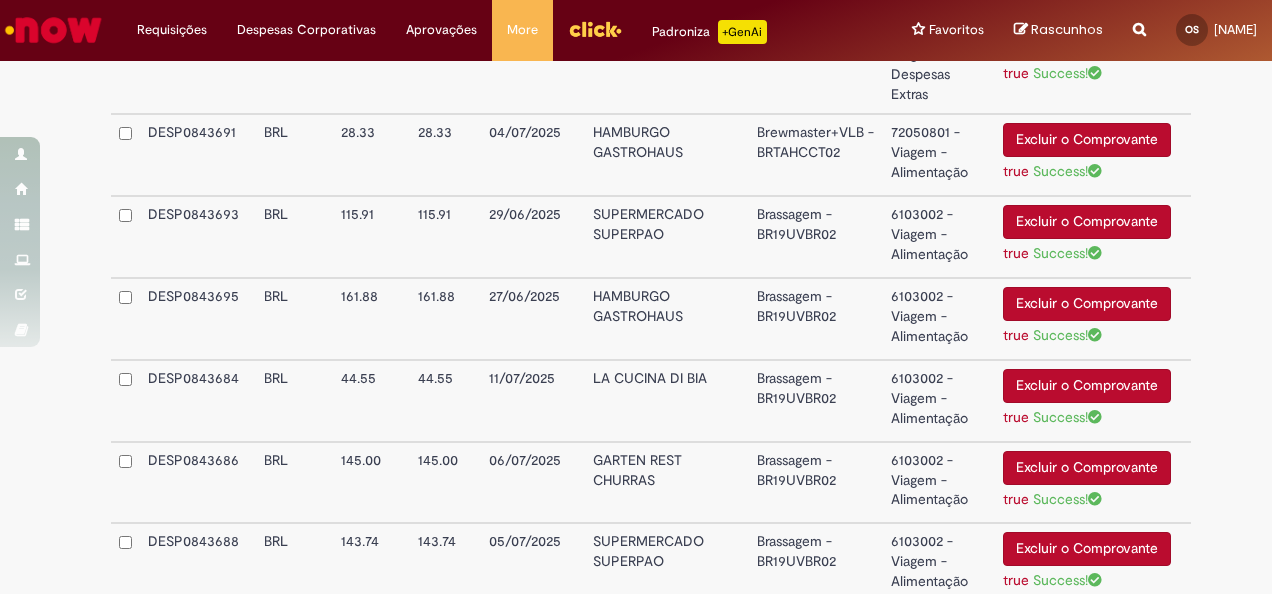 scroll, scrollTop: 1833, scrollLeft: 0, axis: vertical 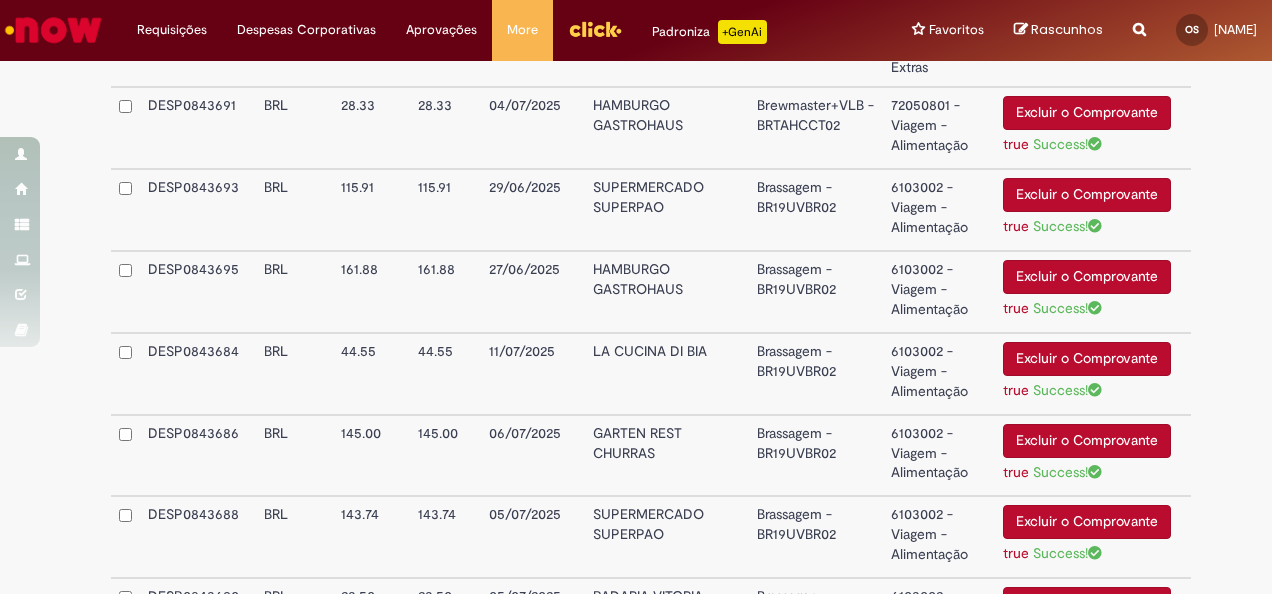 click on "SUPERMERCADO SUPERPAO" at bounding box center [666, 210] 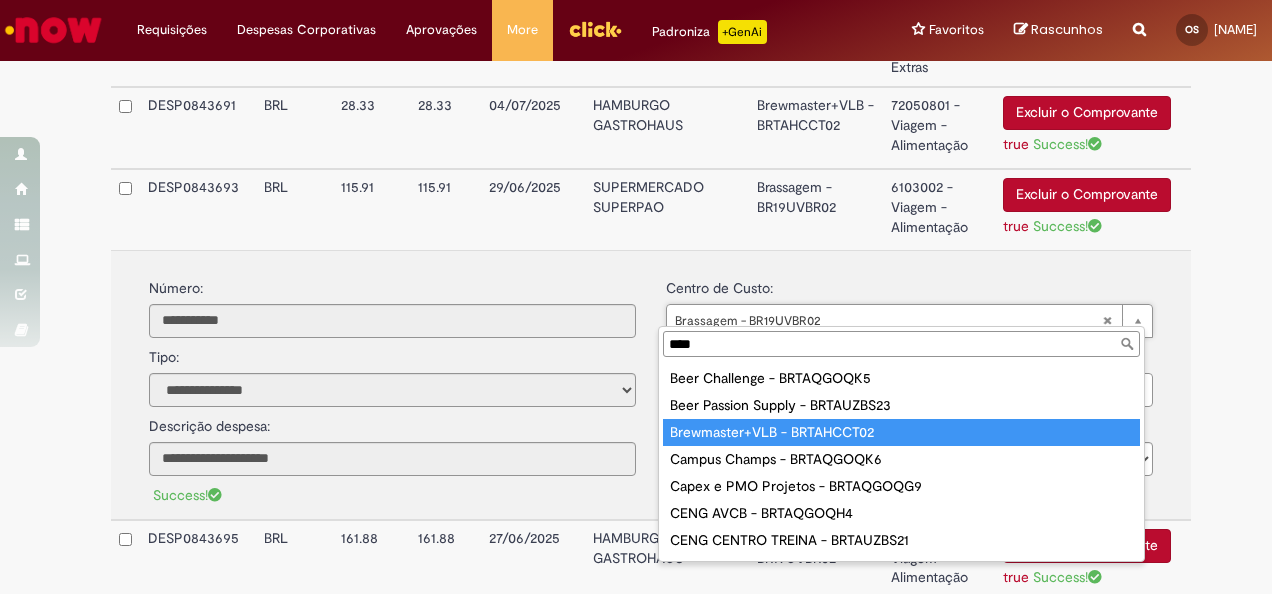 type on "****" 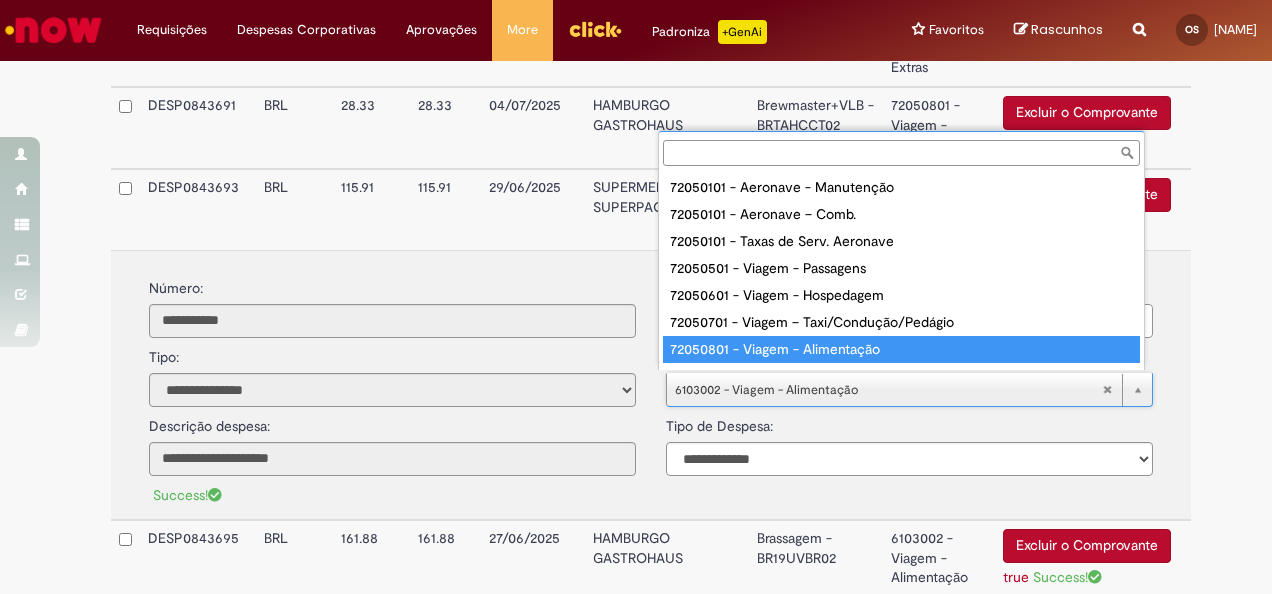 type on "**********" 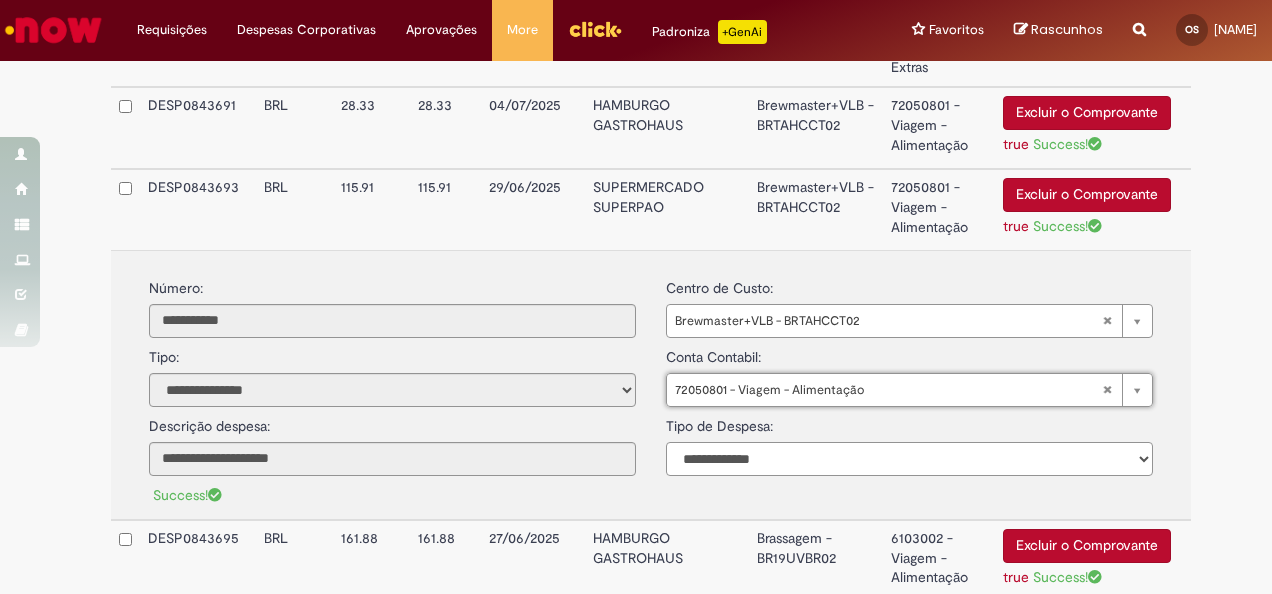 click on "**********" at bounding box center [909, 459] 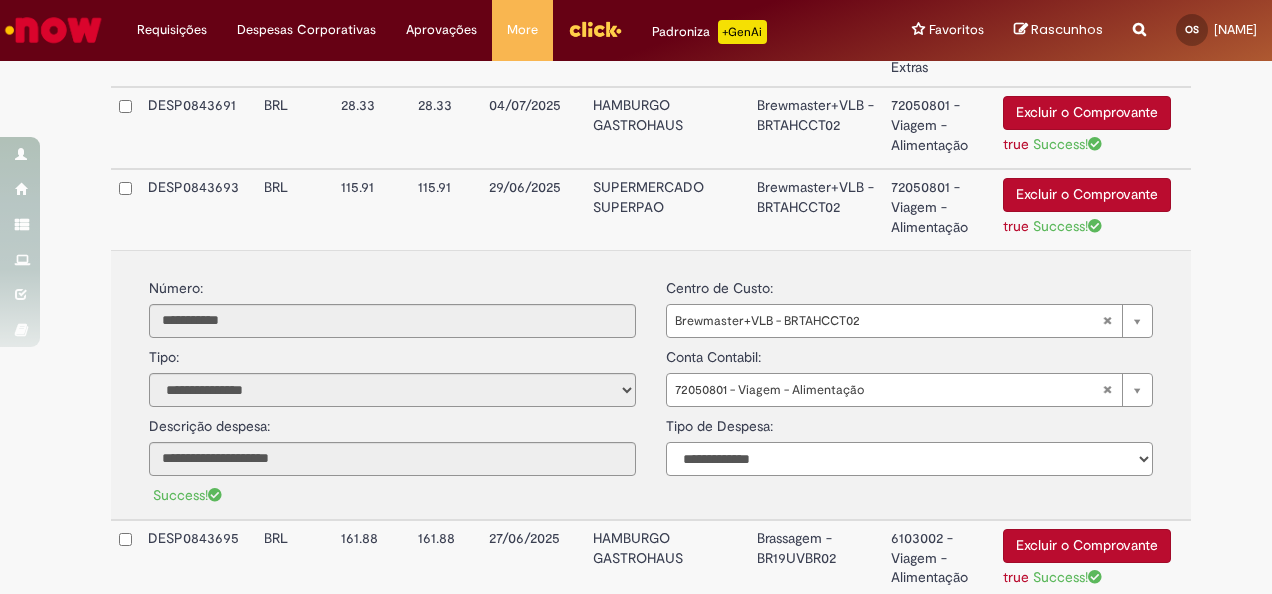 select on "*" 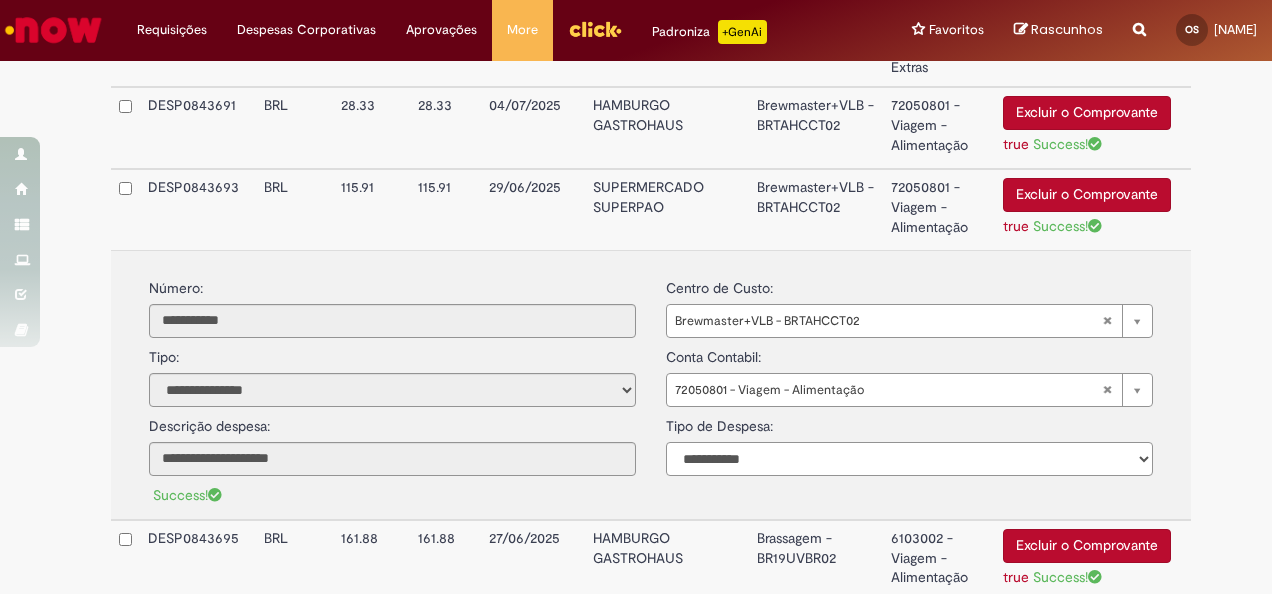 click on "**********" at bounding box center [909, 459] 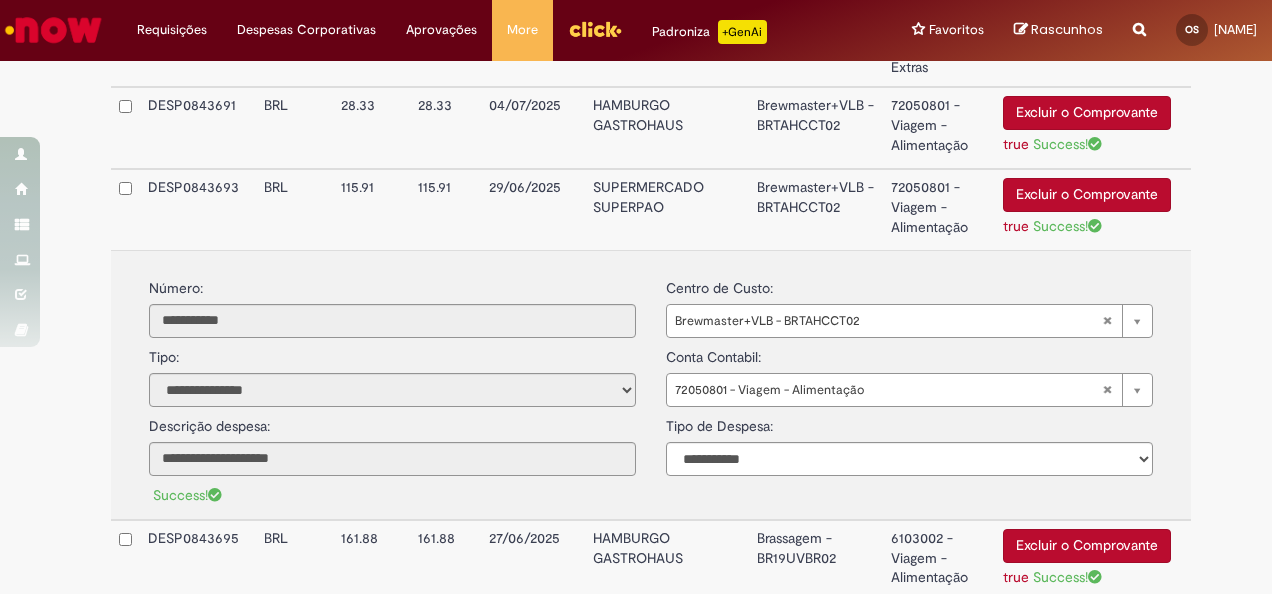 click on "SUPERMERCADO SUPERPAO" at bounding box center (666, 209) 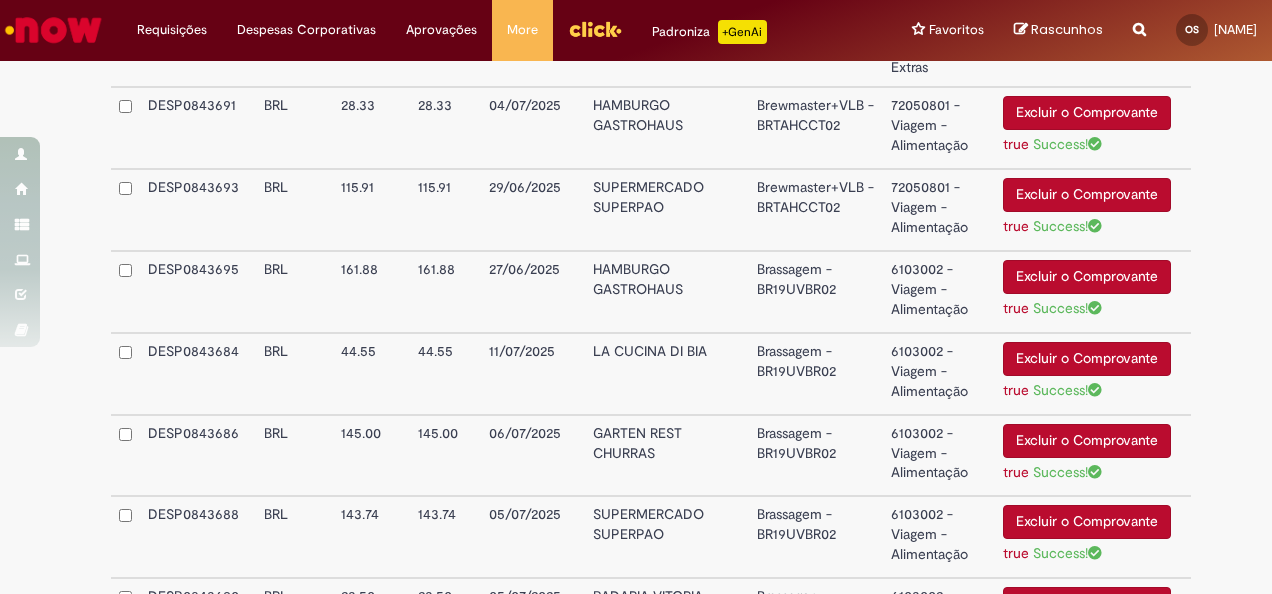 click on "HAMBURGO GASTROHAUS" at bounding box center (666, 292) 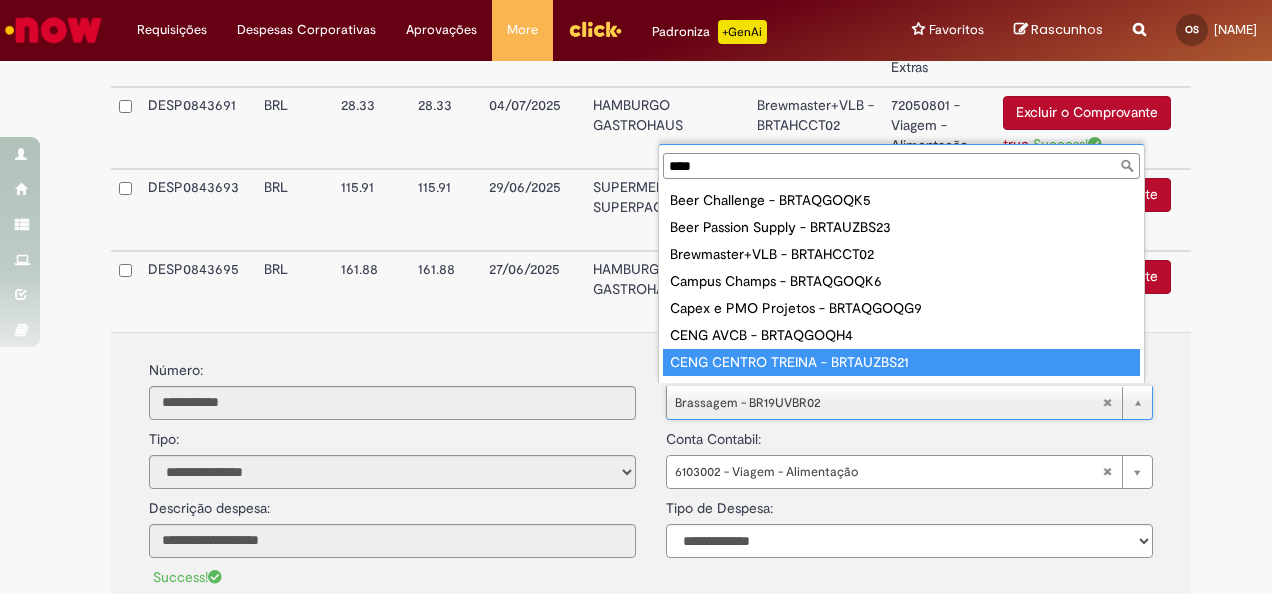 scroll, scrollTop: 16, scrollLeft: 0, axis: vertical 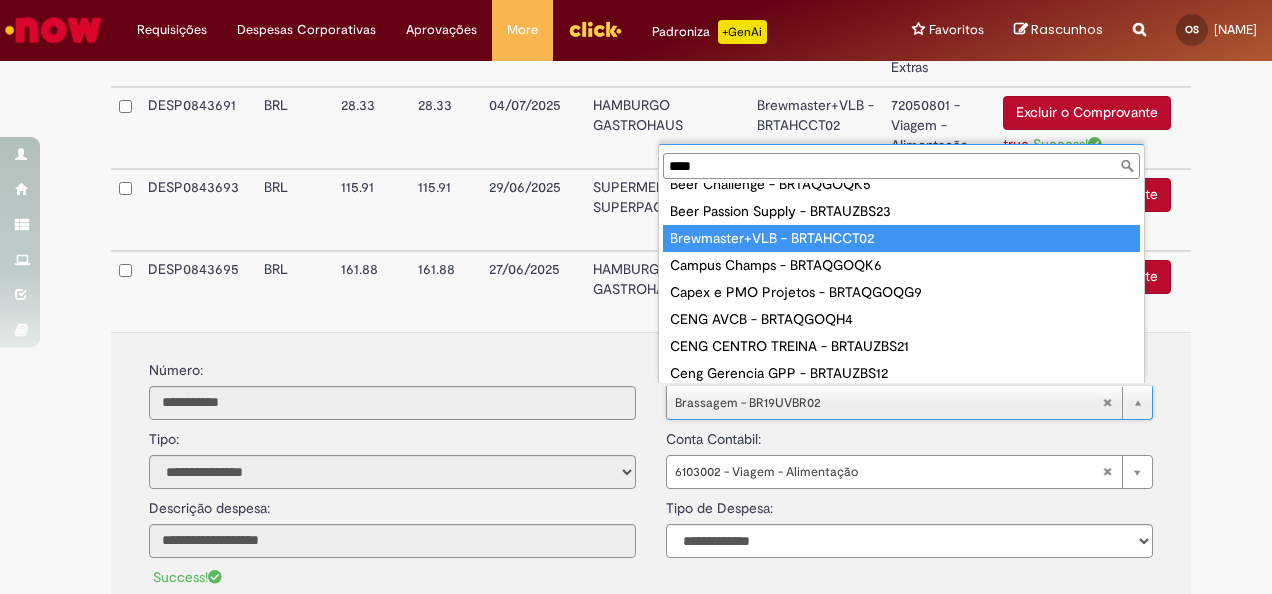 type on "****" 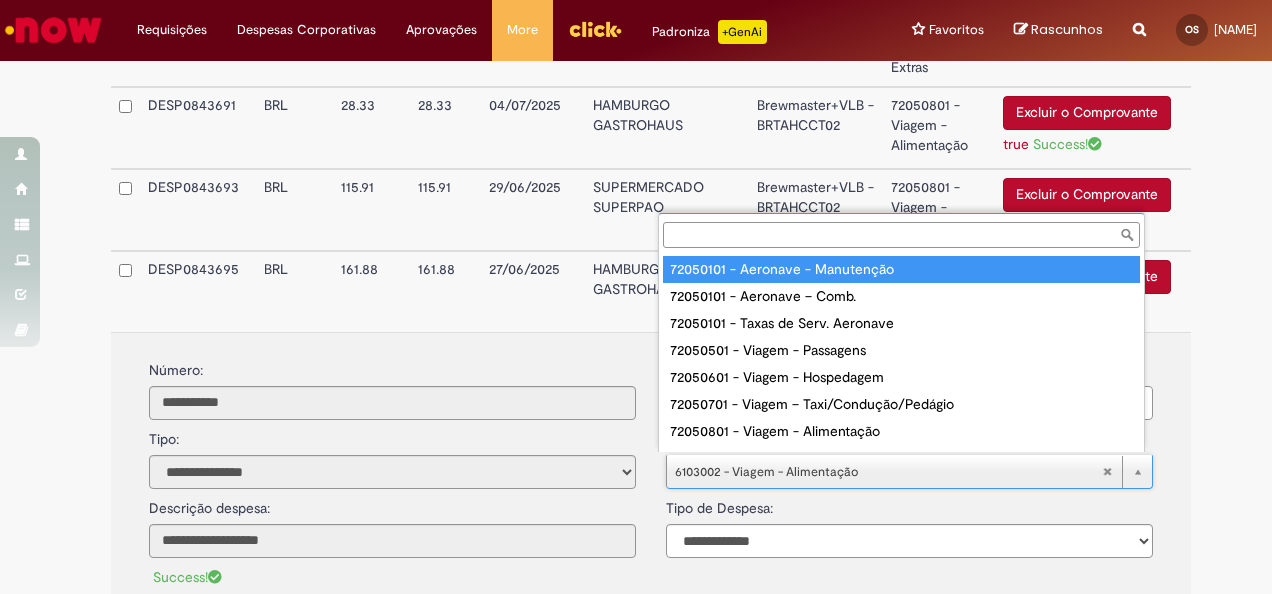 scroll, scrollTop: 16, scrollLeft: 0, axis: vertical 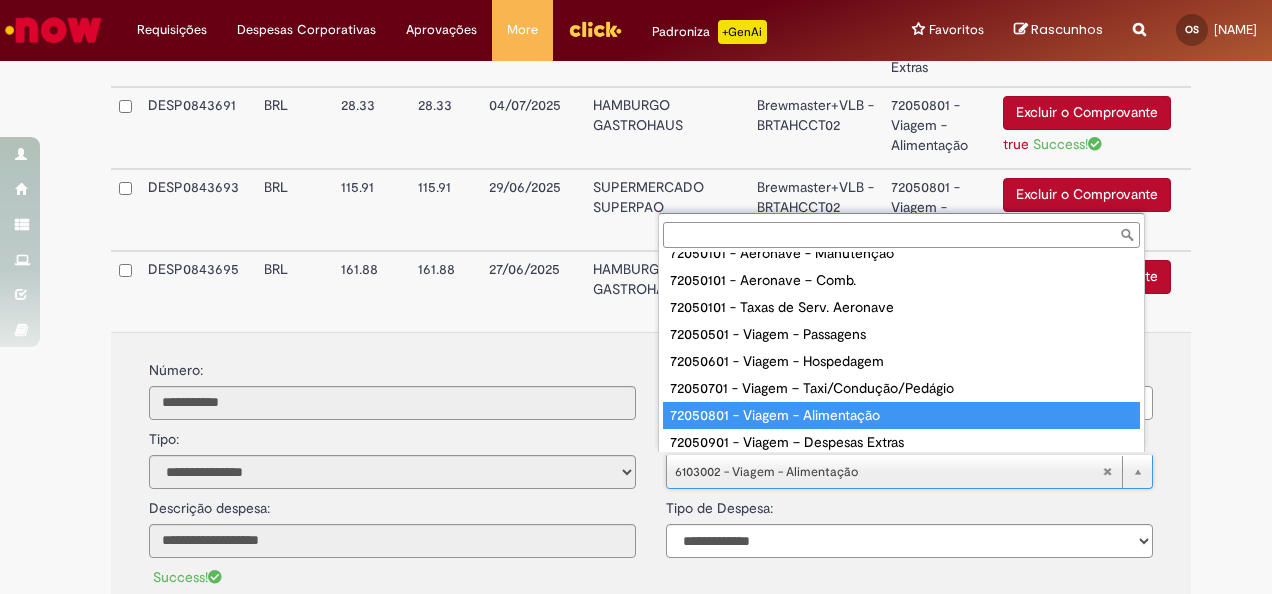 type on "**********" 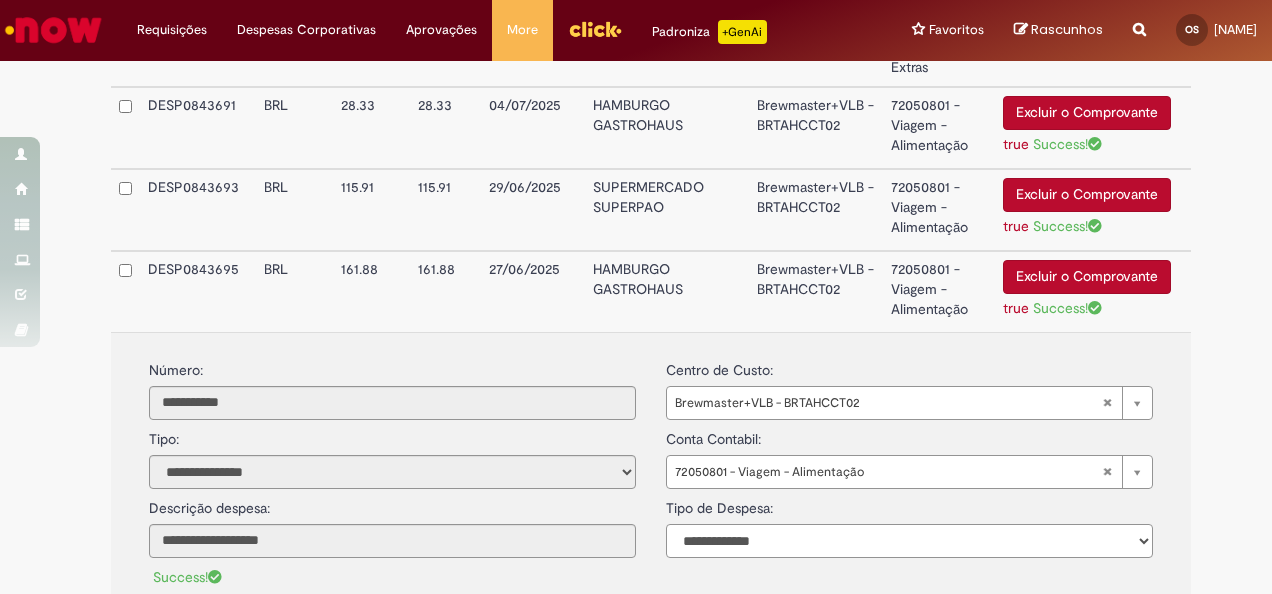 click on "**********" at bounding box center [909, 541] 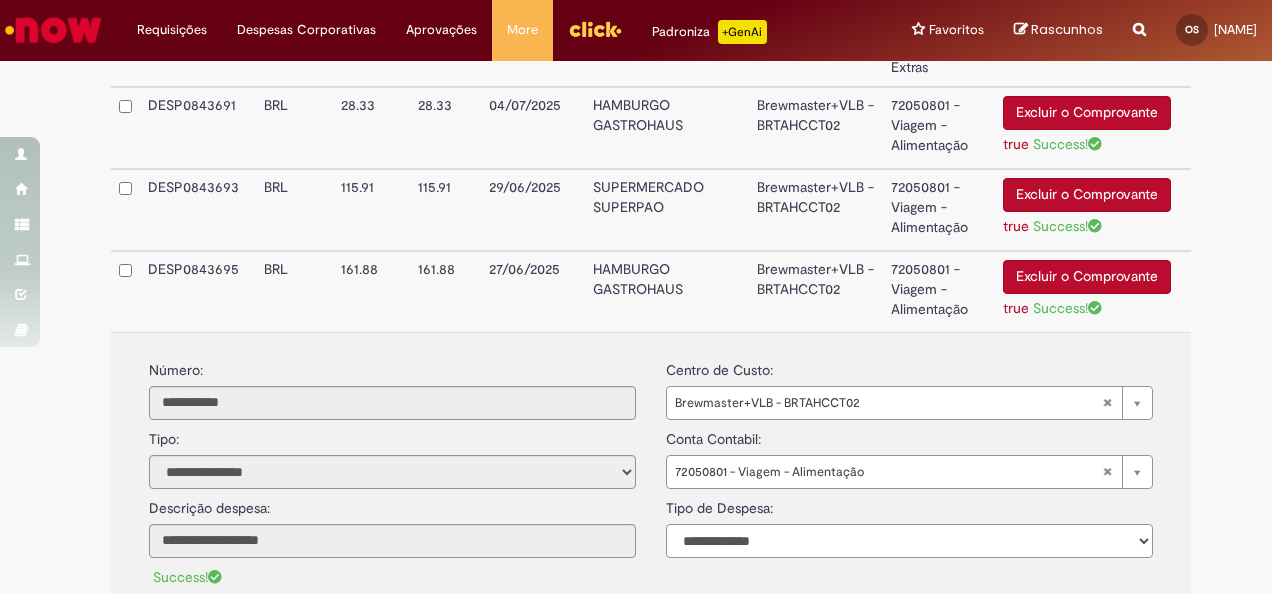 select on "*" 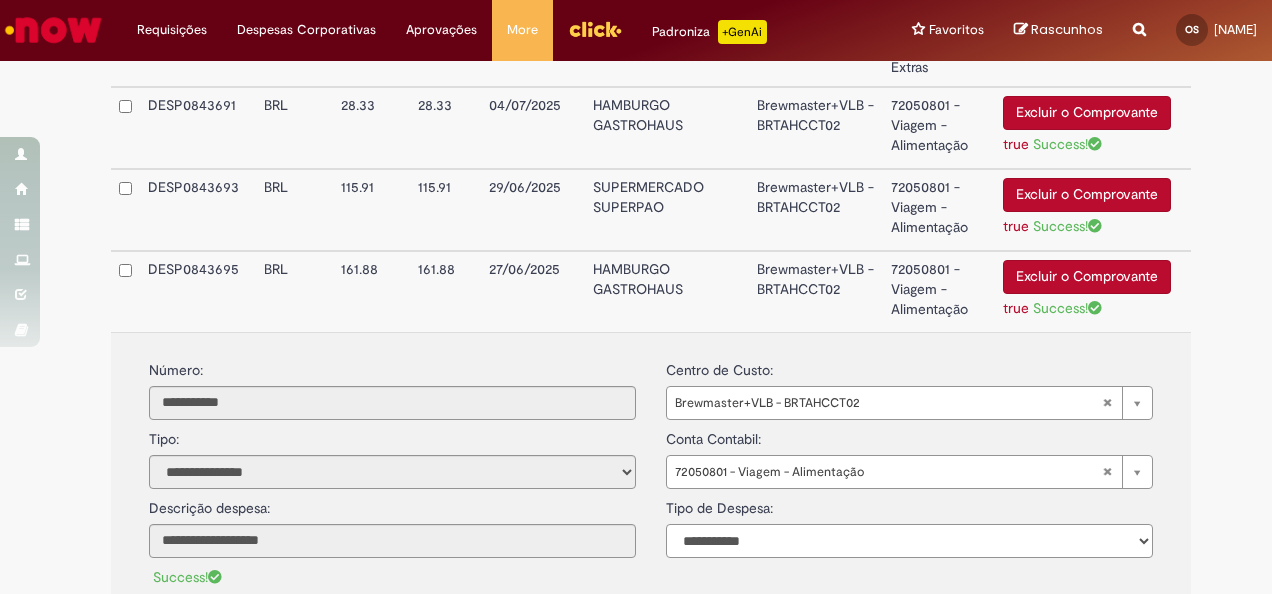 click on "**********" at bounding box center (909, 541) 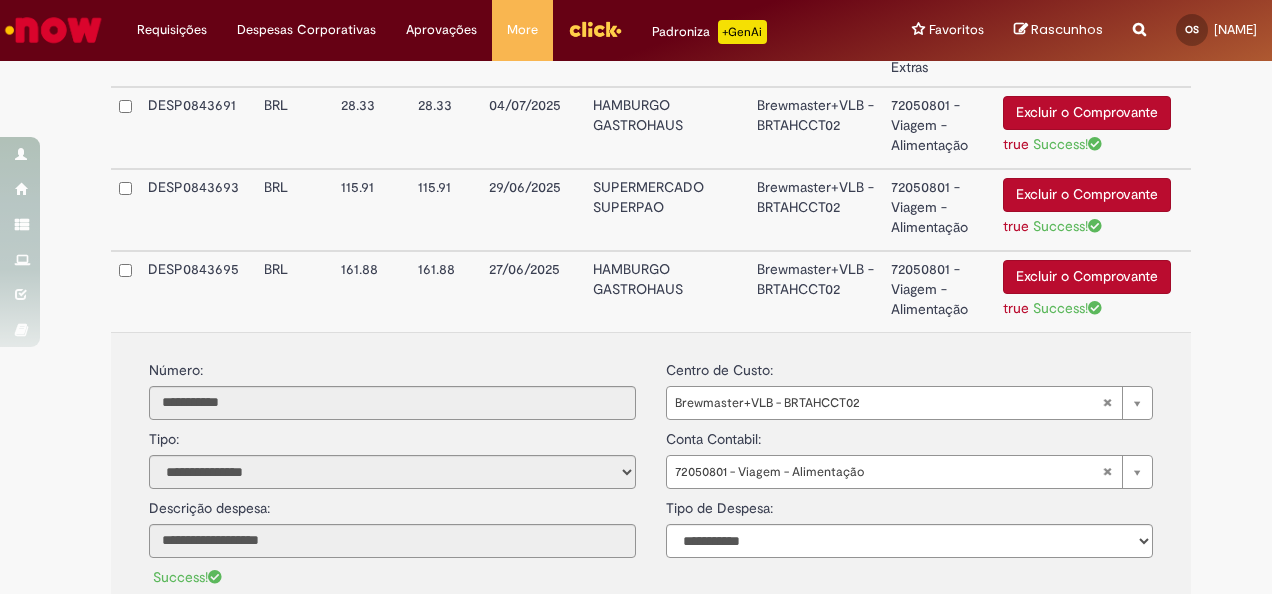 click on "HAMBURGO GASTROHAUS" at bounding box center [666, 291] 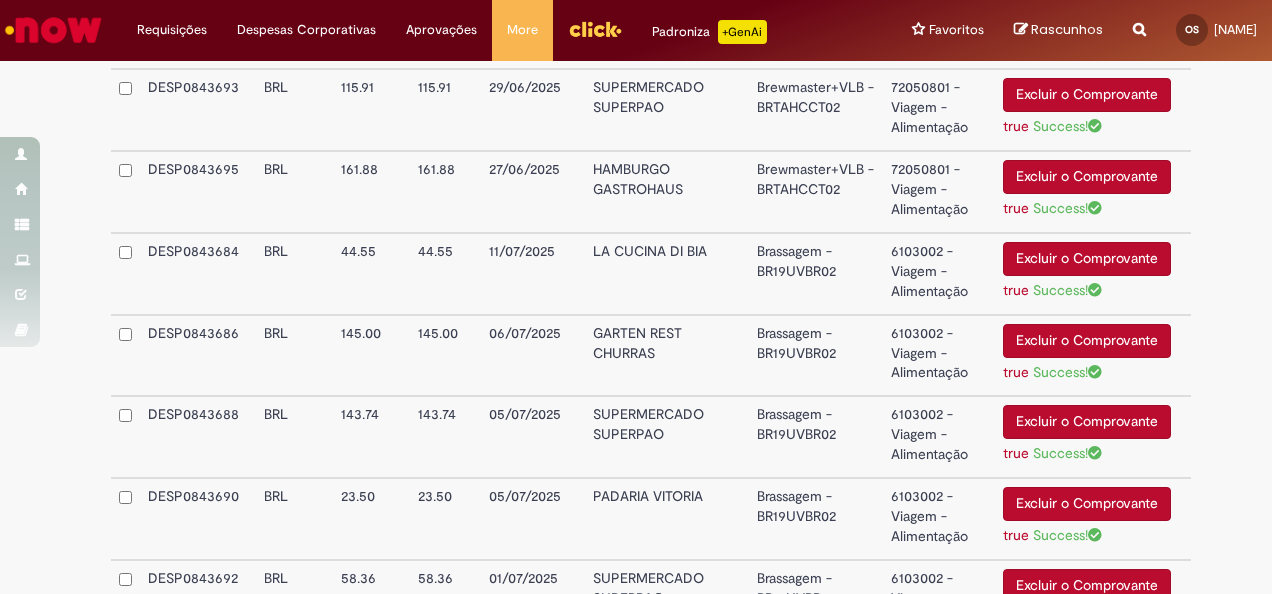 scroll, scrollTop: 2033, scrollLeft: 0, axis: vertical 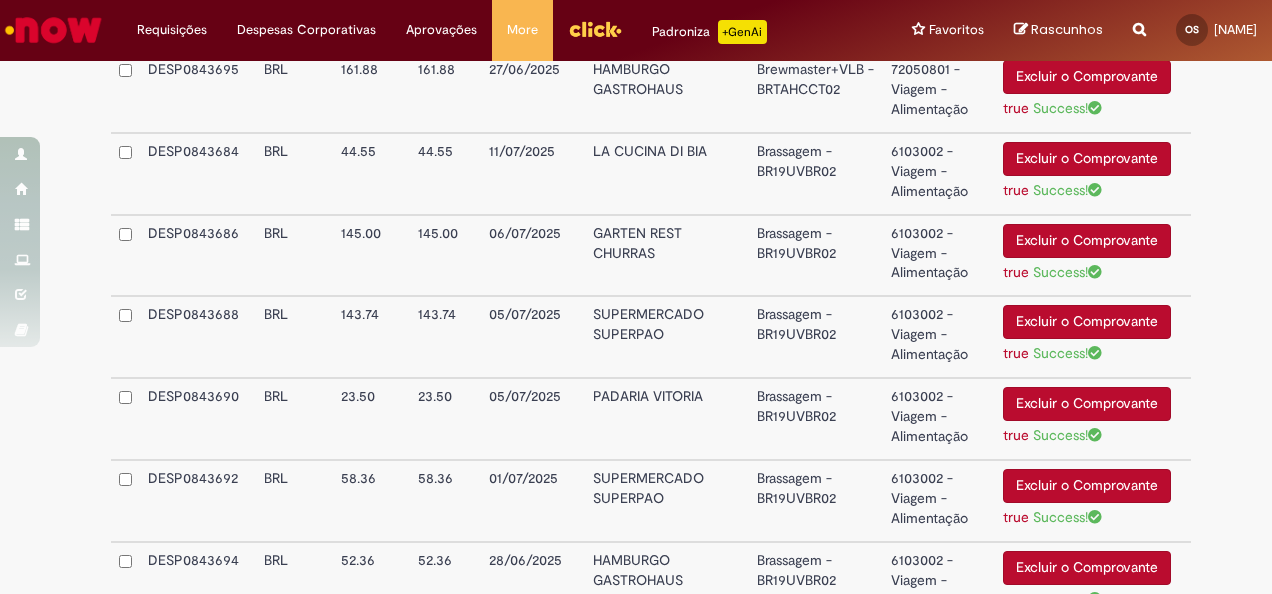click on "LA CUCINA DI BIA" at bounding box center [666, 174] 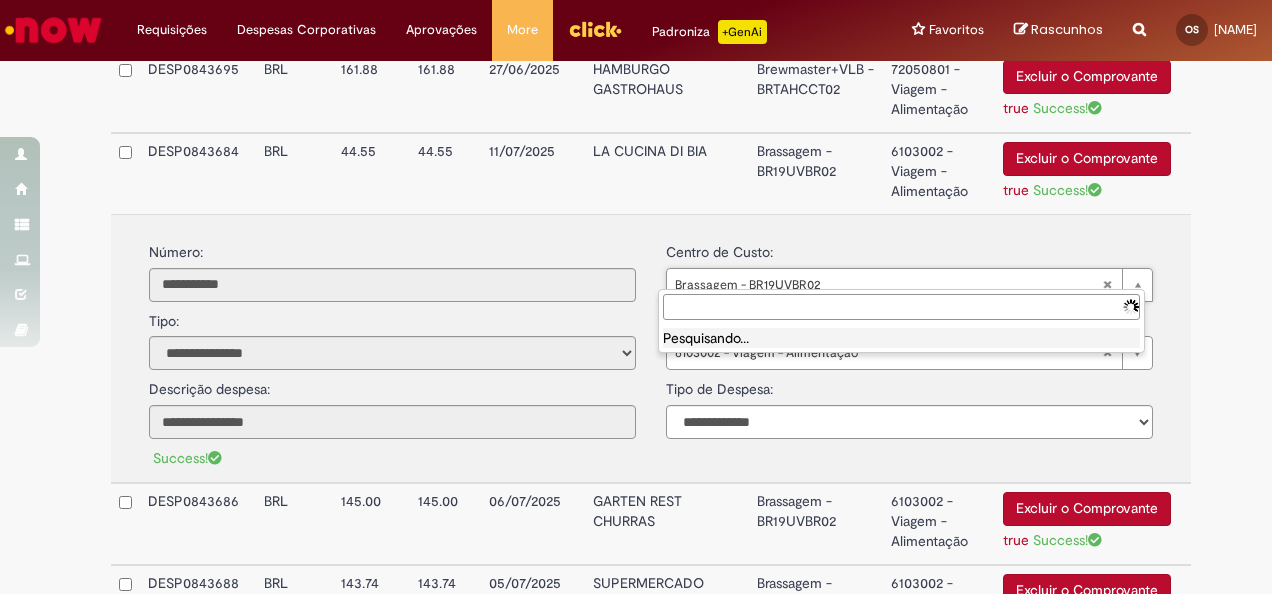 type on "*" 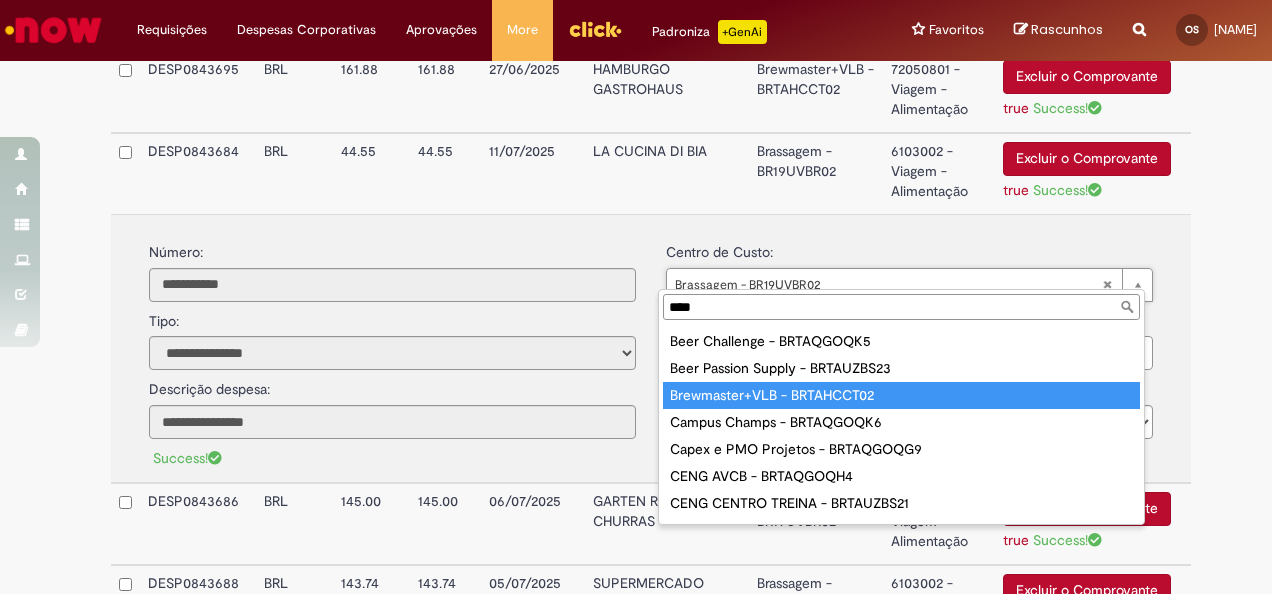 type on "****" 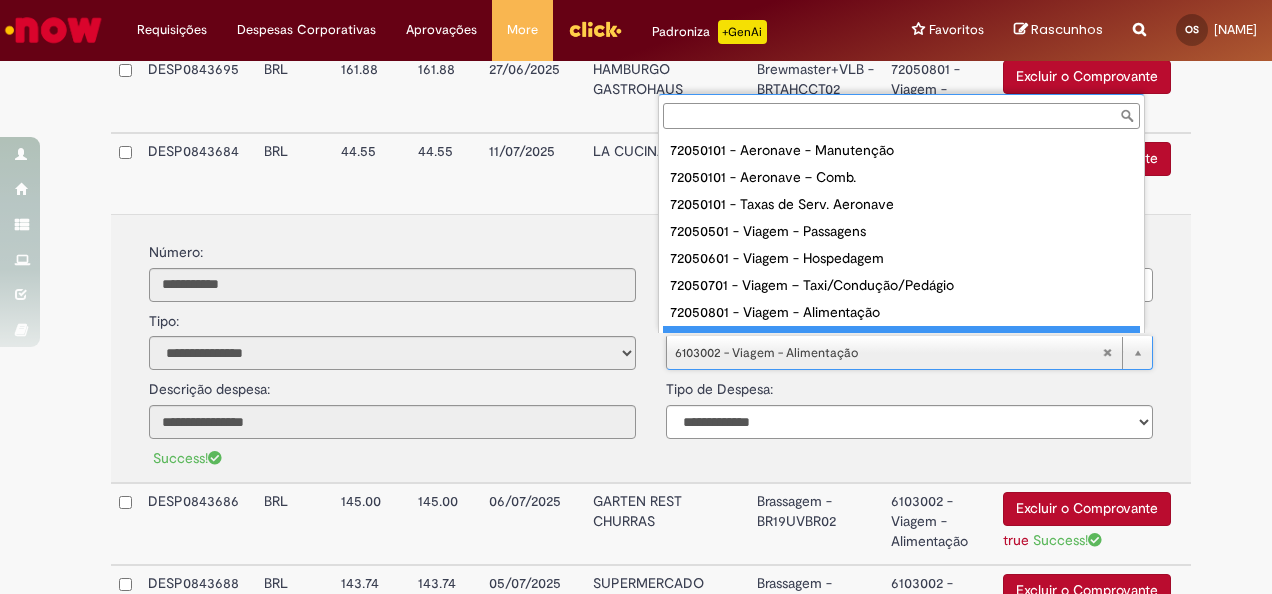 scroll, scrollTop: 16, scrollLeft: 0, axis: vertical 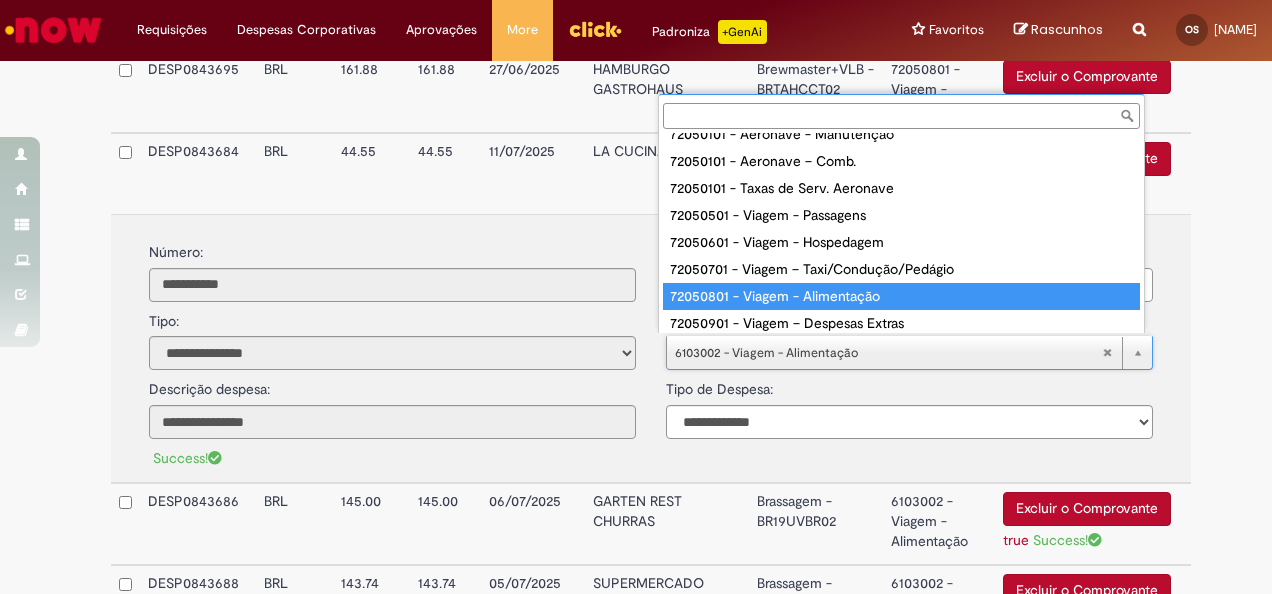 type on "**********" 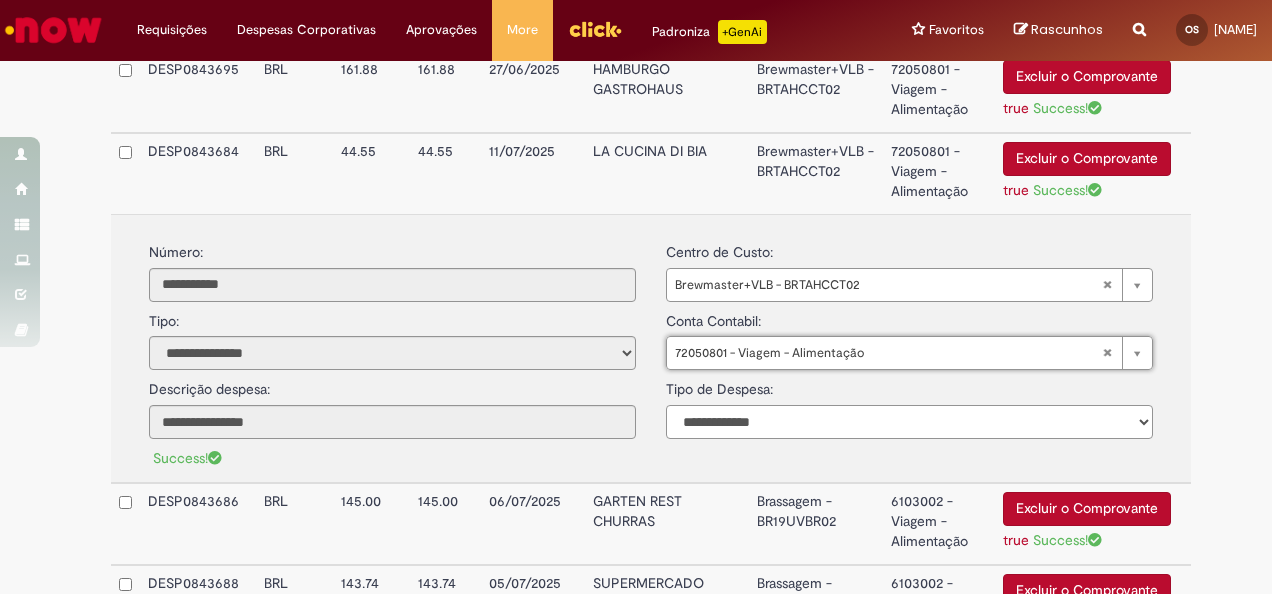 click on "**********" at bounding box center (909, 422) 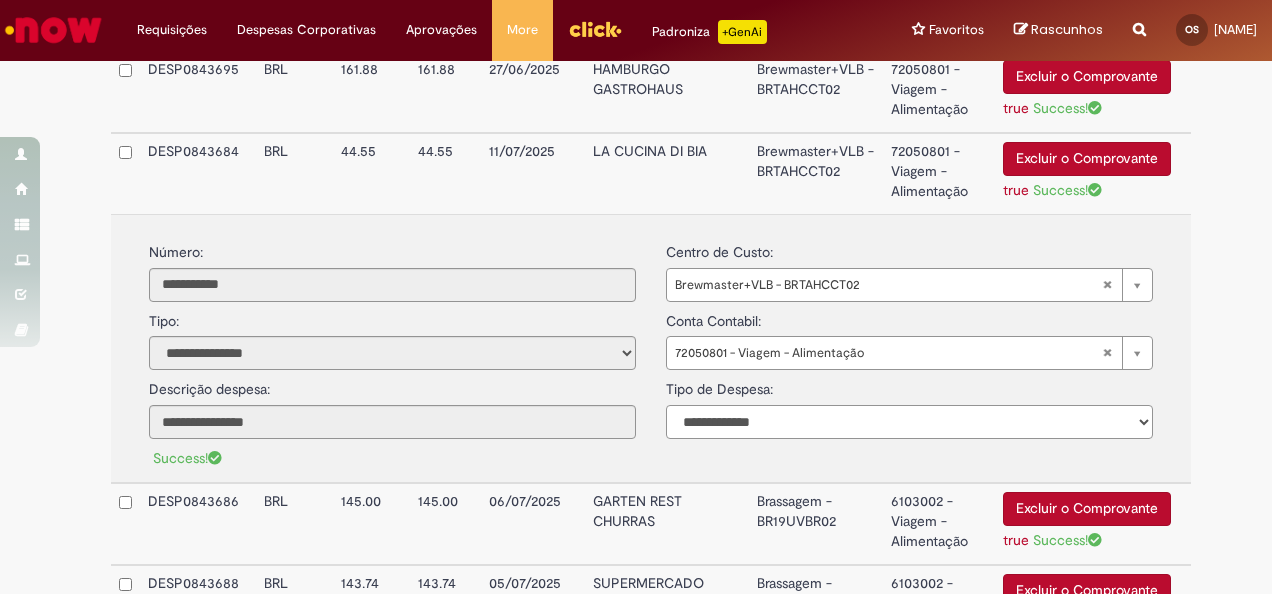 select on "*" 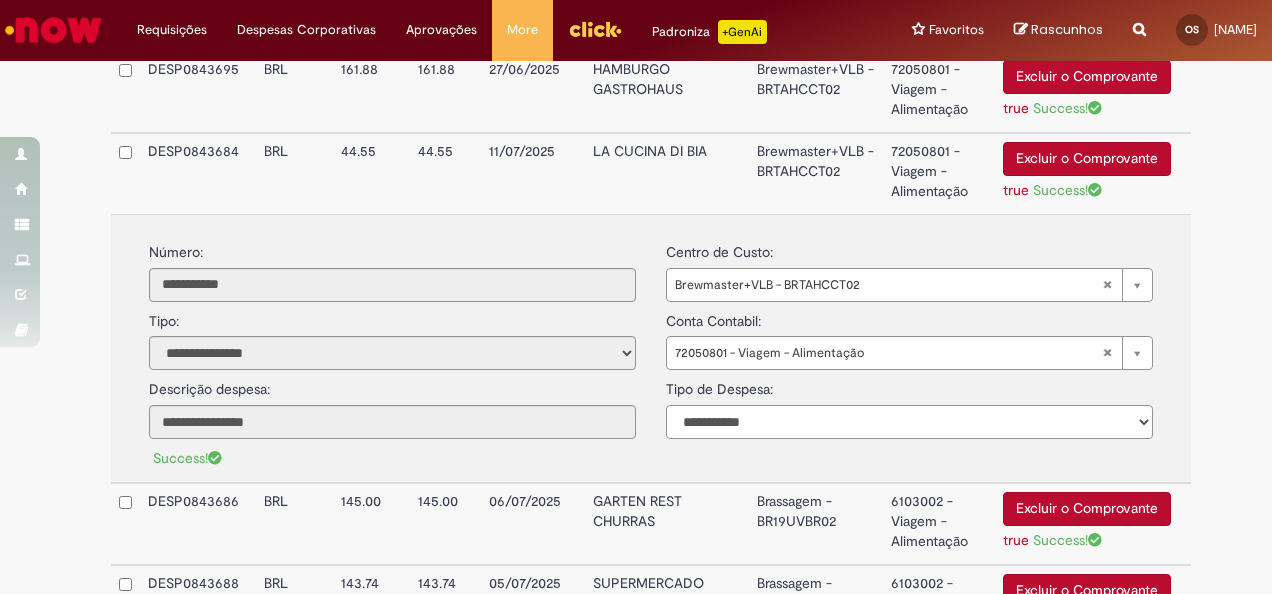 click on "**********" at bounding box center [909, 422] 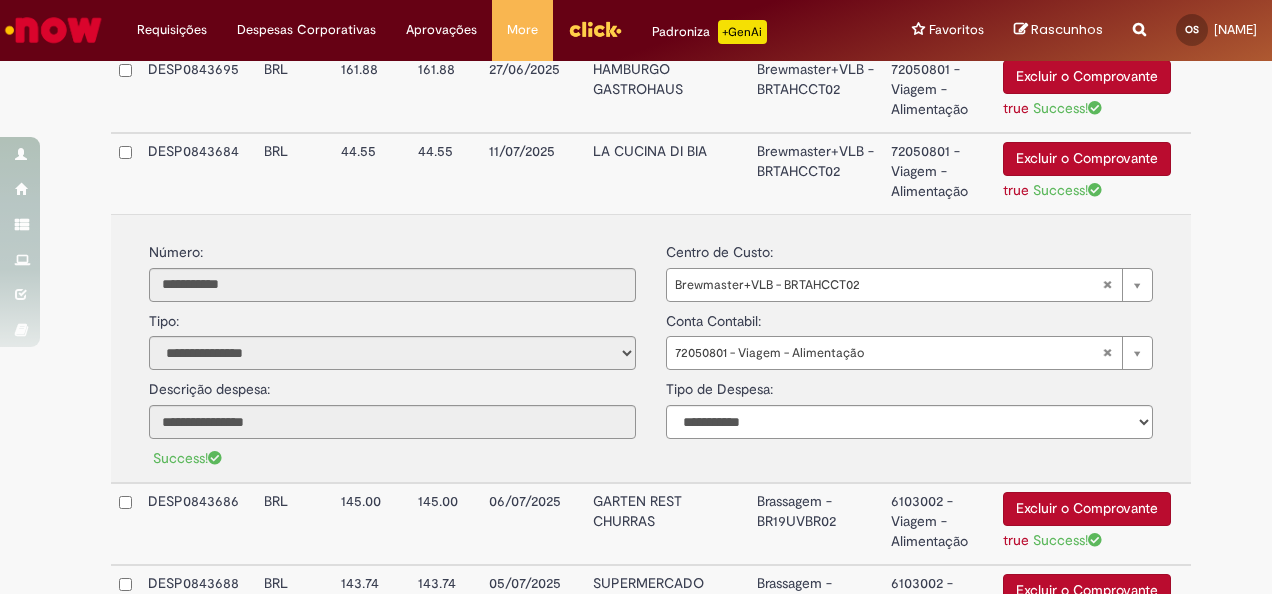 click on "LA CUCINA DI BIA" at bounding box center [666, 173] 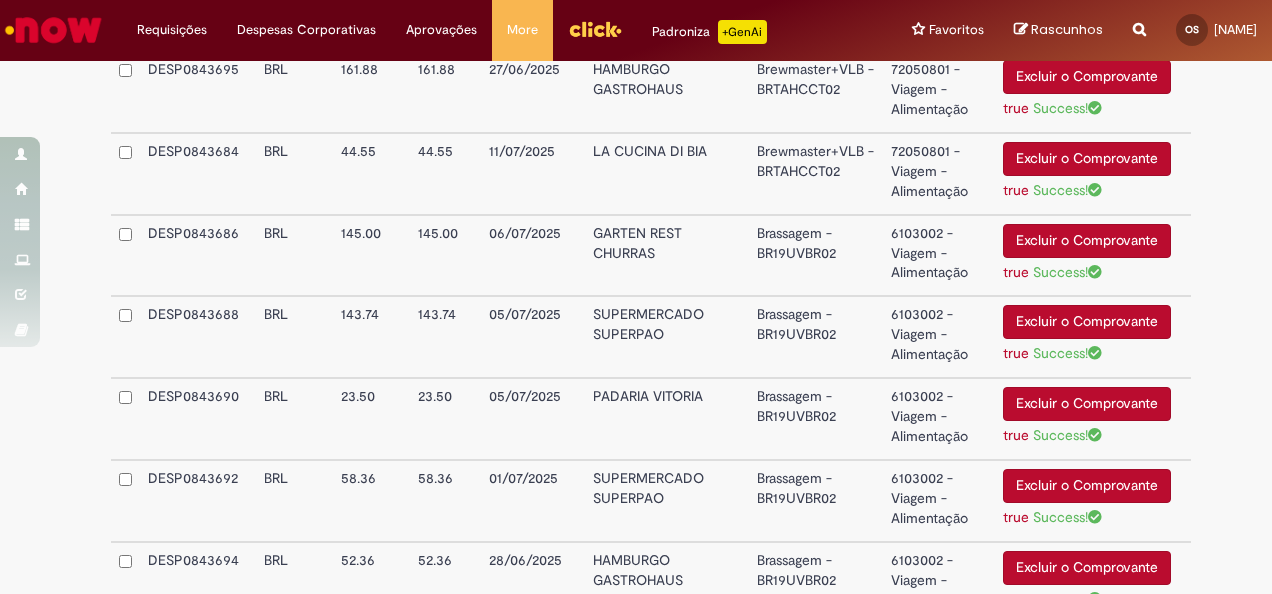 click on "GARTEN REST   CHURRAS" at bounding box center (666, 256) 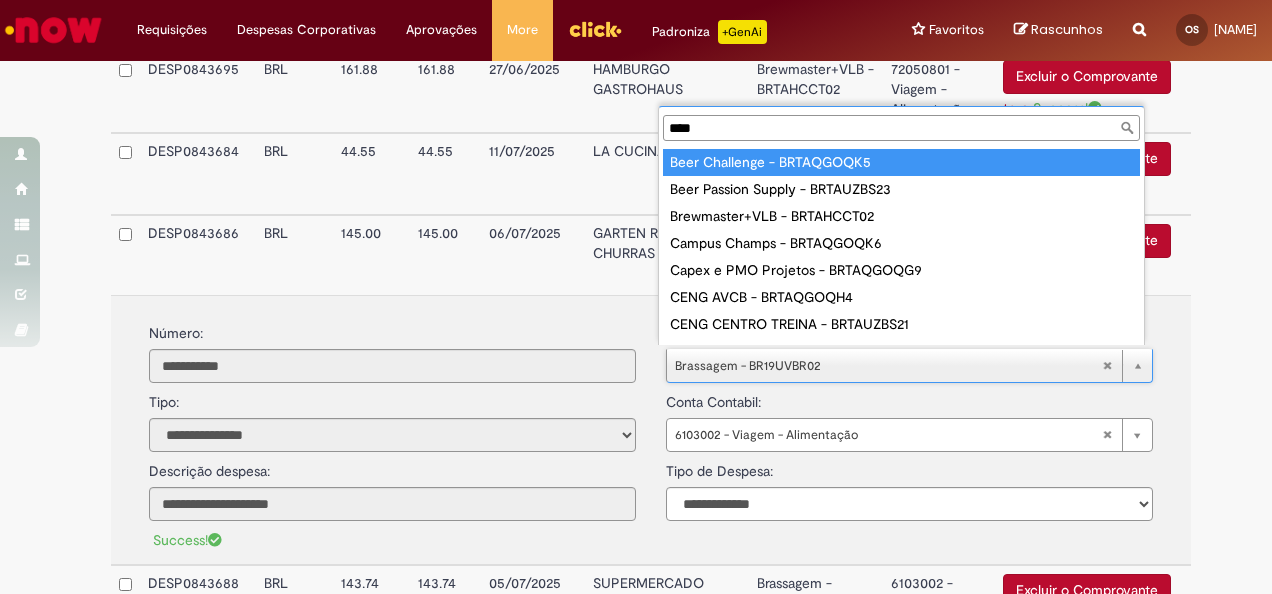 scroll, scrollTop: 16, scrollLeft: 0, axis: vertical 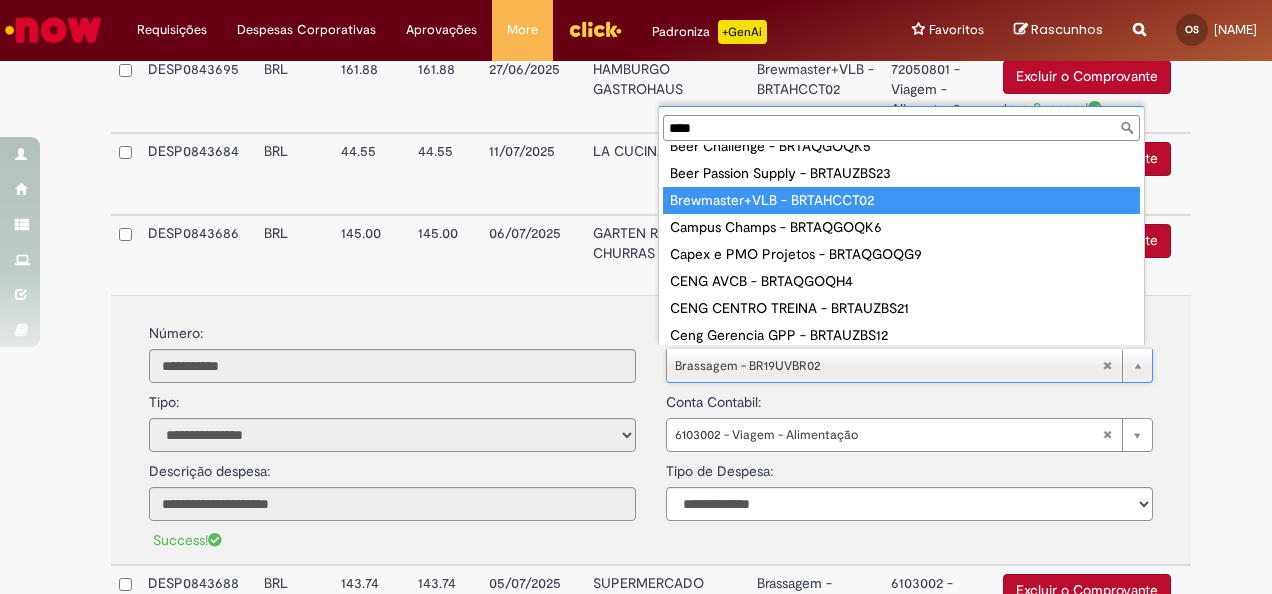 type on "****" 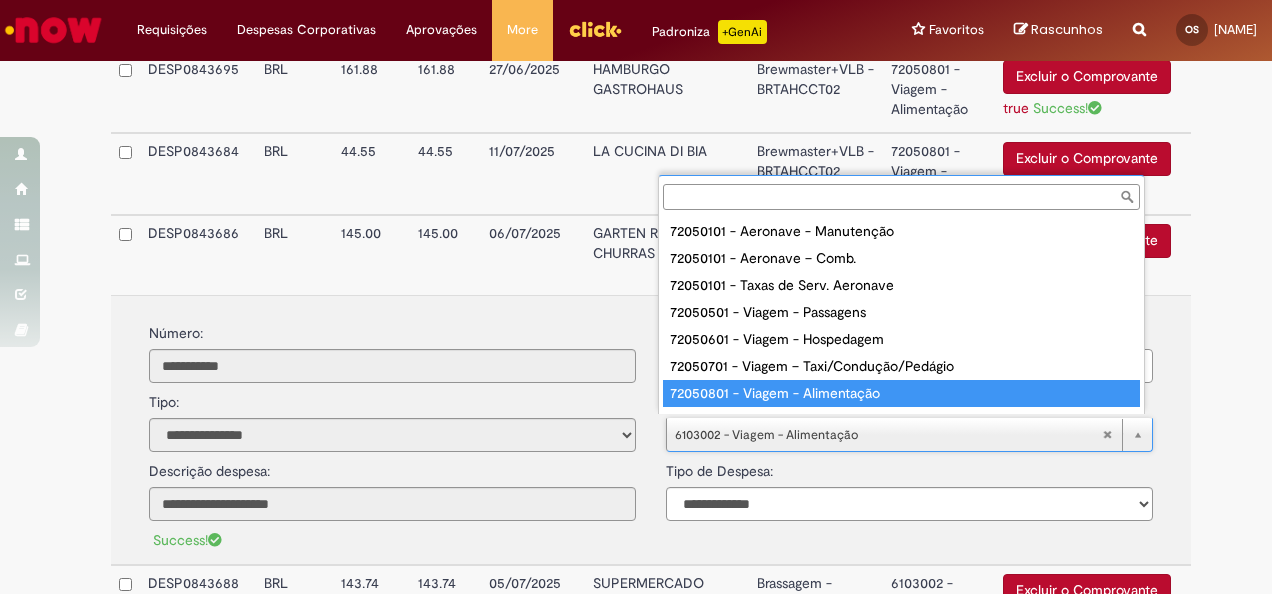 scroll, scrollTop: 16, scrollLeft: 0, axis: vertical 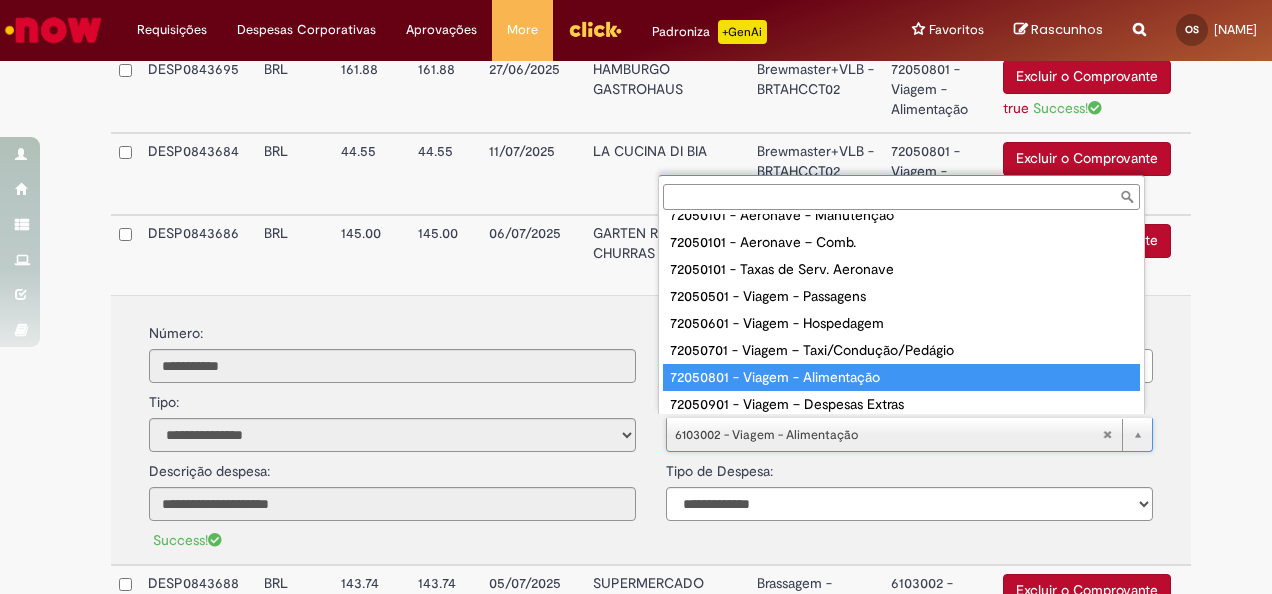 type on "**********" 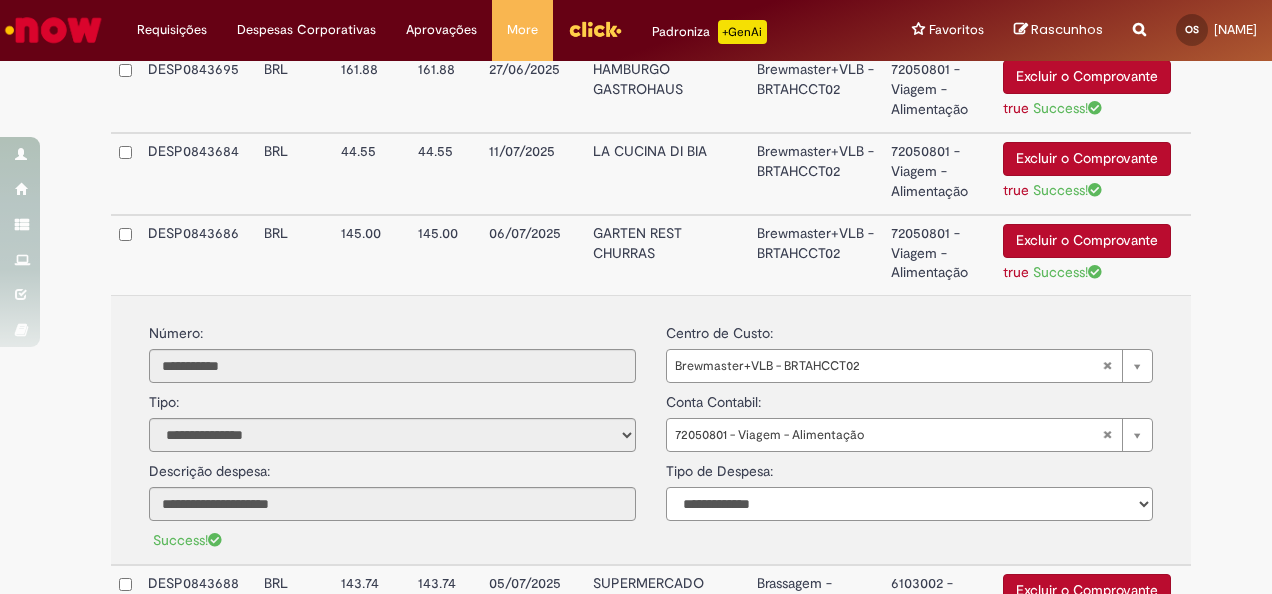 click on "**********" at bounding box center (909, 504) 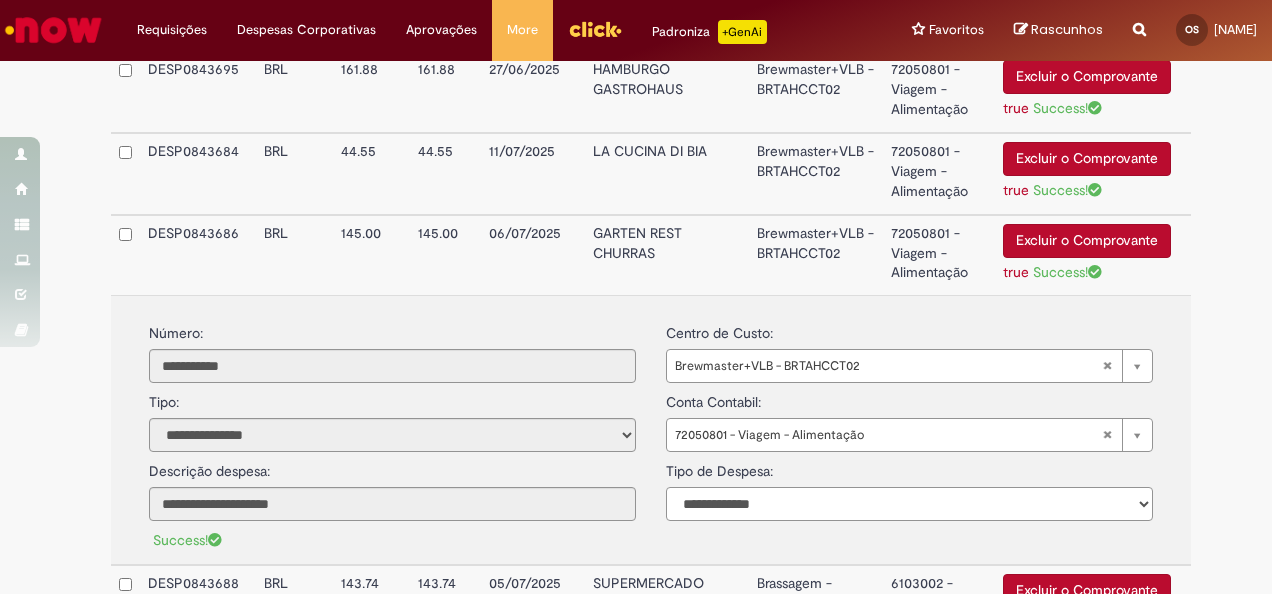 select on "*" 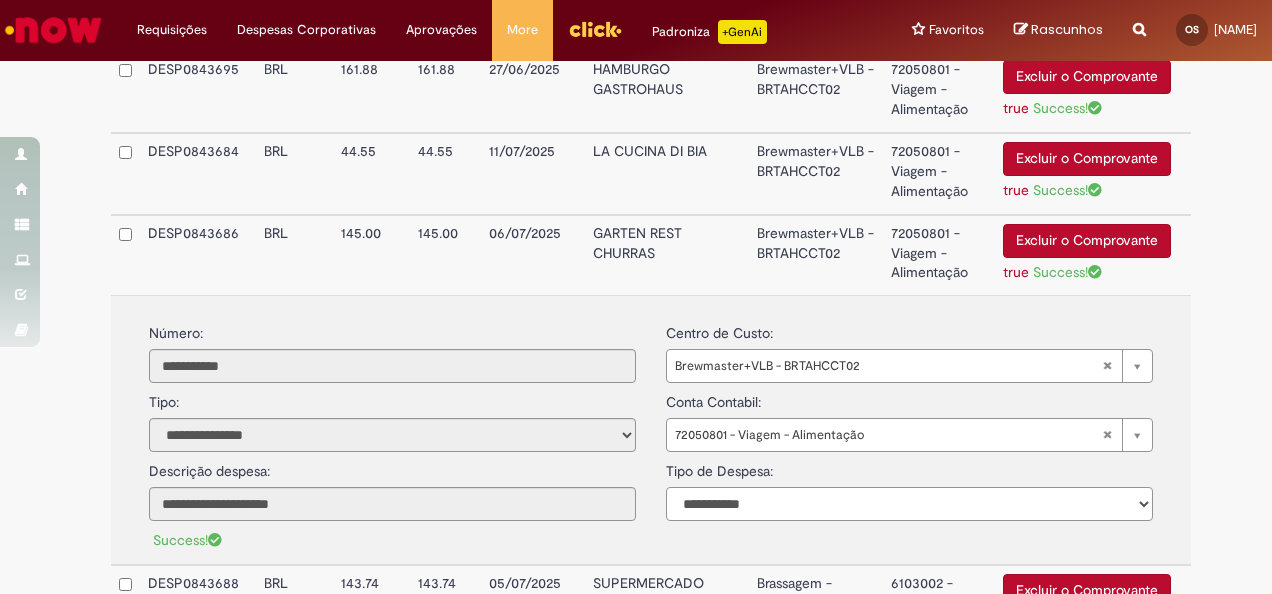 click on "**********" at bounding box center (909, 504) 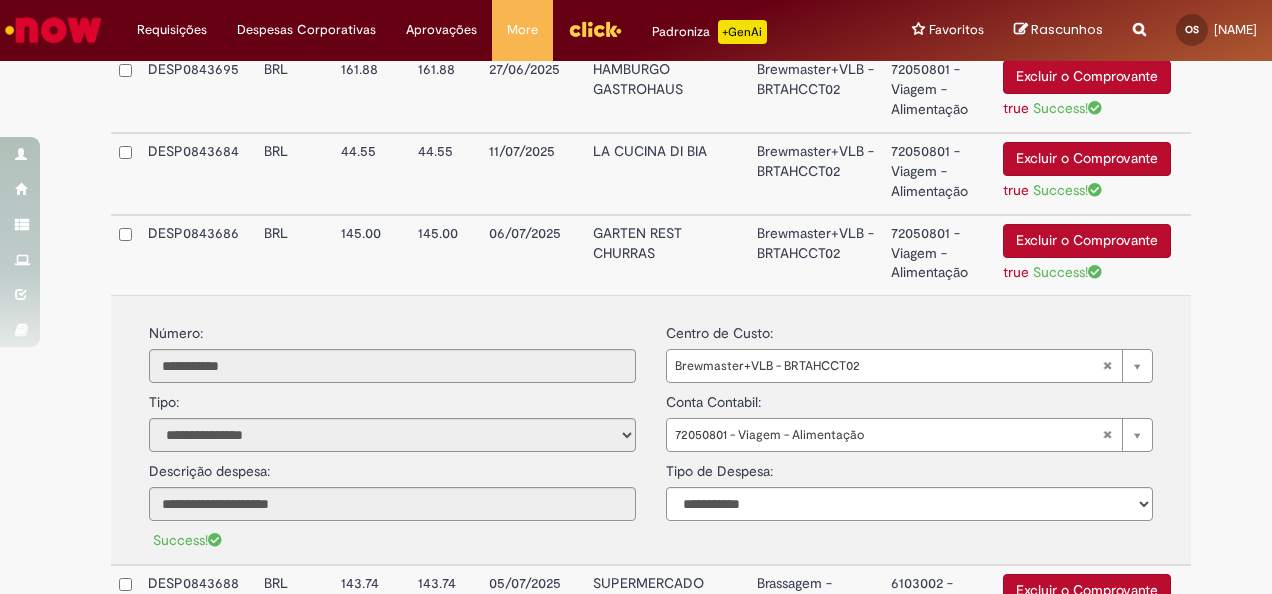 click on "GARTEN REST   CHURRAS" at bounding box center (666, 255) 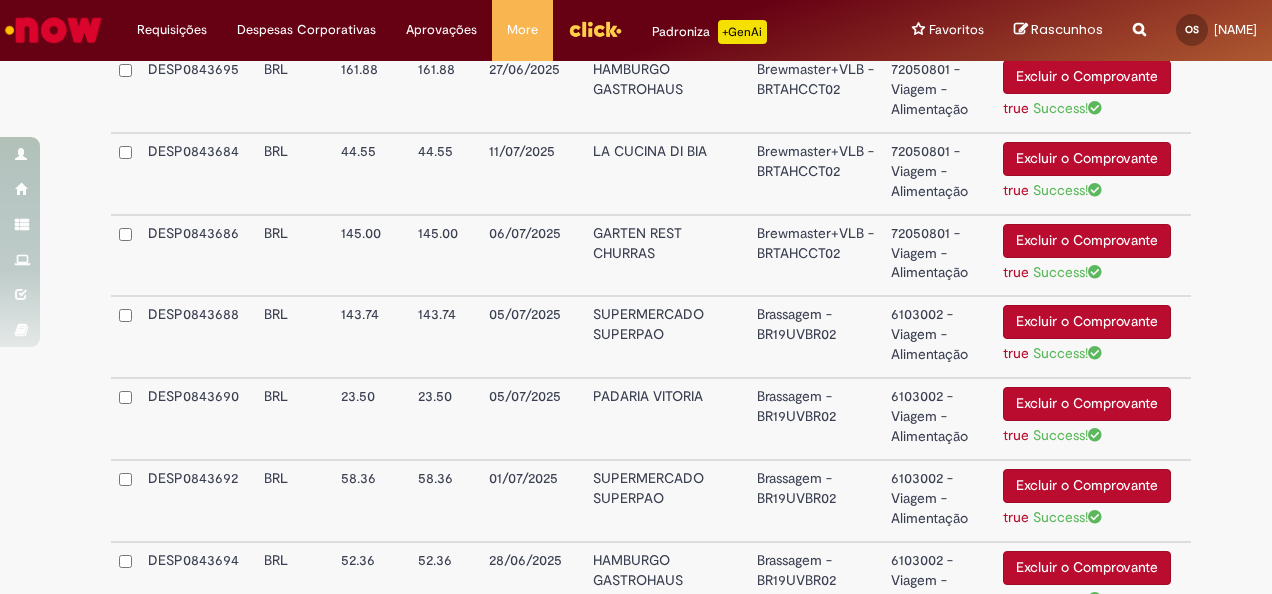 click on "SUPERMERCADO SUPERPAO" at bounding box center (666, 337) 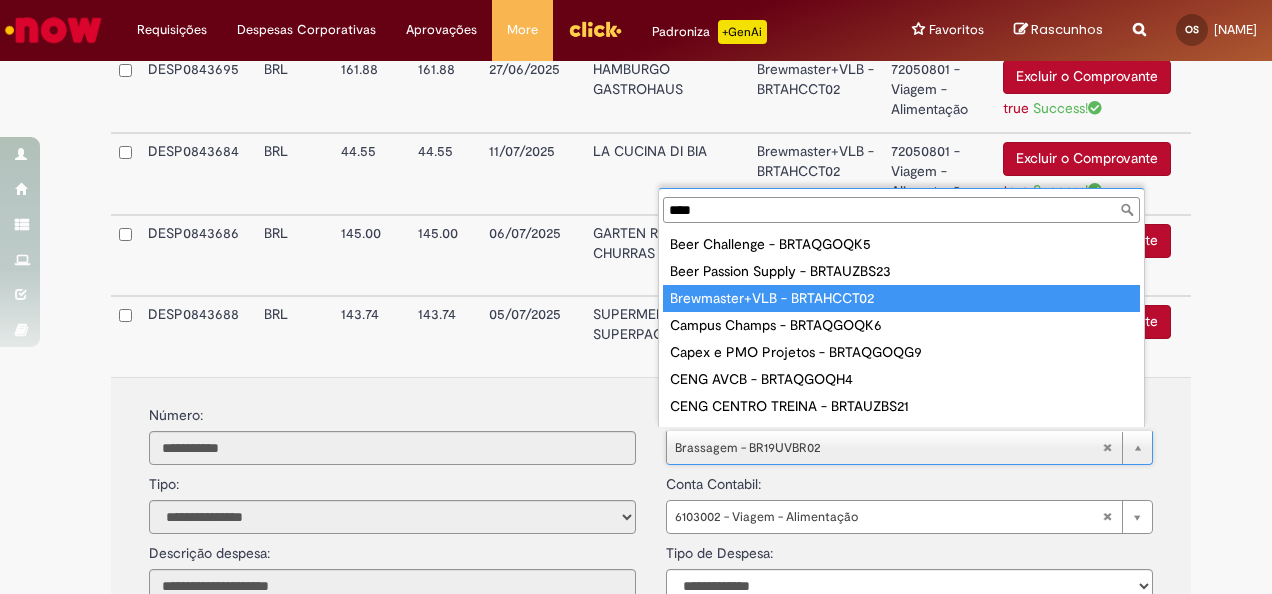 type on "****" 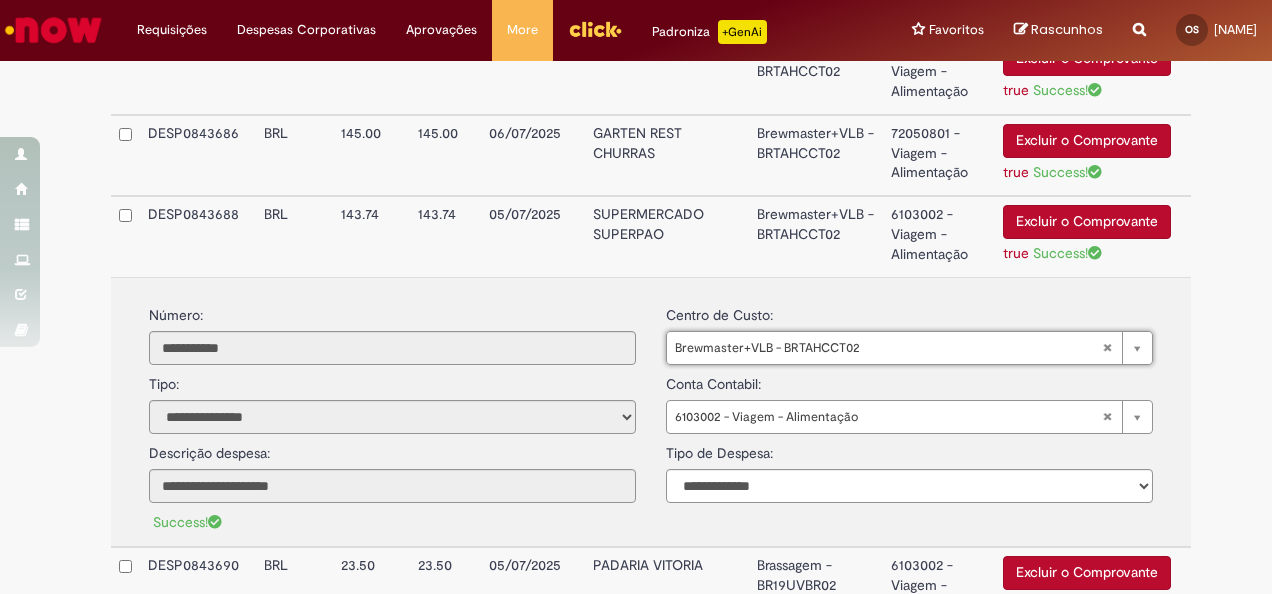scroll, scrollTop: 2233, scrollLeft: 0, axis: vertical 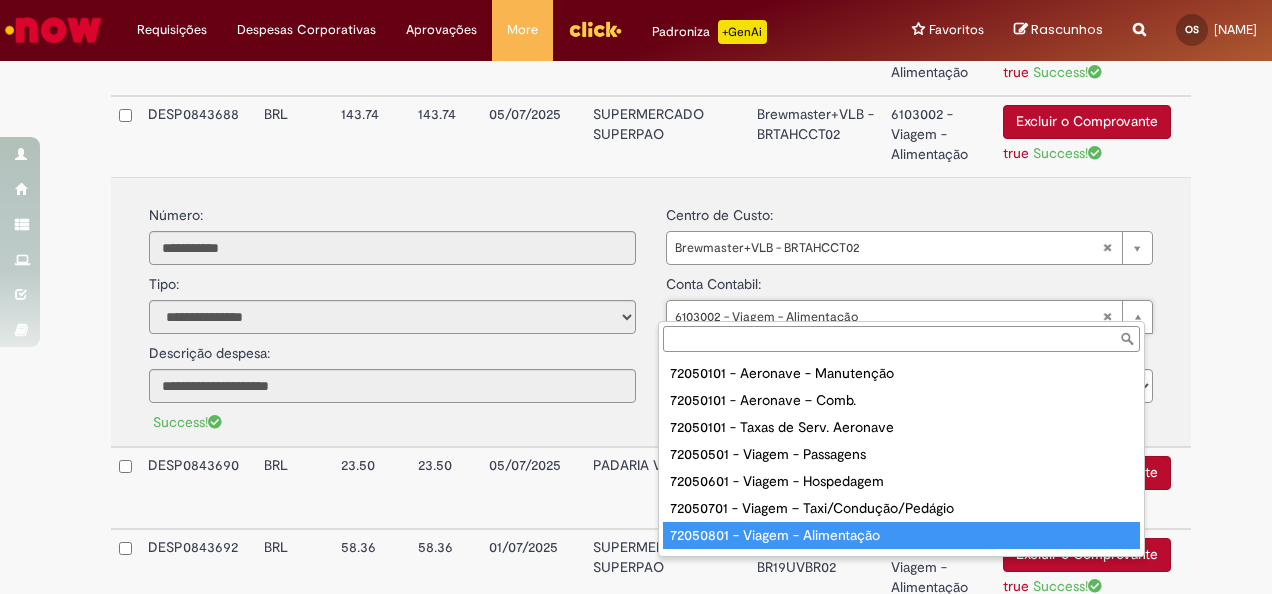 type on "**********" 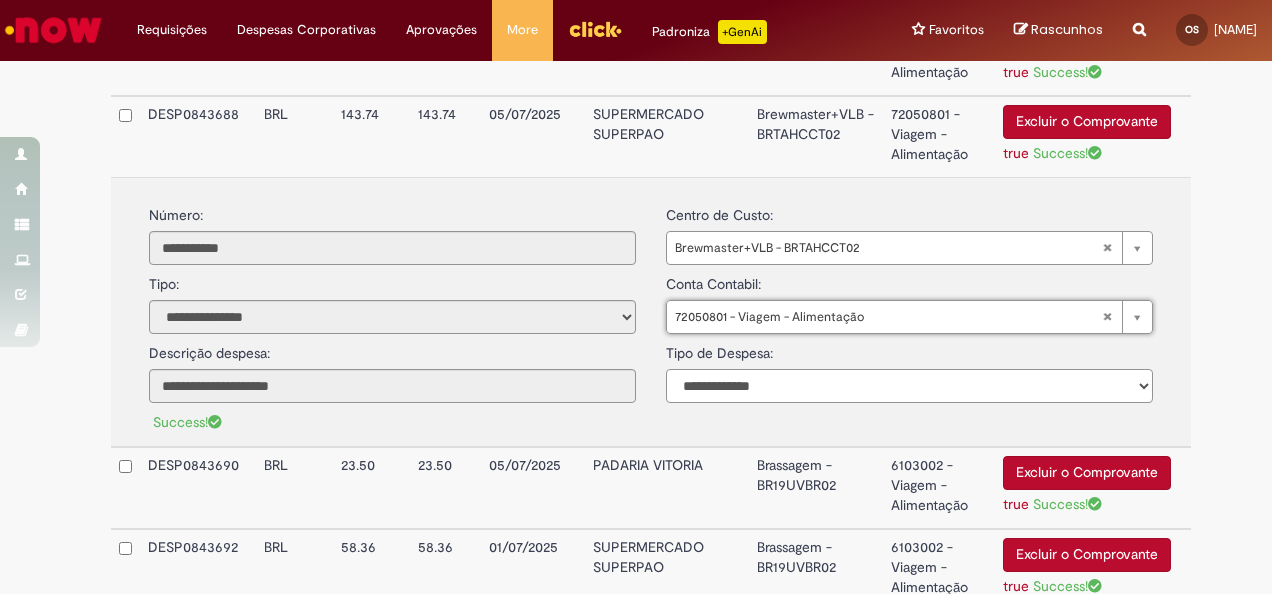 click on "**********" at bounding box center (909, 386) 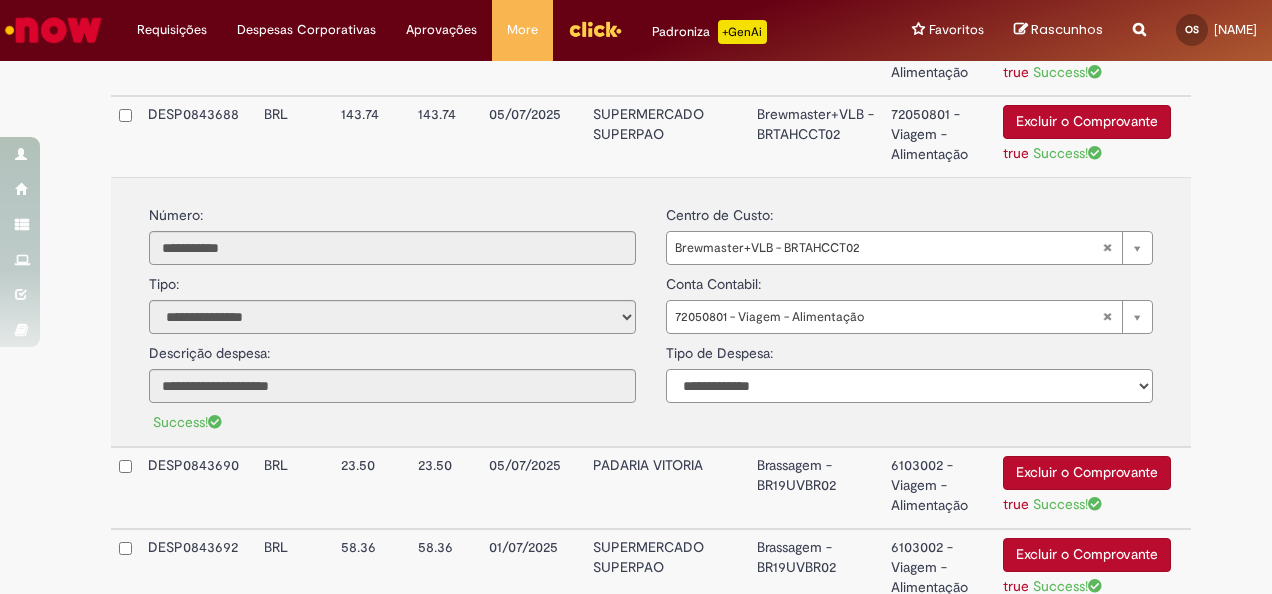 select on "*" 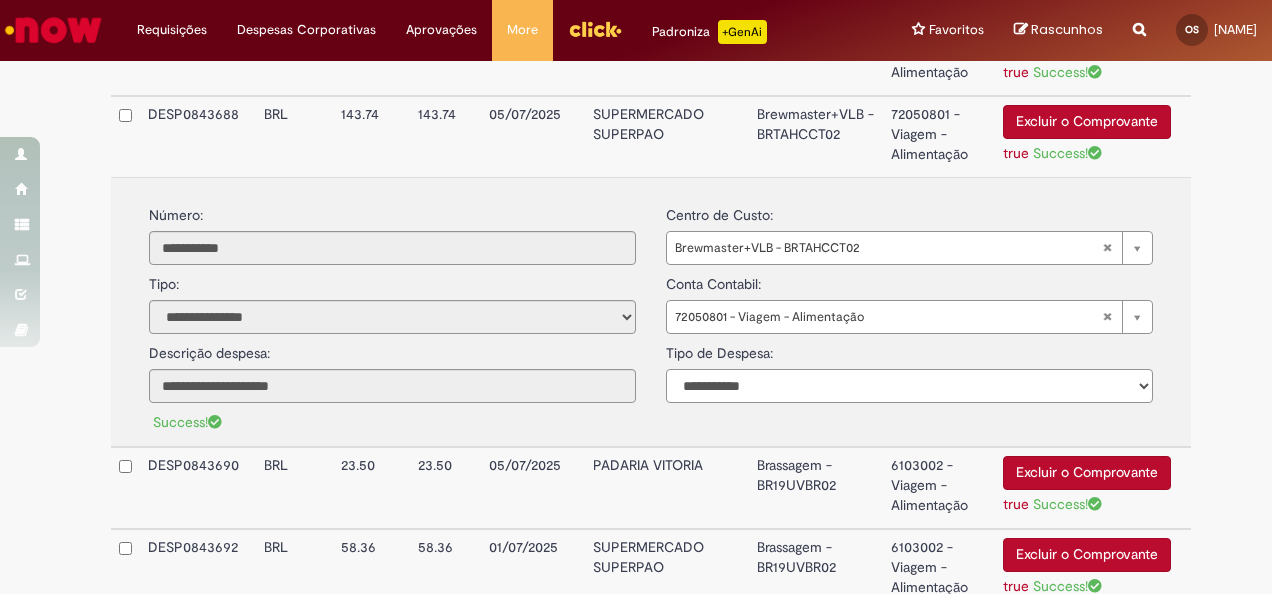 click on "**********" at bounding box center (909, 386) 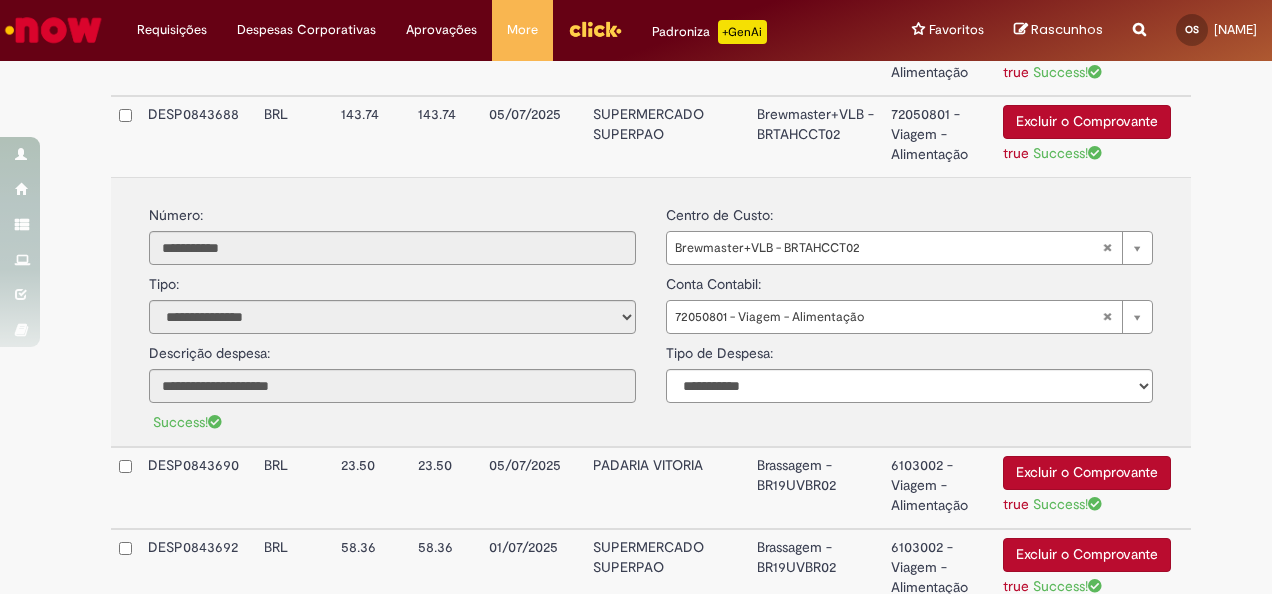 click on "SUPERMERCADO SUPERPAO" at bounding box center (666, 136) 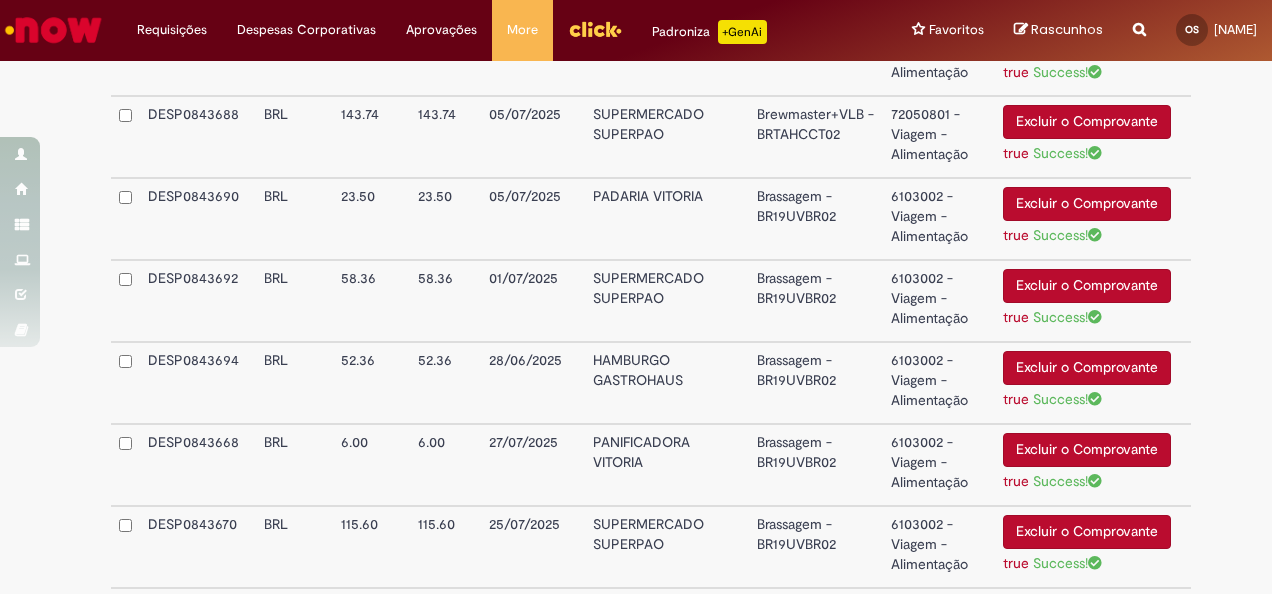 scroll, scrollTop: 2333, scrollLeft: 0, axis: vertical 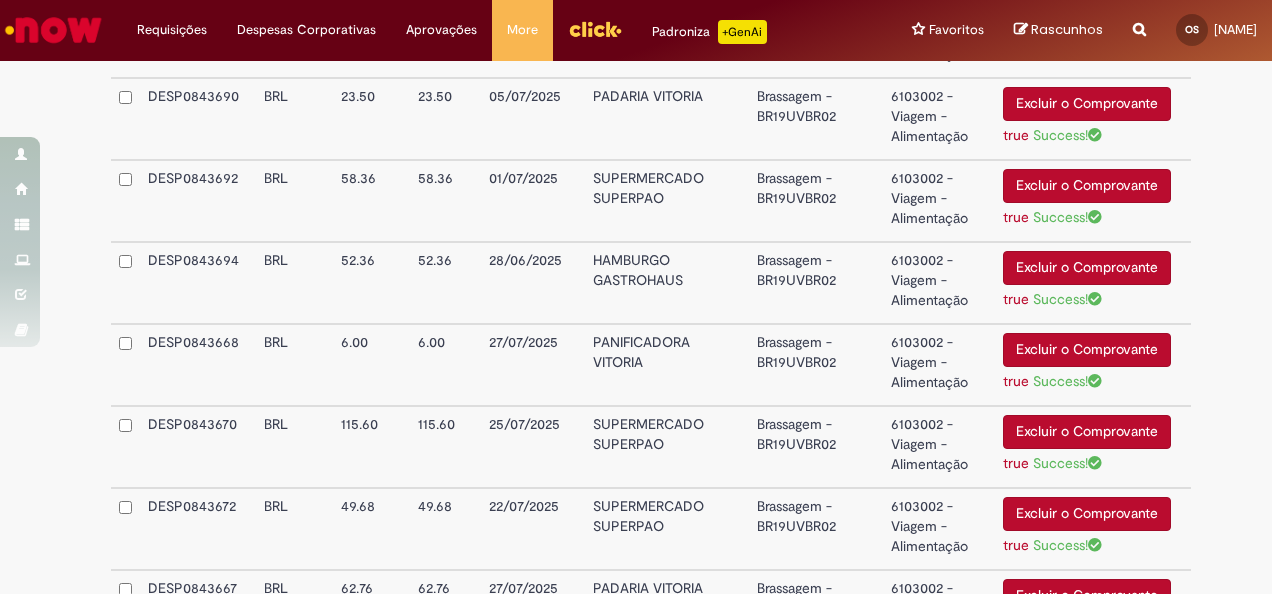 click on "PADARIA VITORIA" at bounding box center (666, 119) 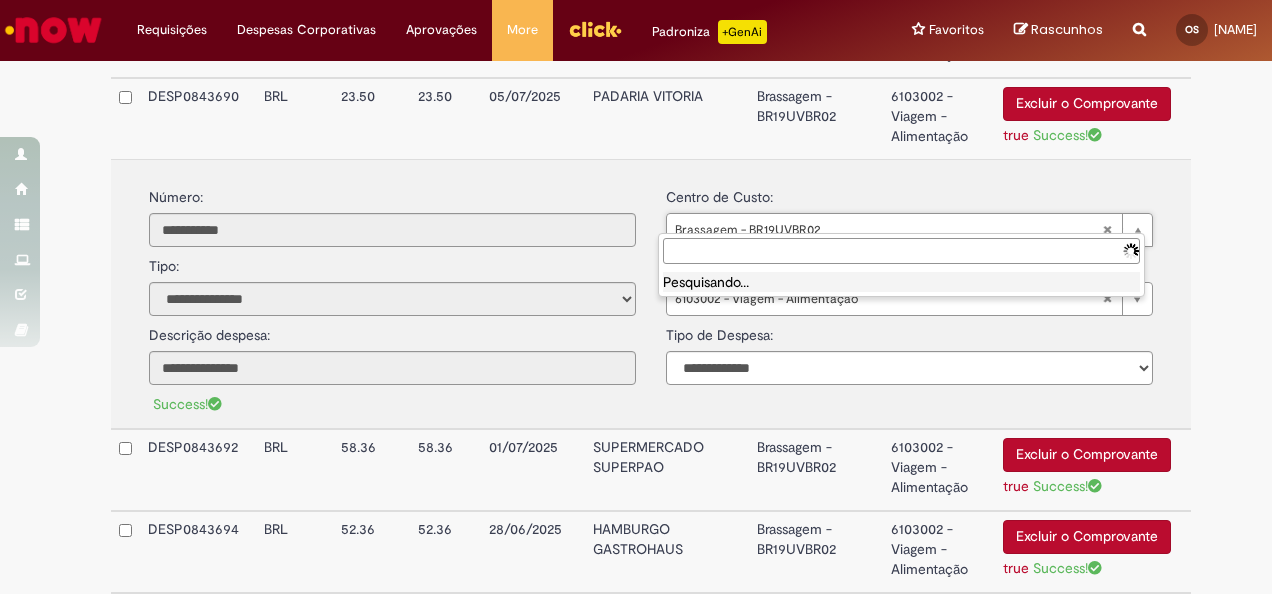 type on "*" 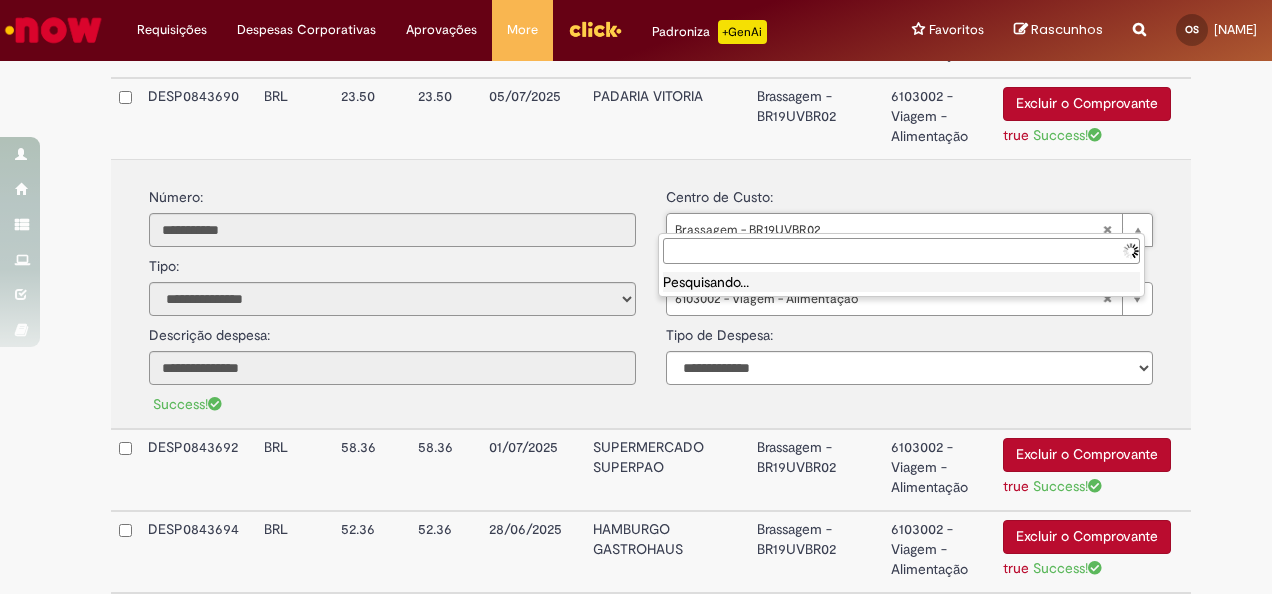 type 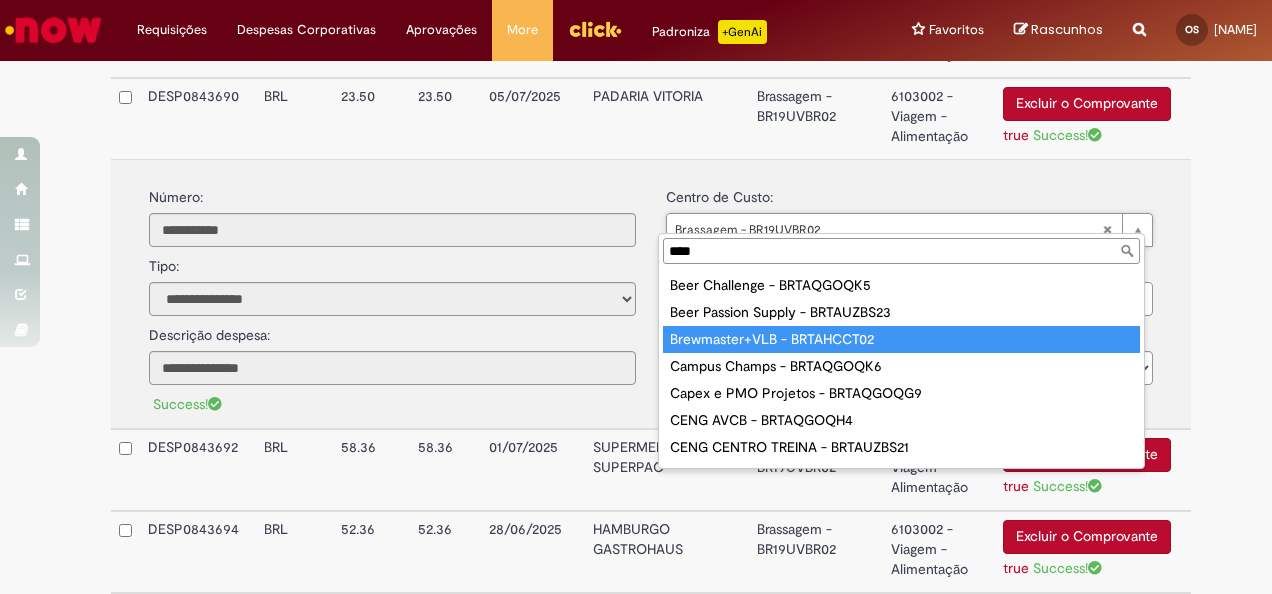 type on "****" 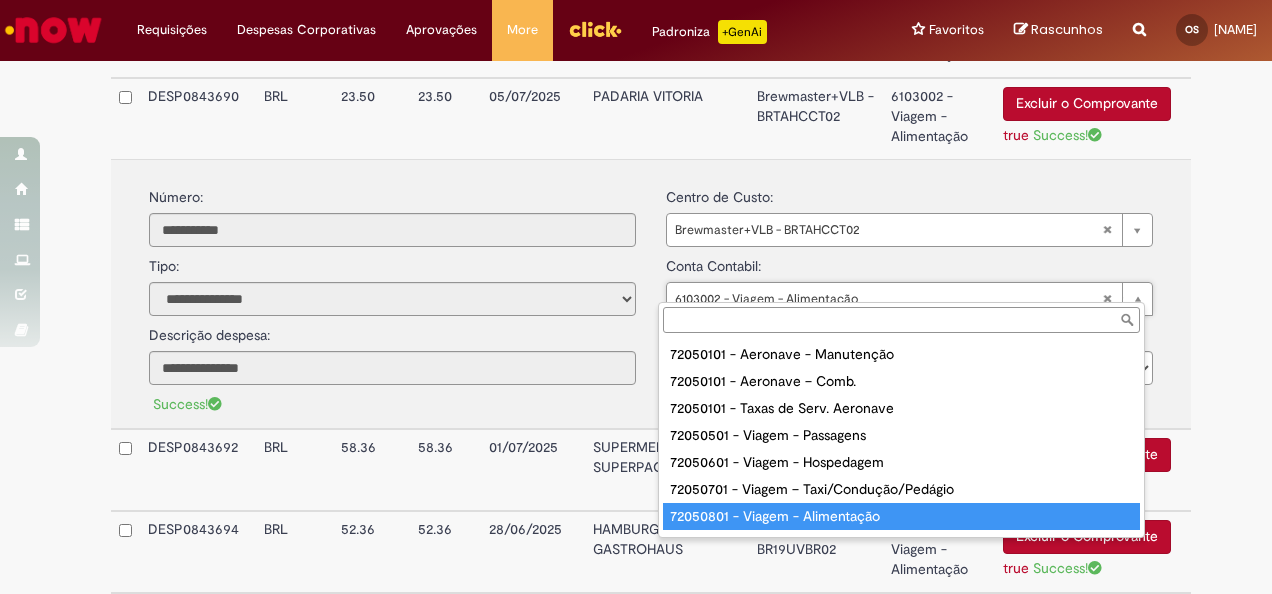 type on "**********" 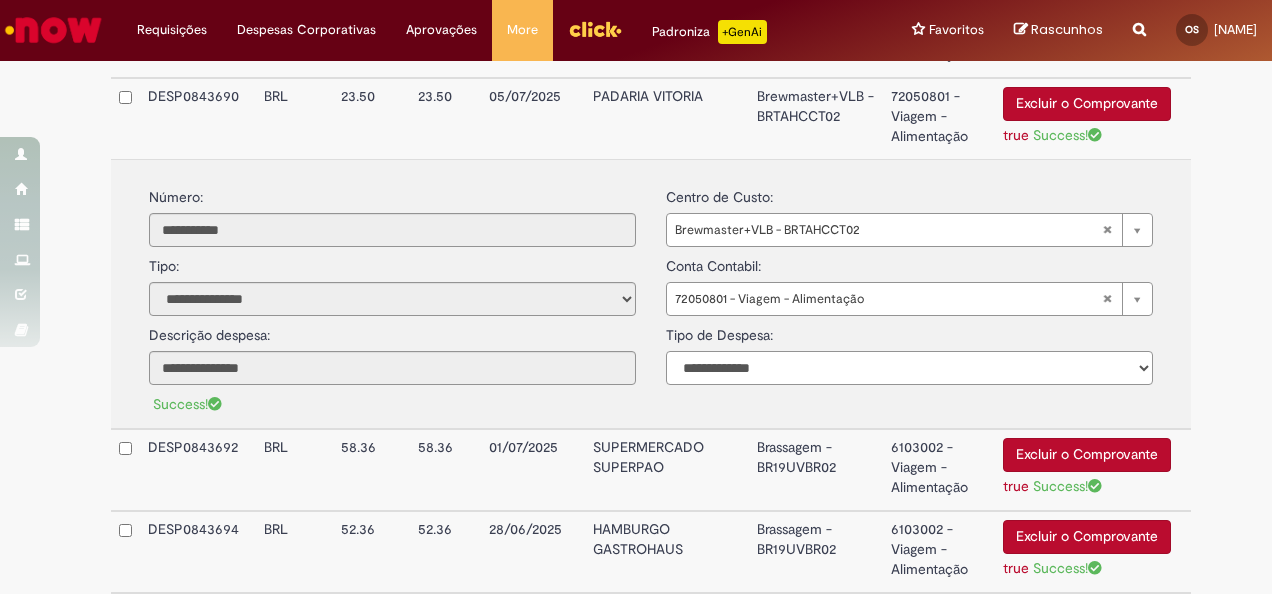 click on "**********" at bounding box center (909, 368) 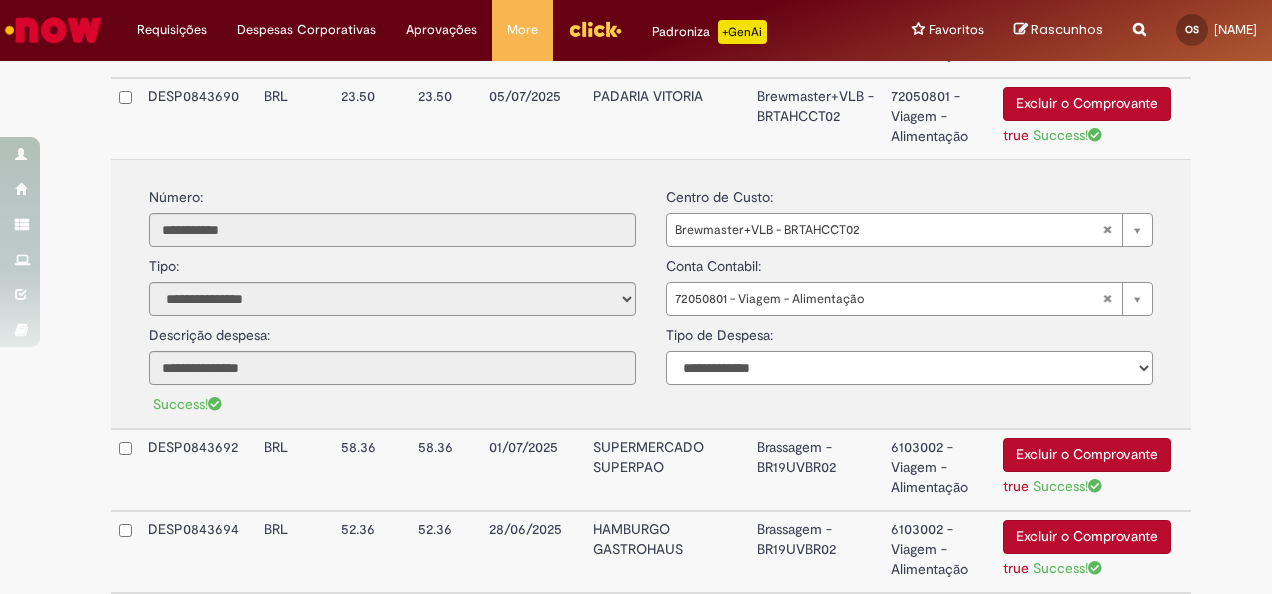 select on "*" 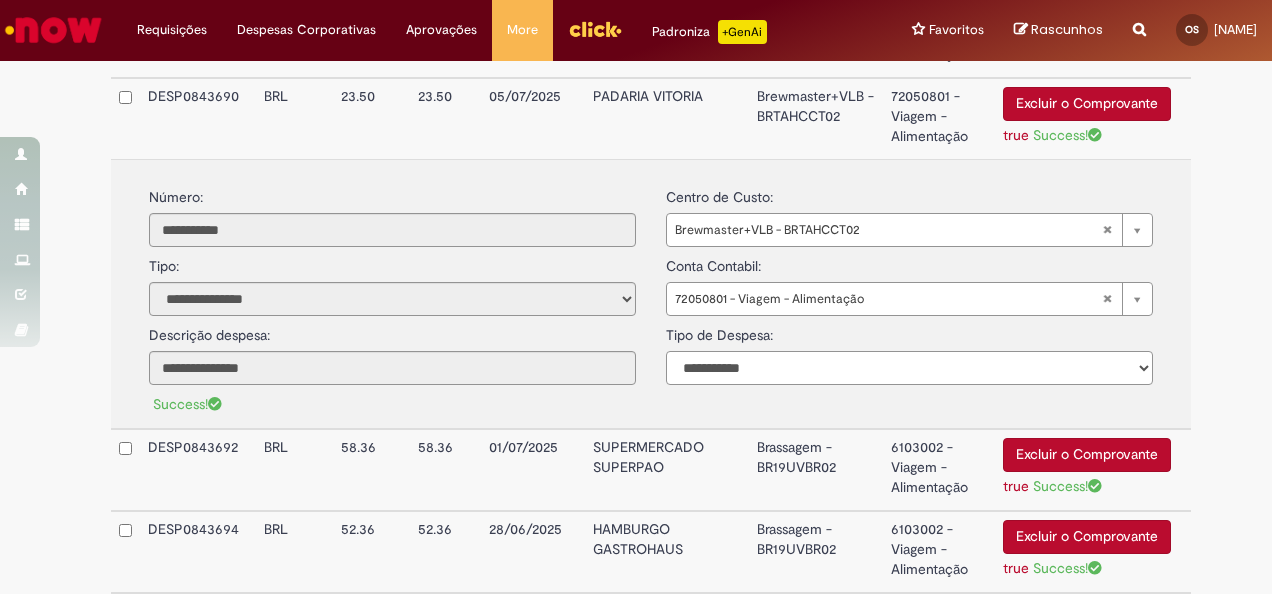 click on "**********" at bounding box center [909, 368] 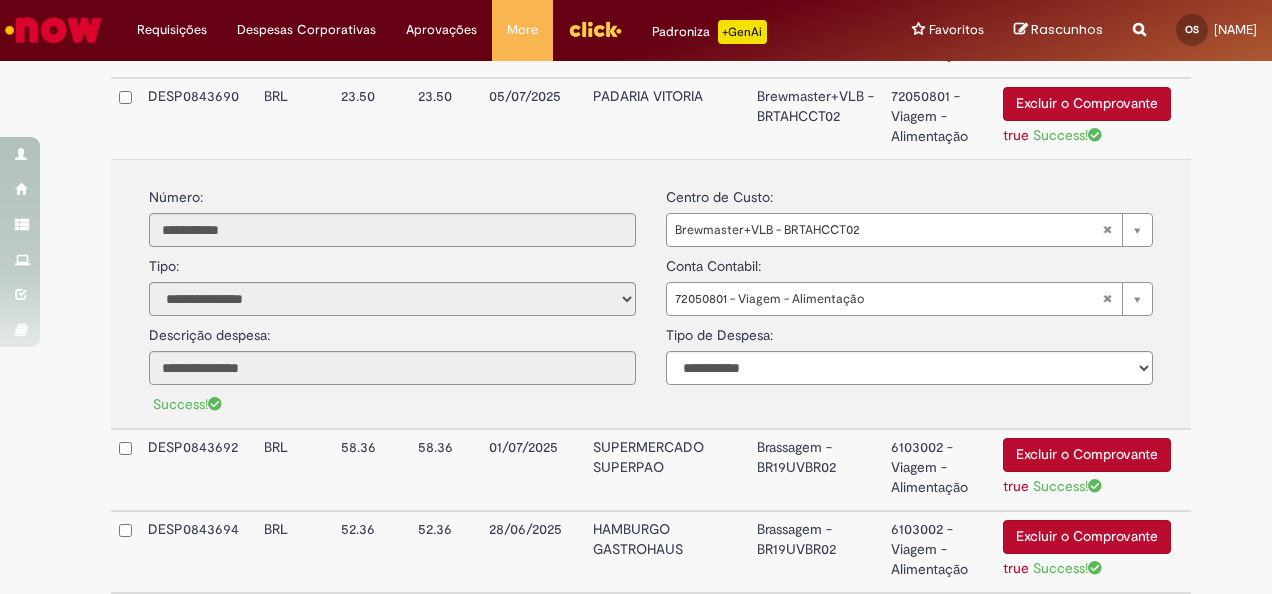 click on "PADARIA VITORIA" at bounding box center [666, 118] 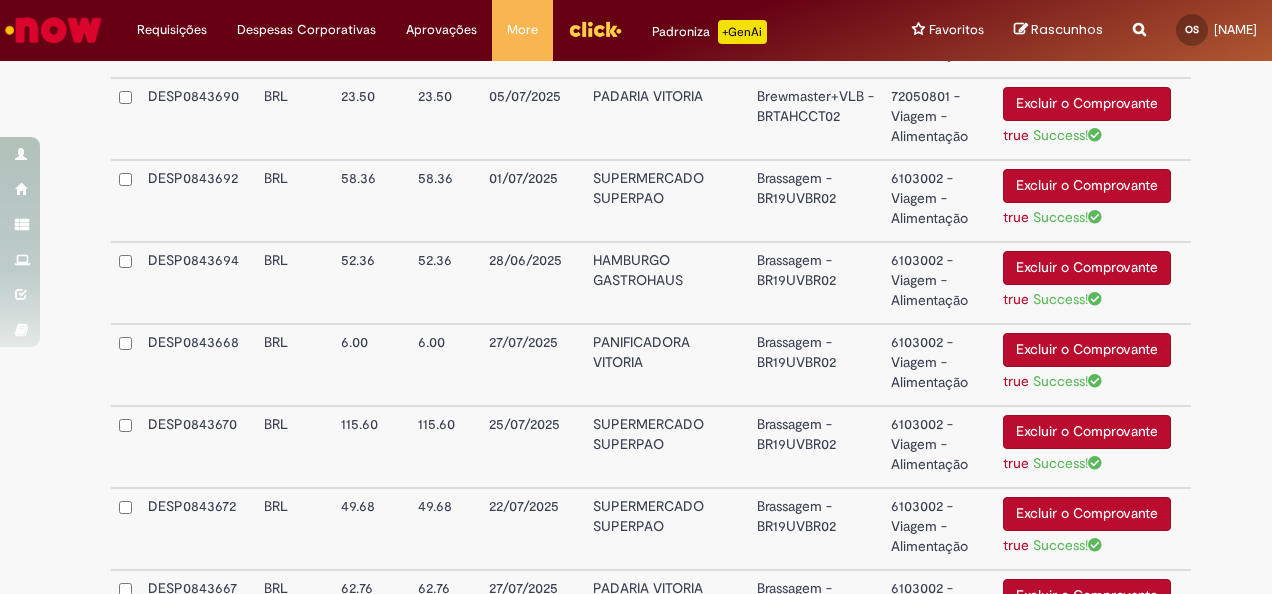 click on "SUPERMERCADO SUPERPAO" at bounding box center (666, 201) 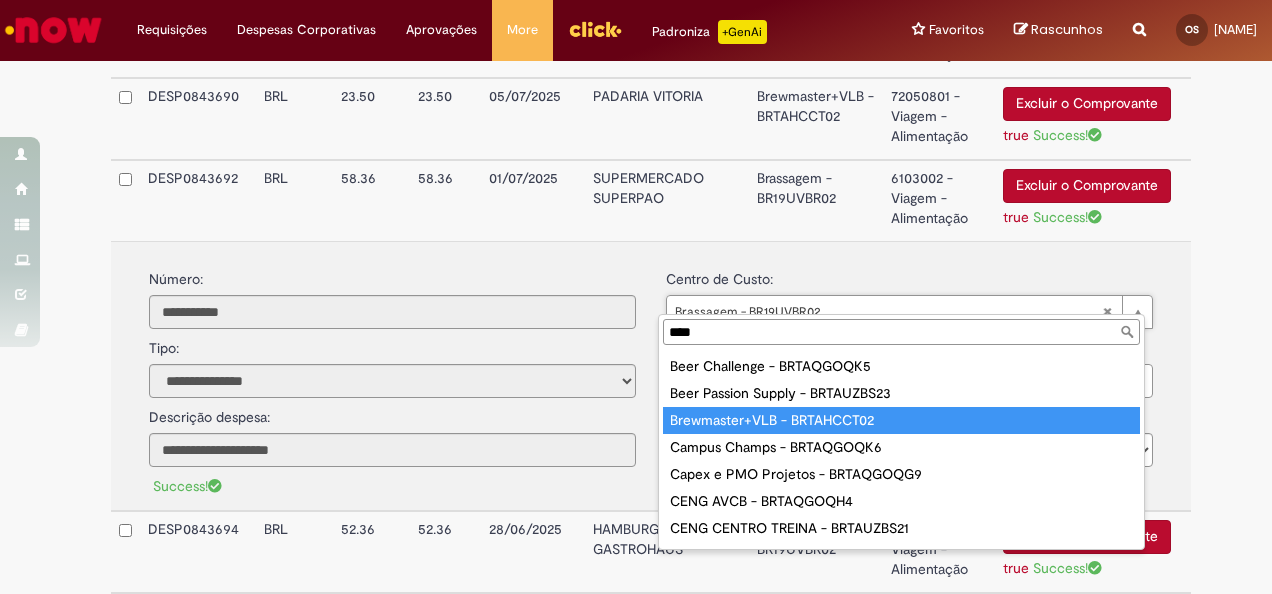 type on "****" 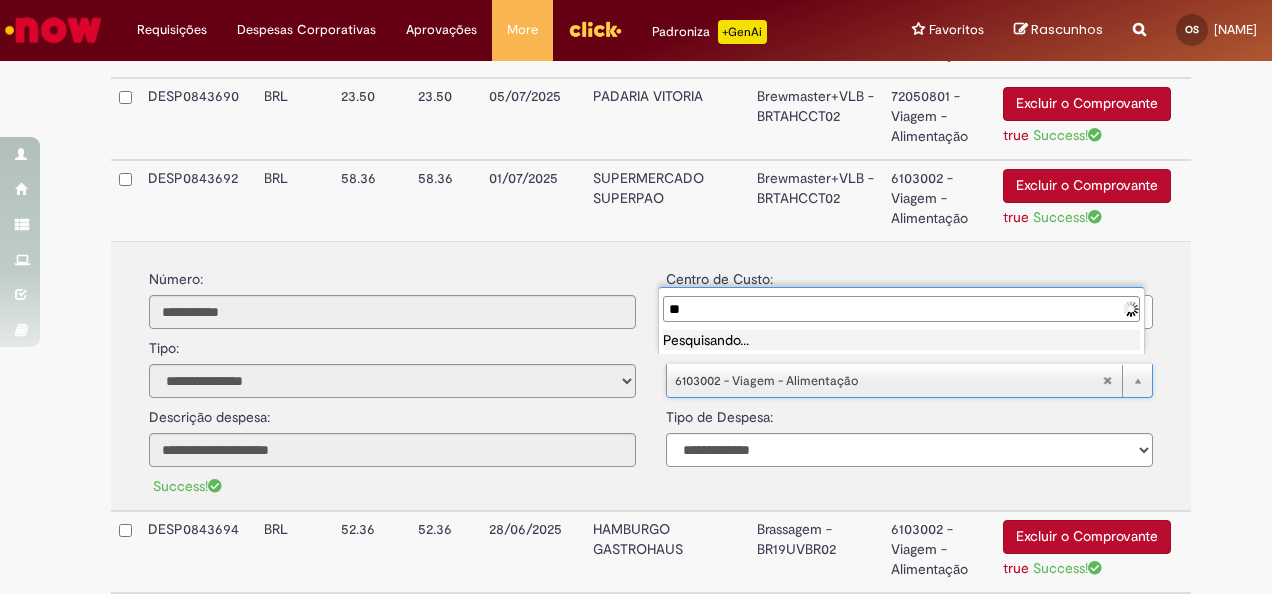 type on "*" 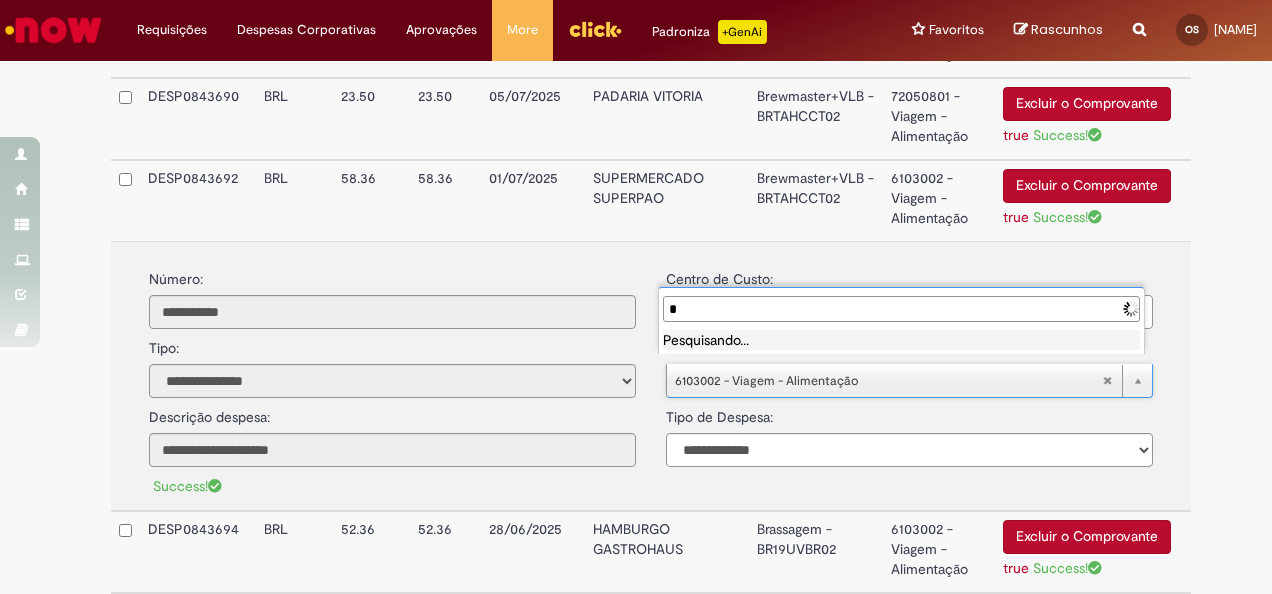 type 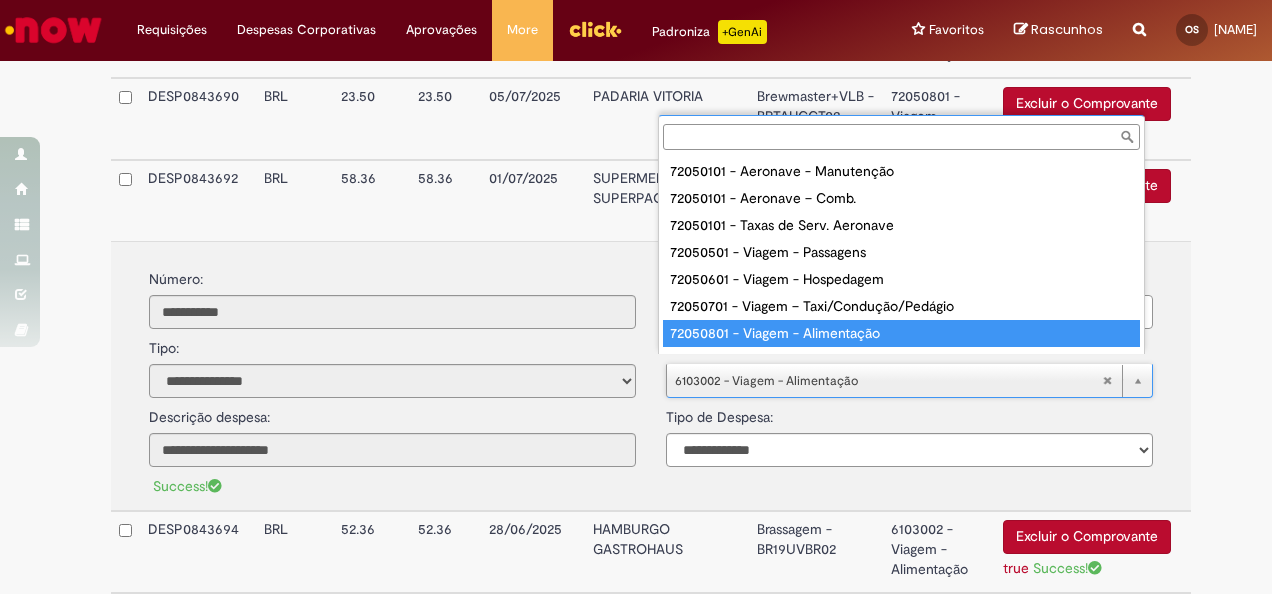 type on "**********" 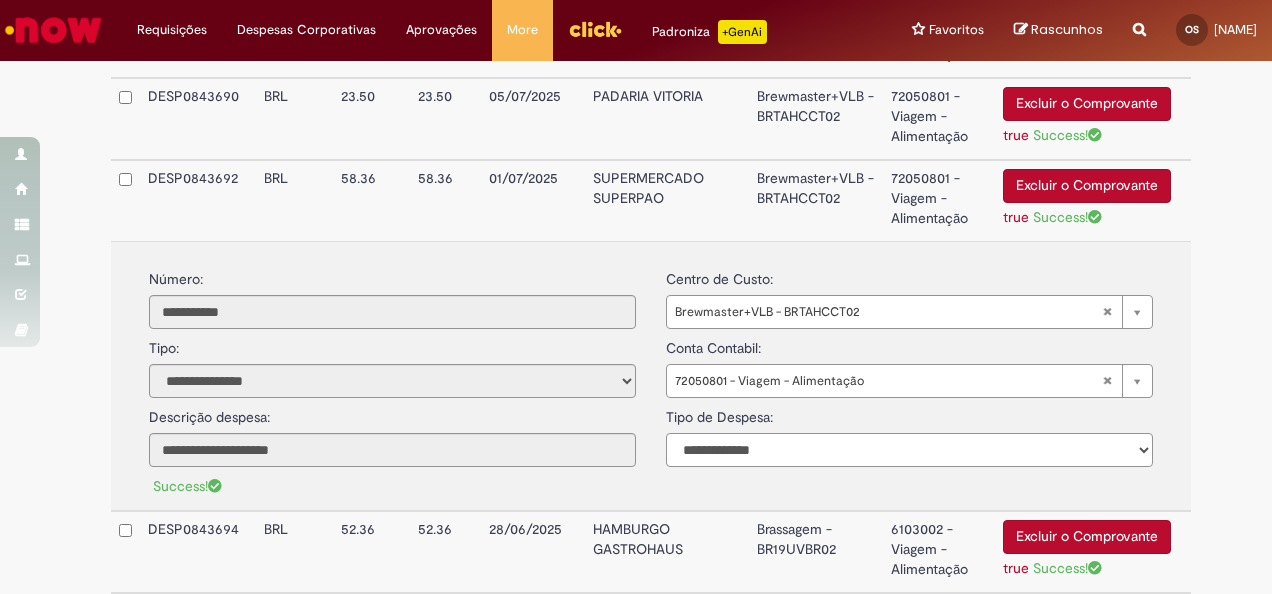 click on "**********" at bounding box center [909, 450] 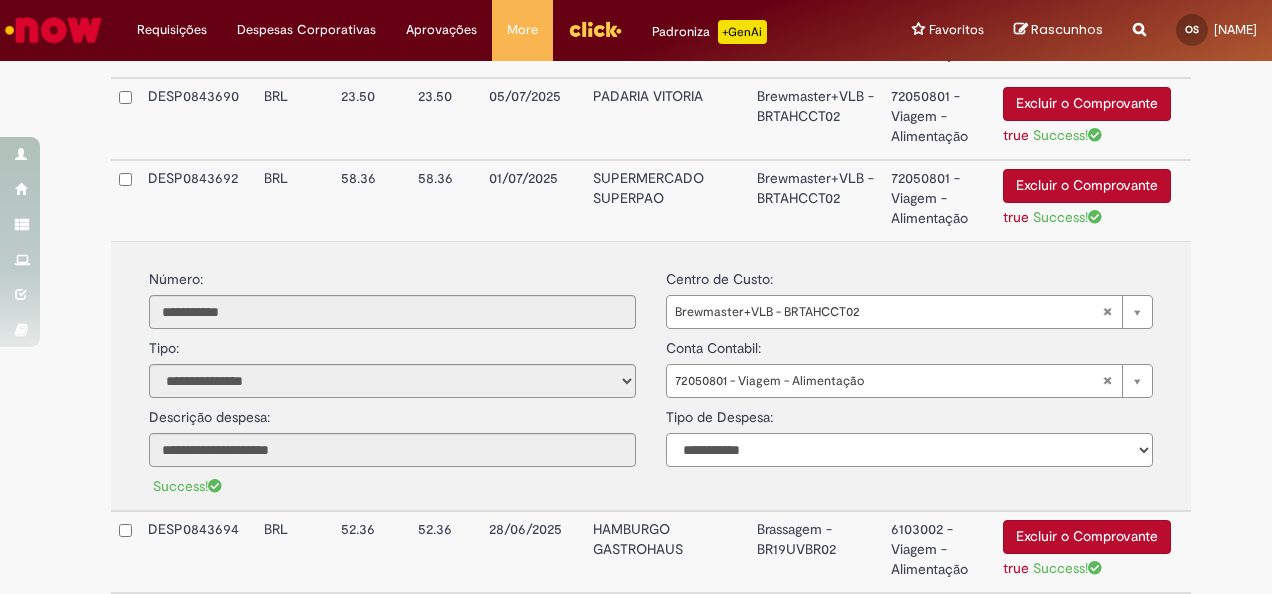 click on "**********" at bounding box center [909, 450] 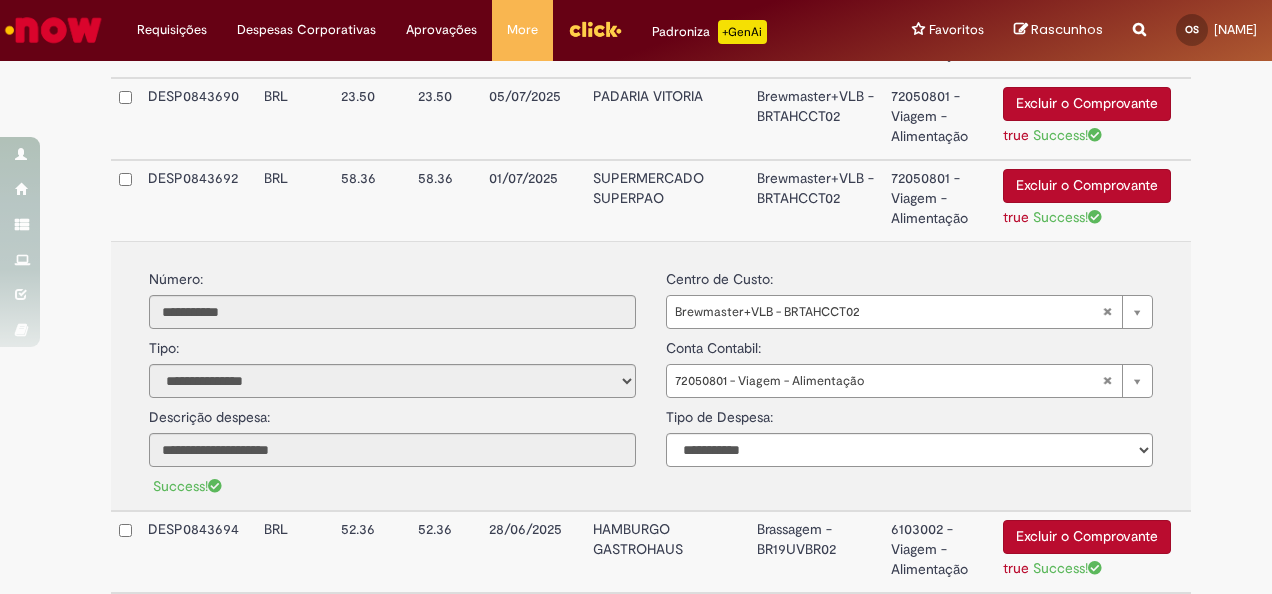 click on "SUPERMERCADO SUPERPAO" at bounding box center [666, 200] 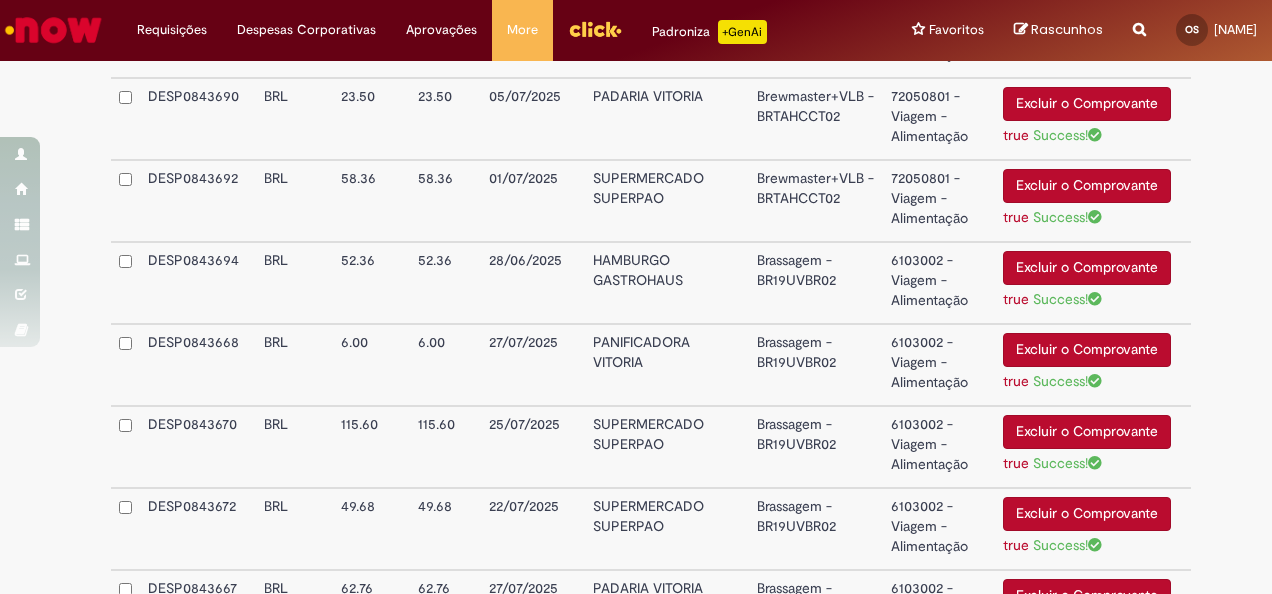 click on "HAMBURGO GASTROHAUS" at bounding box center [666, 283] 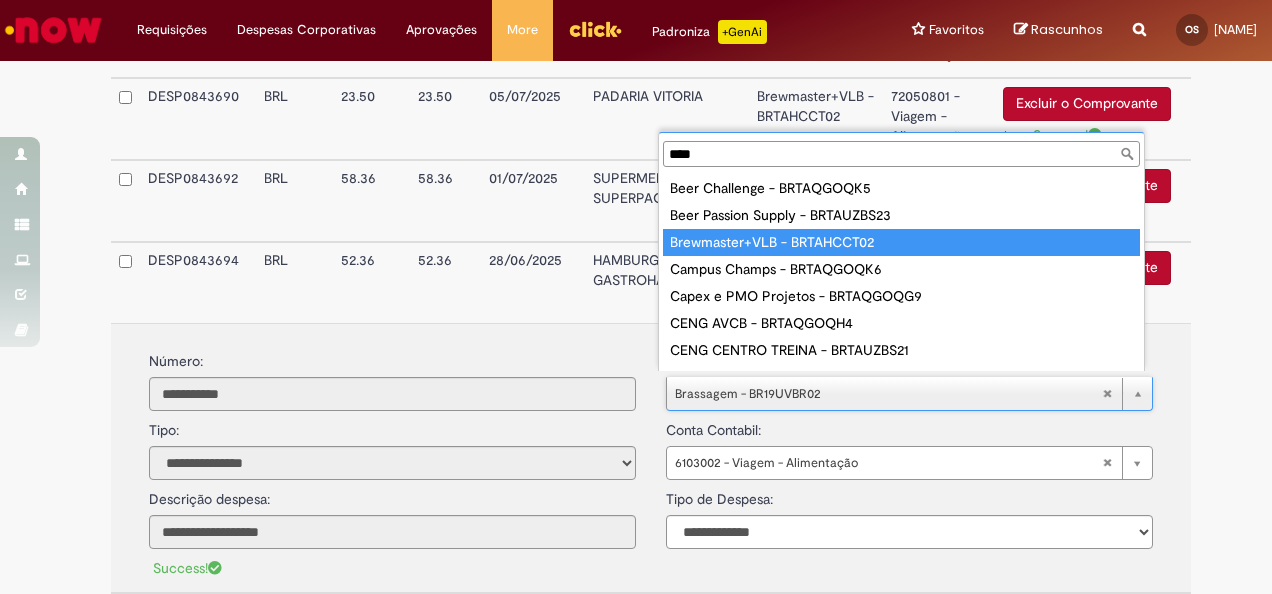 type on "****" 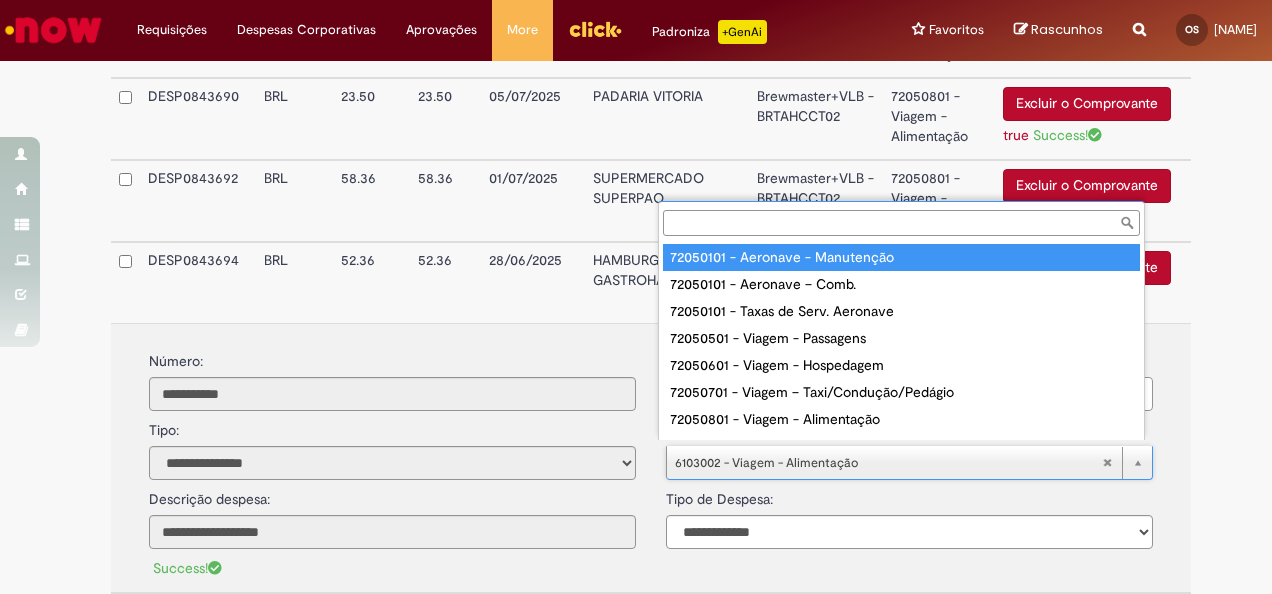 scroll, scrollTop: 16, scrollLeft: 0, axis: vertical 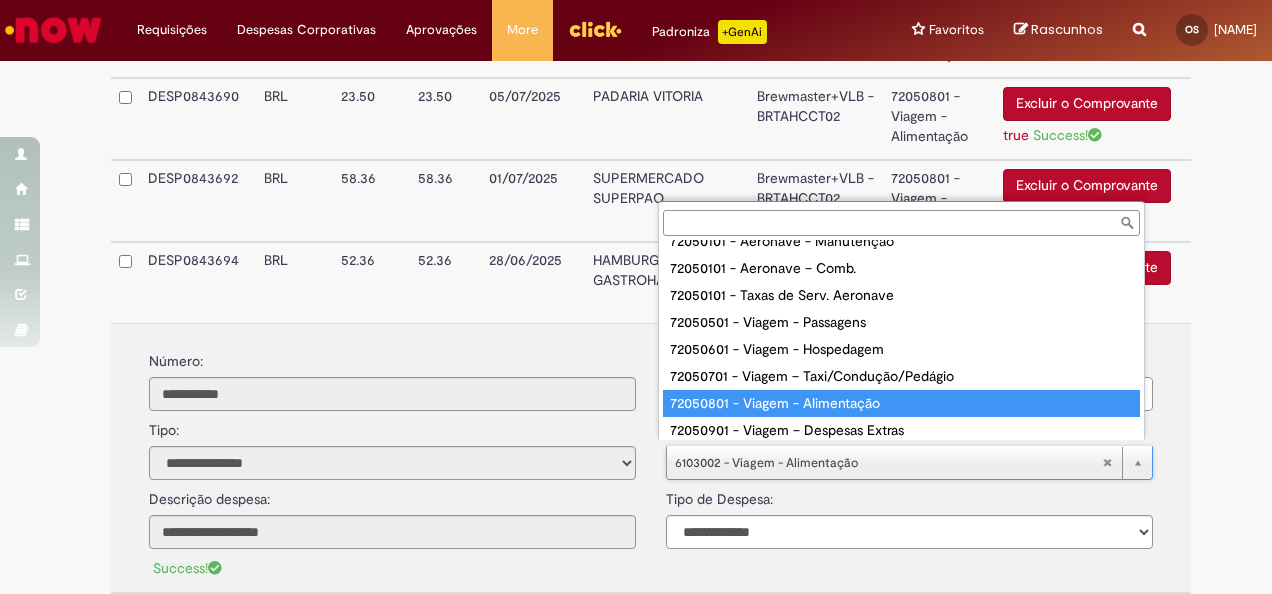type on "**********" 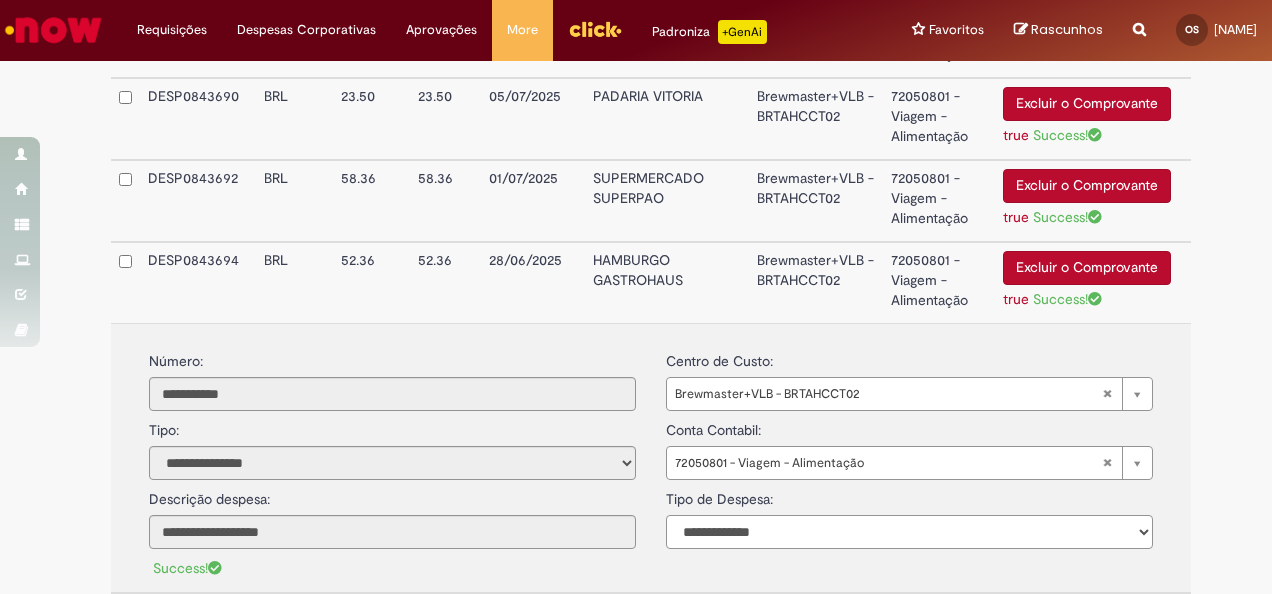 click on "**********" at bounding box center (909, 532) 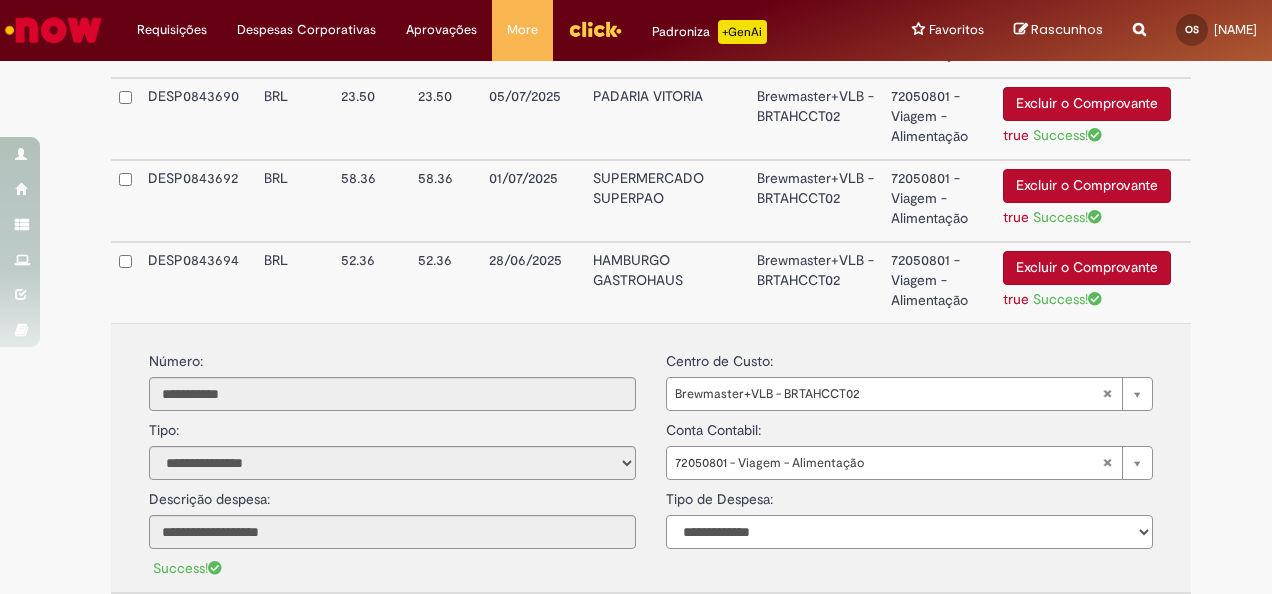 select on "*" 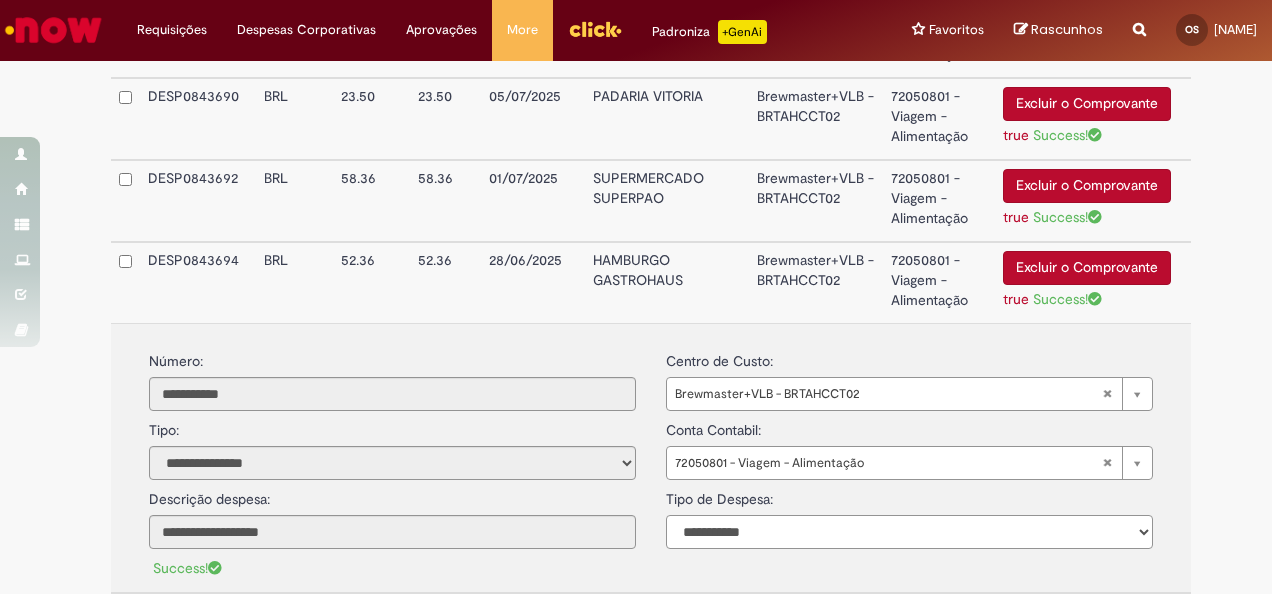 click on "**********" at bounding box center [909, 532] 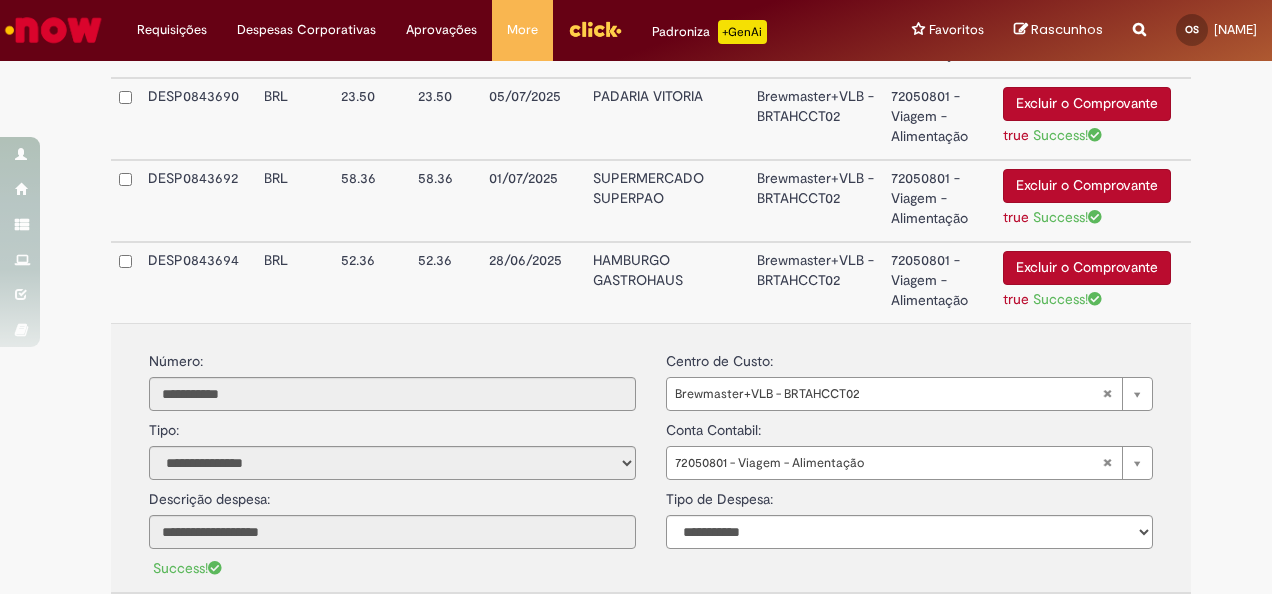 click on "HAMBURGO GASTROHAUS" at bounding box center [666, 282] 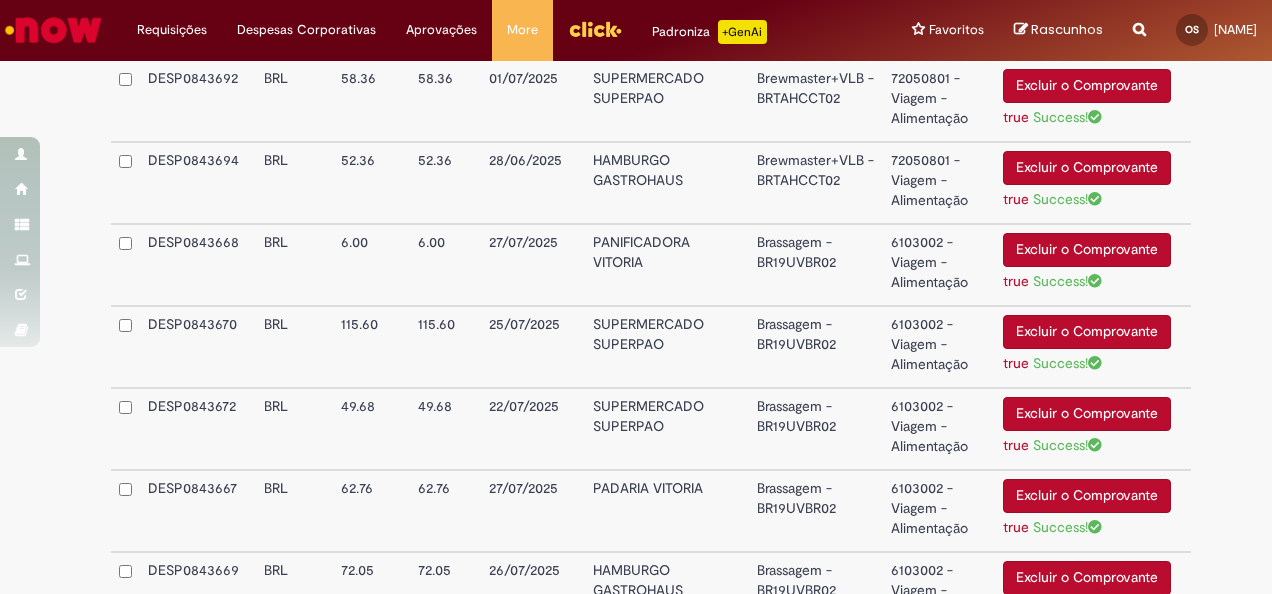 scroll, scrollTop: 2533, scrollLeft: 0, axis: vertical 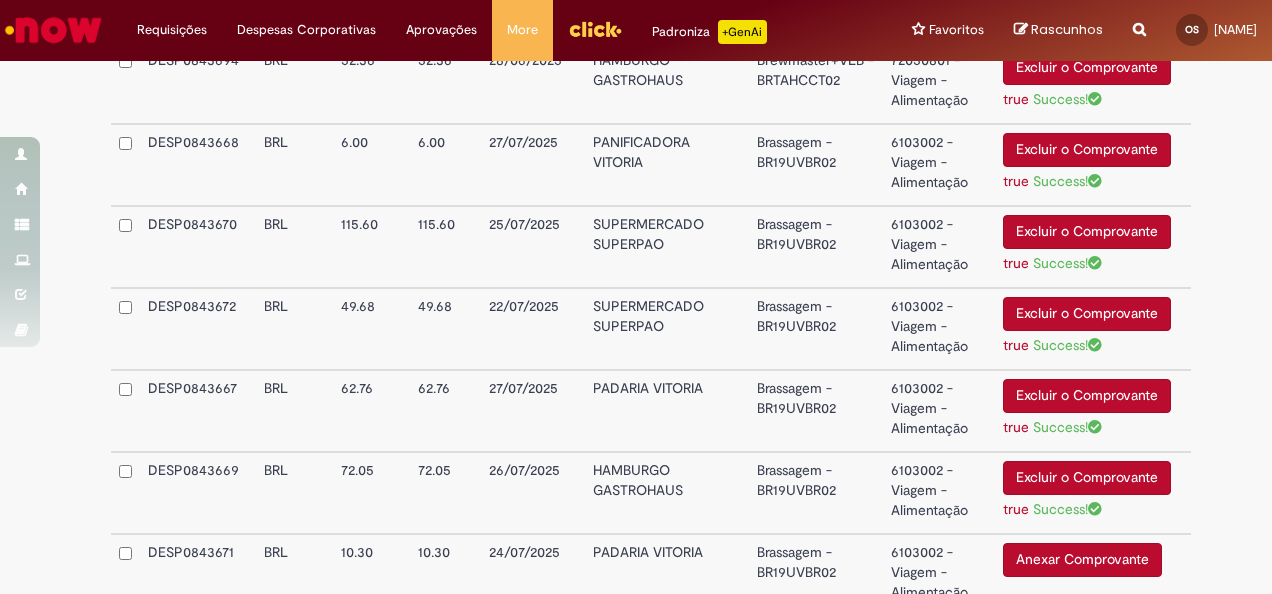 click on "PANIFICADORA VITORIA" at bounding box center [666, 165] 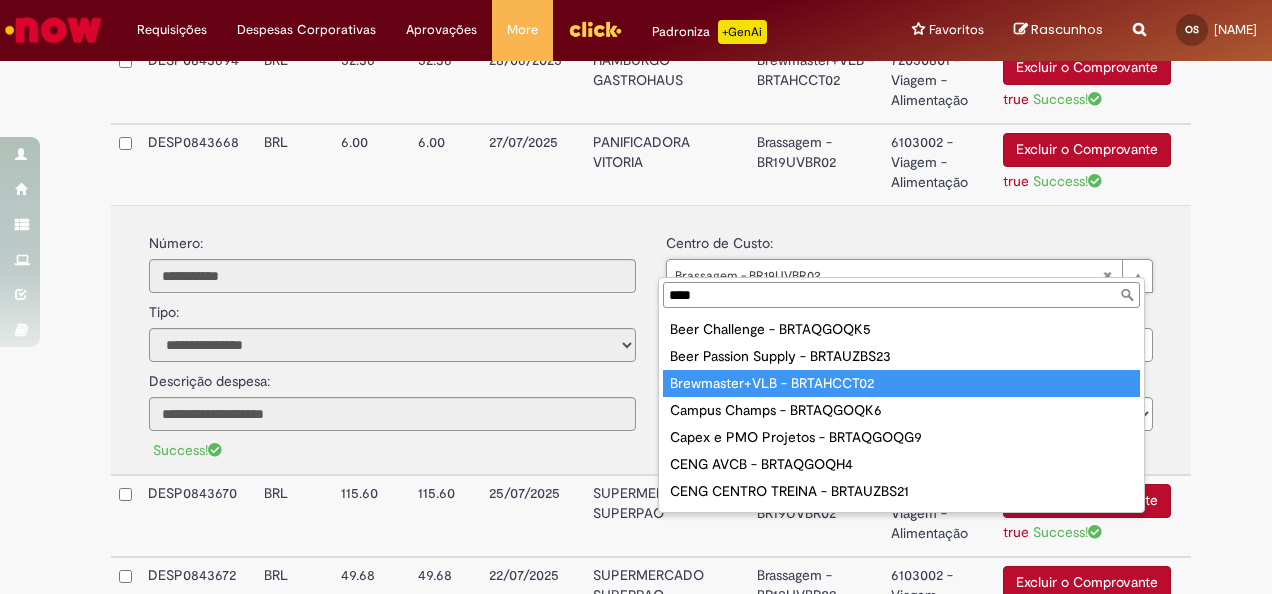 type on "****" 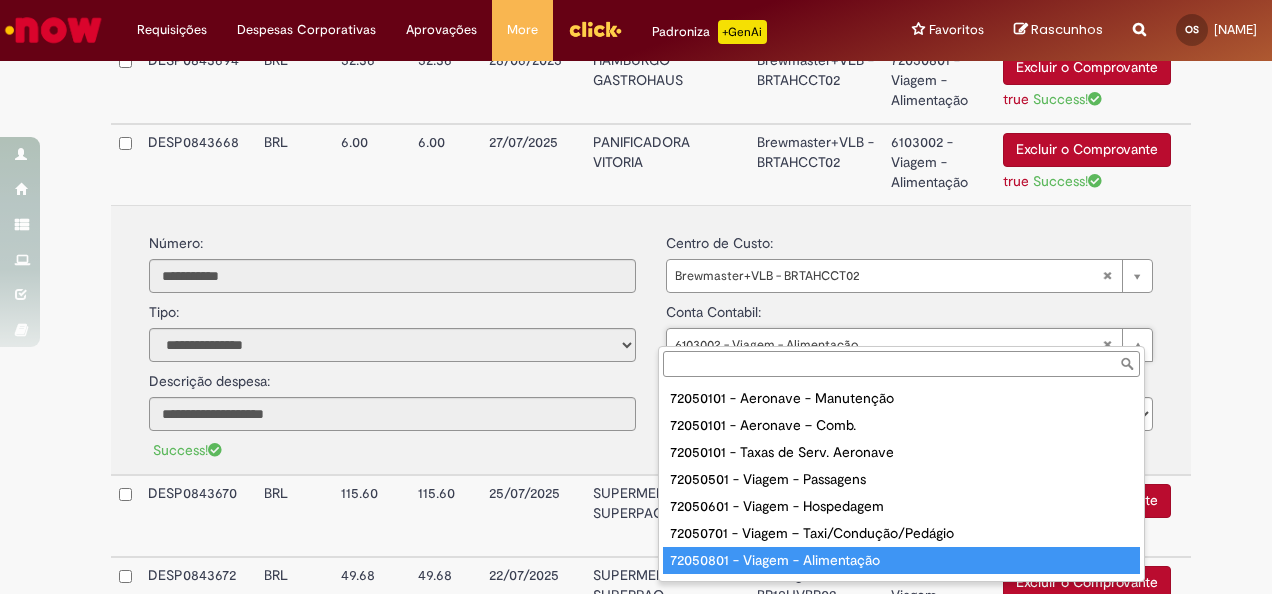 type on "**********" 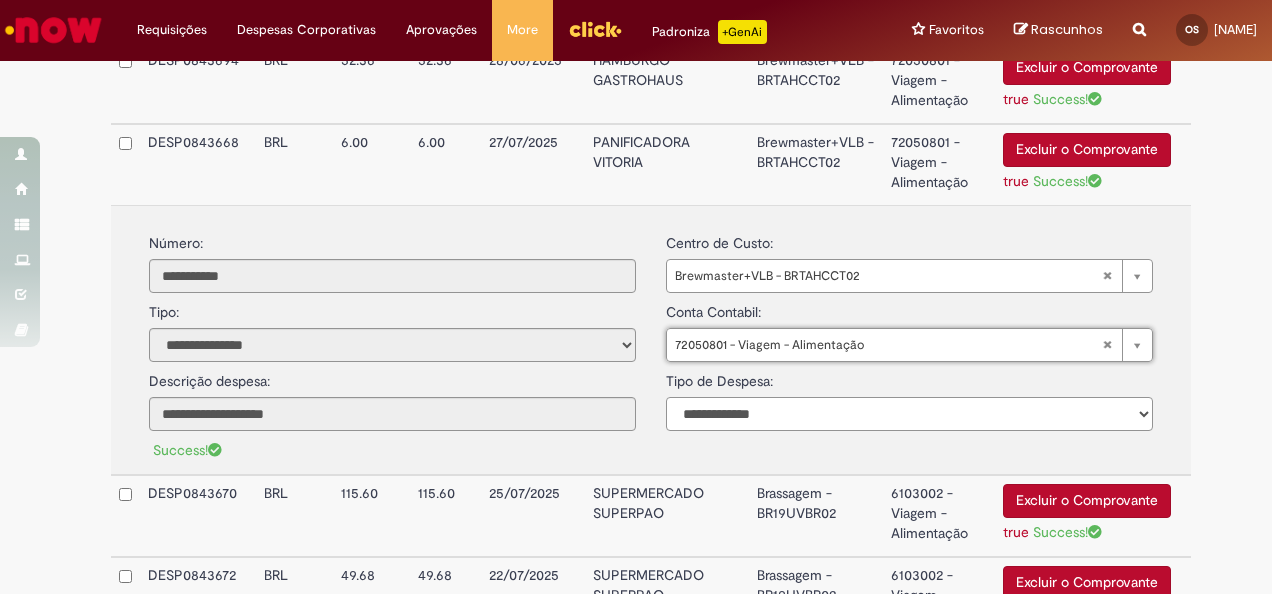 click on "**********" at bounding box center (909, 414) 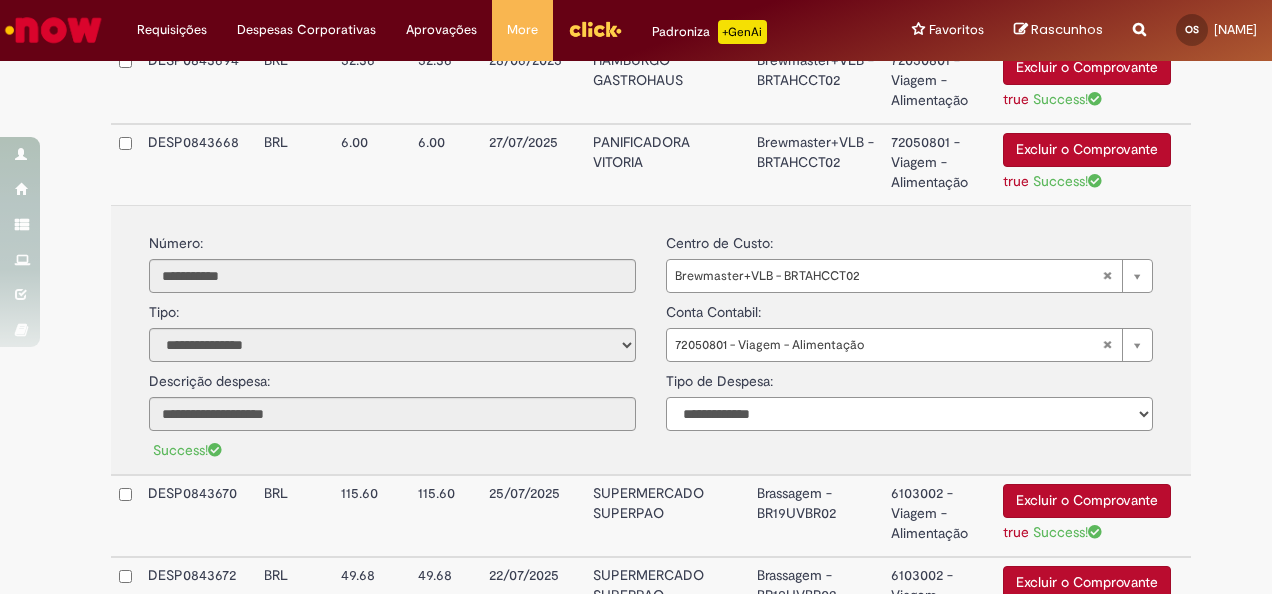 select on "*" 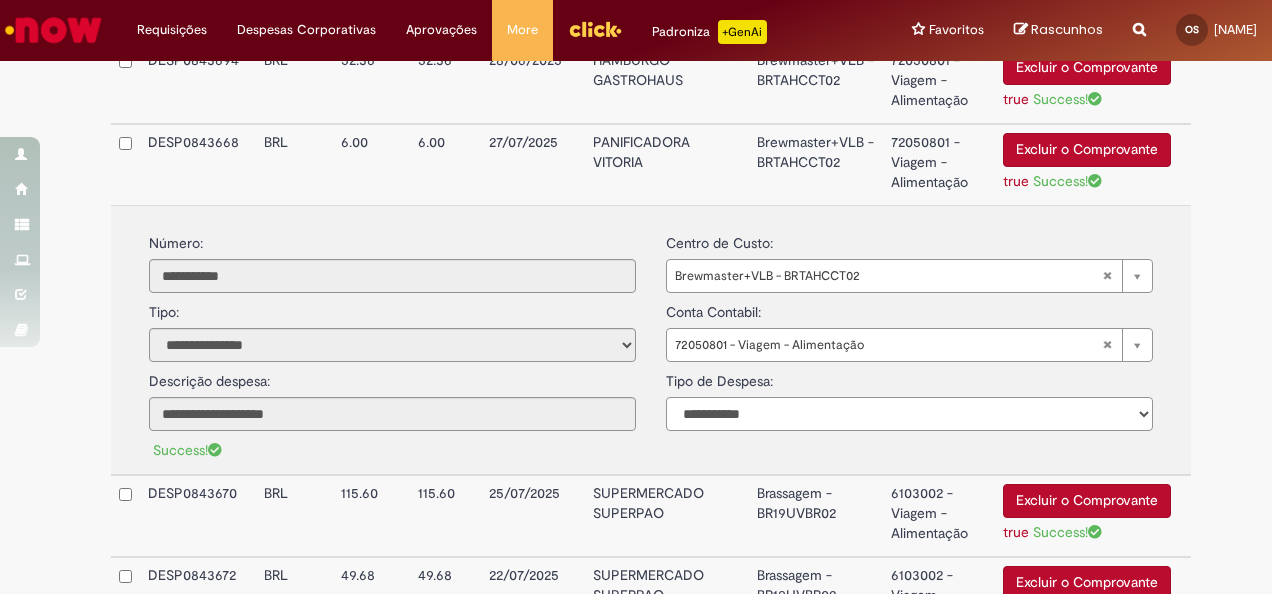 click on "**********" at bounding box center [909, 414] 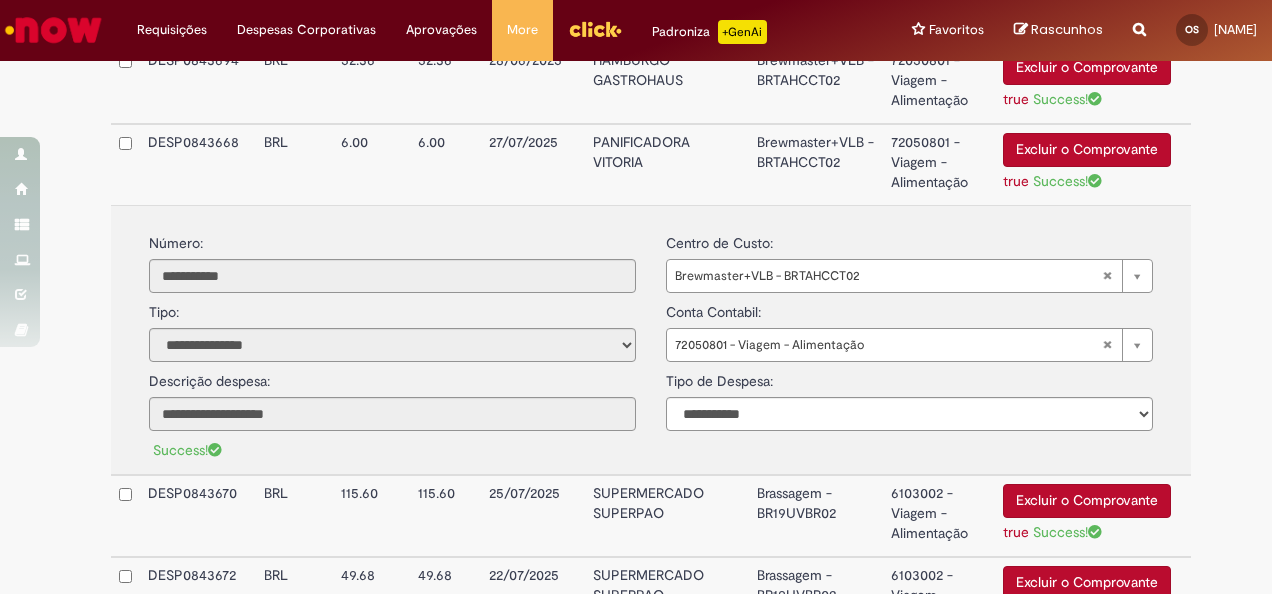 click on "PANIFICADORA VITORIA" at bounding box center (666, 164) 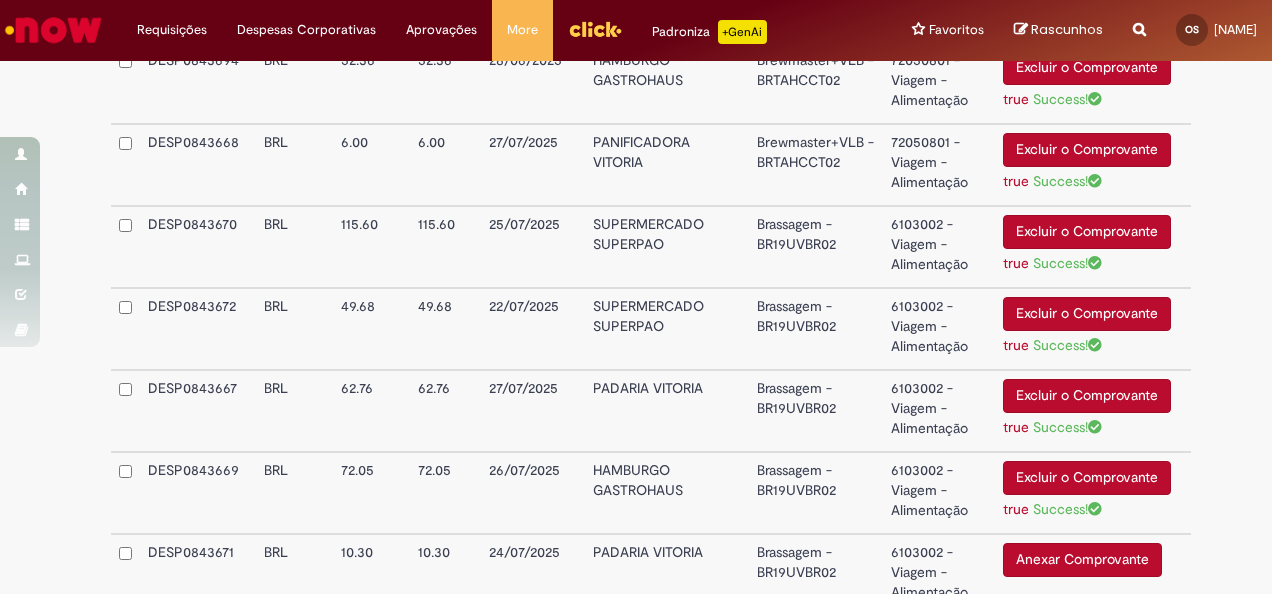 click on "SUPERMERCADO SUPERPAO" at bounding box center (666, 247) 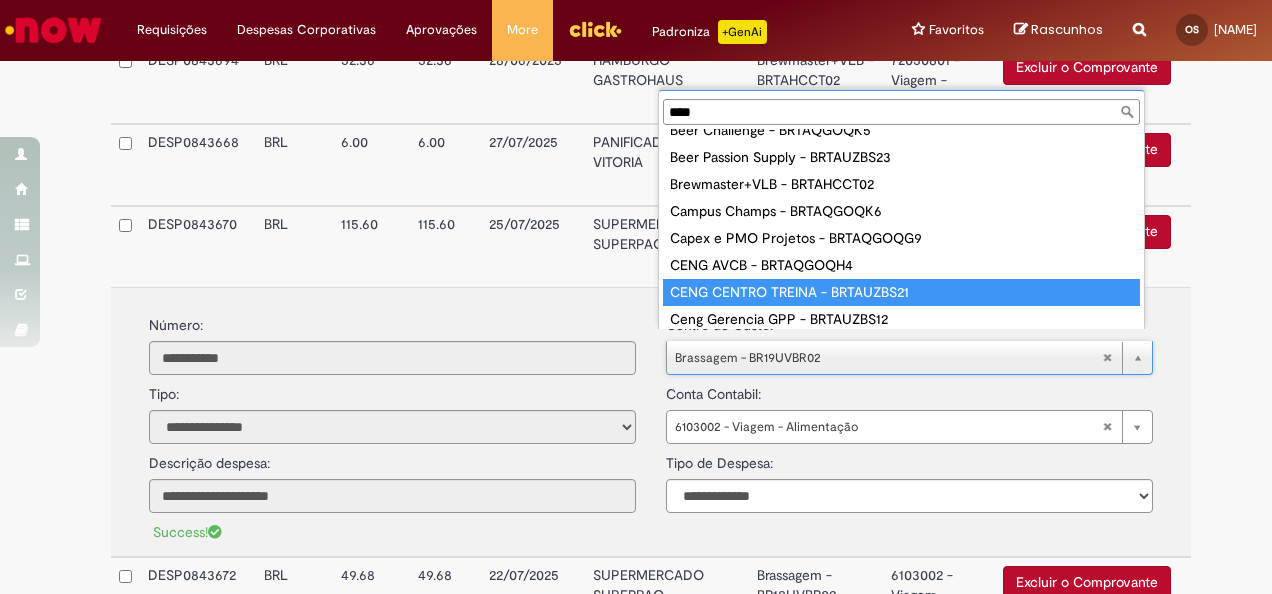 scroll, scrollTop: 0, scrollLeft: 0, axis: both 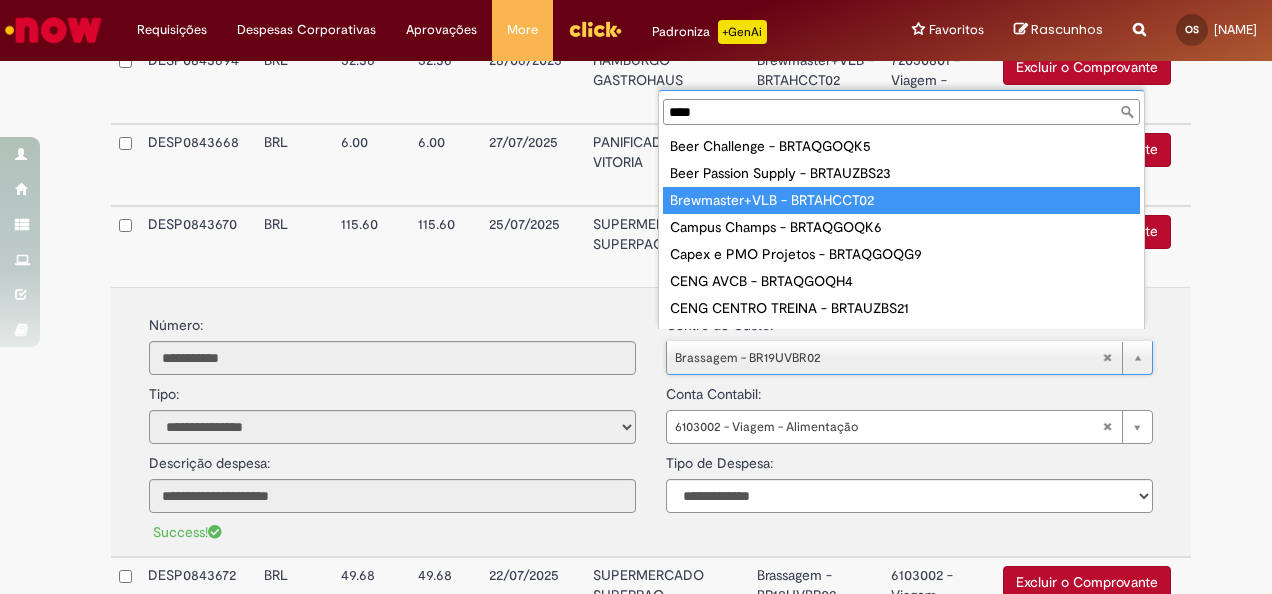 type on "****" 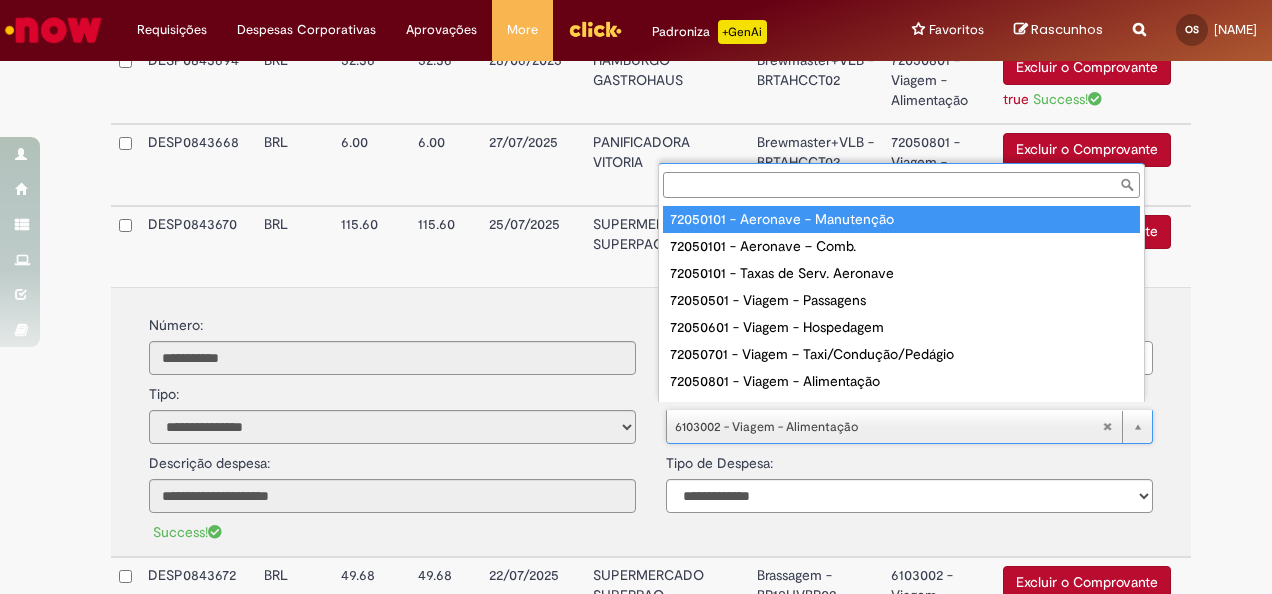 scroll, scrollTop: 16, scrollLeft: 0, axis: vertical 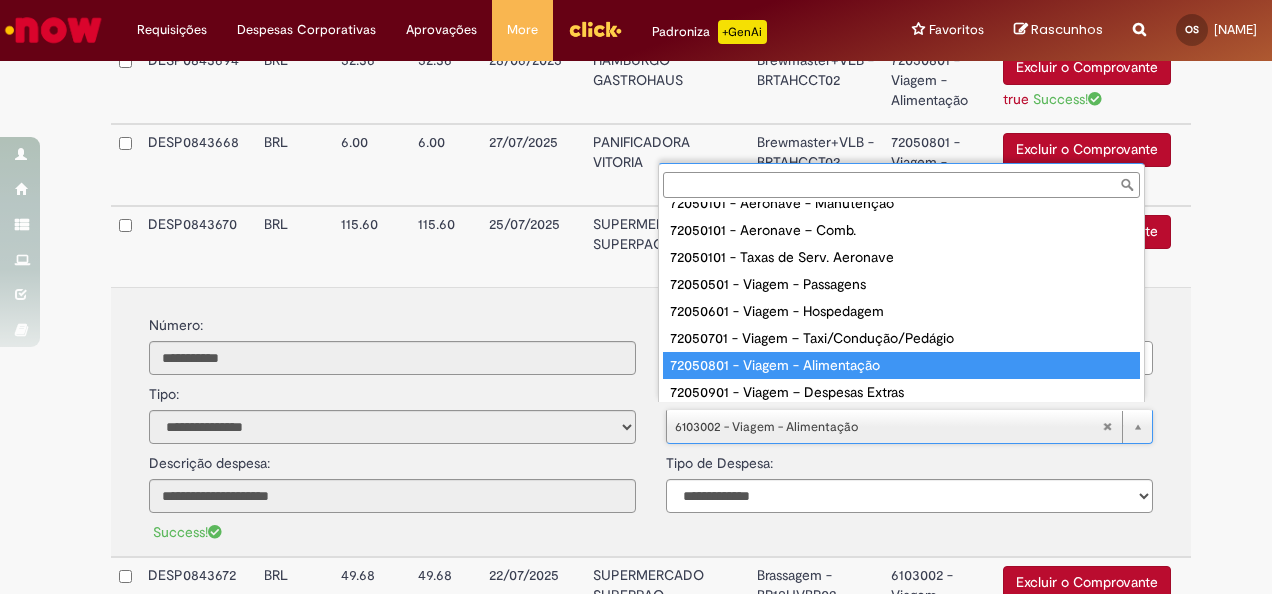 type on "**********" 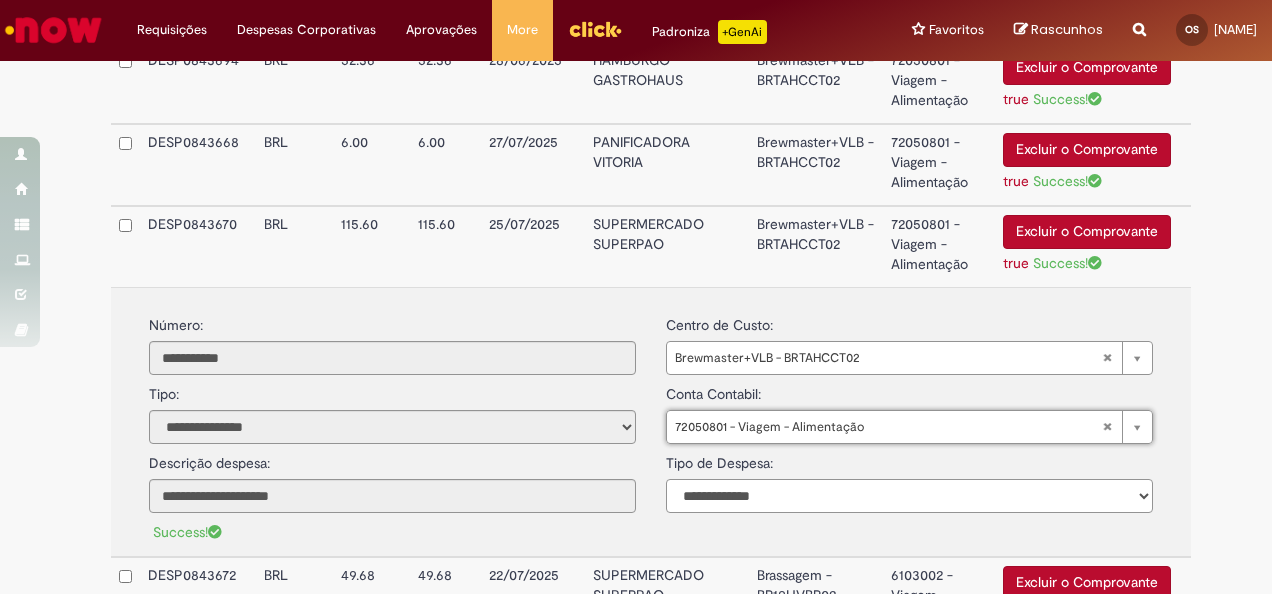click on "**********" at bounding box center (909, 496) 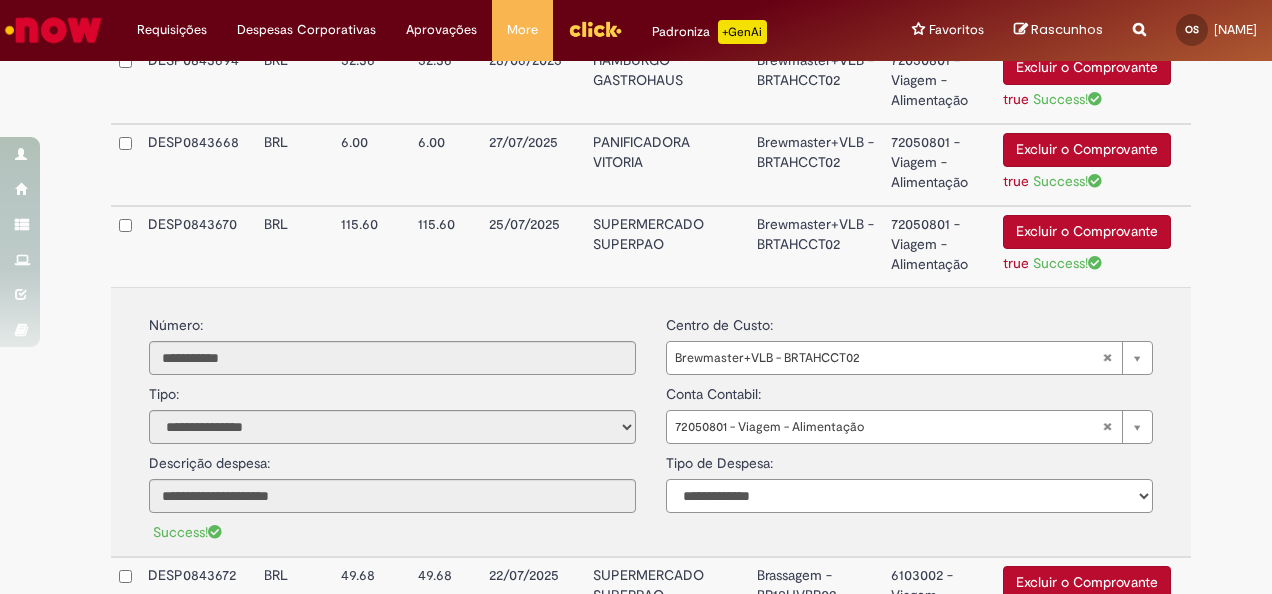 select on "*" 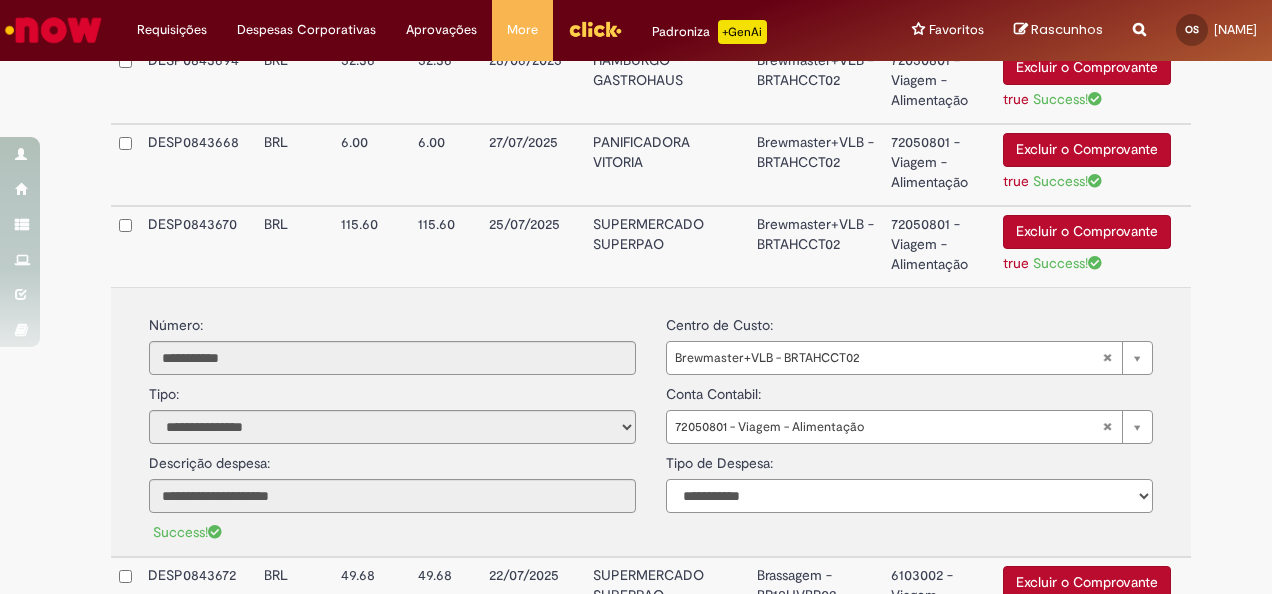 click on "**********" at bounding box center [909, 496] 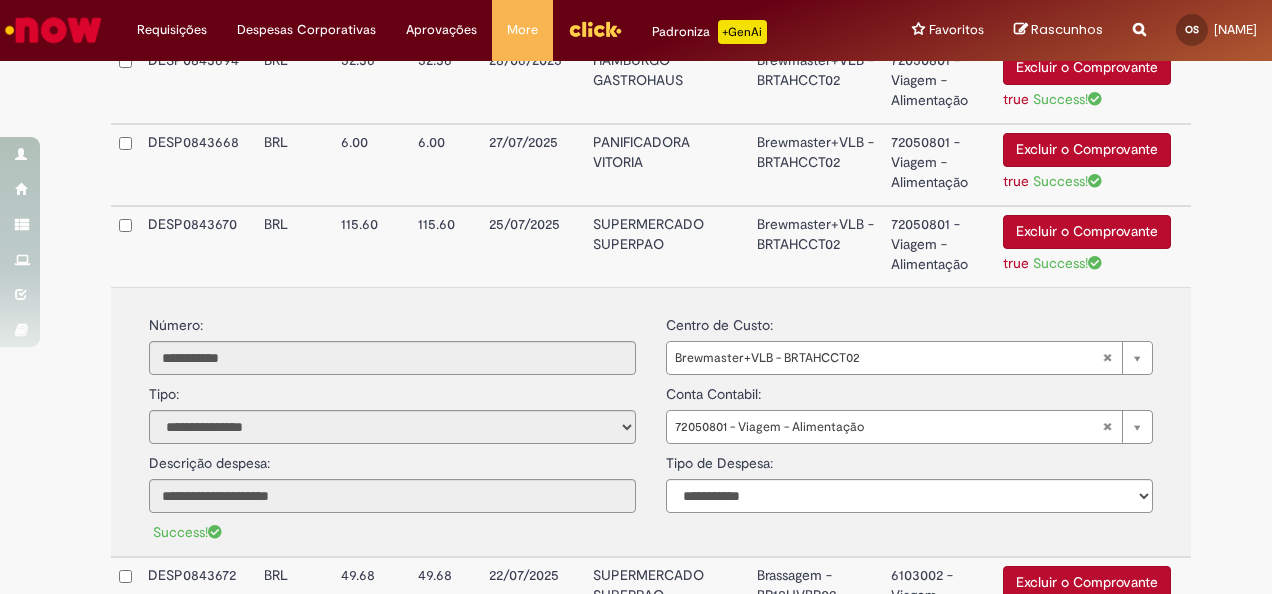 click on "SUPERMERCADO SUPERPAO" at bounding box center [666, 246] 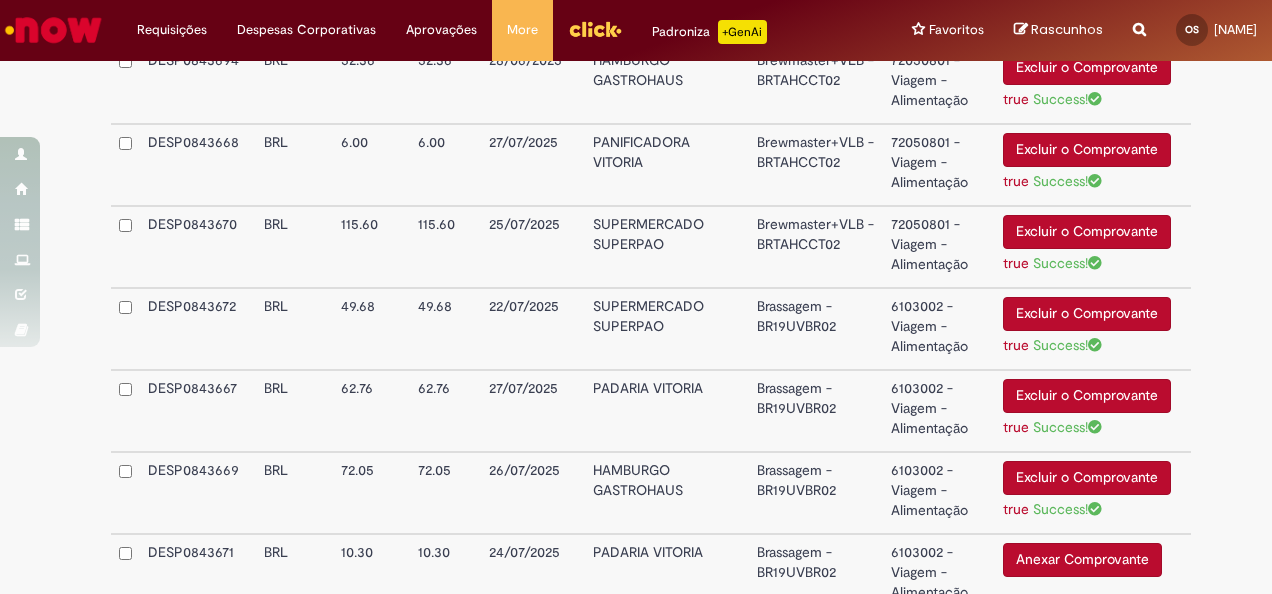 click on "SUPERMERCADO SUPERPAO" at bounding box center [666, 329] 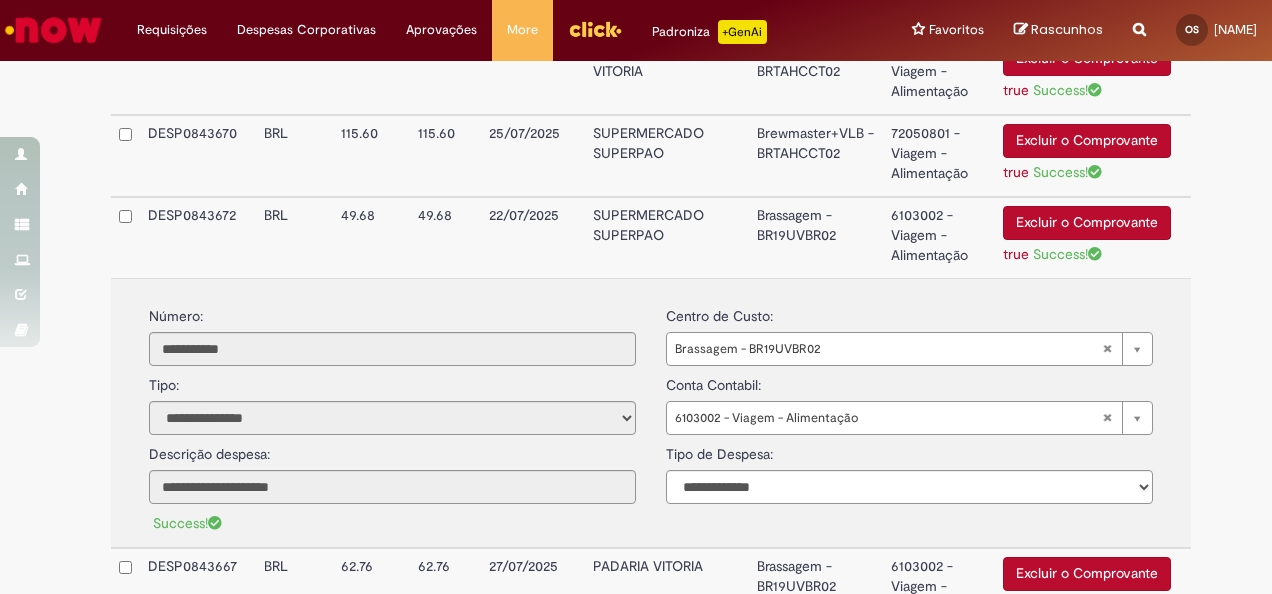 scroll, scrollTop: 2733, scrollLeft: 0, axis: vertical 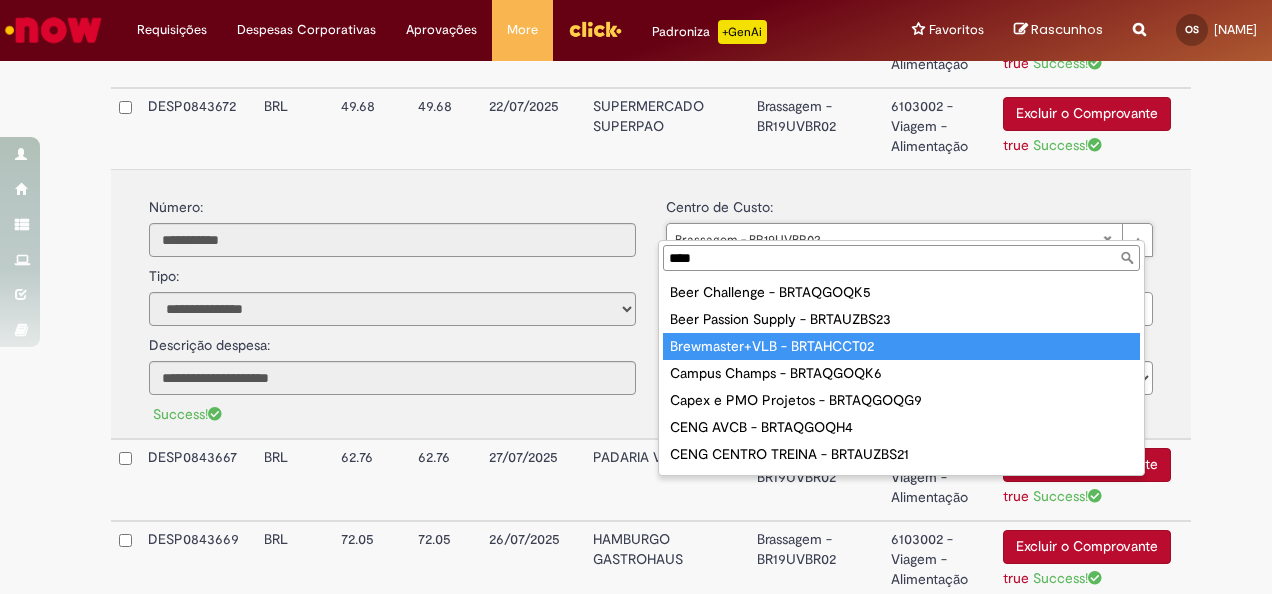 type on "****" 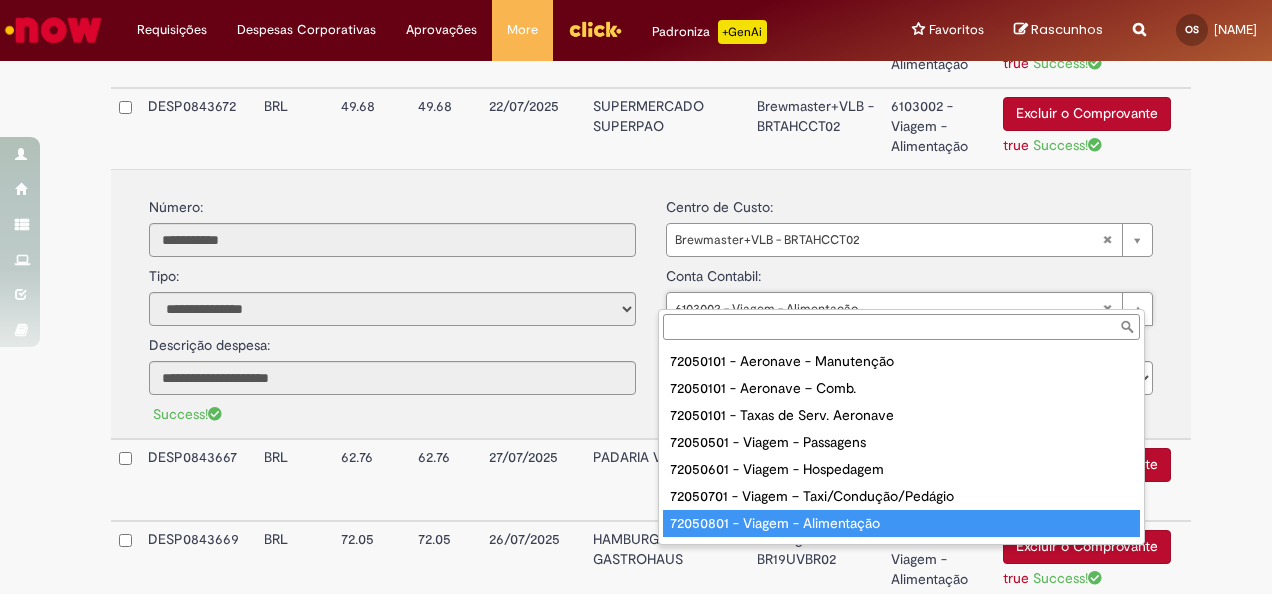 type on "**********" 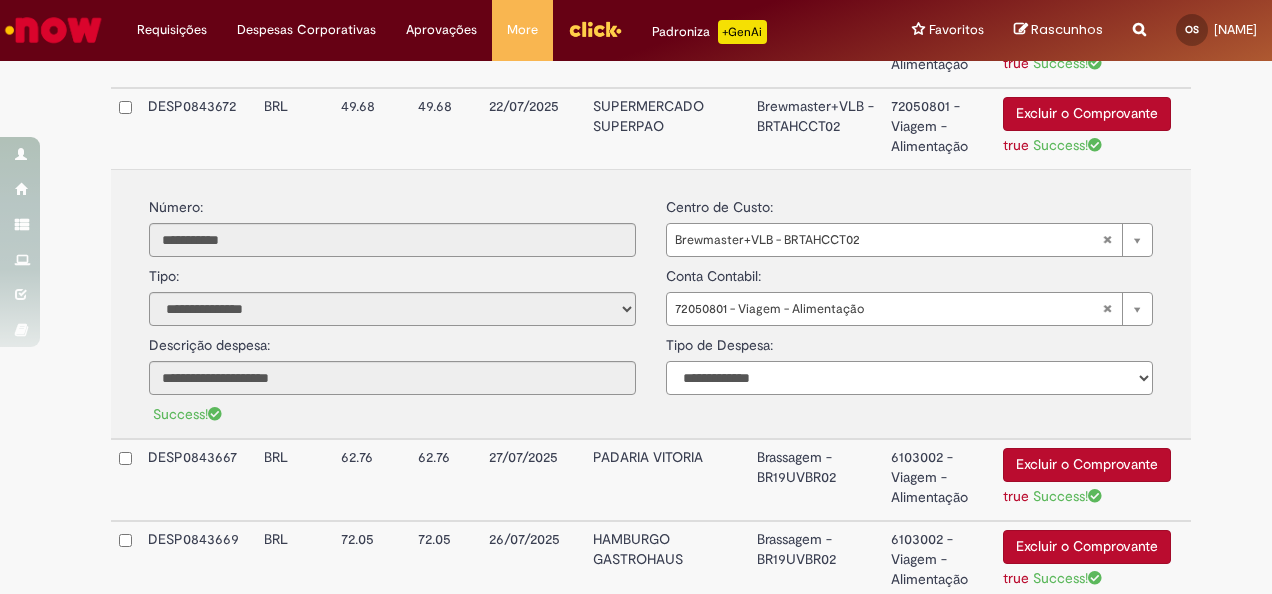 click on "**********" at bounding box center [909, 378] 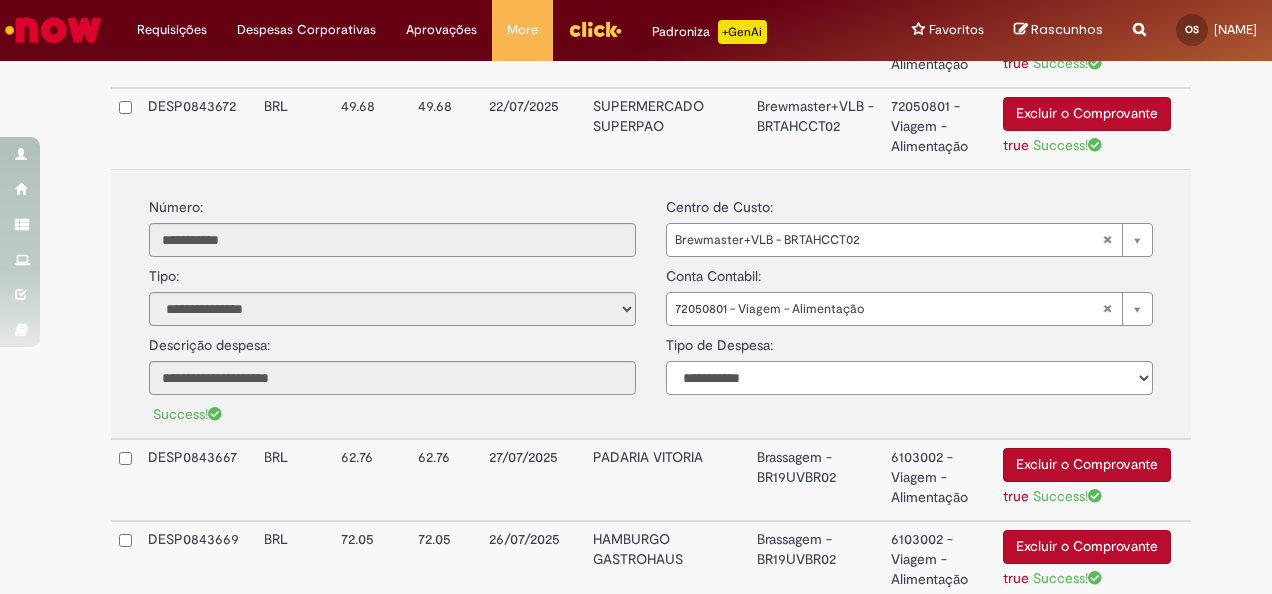 click on "**********" at bounding box center [909, 378] 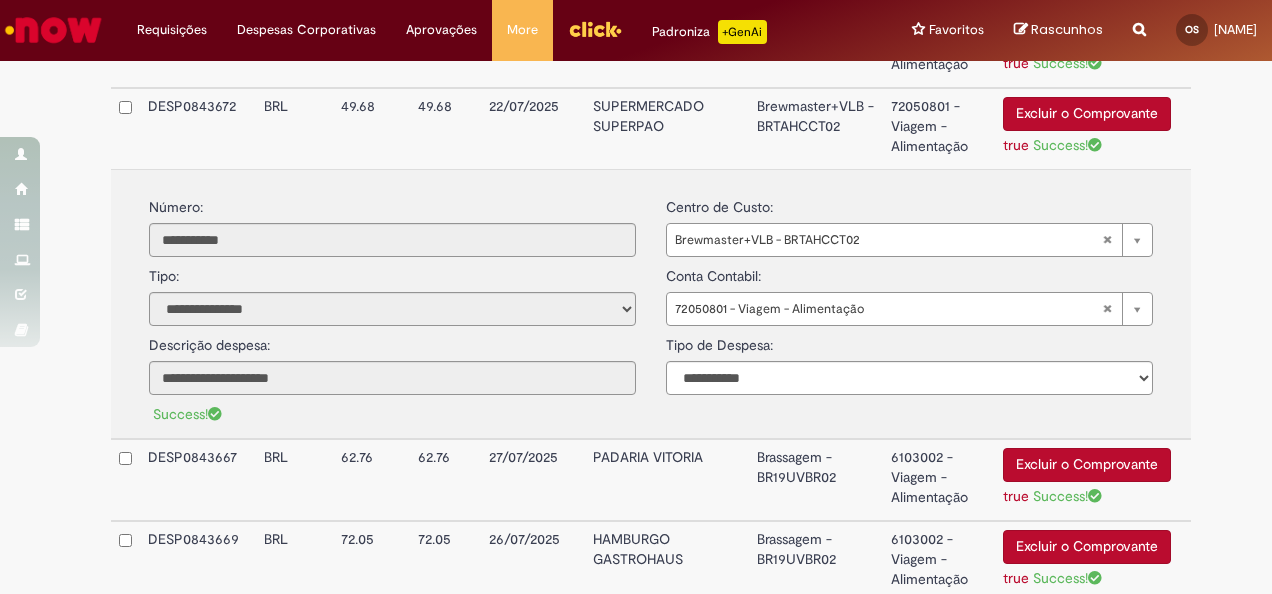 click on "SUPERMERCADO SUPERPAO" at bounding box center (666, 128) 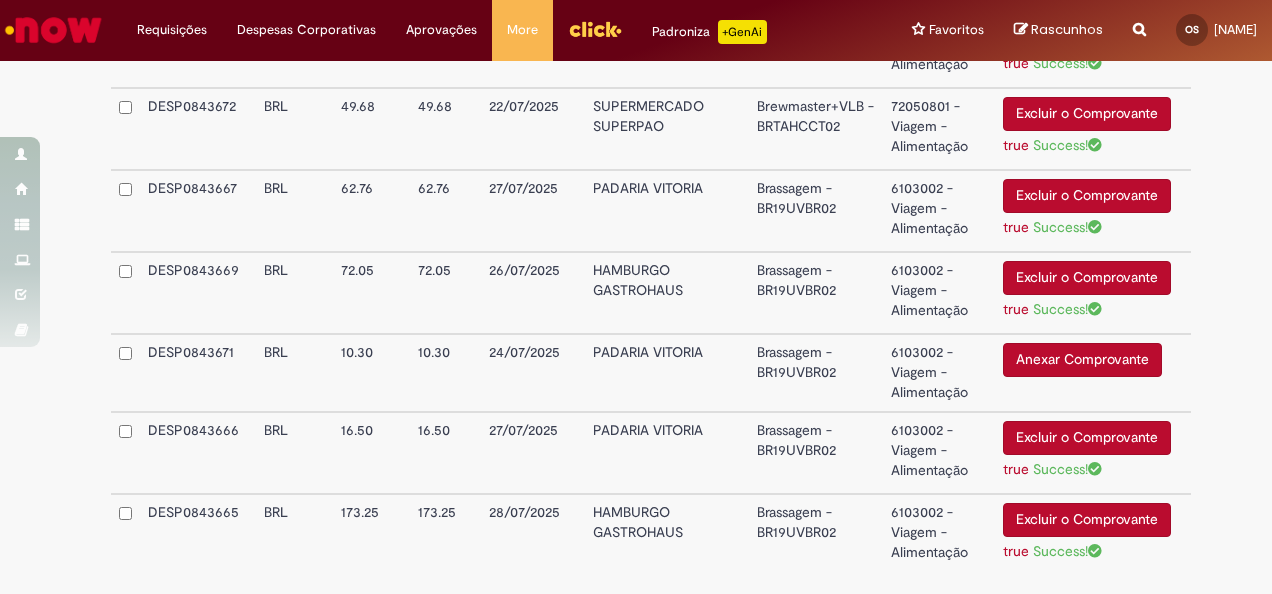 click on "PADARIA VITORIA" at bounding box center [666, 211] 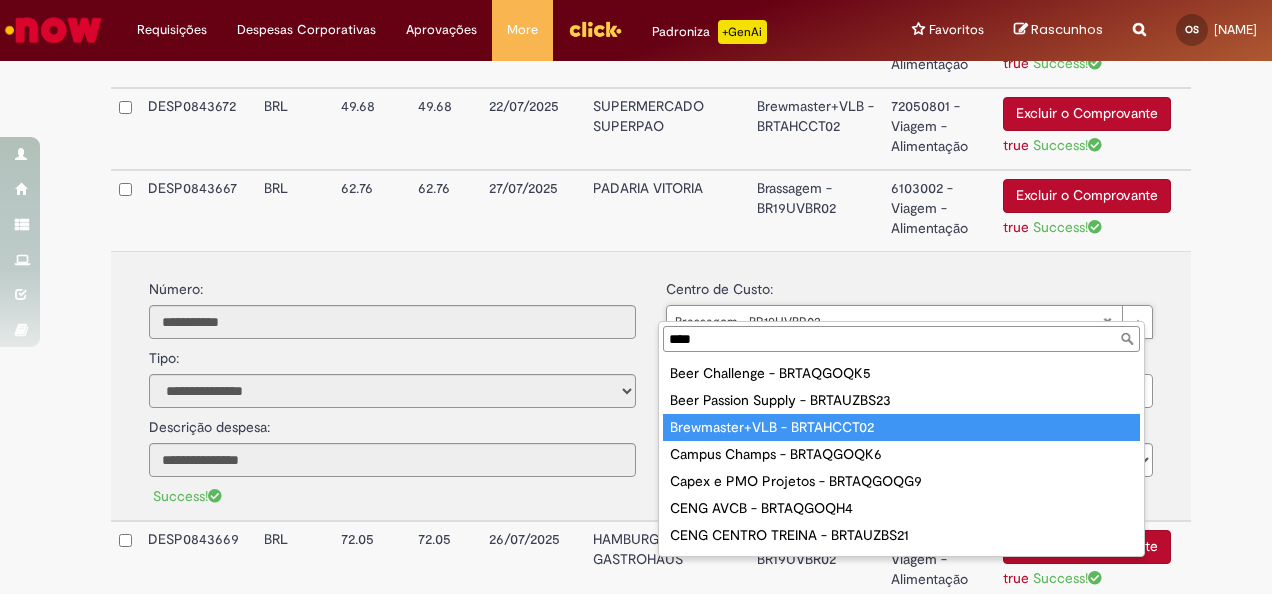 type on "****" 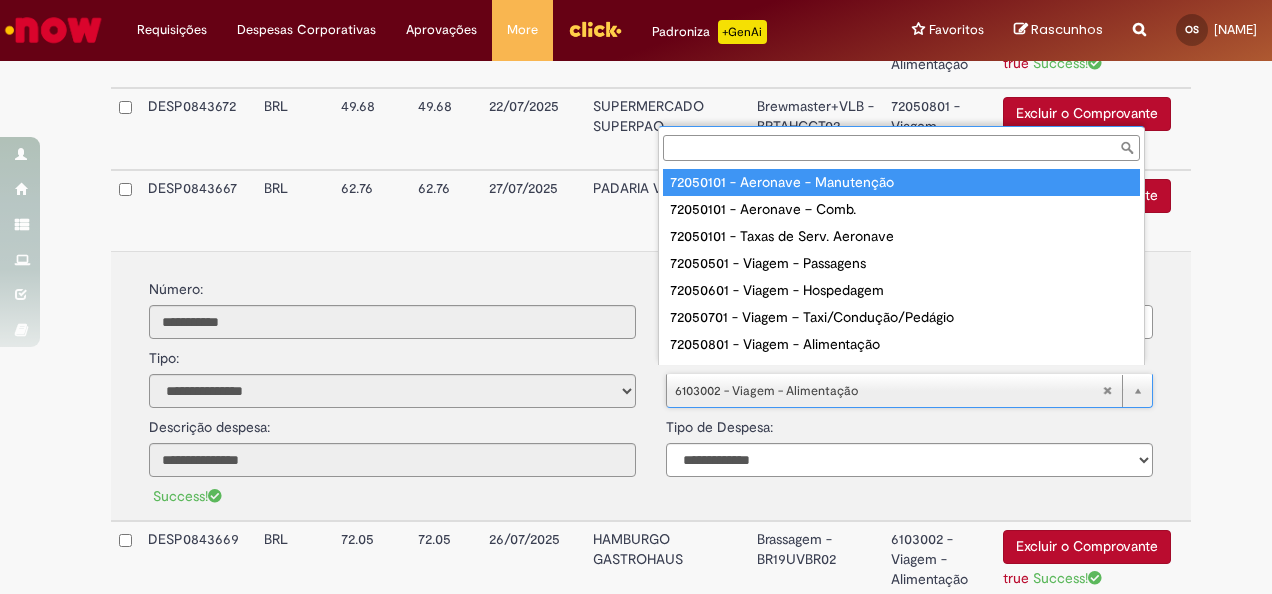 scroll, scrollTop: 16, scrollLeft: 0, axis: vertical 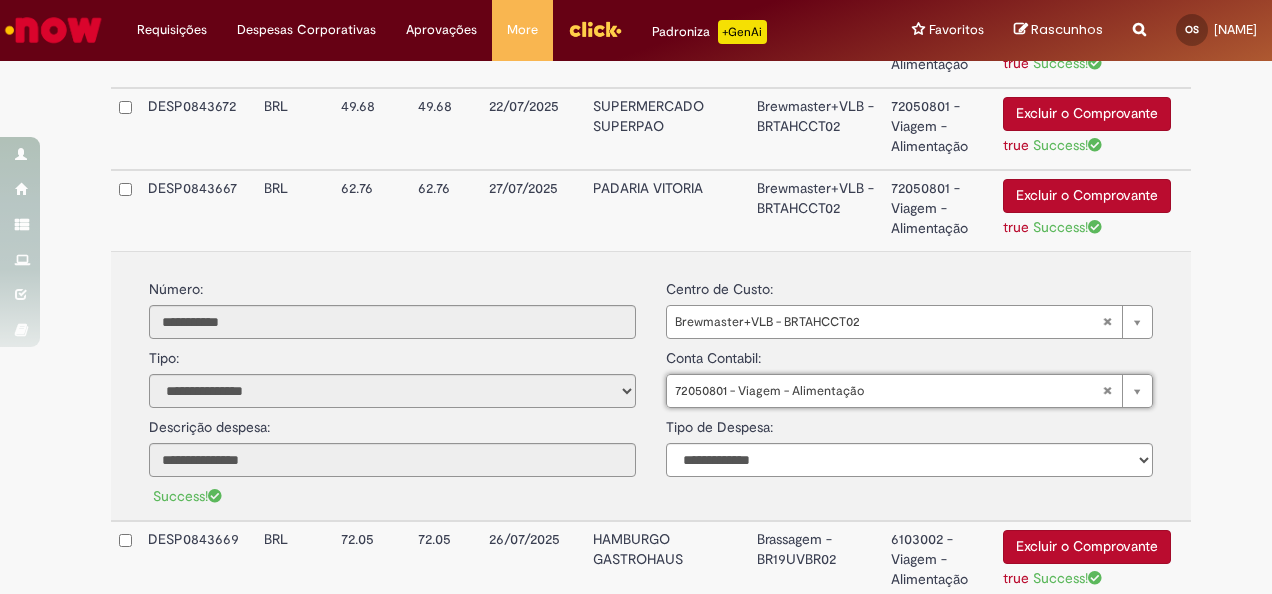 type on "**********" 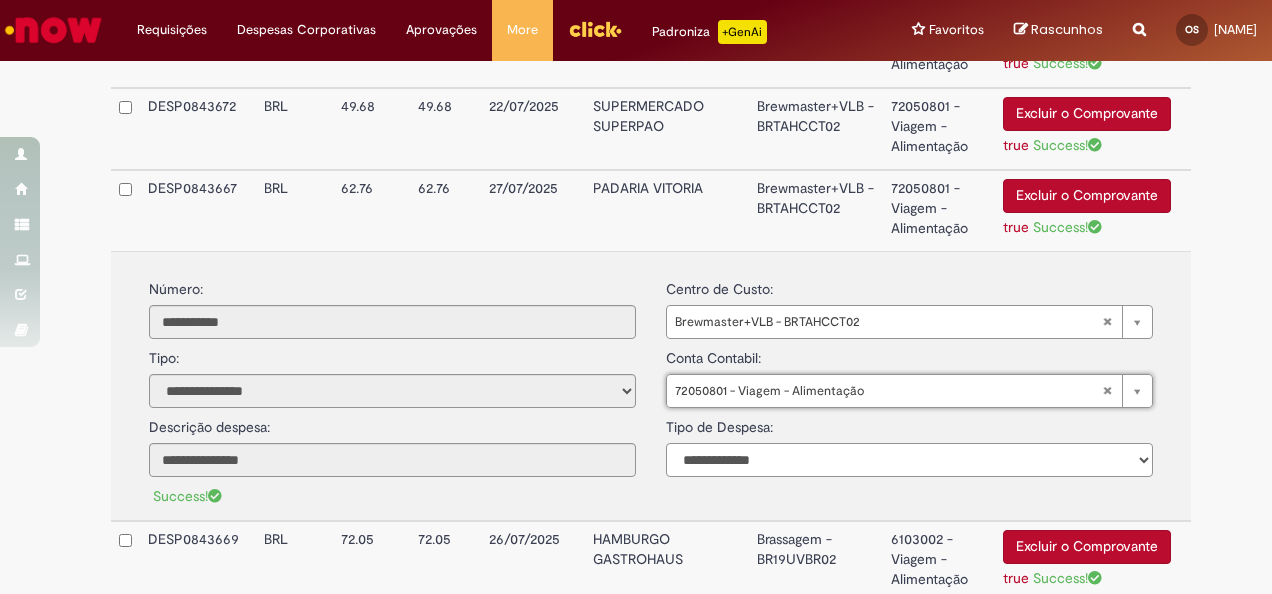 click on "**********" at bounding box center [909, 460] 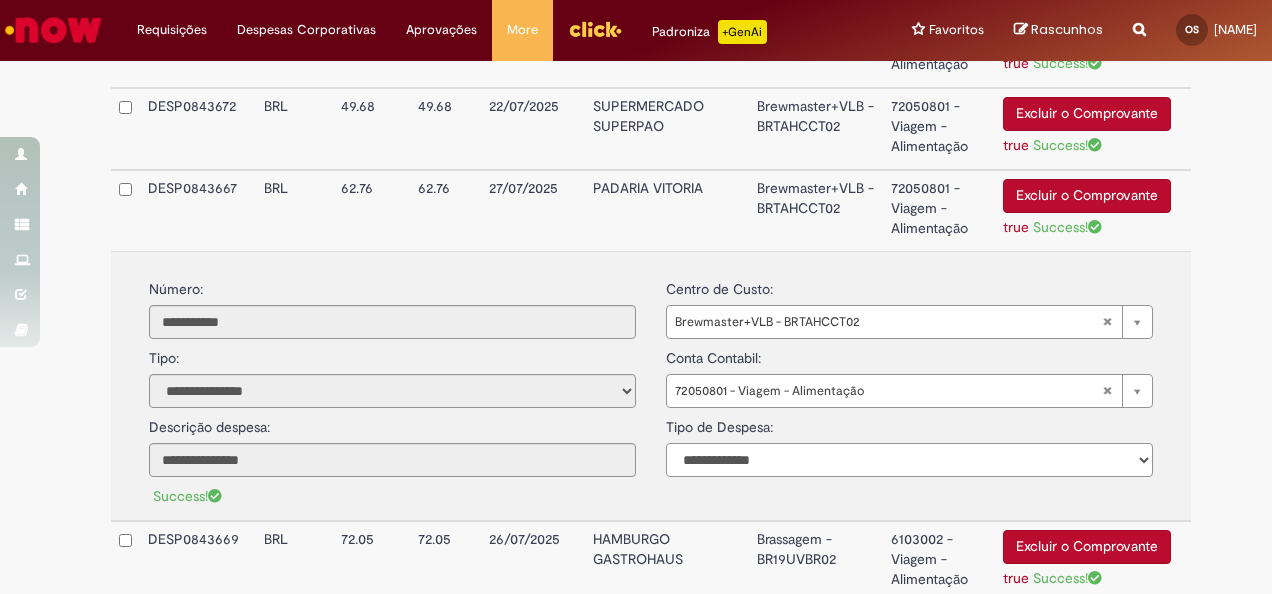 select on "*" 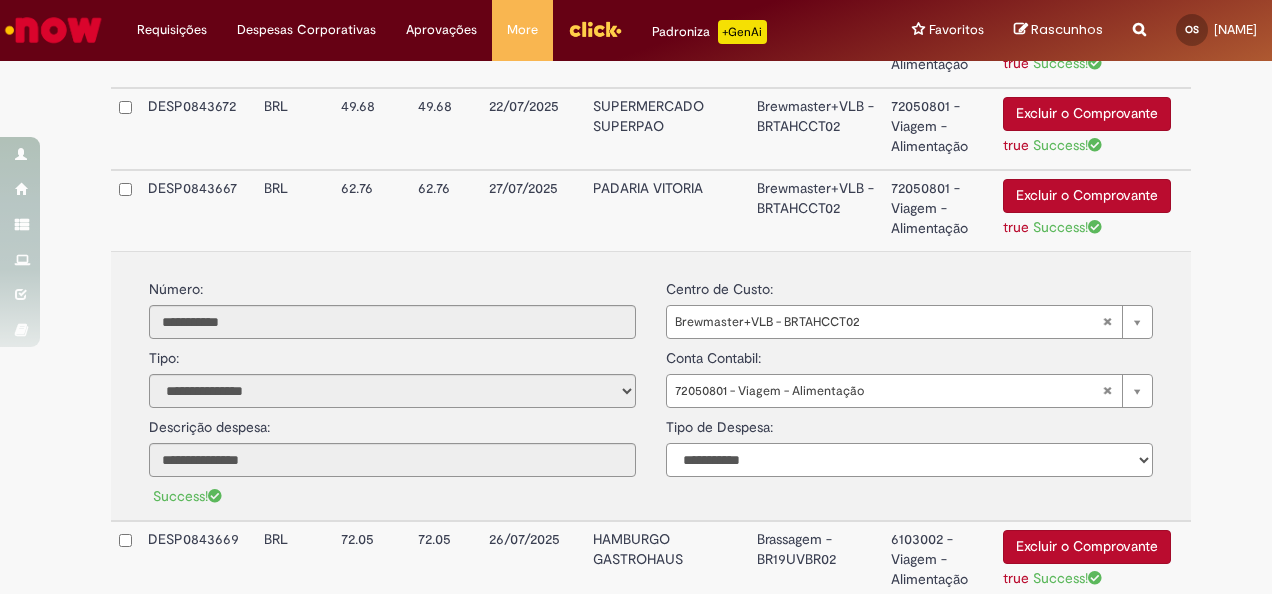 click on "**********" at bounding box center (909, 460) 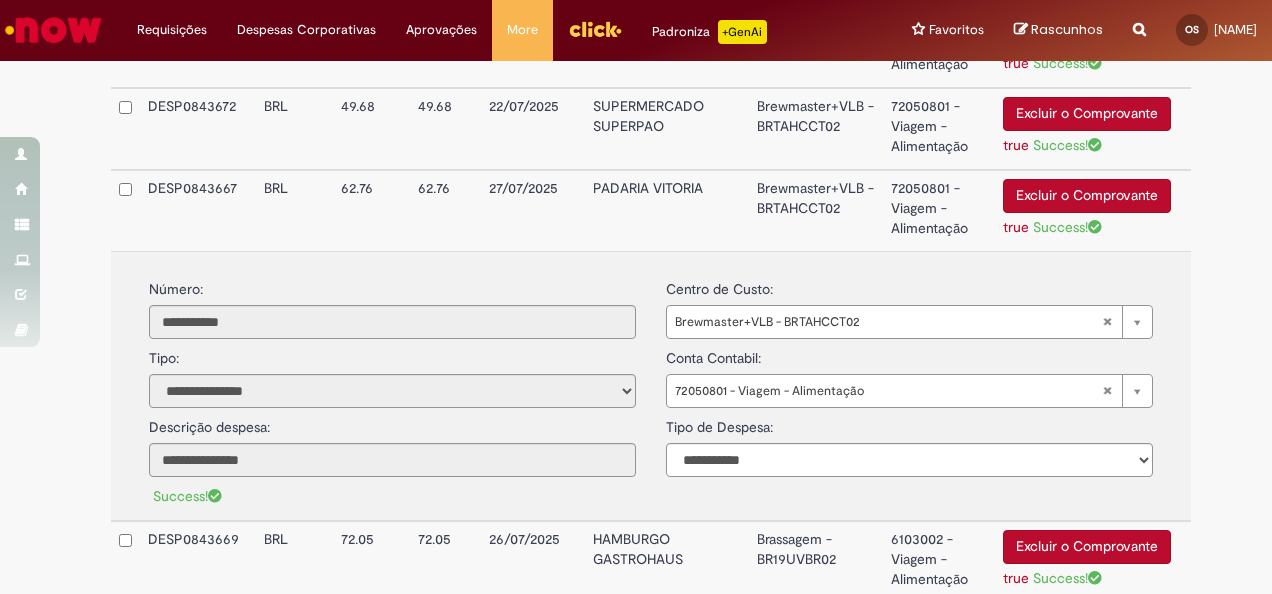click on "PADARIA VITORIA" at bounding box center (666, 210) 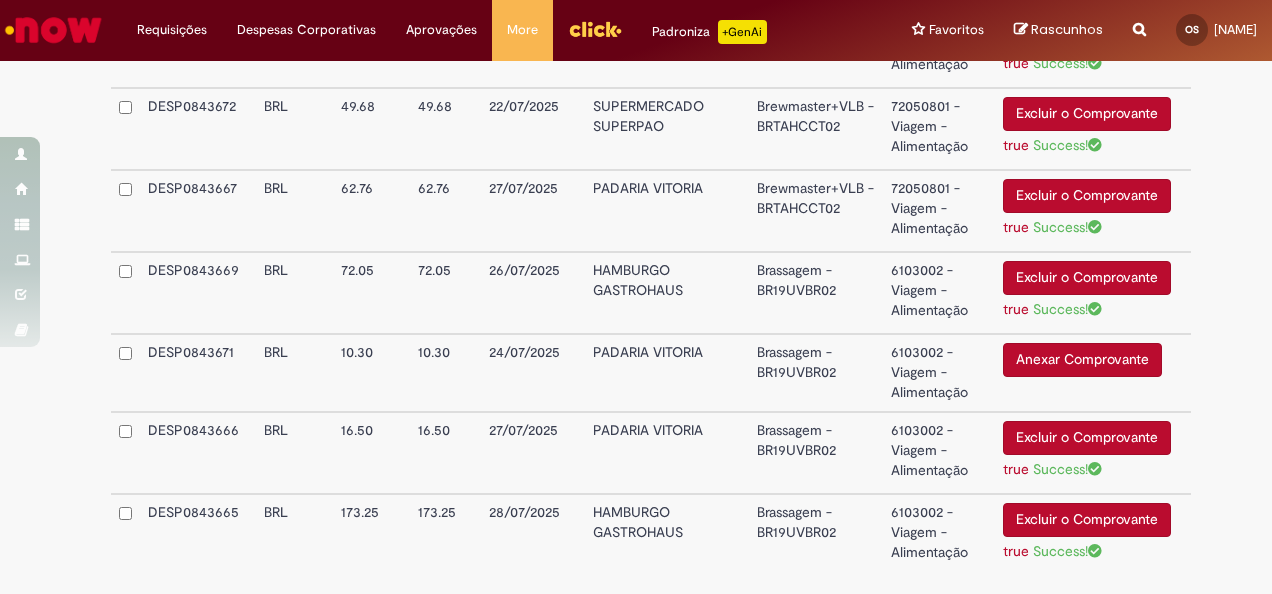 scroll, scrollTop: 2833, scrollLeft: 0, axis: vertical 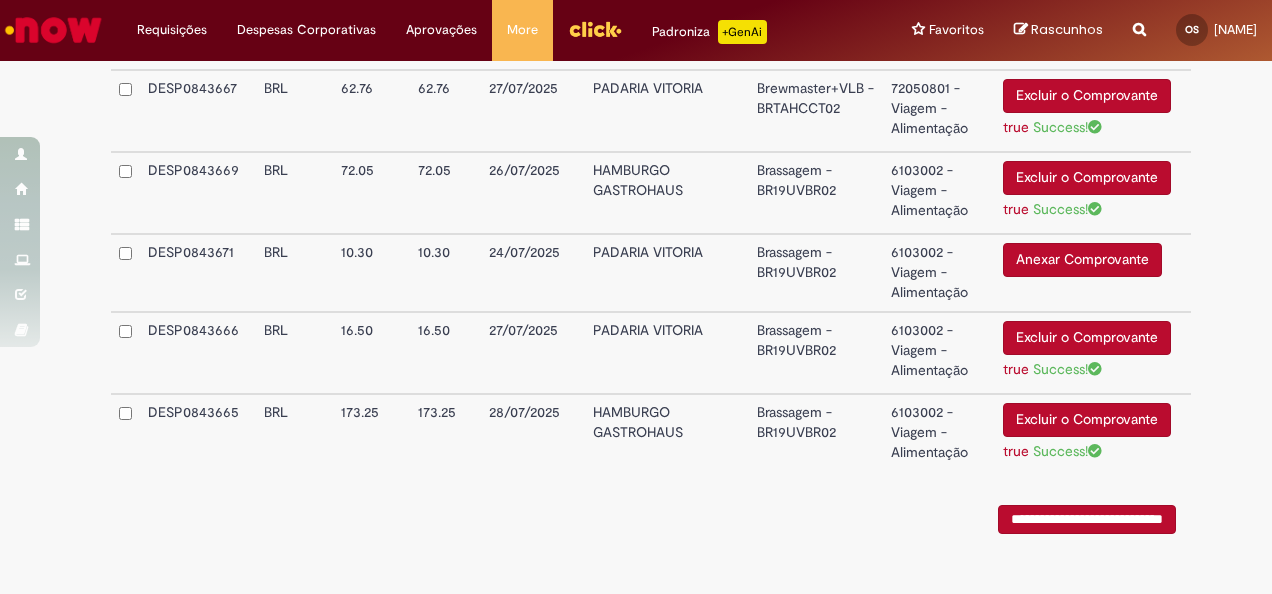 click on "HAMBURGO GASTROHAUS" at bounding box center (666, 193) 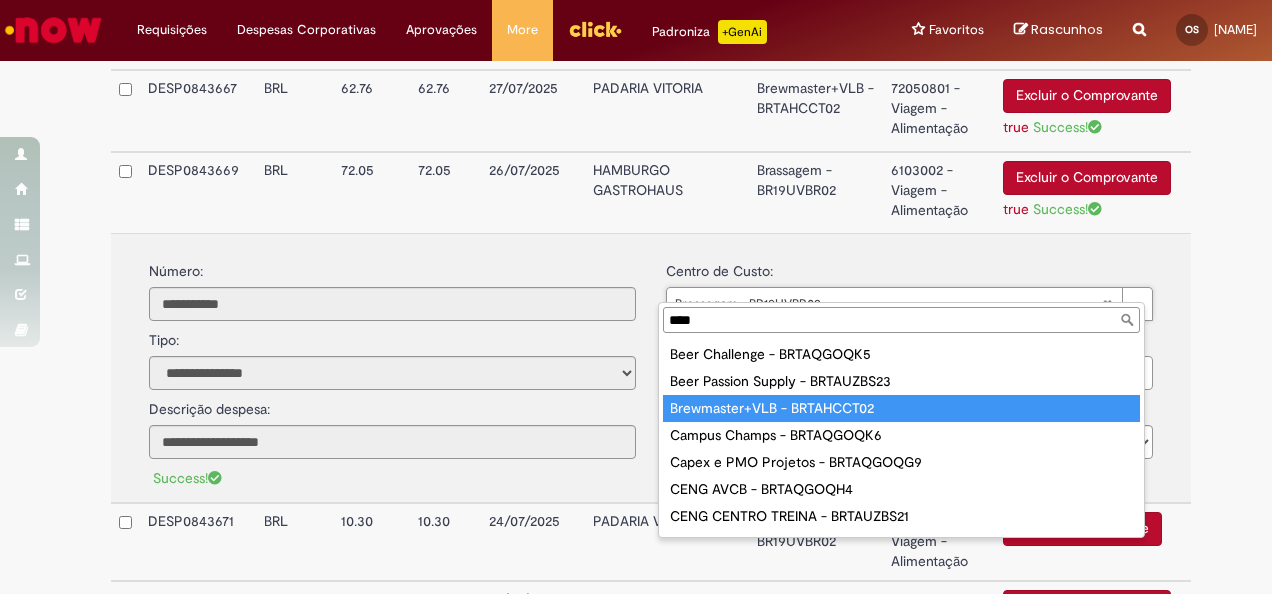 type on "****" 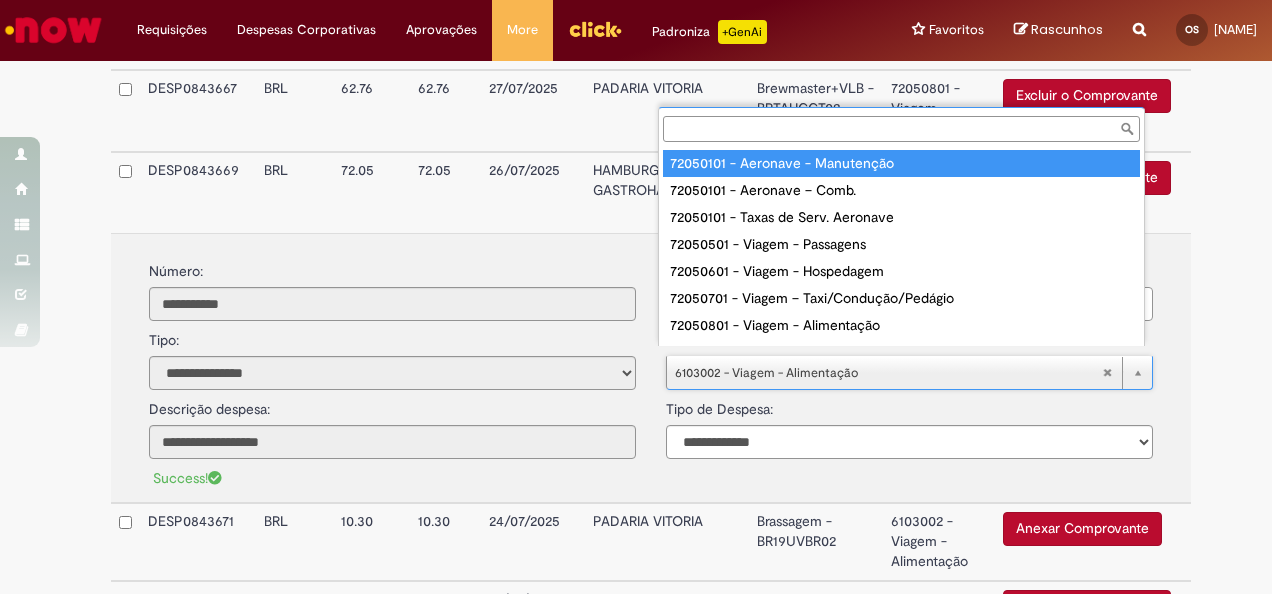 scroll, scrollTop: 16, scrollLeft: 0, axis: vertical 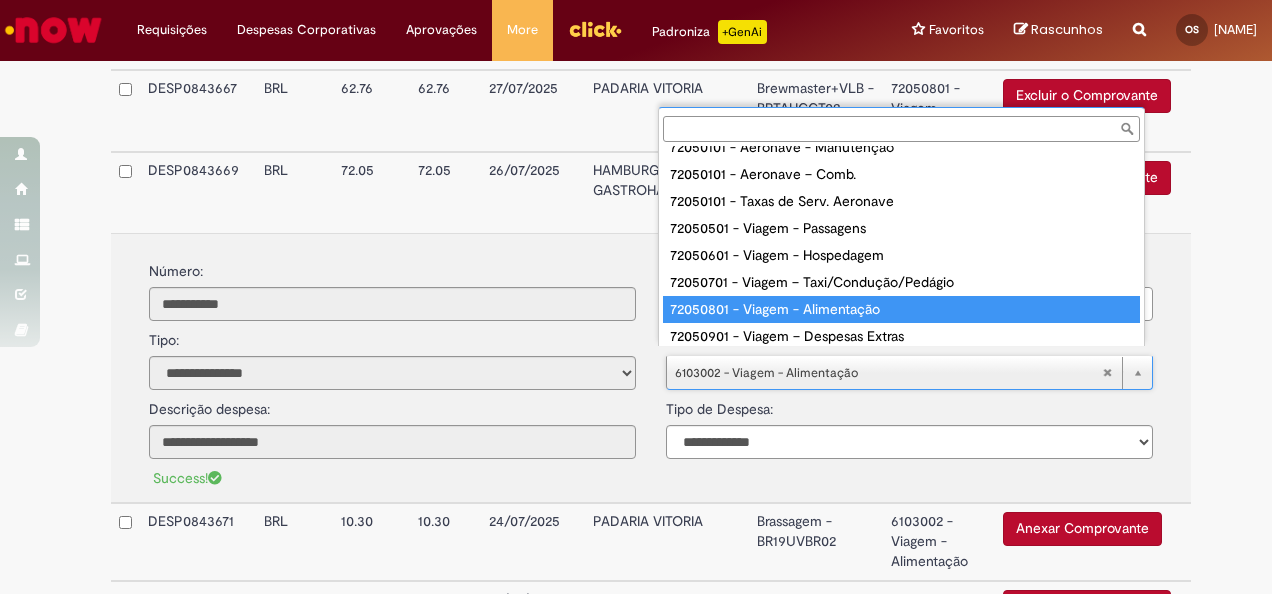 type on "**********" 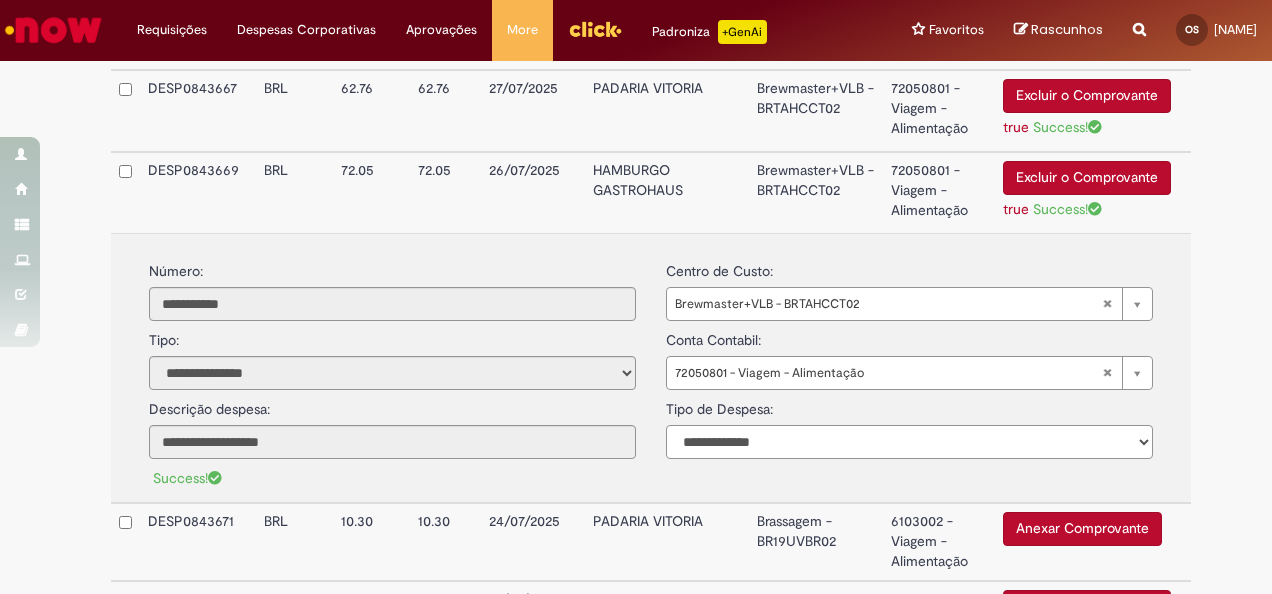 click on "**********" at bounding box center (909, 442) 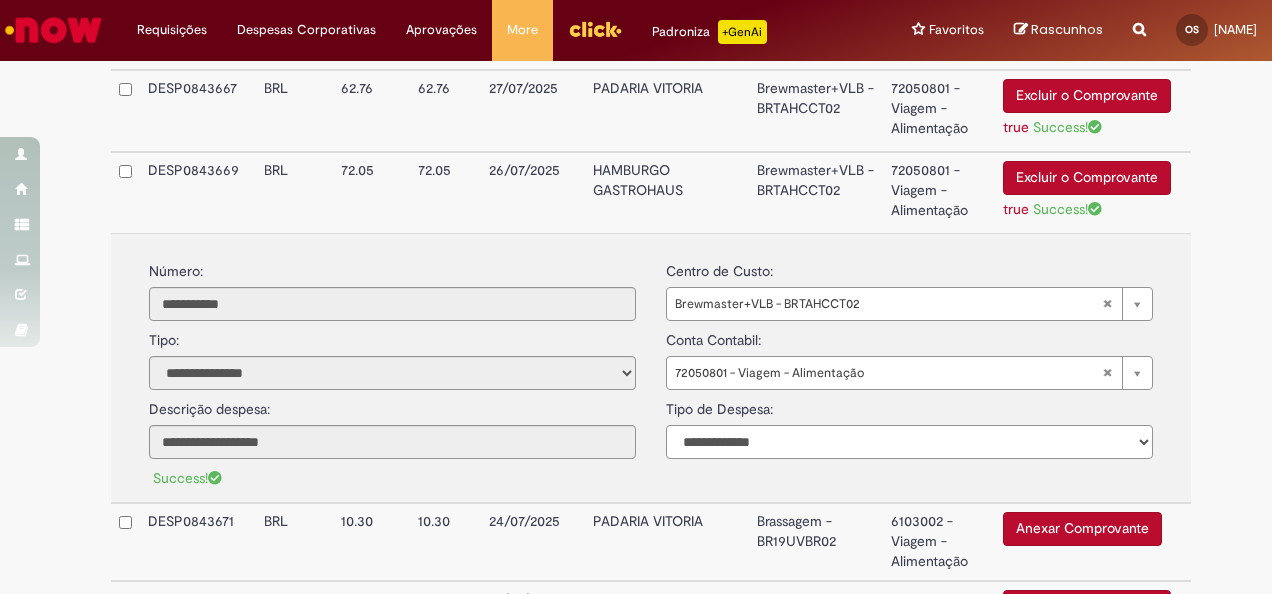select on "*" 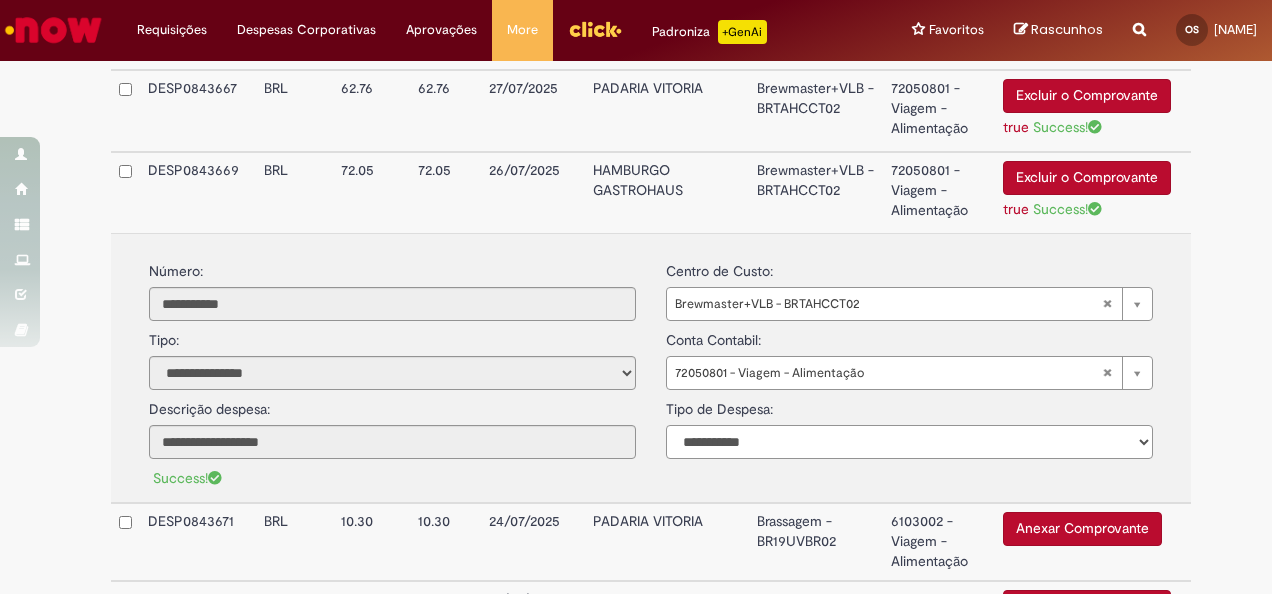click on "**********" at bounding box center [909, 442] 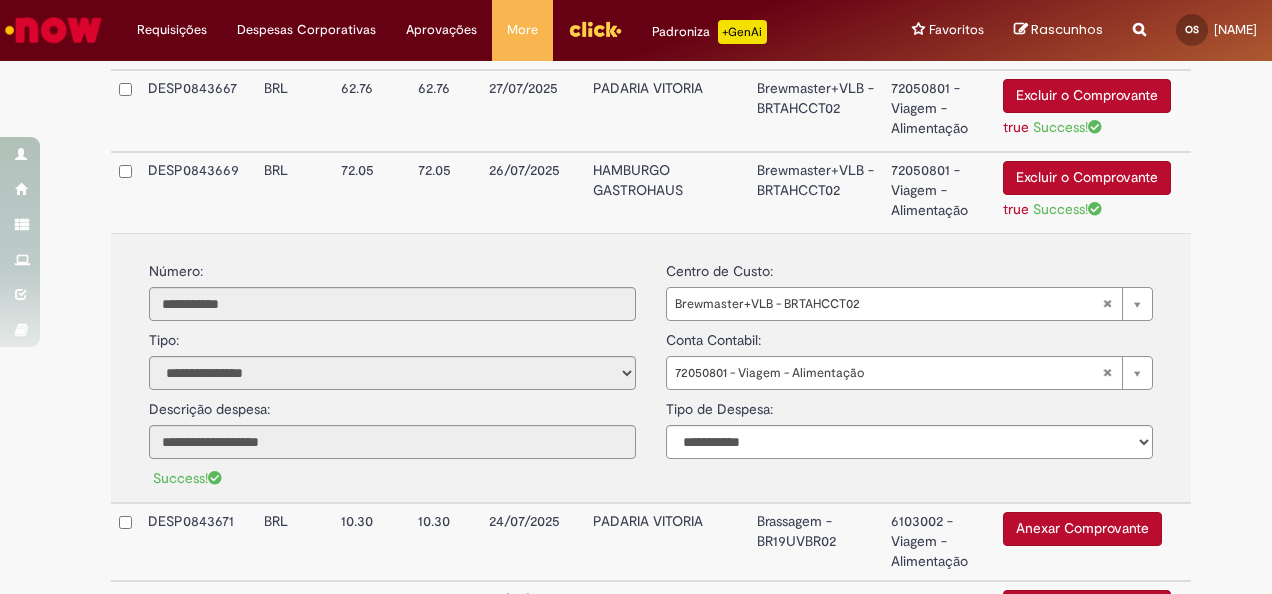 click on "HAMBURGO GASTROHAUS" at bounding box center (666, 192) 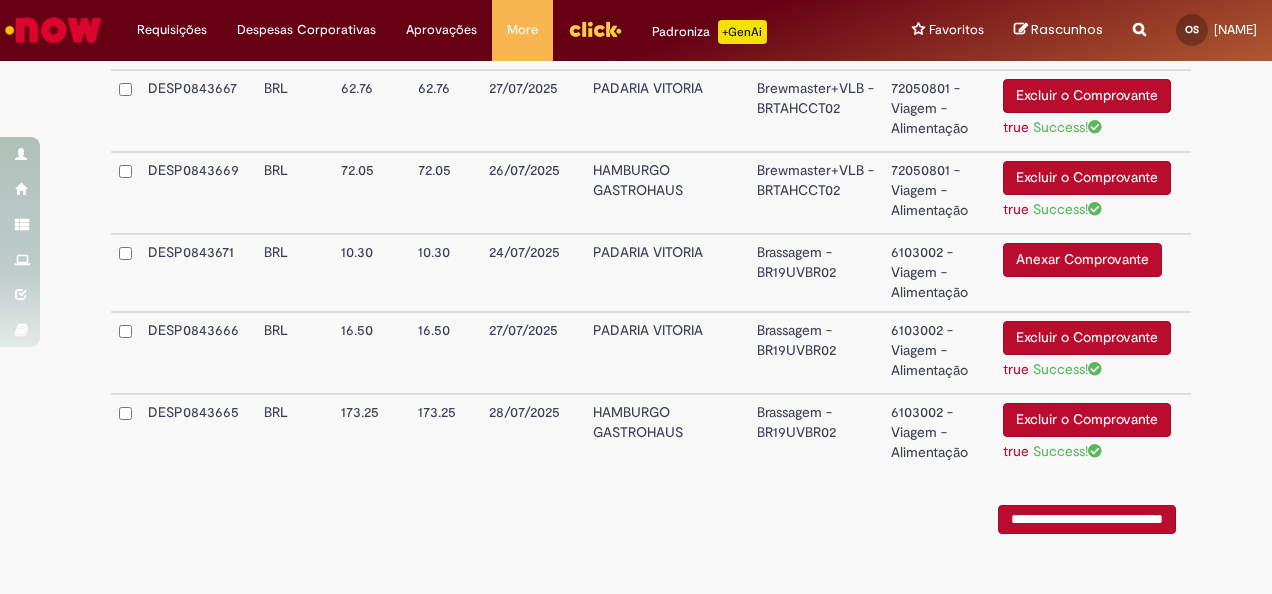 click on "PADARIA VITORIA" at bounding box center (666, 273) 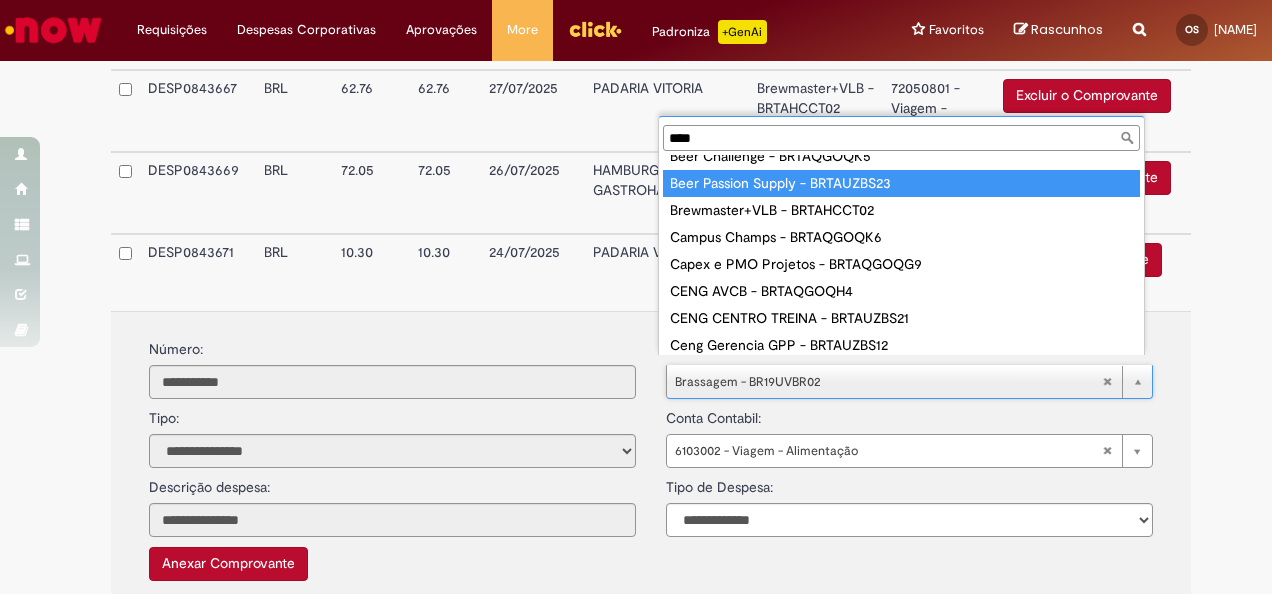 scroll, scrollTop: 0, scrollLeft: 0, axis: both 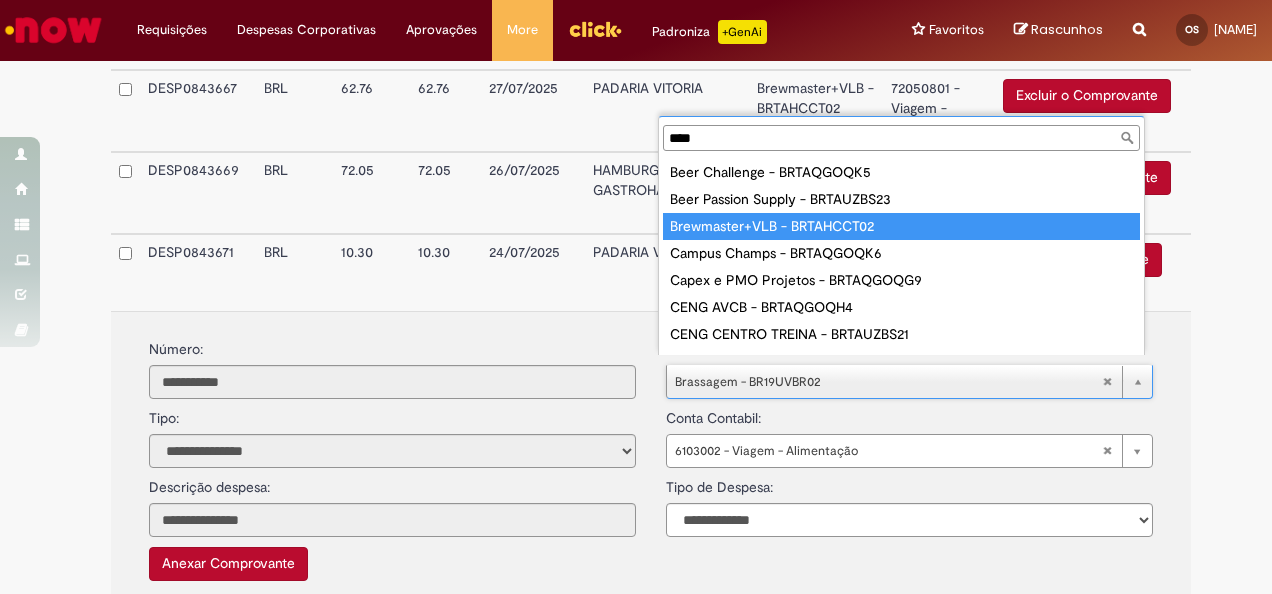 type on "****" 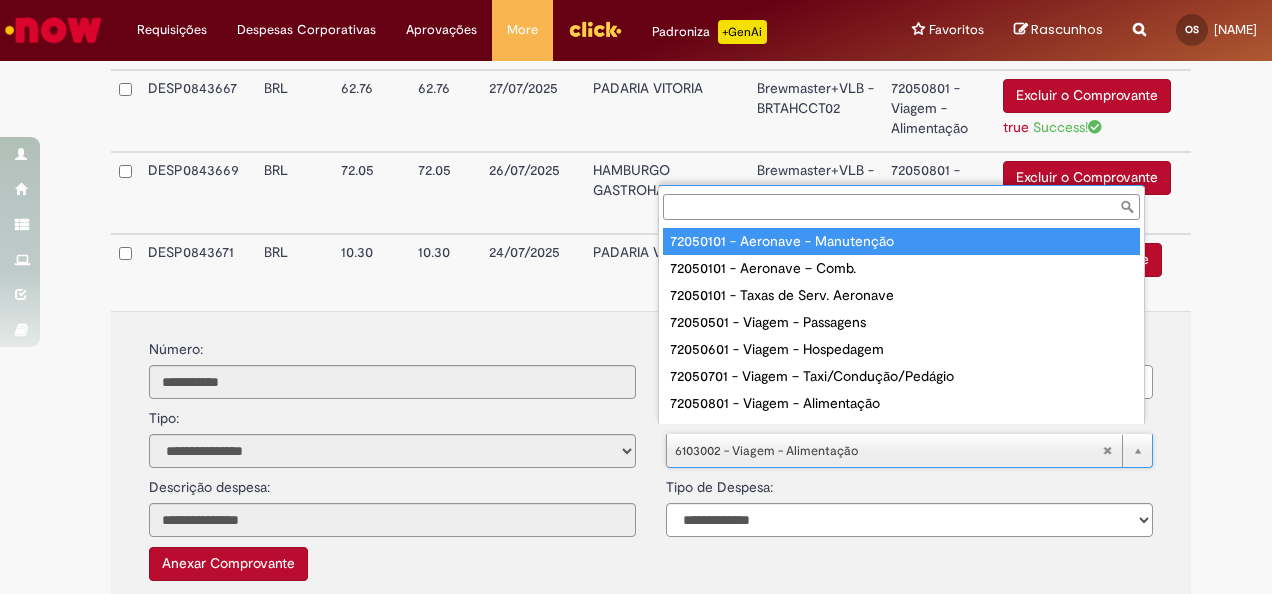 scroll, scrollTop: 16, scrollLeft: 0, axis: vertical 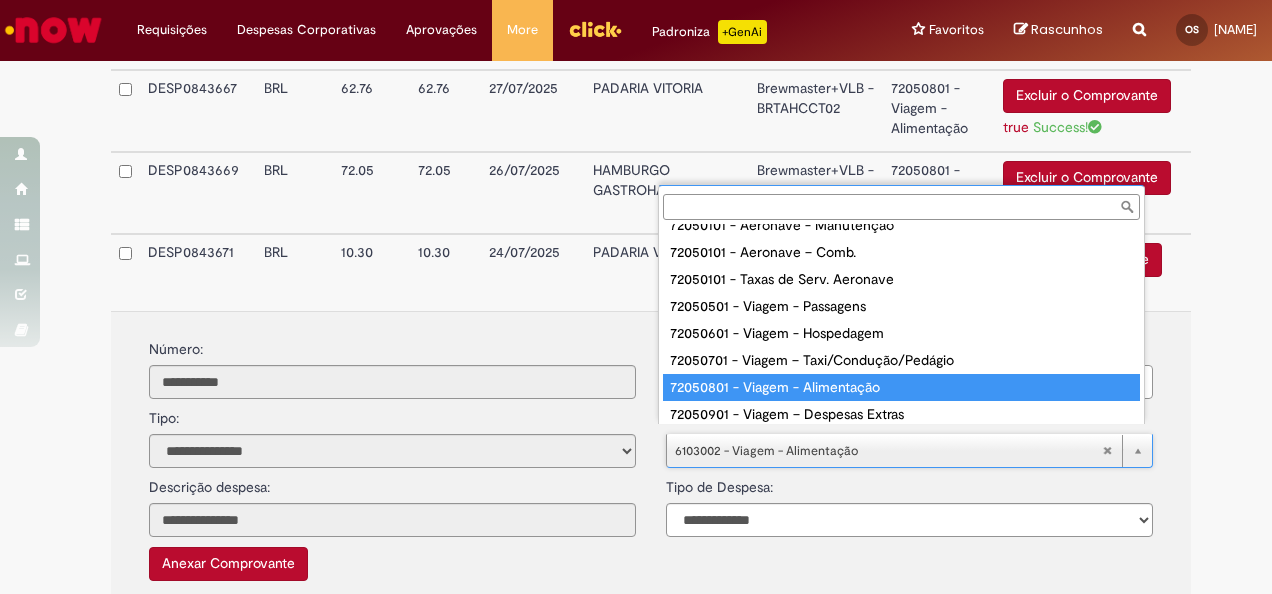 type on "**********" 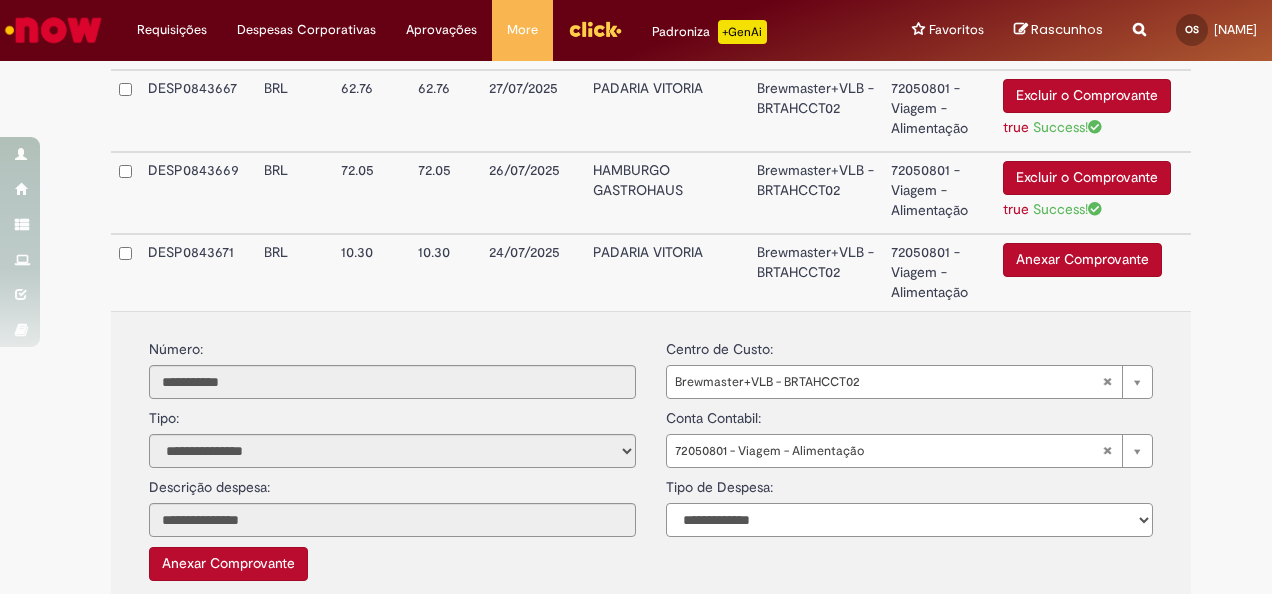 click on "**********" at bounding box center [909, 520] 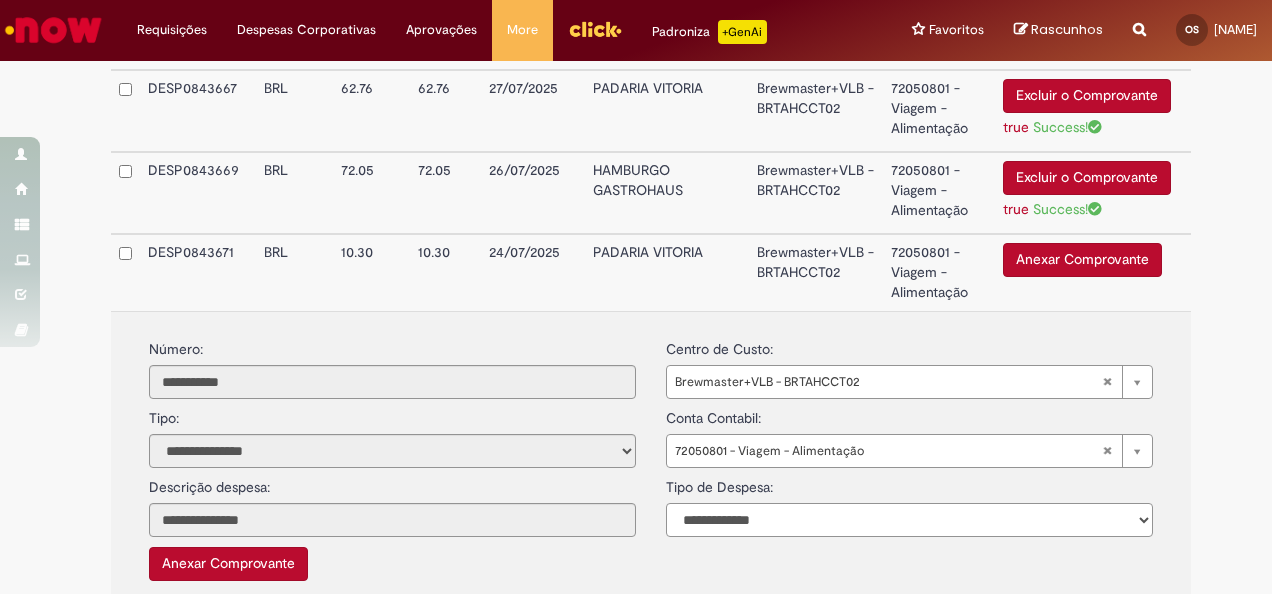 select on "*" 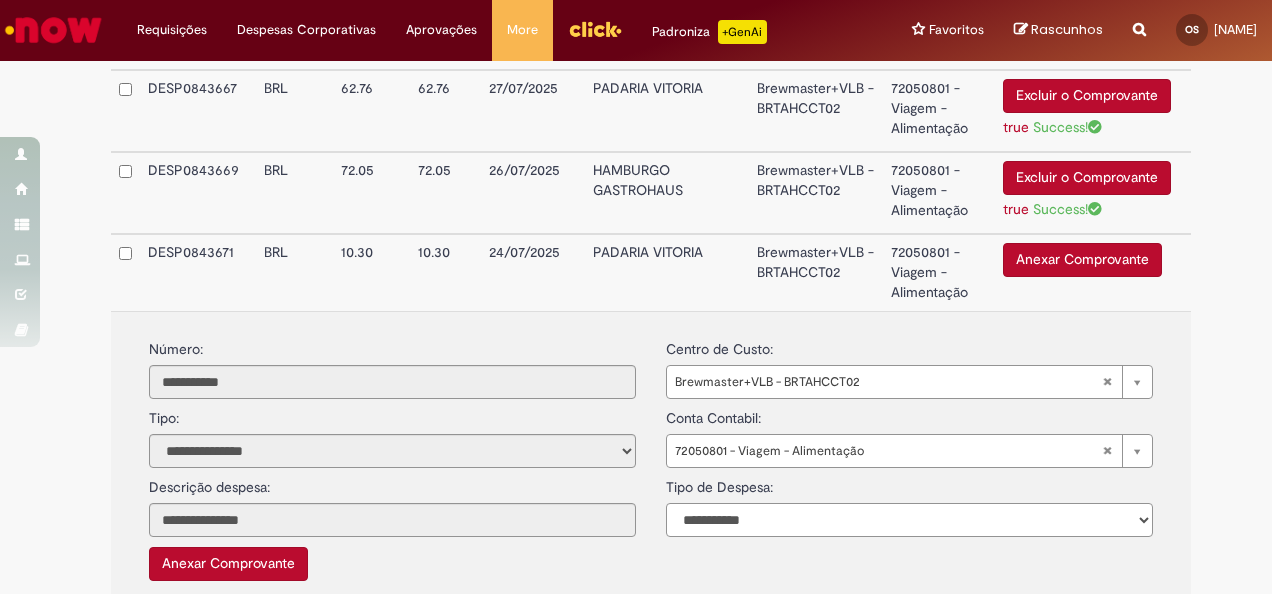 click on "**********" at bounding box center [909, 520] 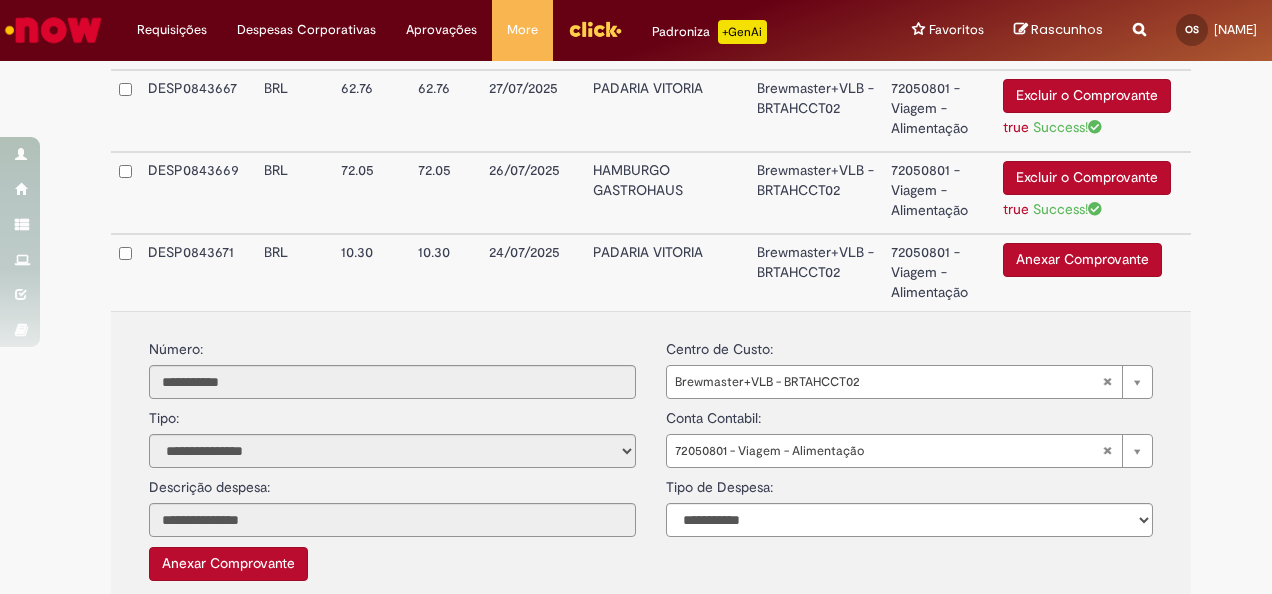 click on "PADARIA VITORIA" at bounding box center (666, 272) 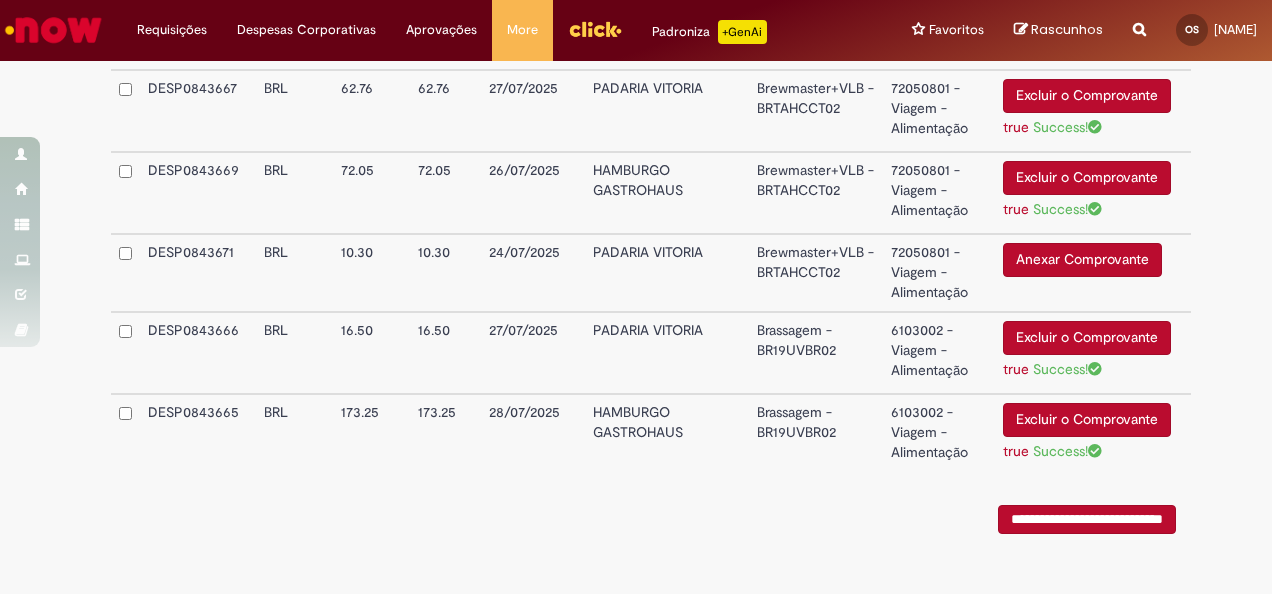 click on "PADARIA VITORIA" at bounding box center [666, 353] 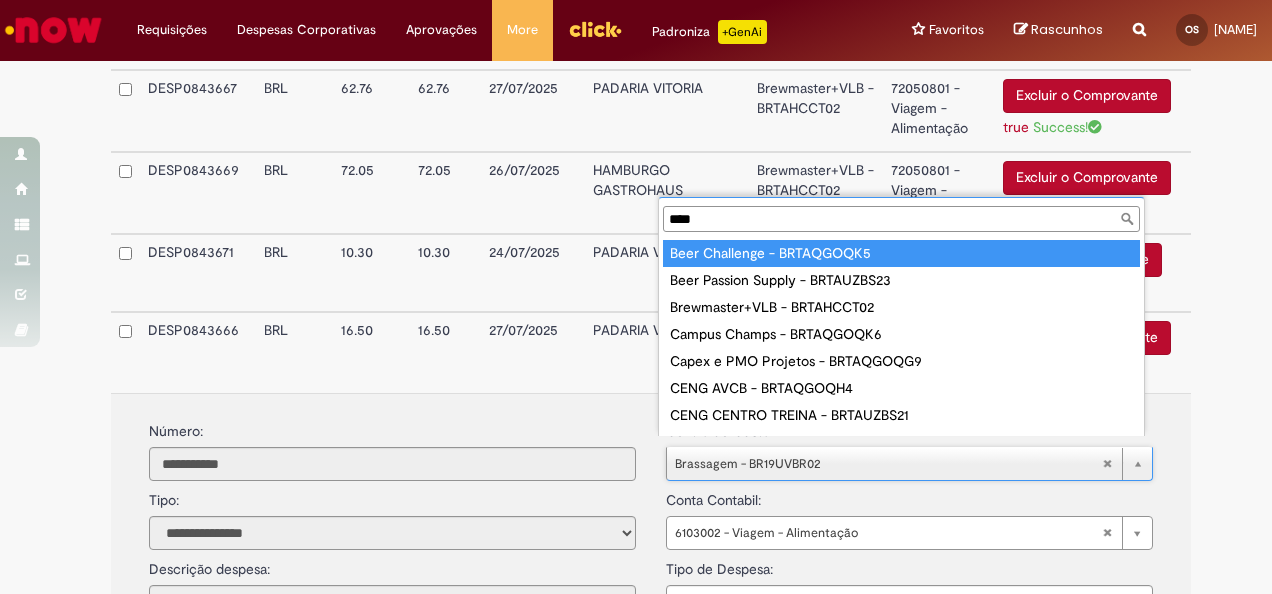 scroll, scrollTop: 16, scrollLeft: 0, axis: vertical 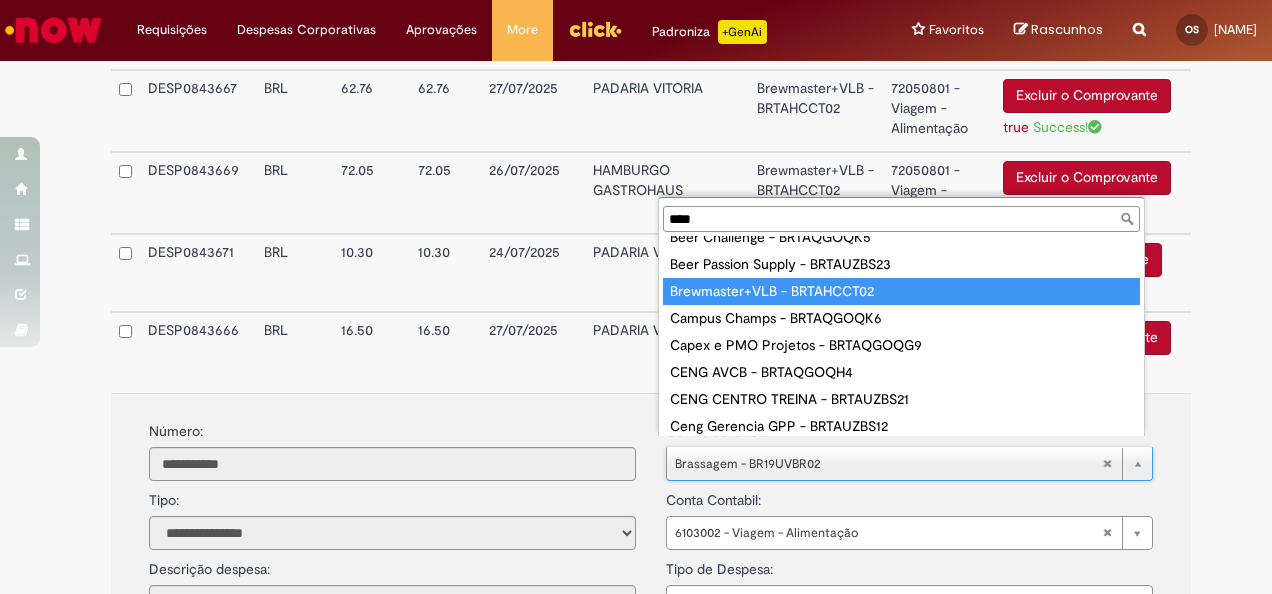 type on "****" 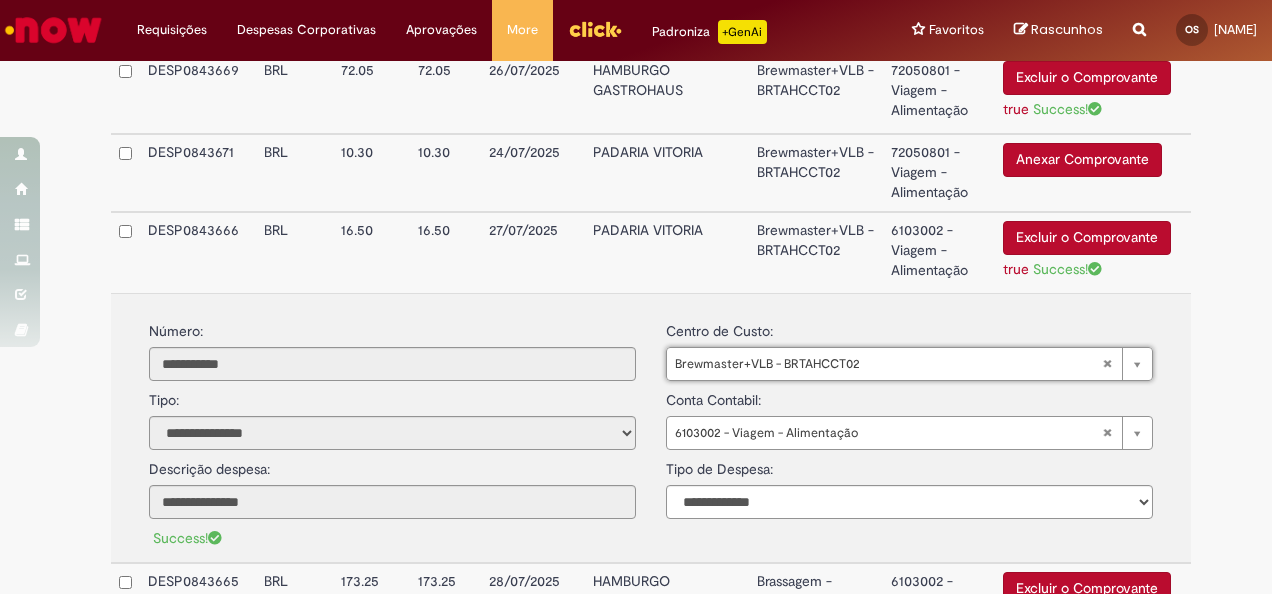 scroll, scrollTop: 3033, scrollLeft: 0, axis: vertical 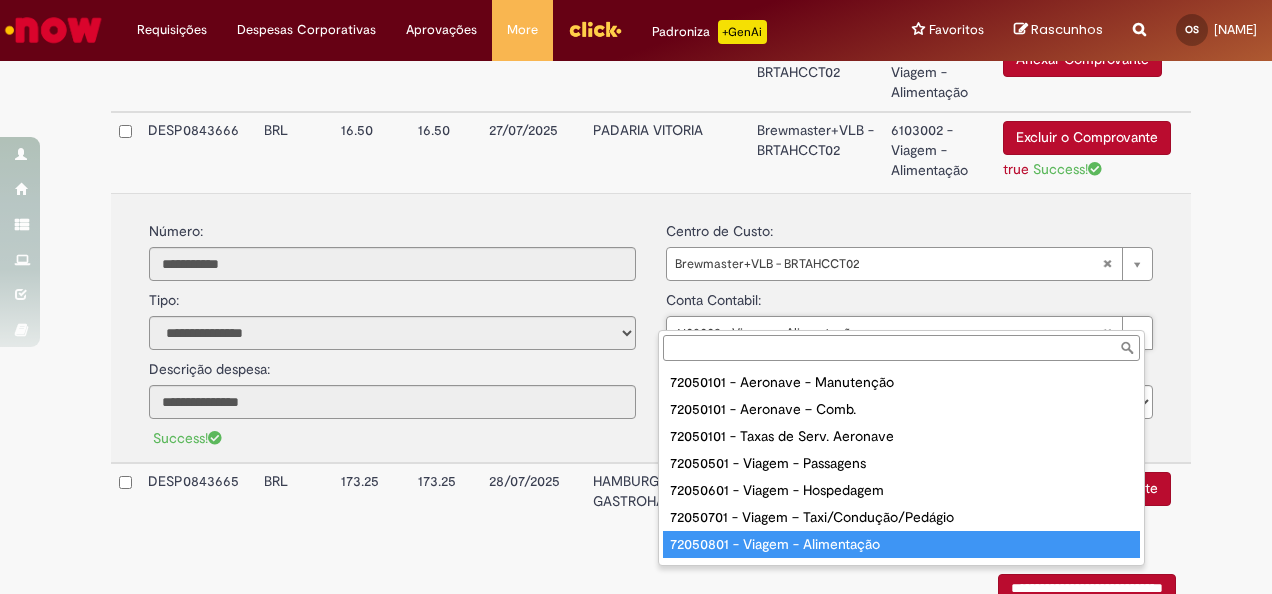 type on "**********" 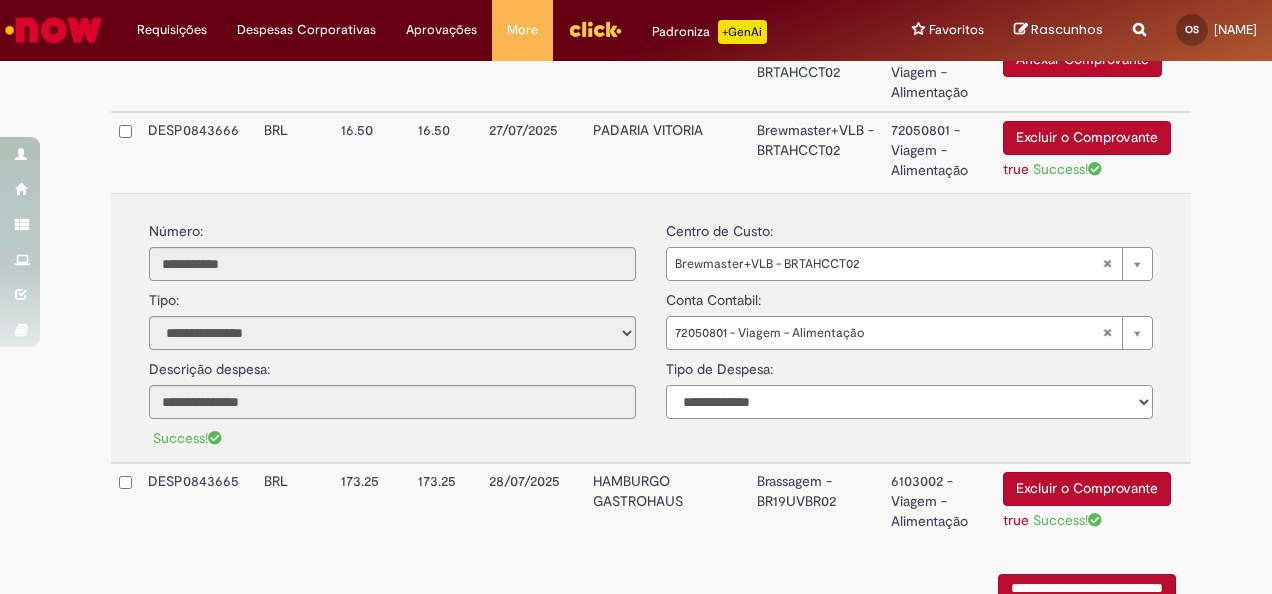 click on "**********" at bounding box center [909, 402] 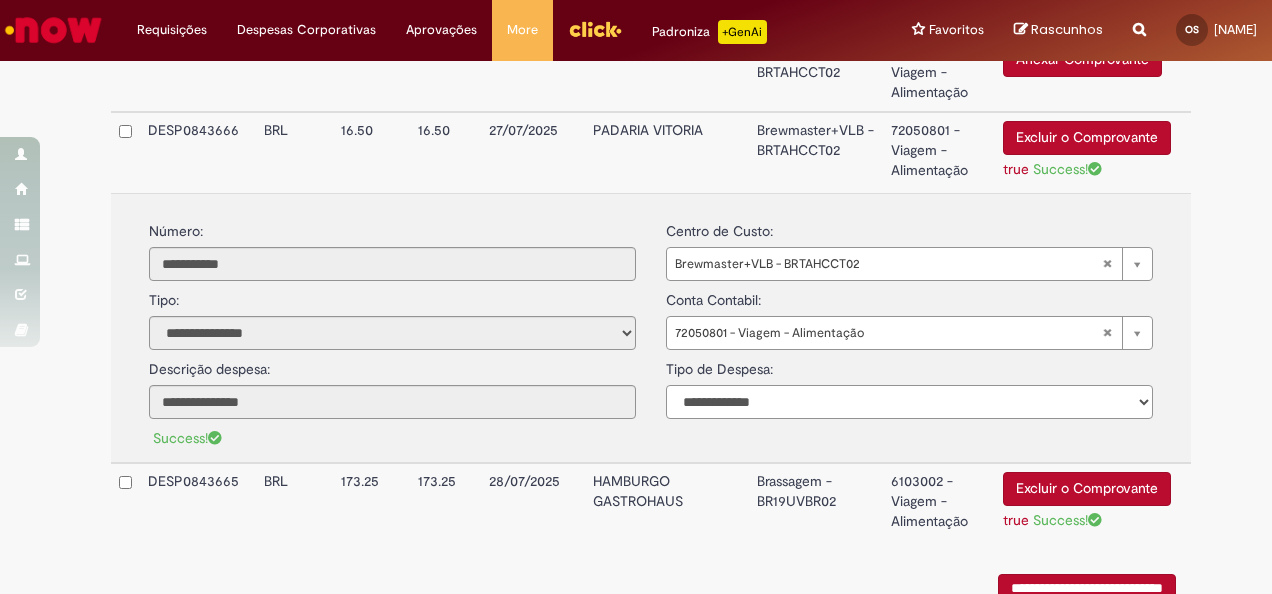 select on "*" 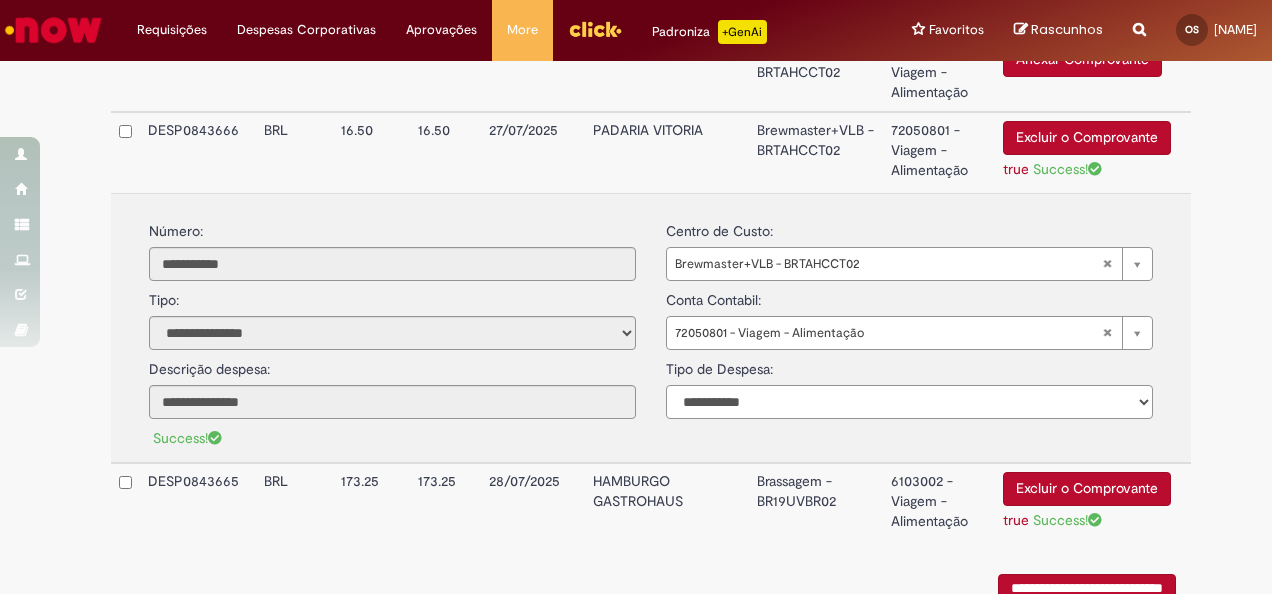 click on "**********" at bounding box center [909, 402] 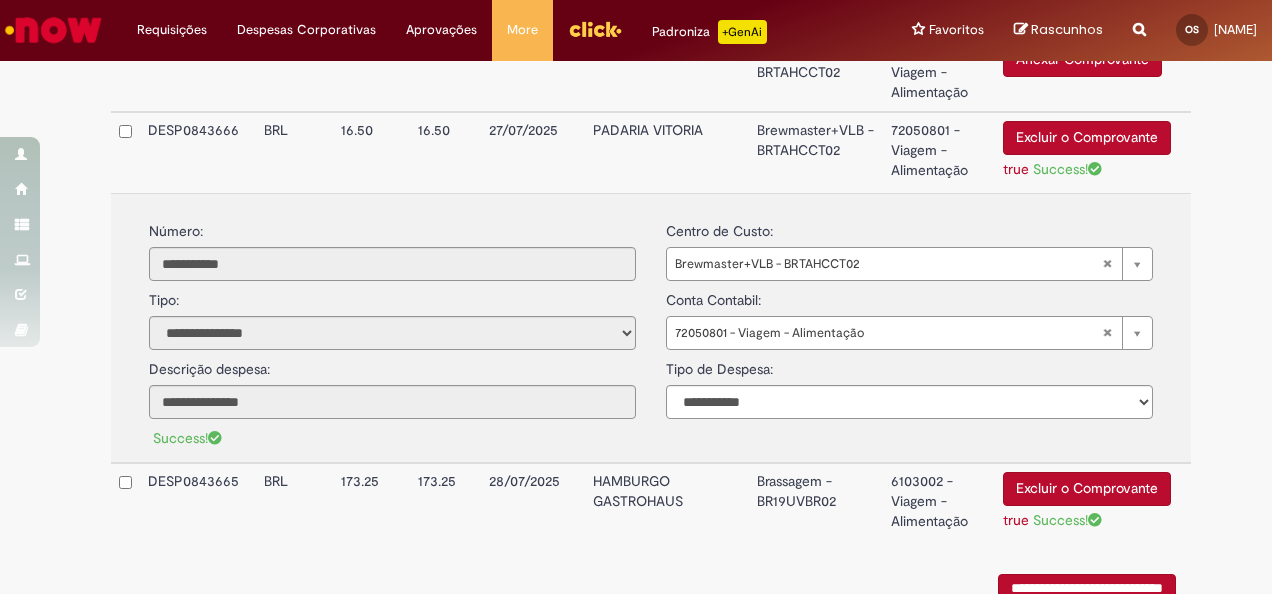 click on "PADARIA VITORIA" at bounding box center [666, 152] 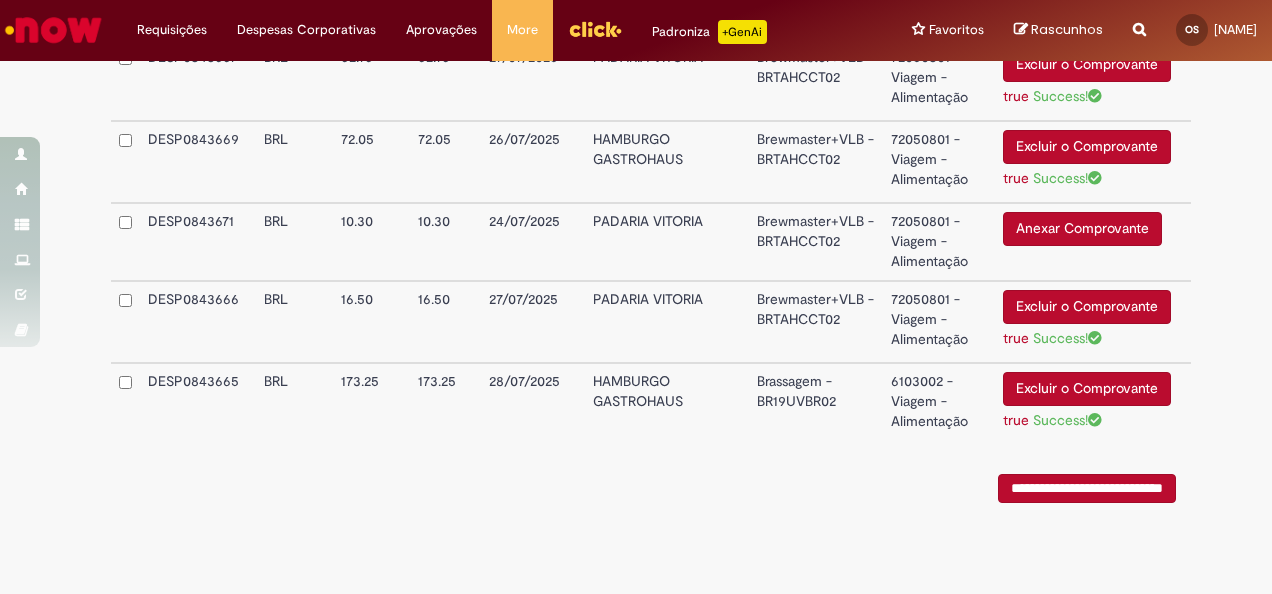 scroll, scrollTop: 2850, scrollLeft: 0, axis: vertical 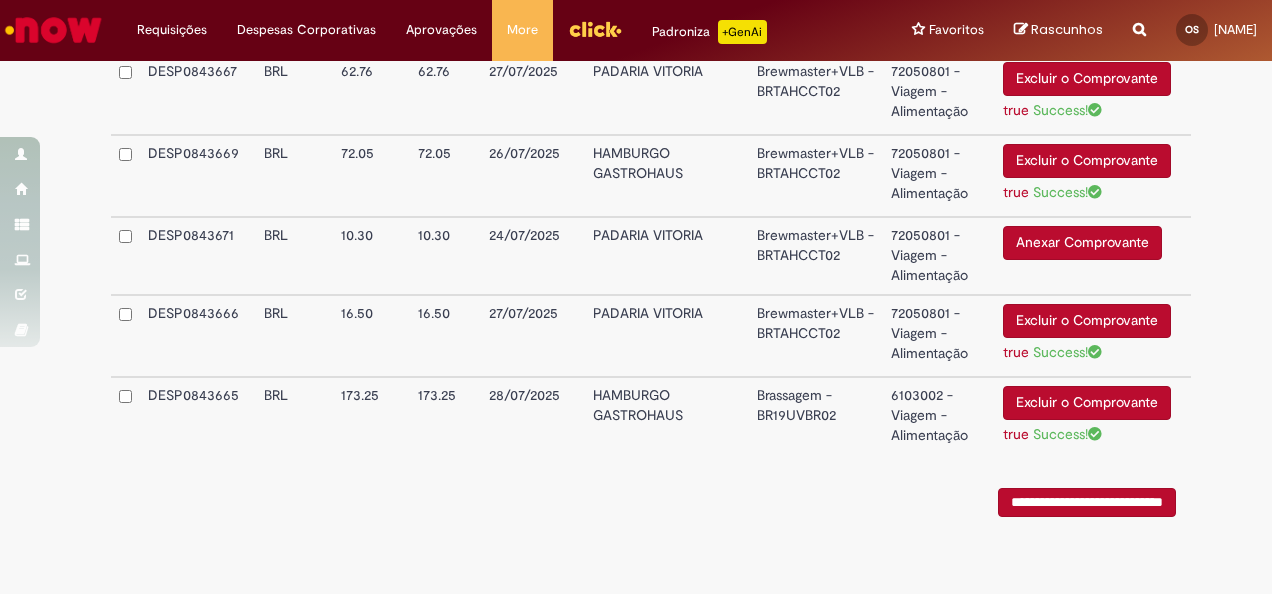 click on "HAMBURGO GASTROHAUS" at bounding box center (666, 417) 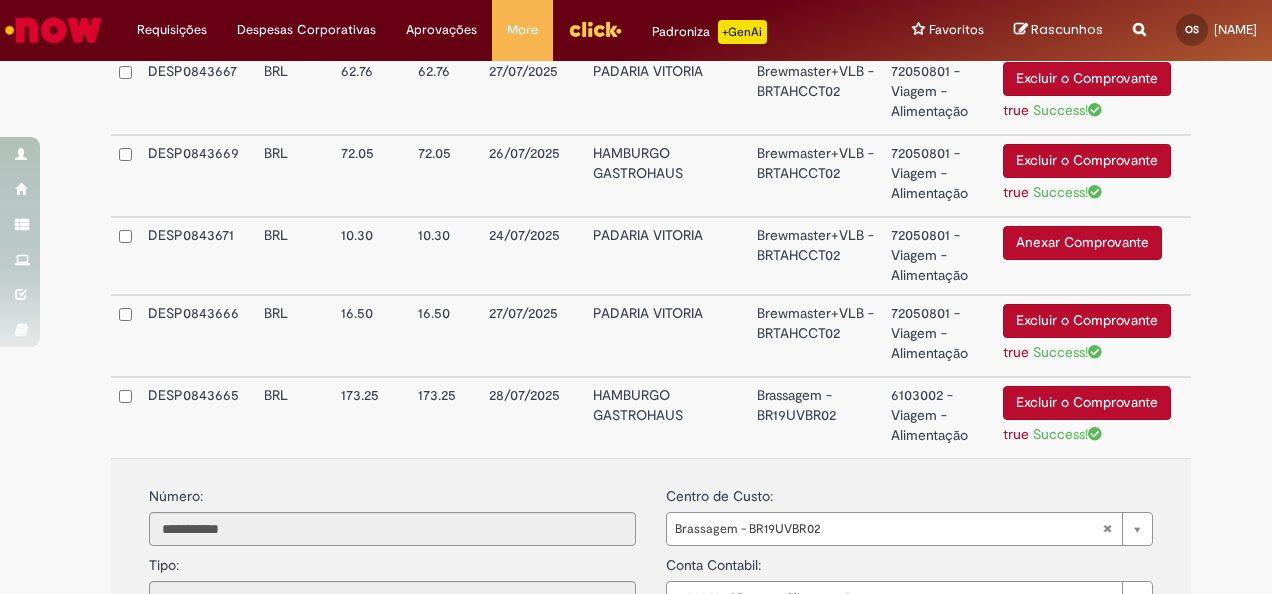 scroll, scrollTop: 3033, scrollLeft: 0, axis: vertical 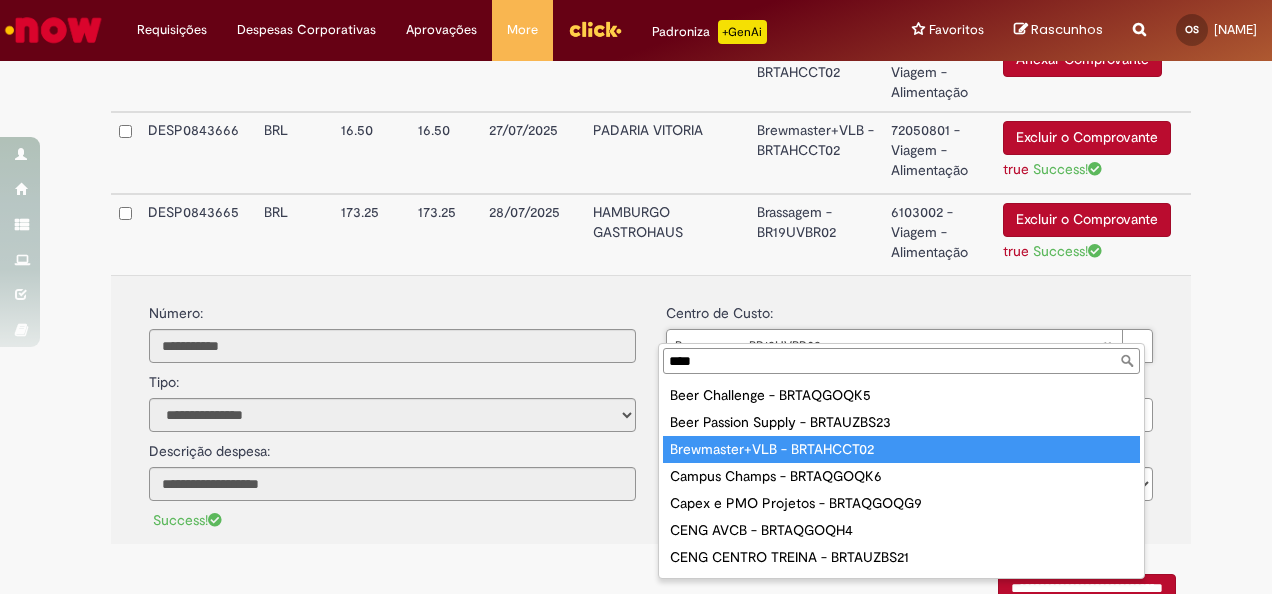 type on "****" 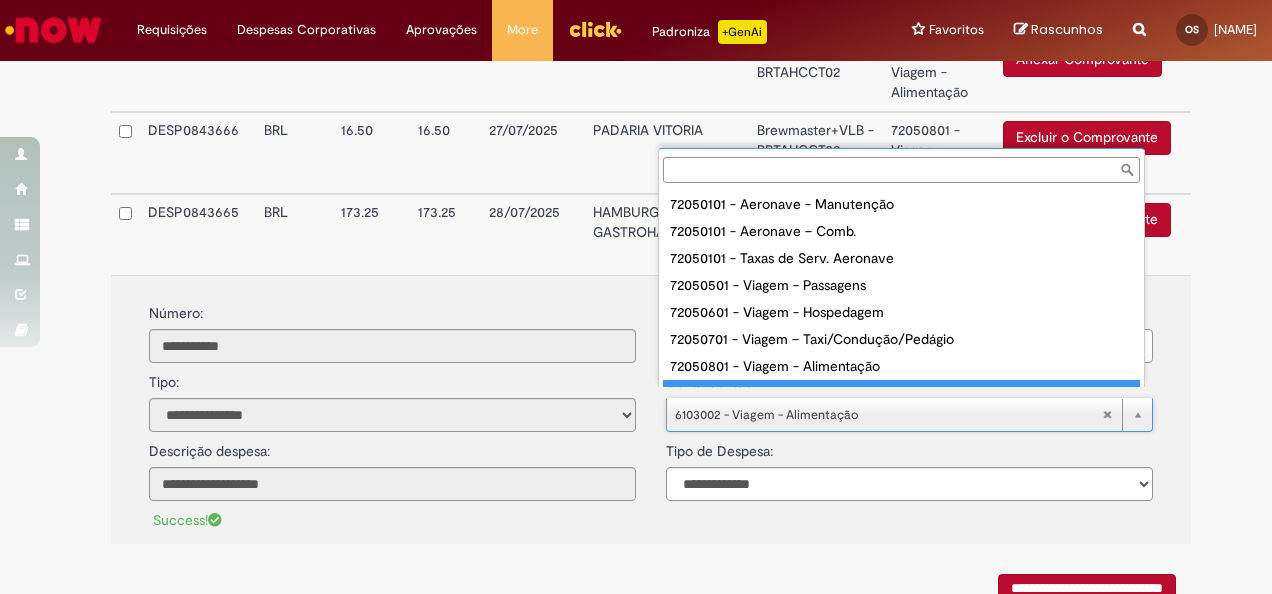 scroll, scrollTop: 16, scrollLeft: 0, axis: vertical 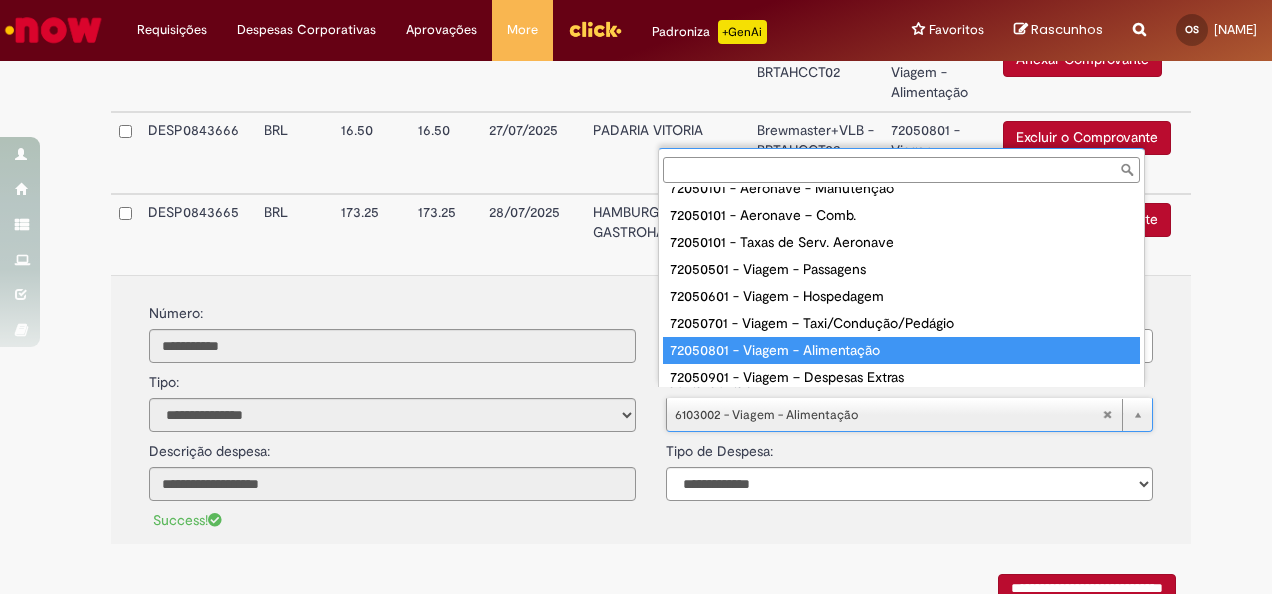 type on "**********" 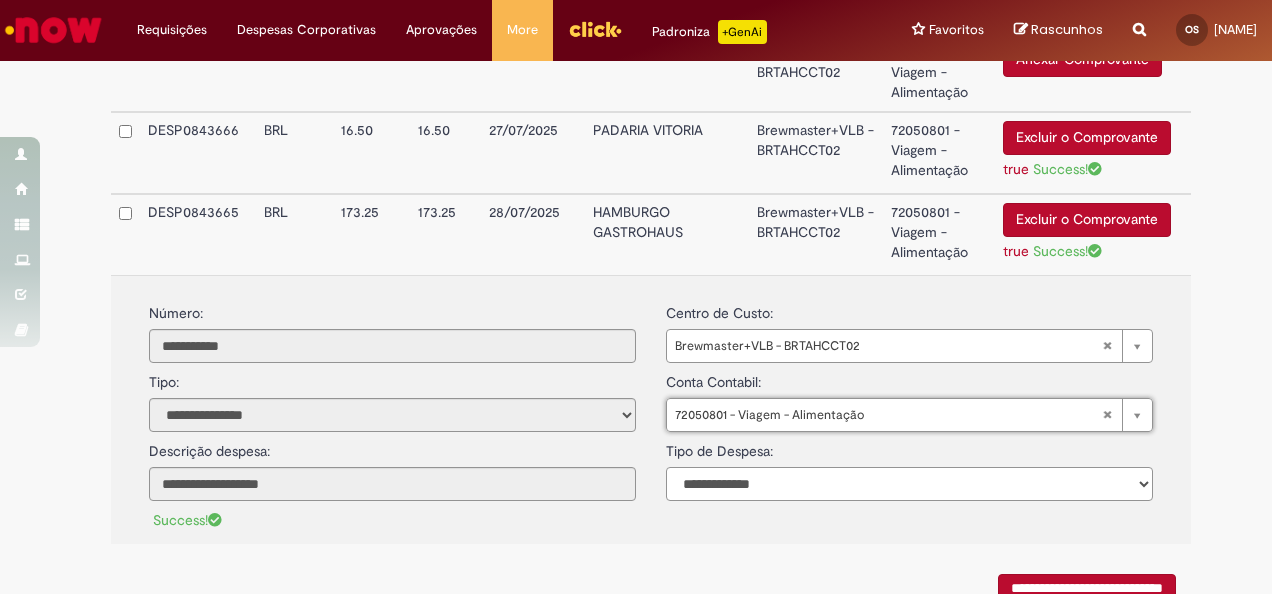 click on "**********" at bounding box center [909, 484] 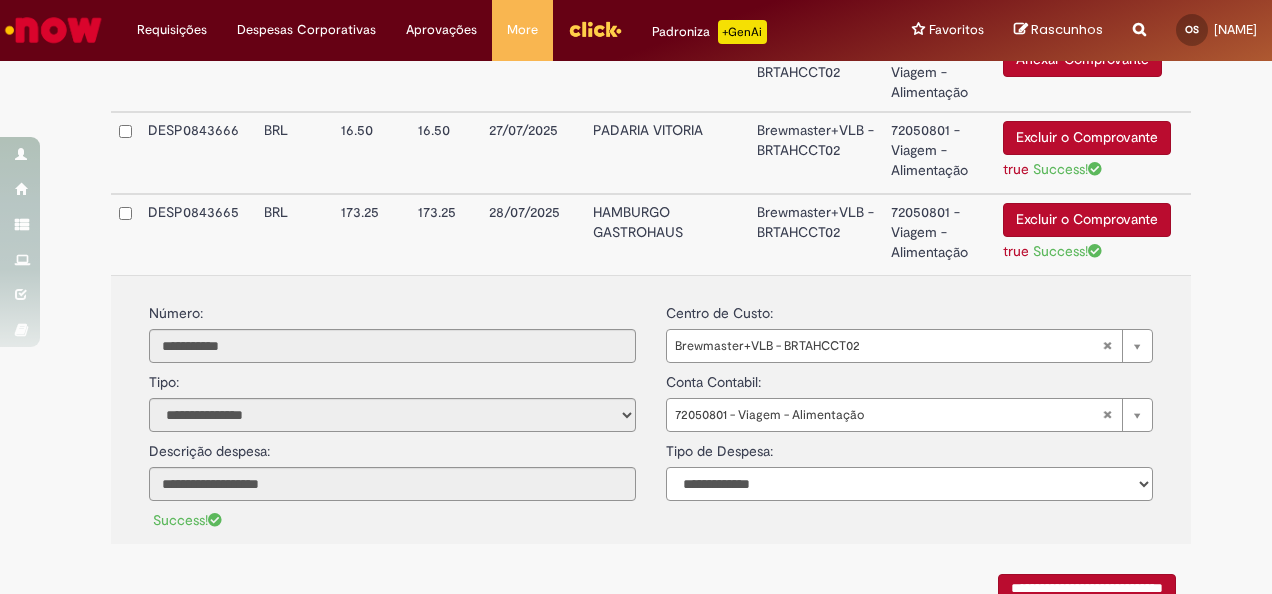 select on "*" 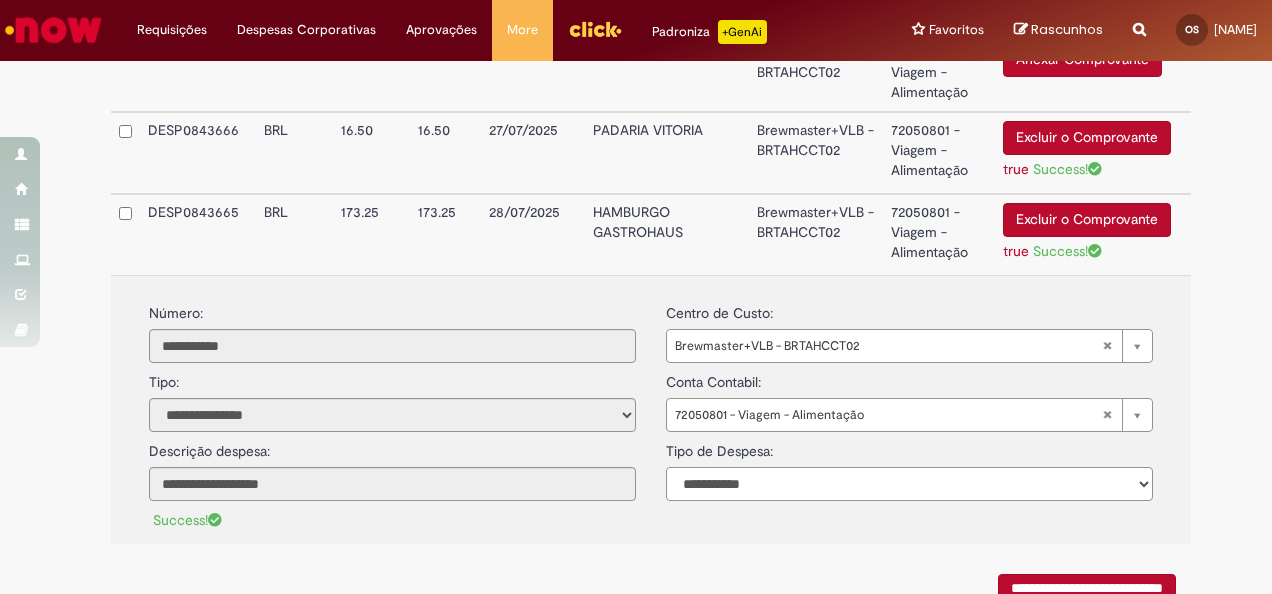 click on "**********" at bounding box center [909, 484] 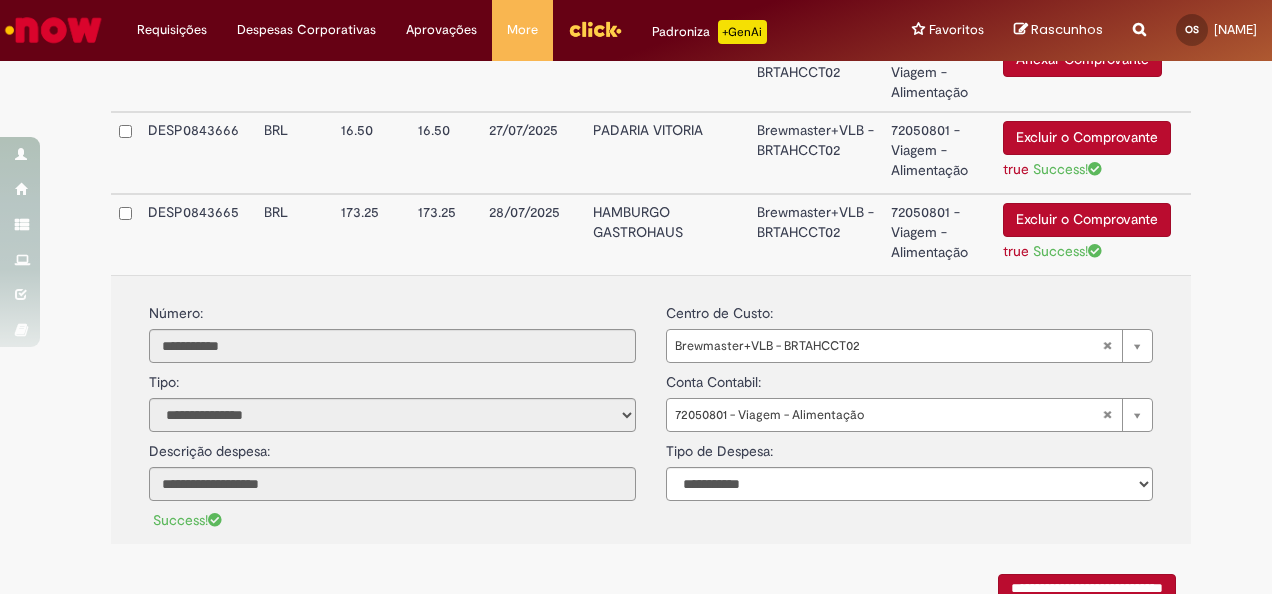 click on "HAMBURGO GASTROHAUS" at bounding box center [666, 234] 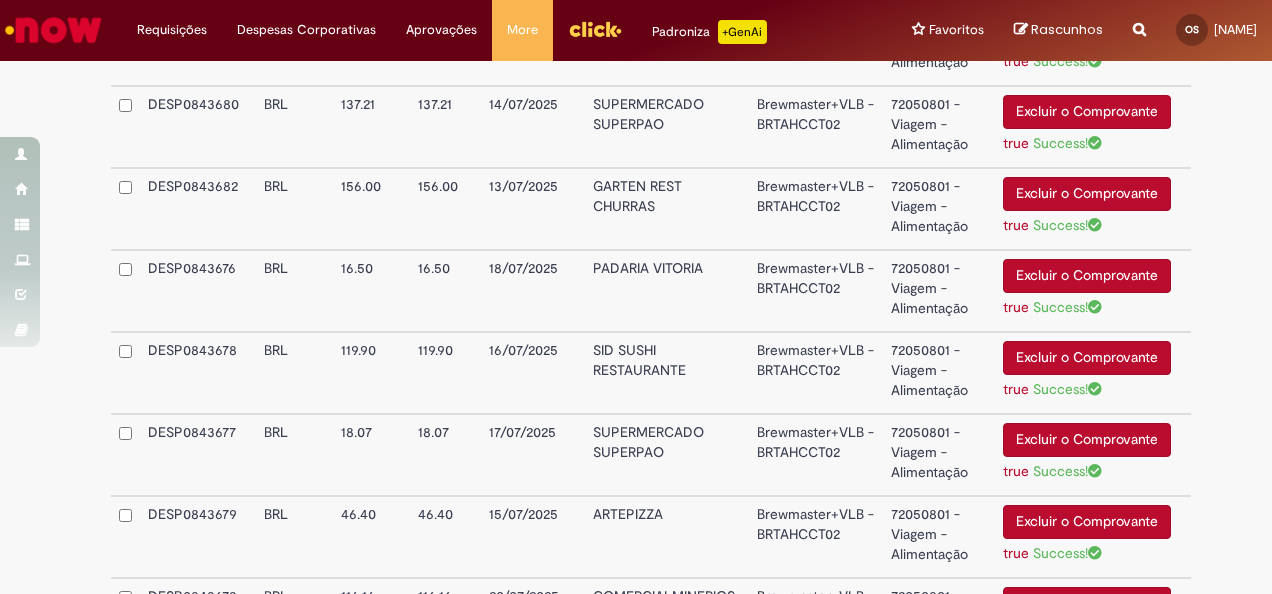 scroll, scrollTop: 750, scrollLeft: 0, axis: vertical 